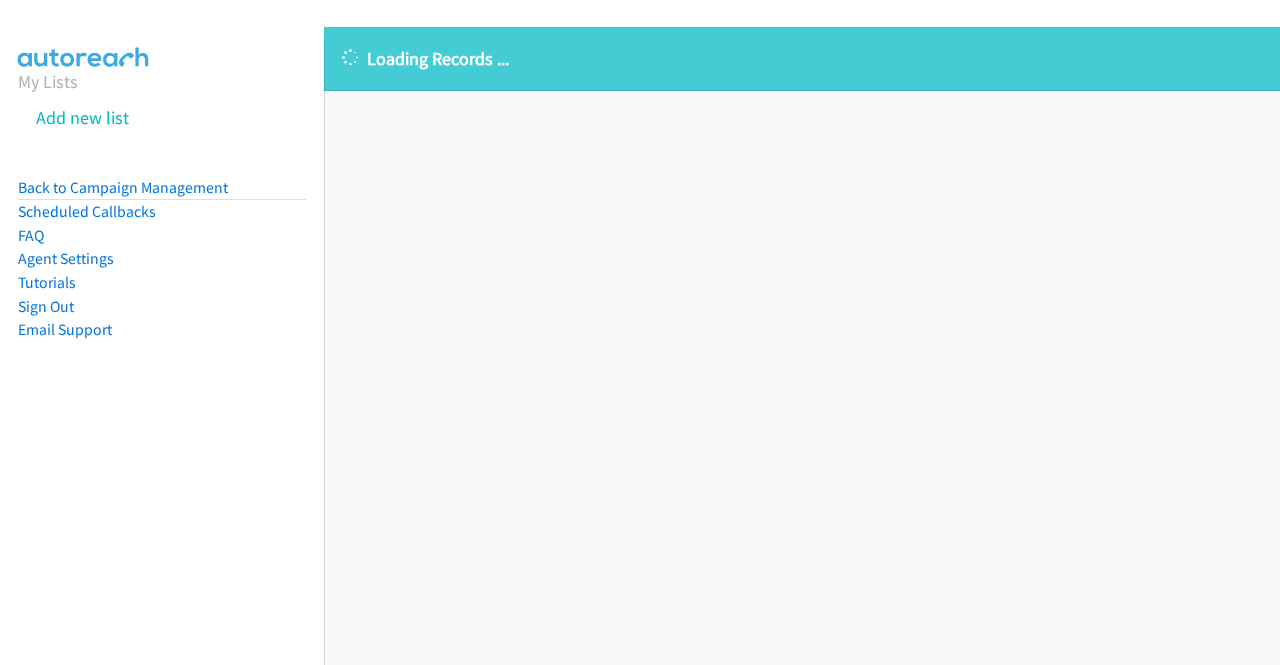 scroll, scrollTop: 0, scrollLeft: 0, axis: both 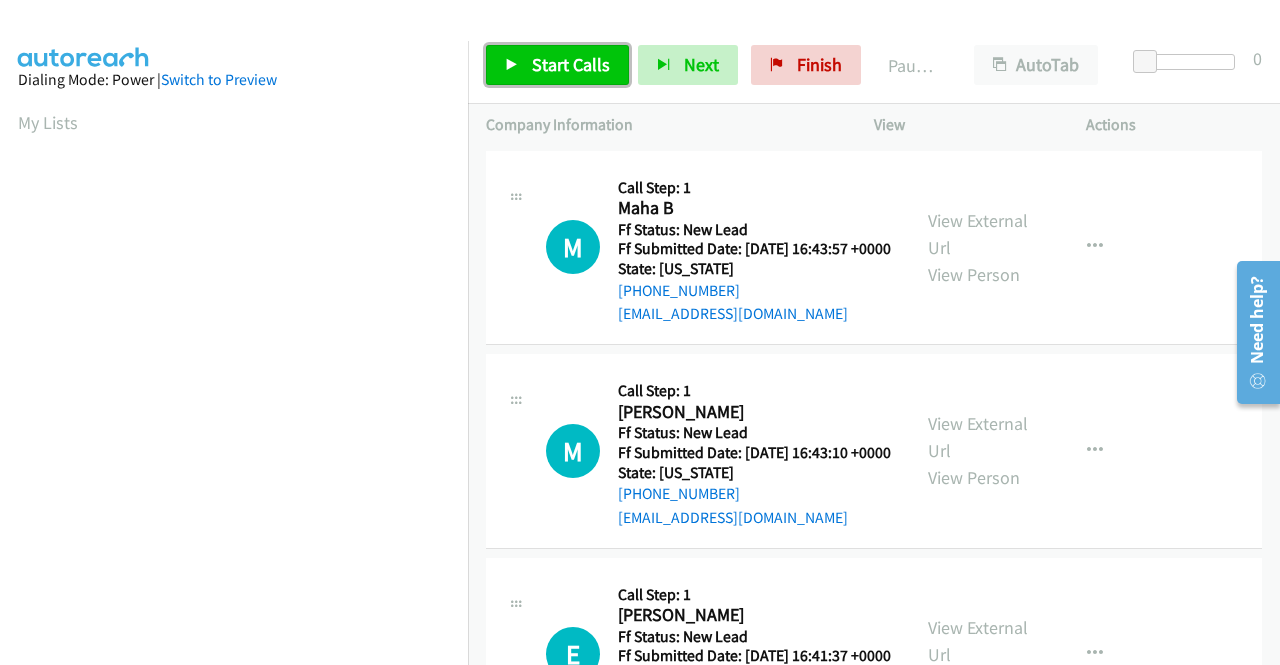 click on "Start Calls" at bounding box center (557, 65) 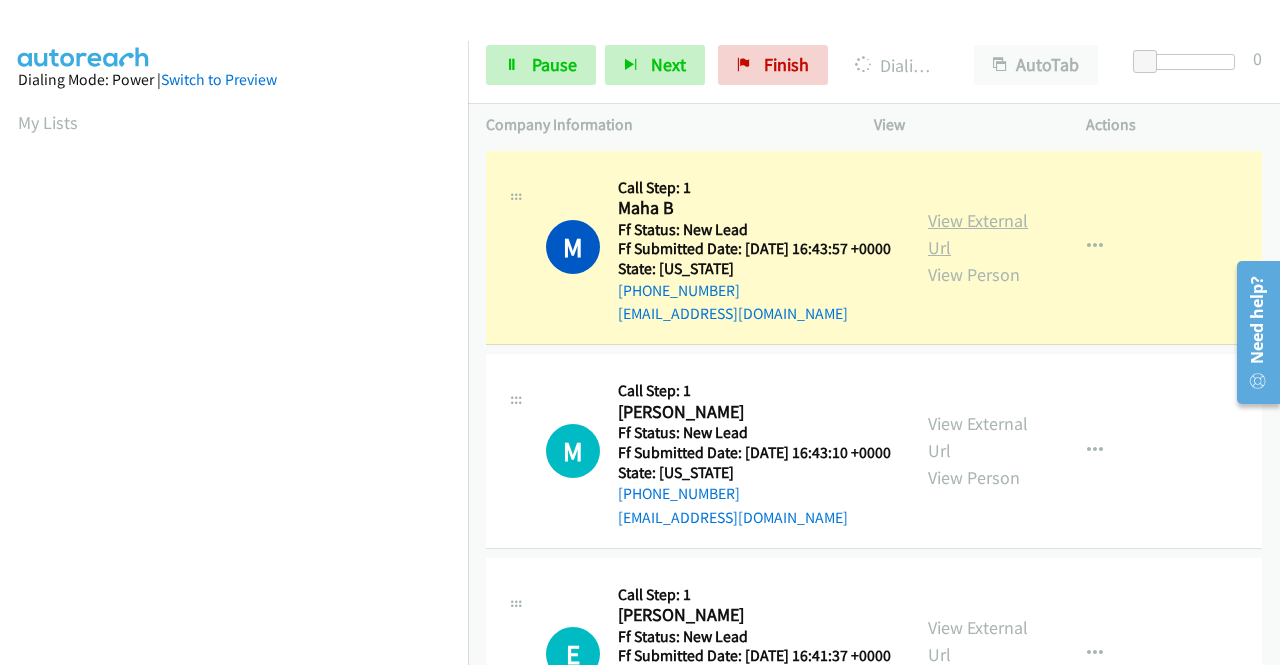 click on "View External Url" at bounding box center [978, 234] 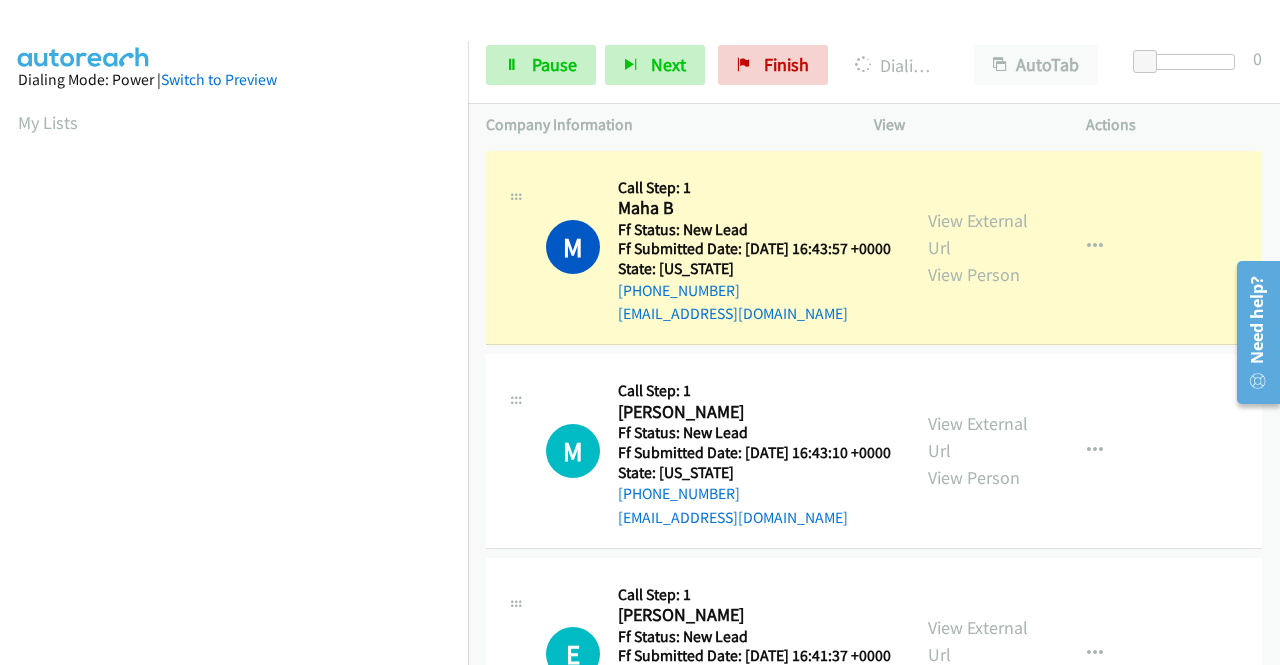 scroll, scrollTop: 456, scrollLeft: 0, axis: vertical 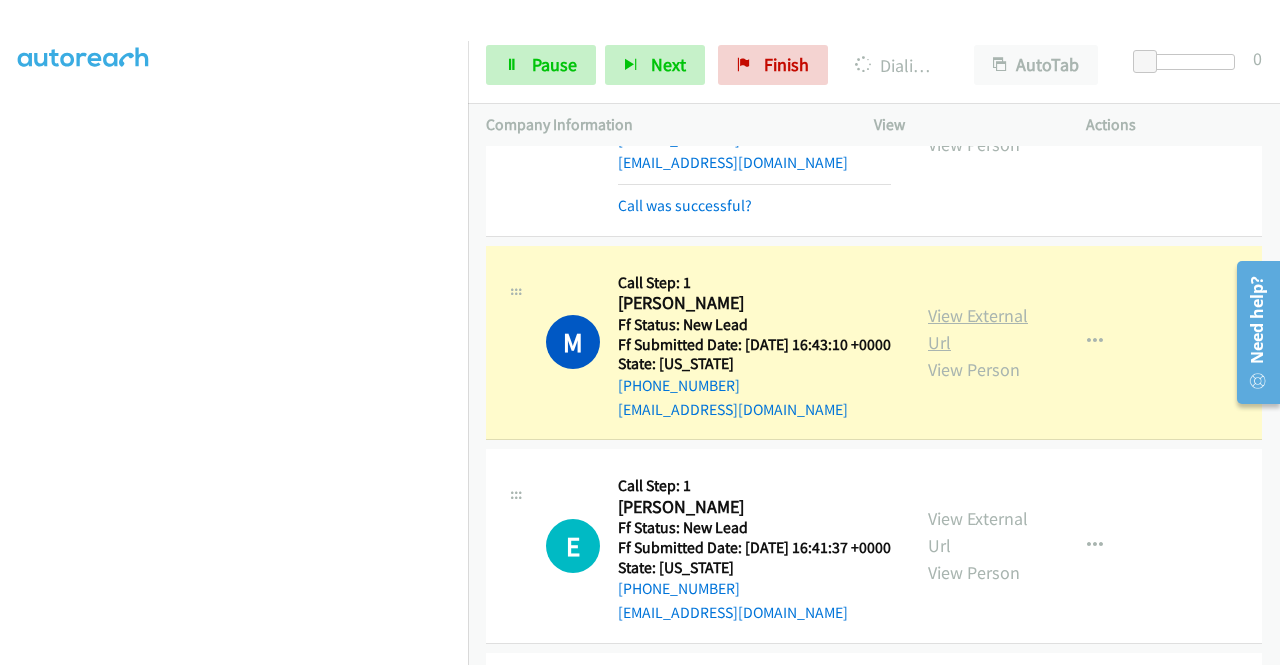 click on "View External Url" at bounding box center (978, 329) 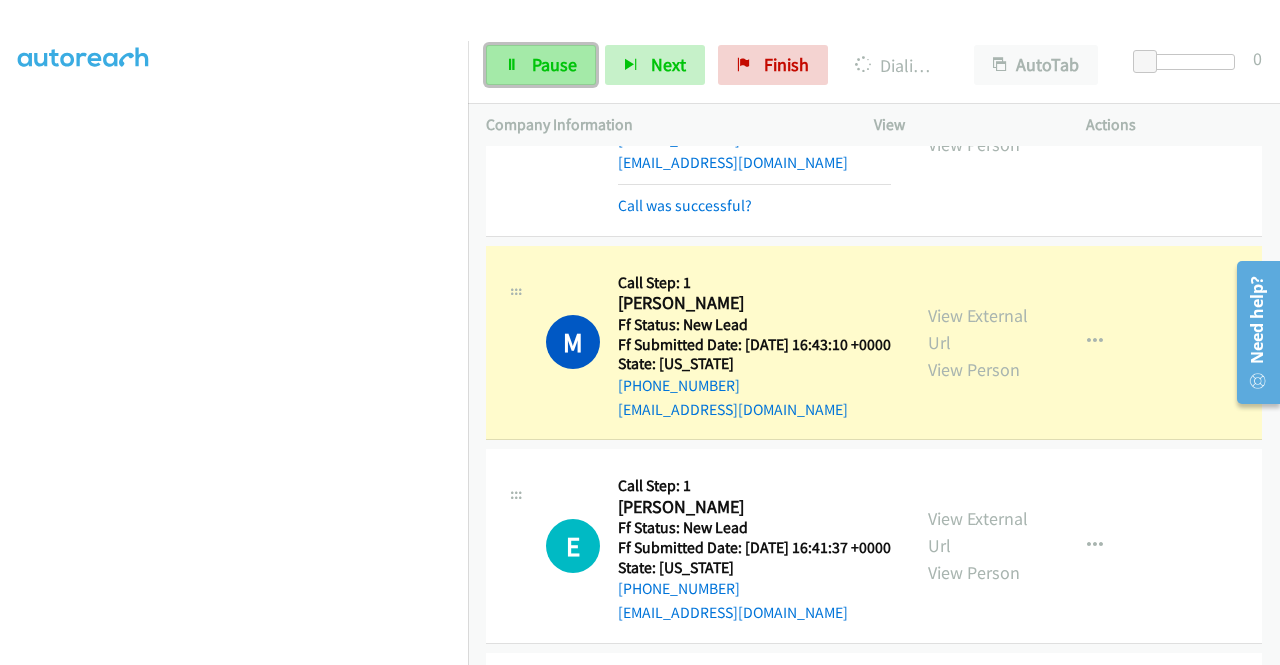 click on "Pause" at bounding box center [554, 64] 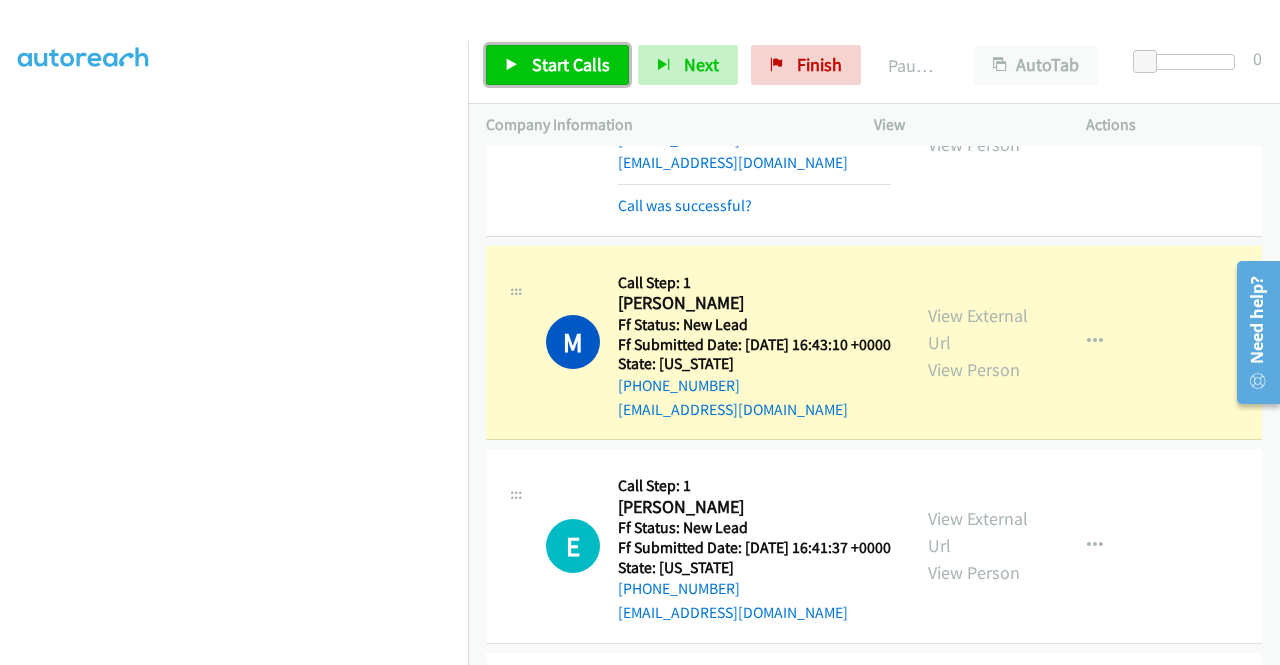 click on "Start Calls" at bounding box center [557, 65] 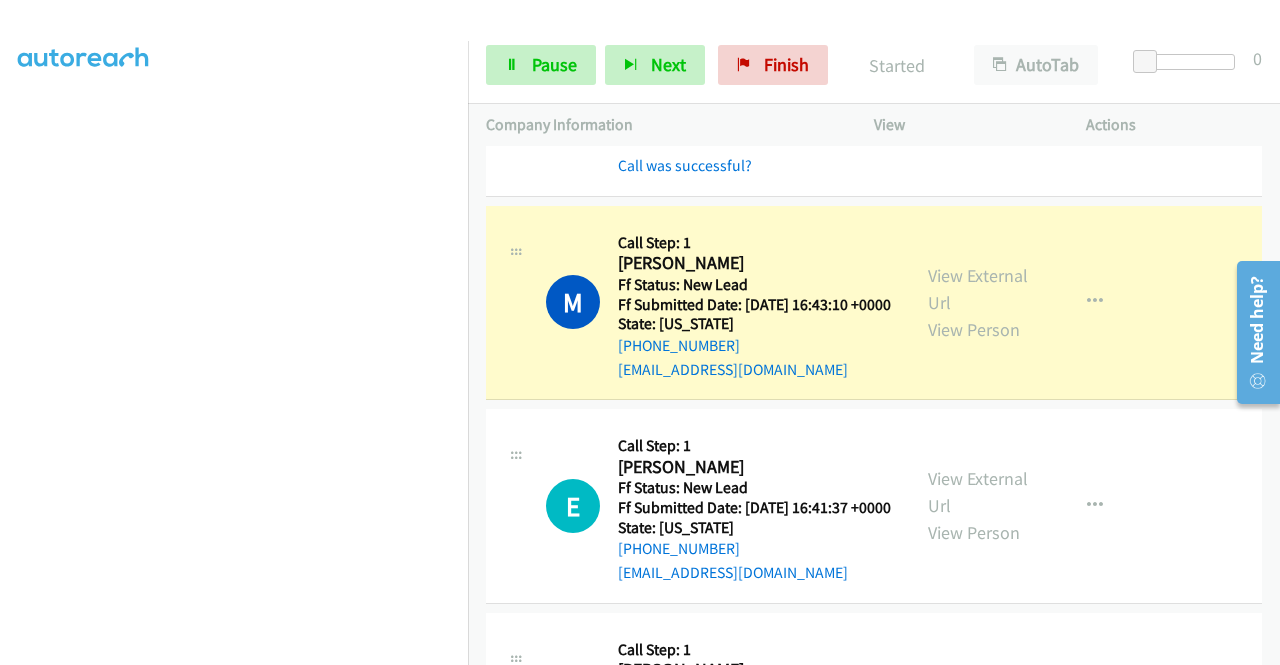scroll, scrollTop: 284, scrollLeft: 0, axis: vertical 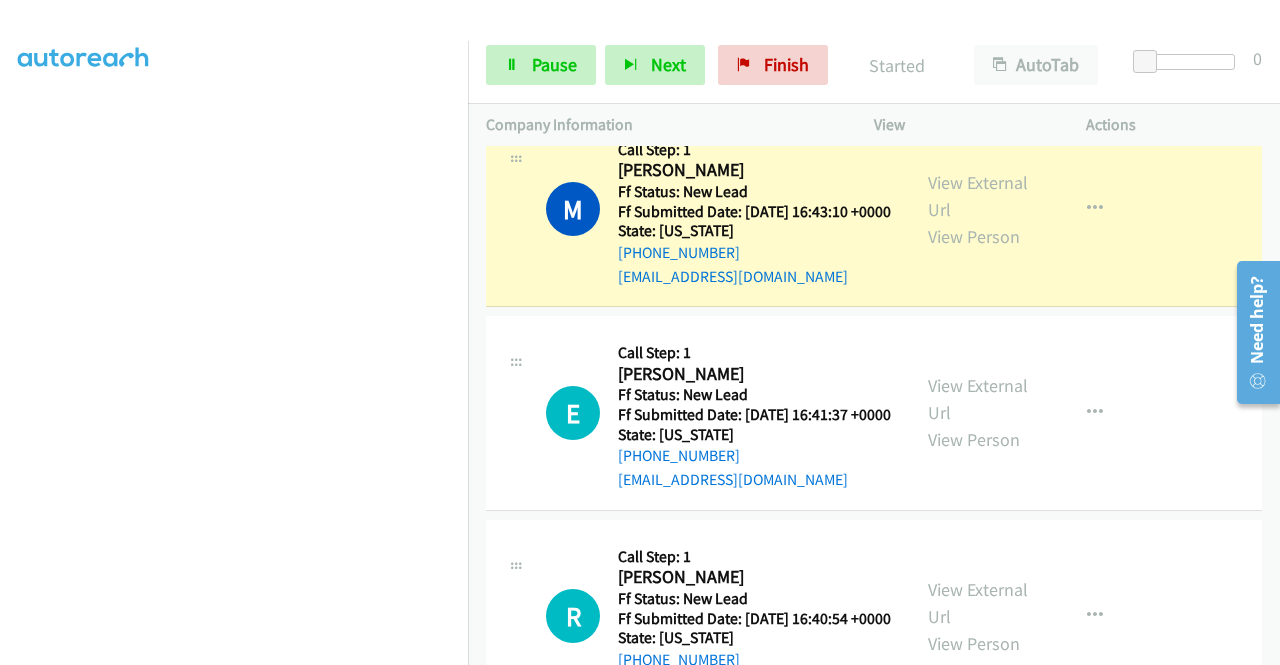 click on "Dialing Mode: Power
|
Switch to Preview
My Lists" at bounding box center [234, 152] 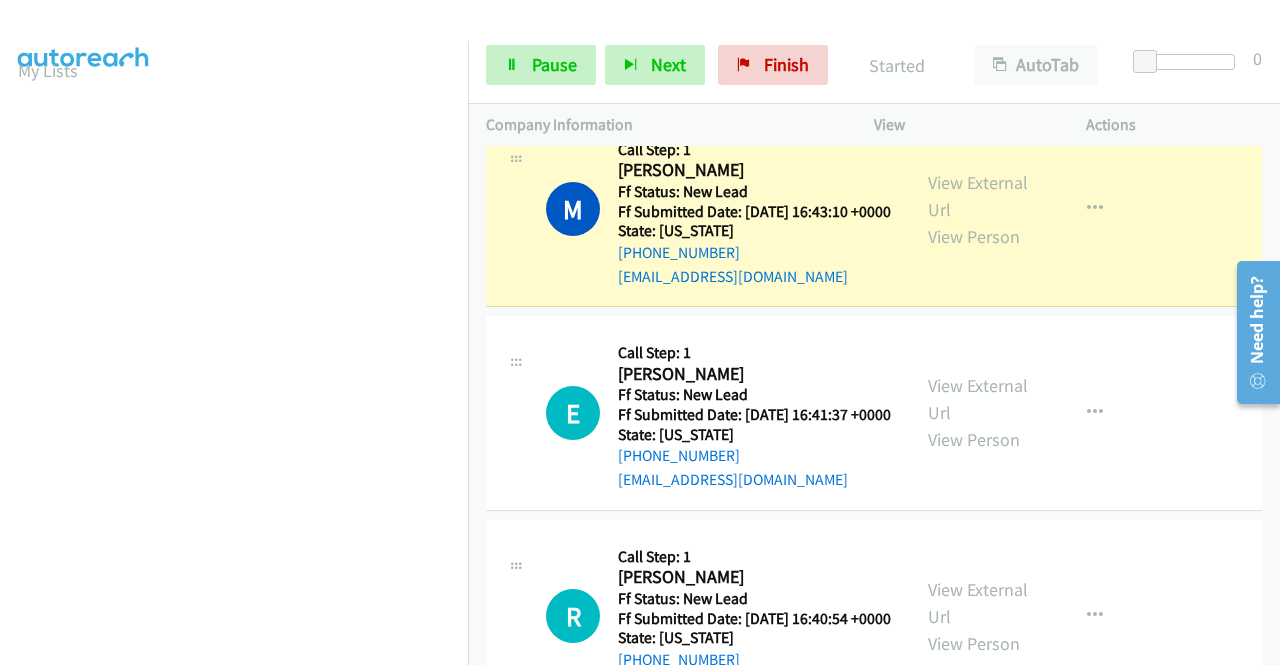 scroll, scrollTop: 0, scrollLeft: 0, axis: both 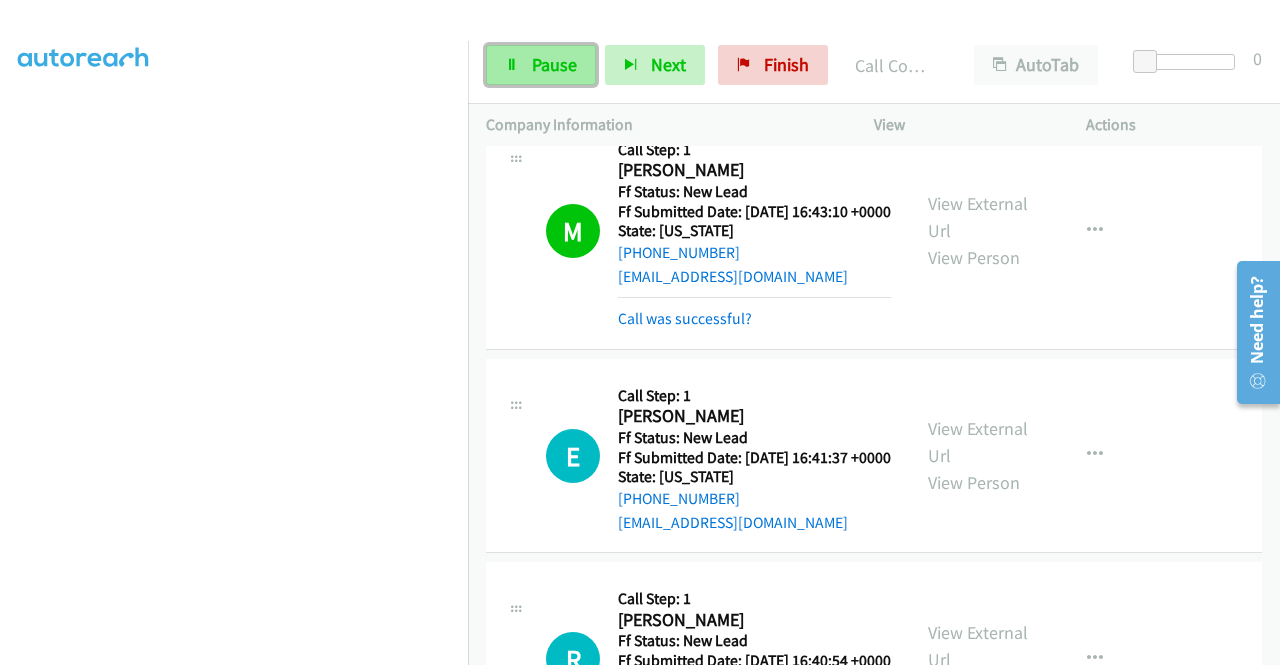 click on "Pause" at bounding box center (554, 64) 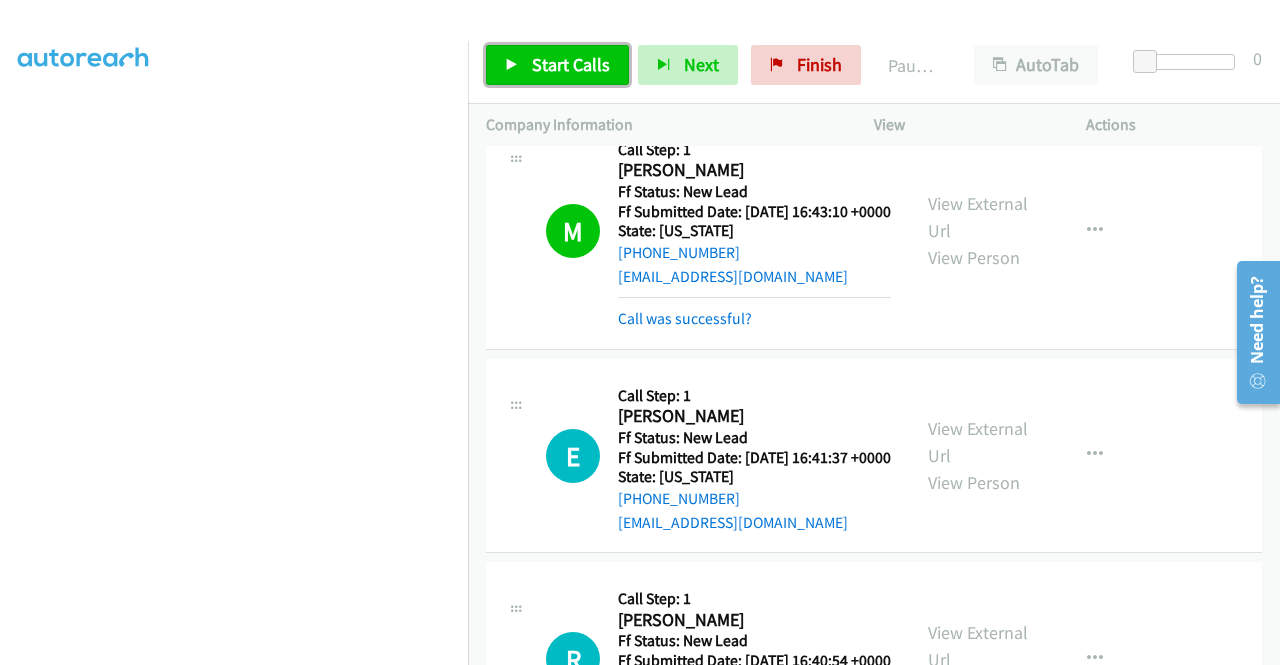 click on "Start Calls" at bounding box center [571, 64] 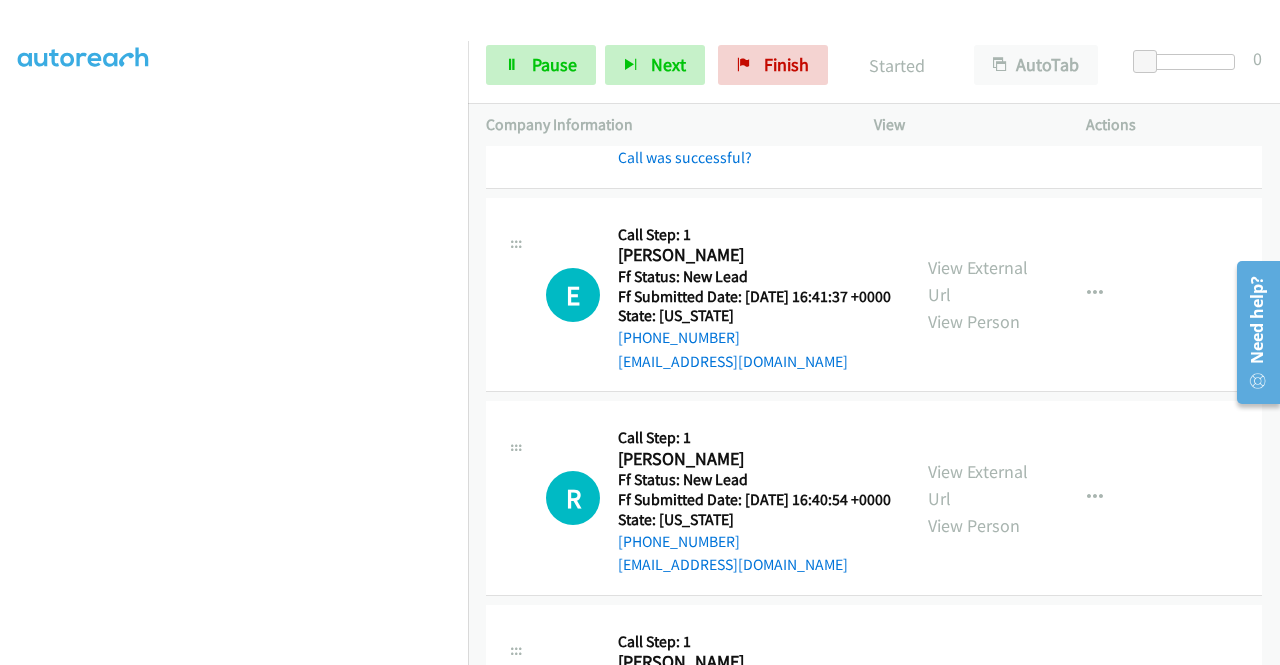 scroll, scrollTop: 466, scrollLeft: 0, axis: vertical 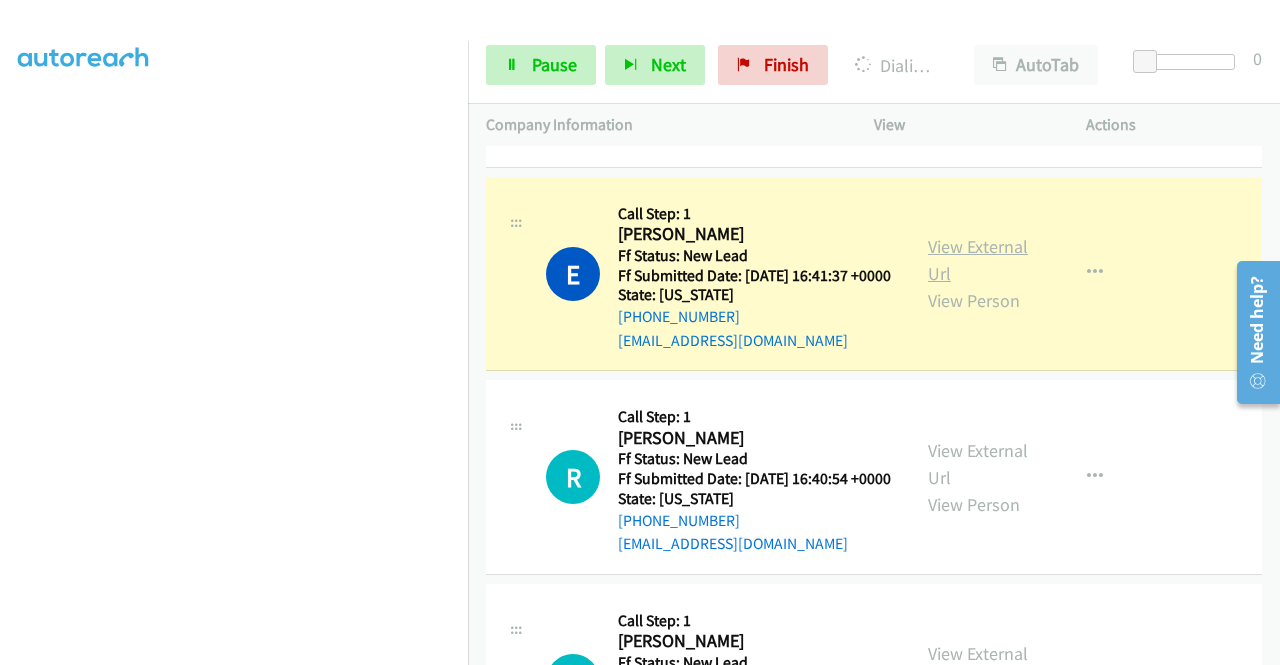 click on "View External Url" at bounding box center [978, 260] 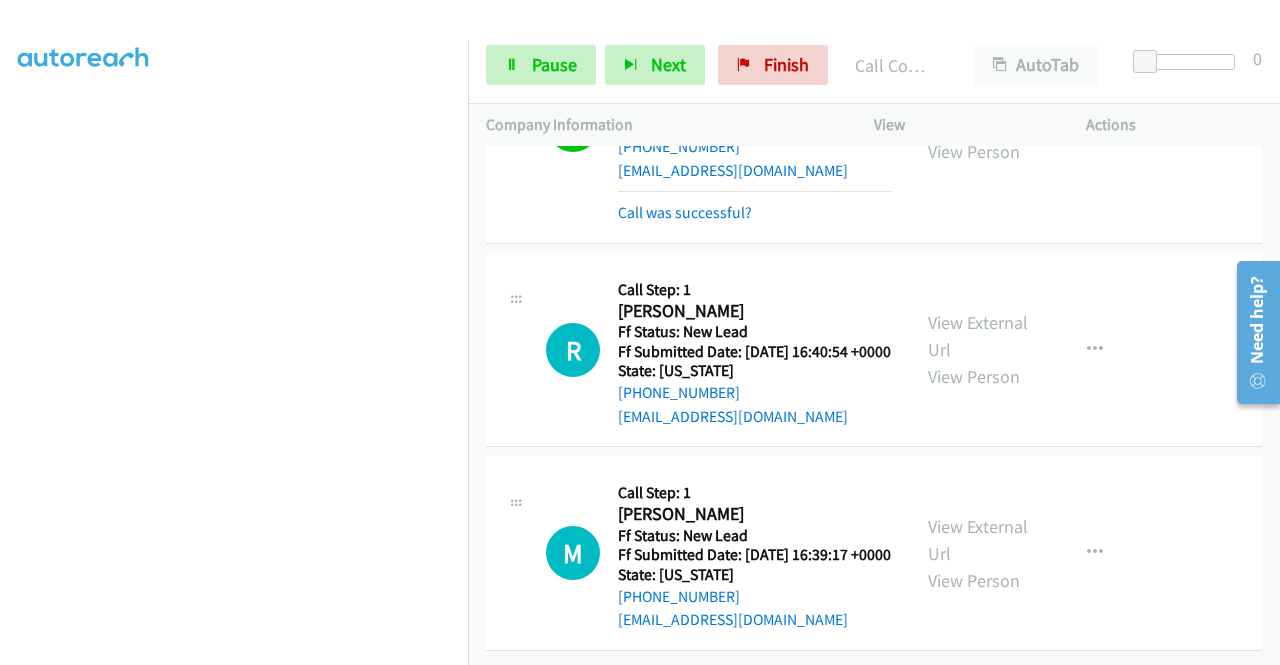 scroll, scrollTop: 674, scrollLeft: 0, axis: vertical 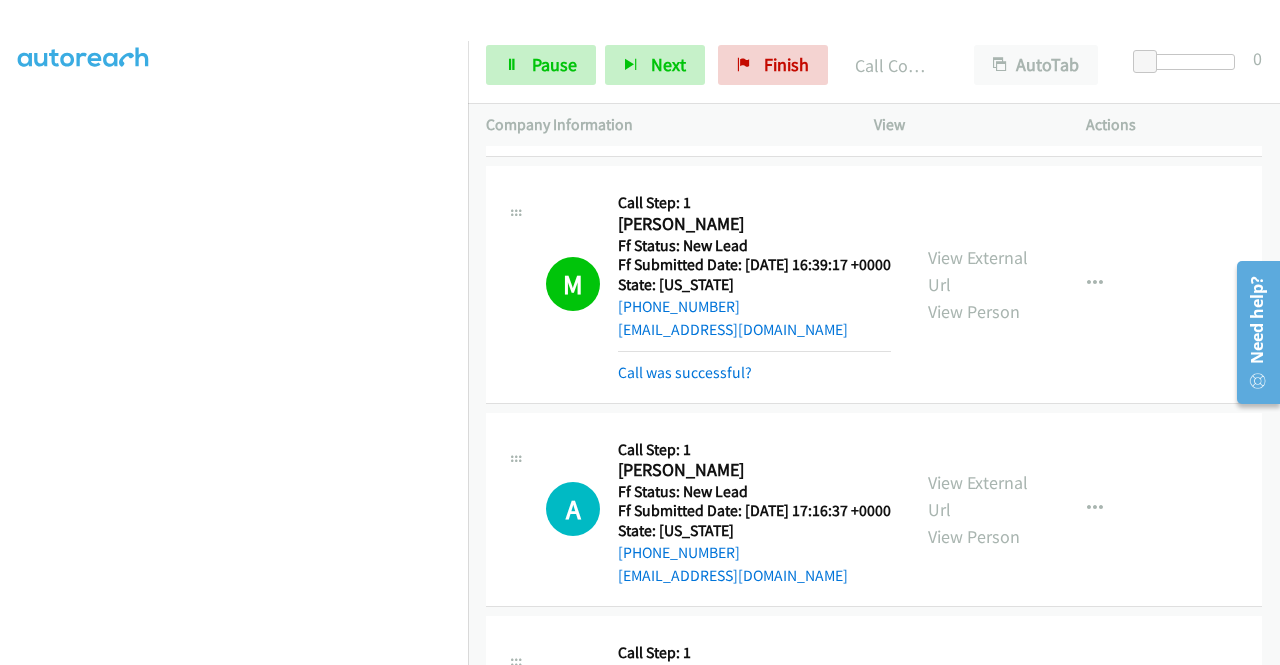 click on "View External Url
View Person" at bounding box center [980, 284] 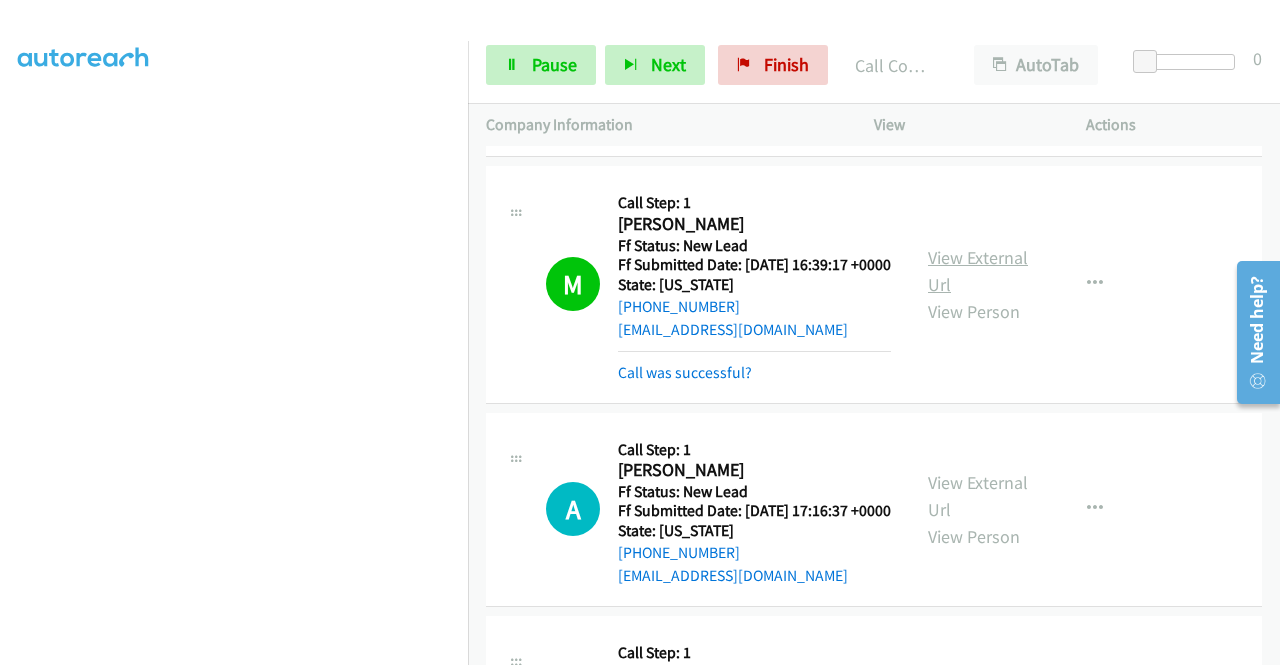 click on "View External Url" at bounding box center [978, 271] 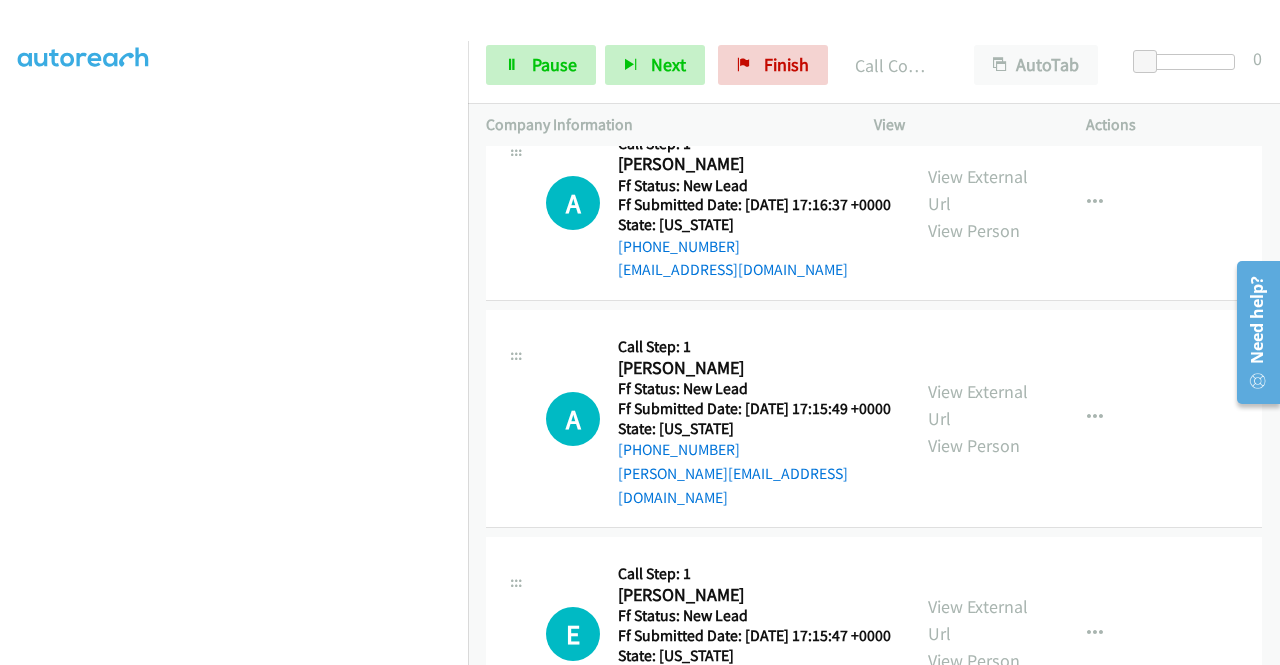 scroll, scrollTop: 1244, scrollLeft: 0, axis: vertical 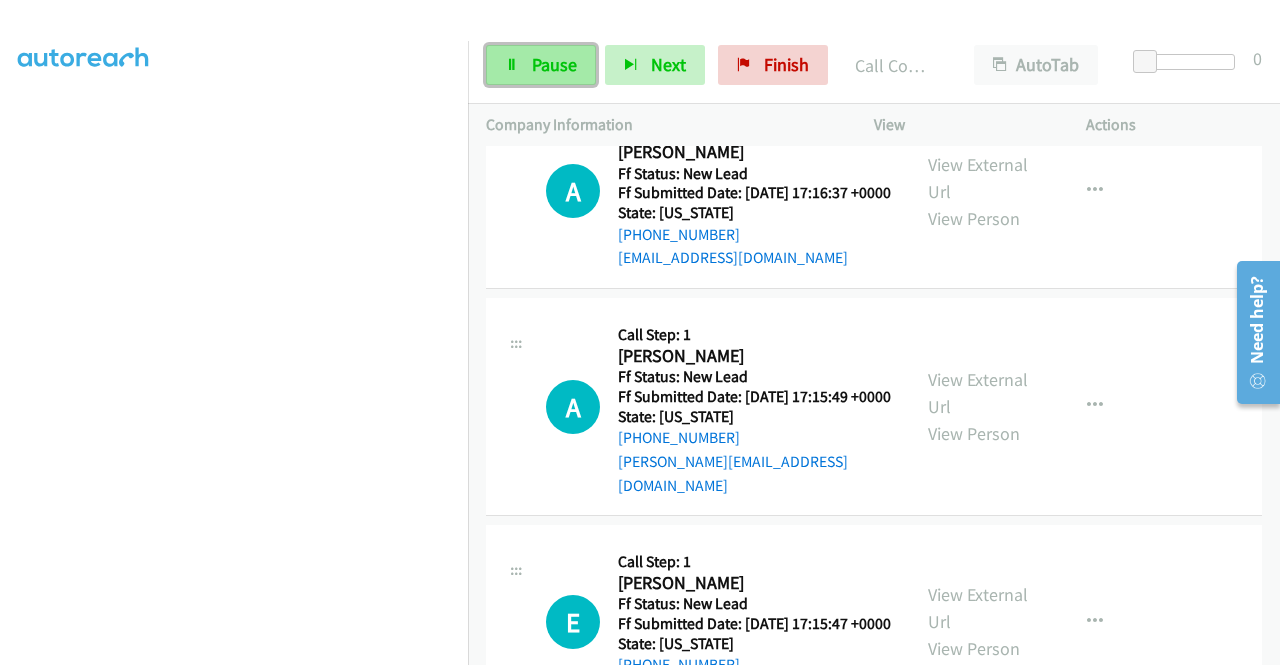 click on "Pause" at bounding box center [554, 64] 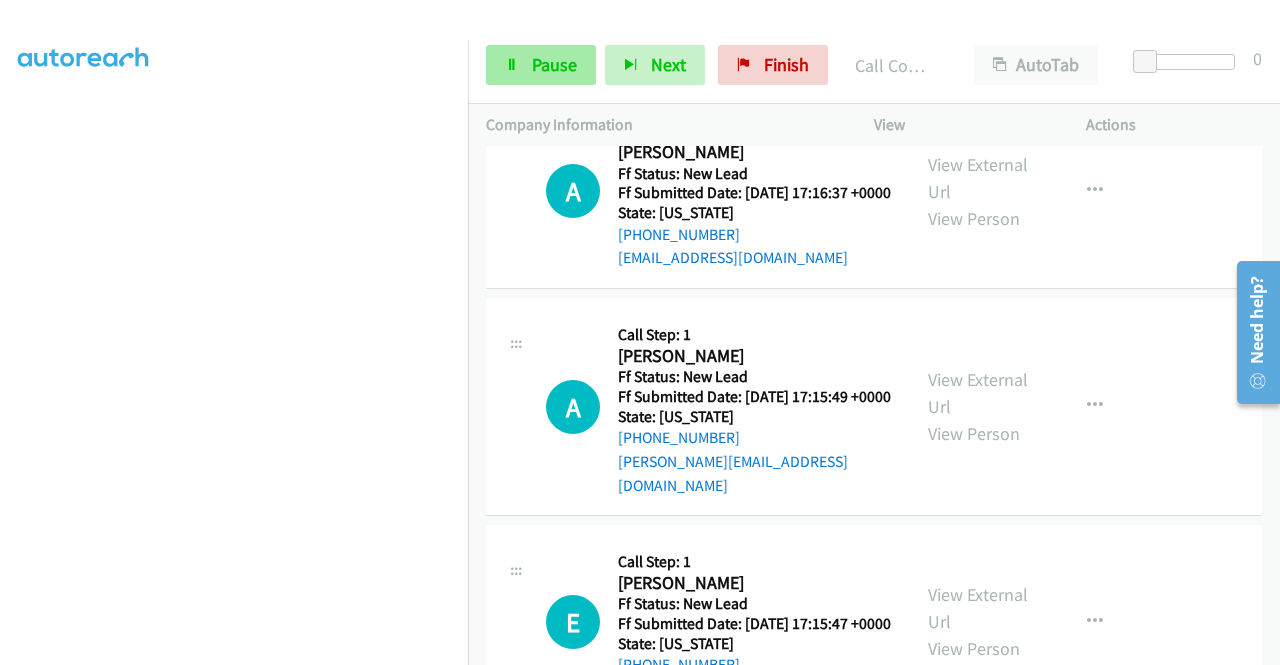 click on "Start Calls" at bounding box center (523, 94) 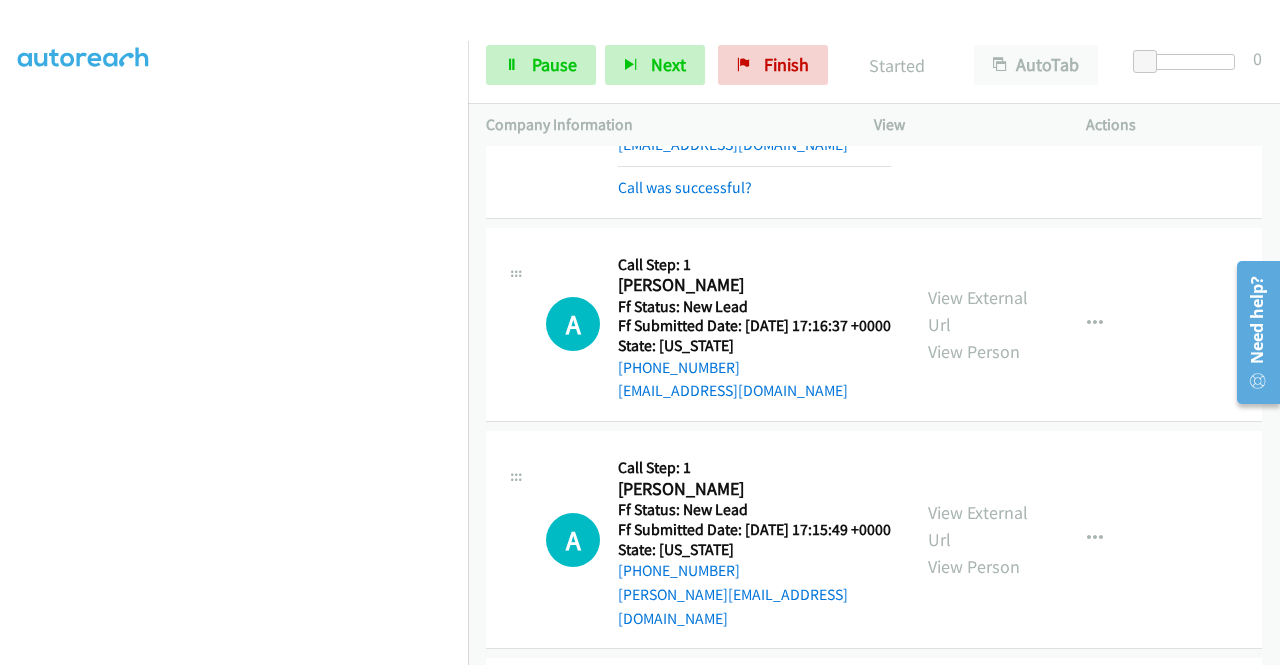 scroll, scrollTop: 1156, scrollLeft: 0, axis: vertical 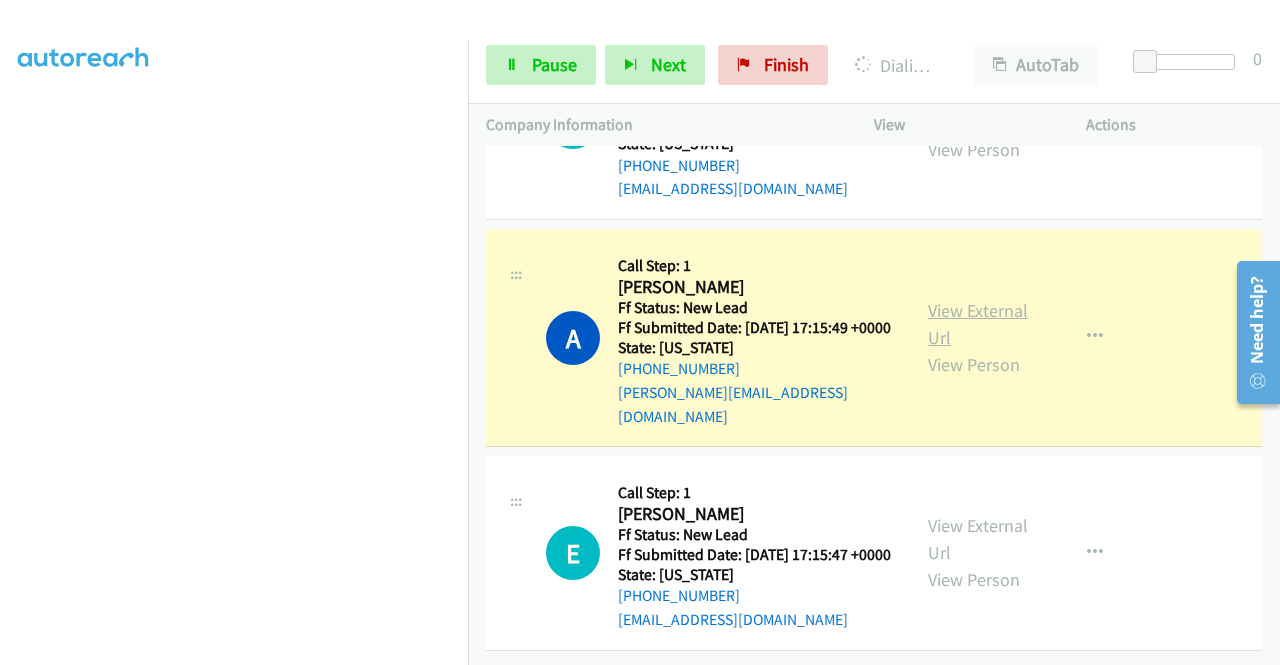 click on "View External Url" at bounding box center (978, 324) 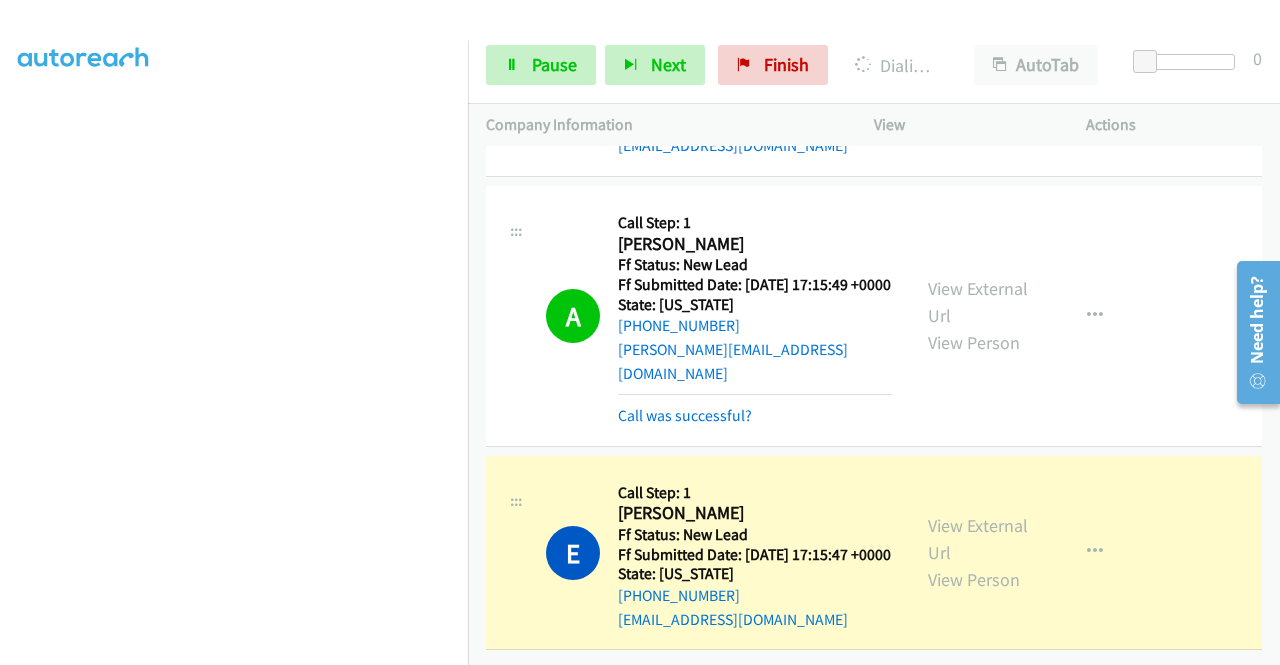 scroll, scrollTop: 1470, scrollLeft: 0, axis: vertical 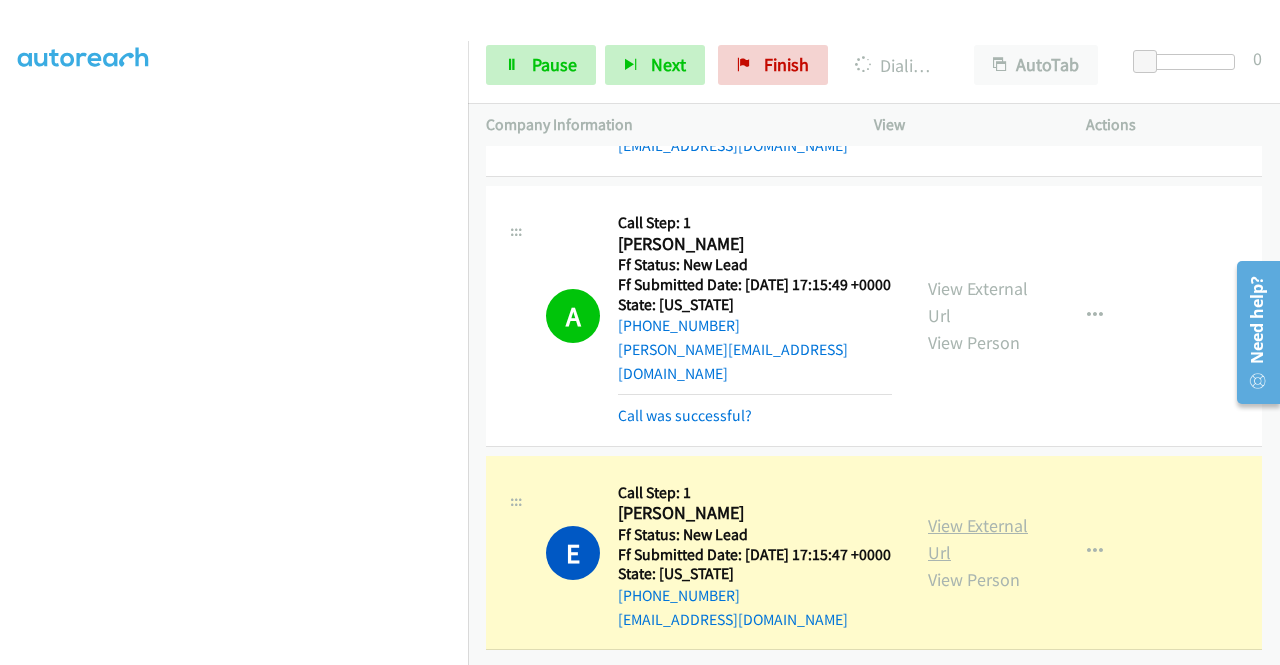 click on "View External Url" at bounding box center (978, 539) 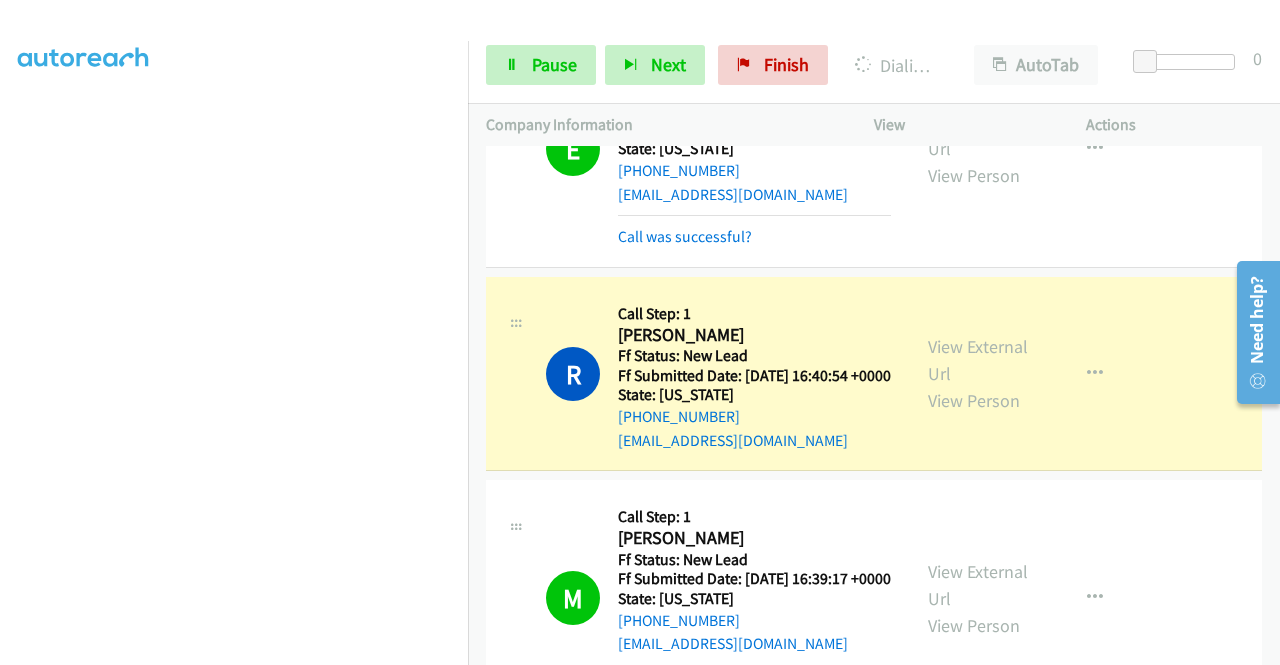 scroll, scrollTop: 620, scrollLeft: 0, axis: vertical 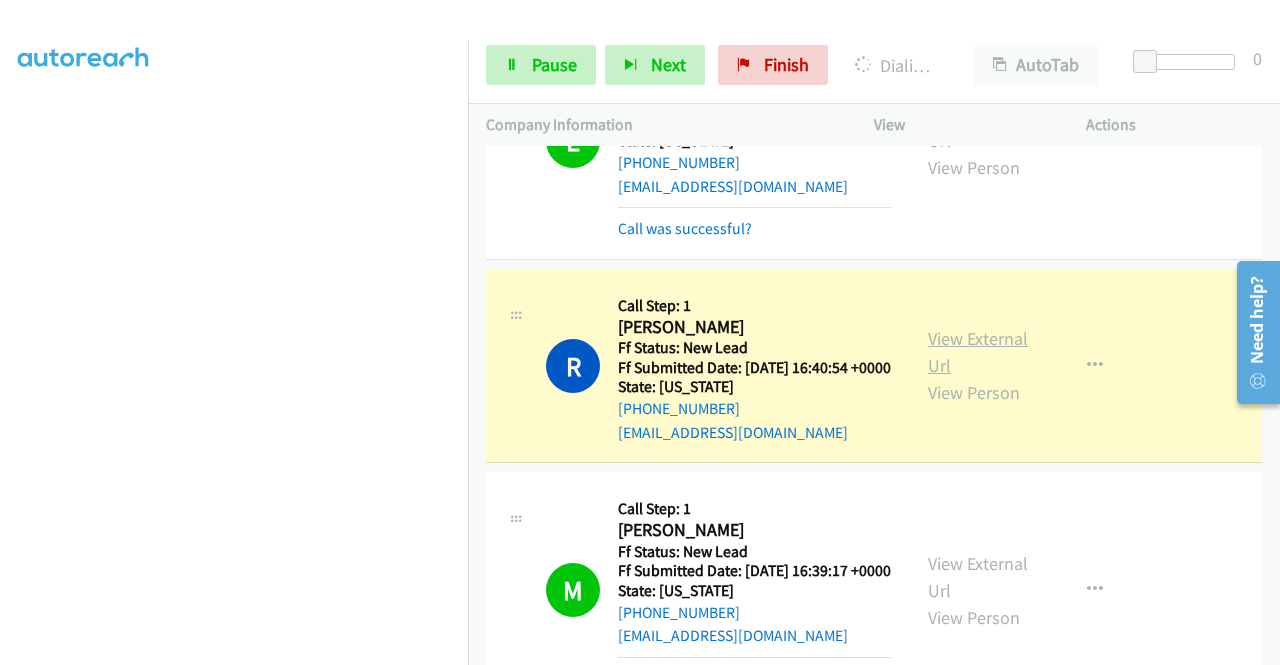 click on "View External Url" at bounding box center [978, 352] 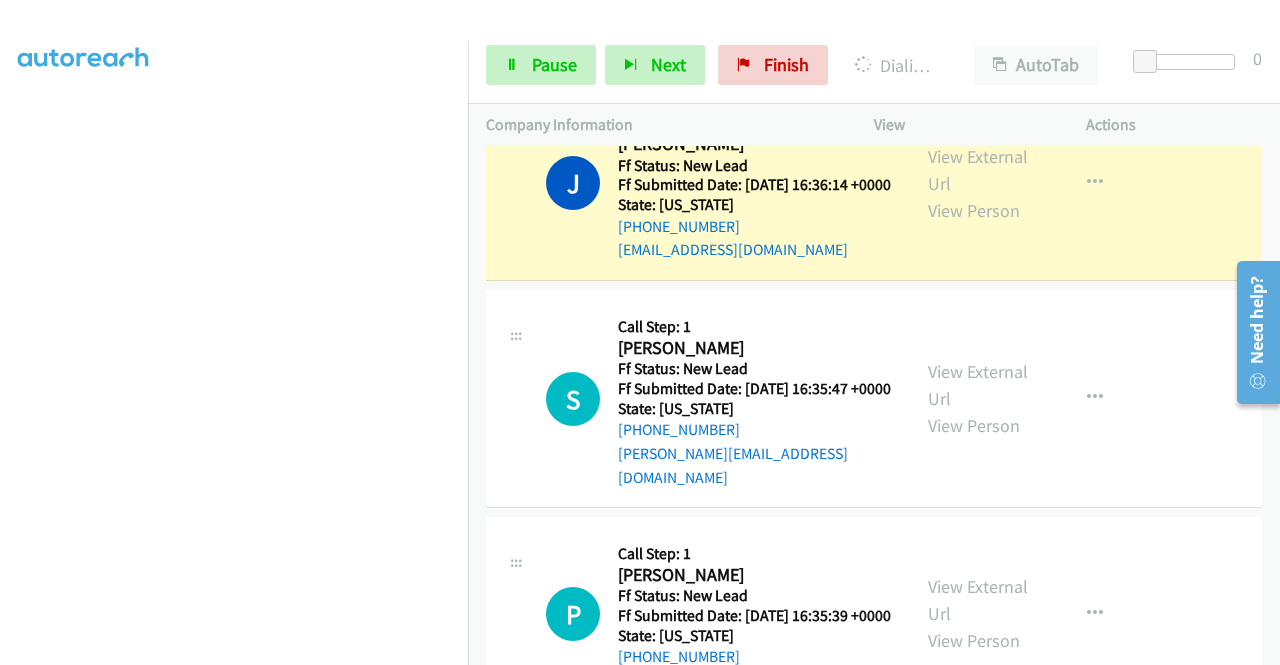 scroll, scrollTop: 2065, scrollLeft: 0, axis: vertical 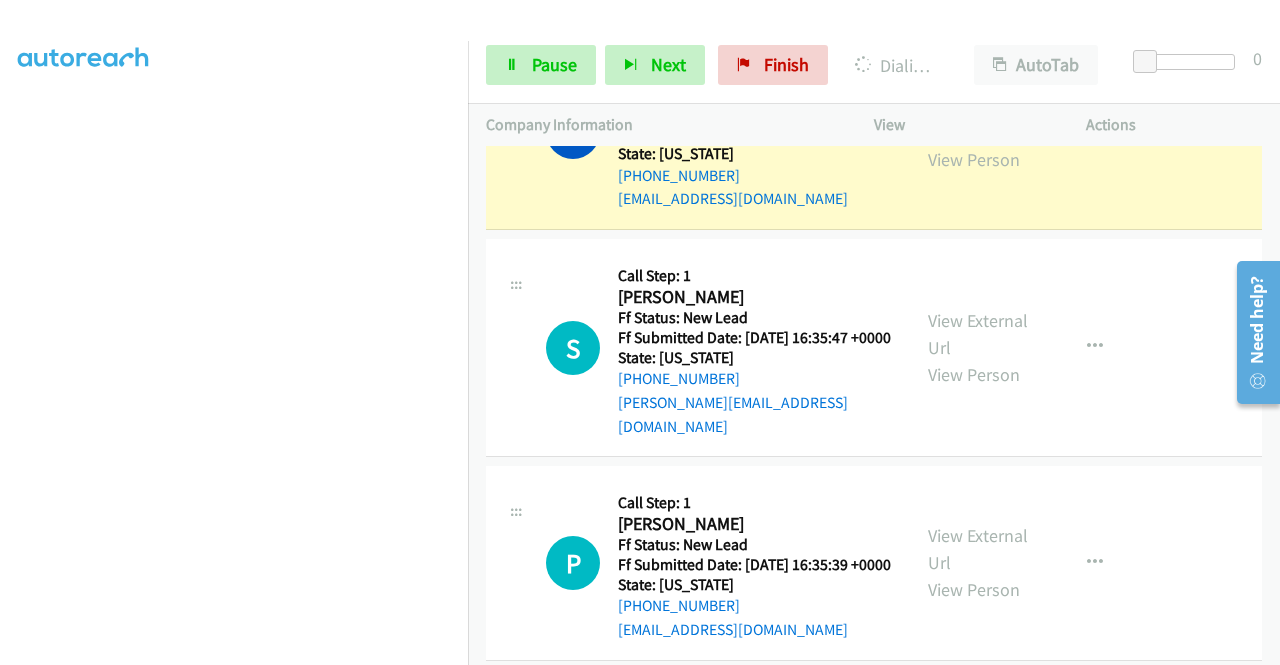 click on "View External Url" at bounding box center (978, 119) 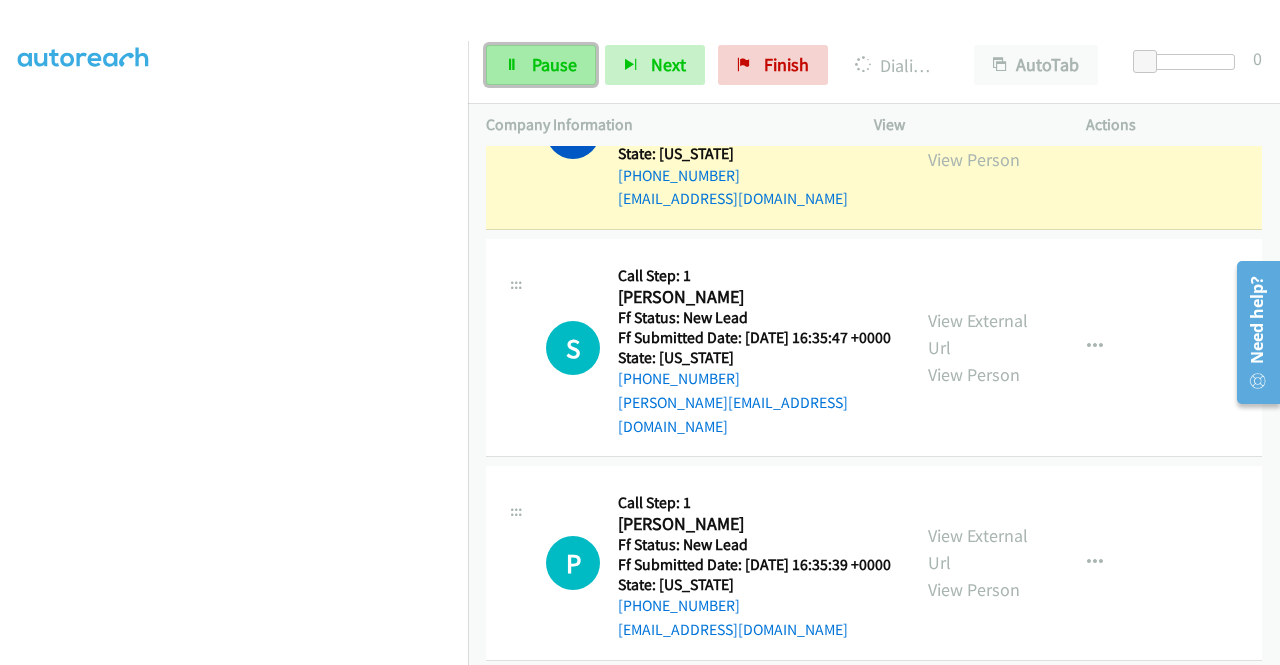 click on "Pause" at bounding box center (541, 65) 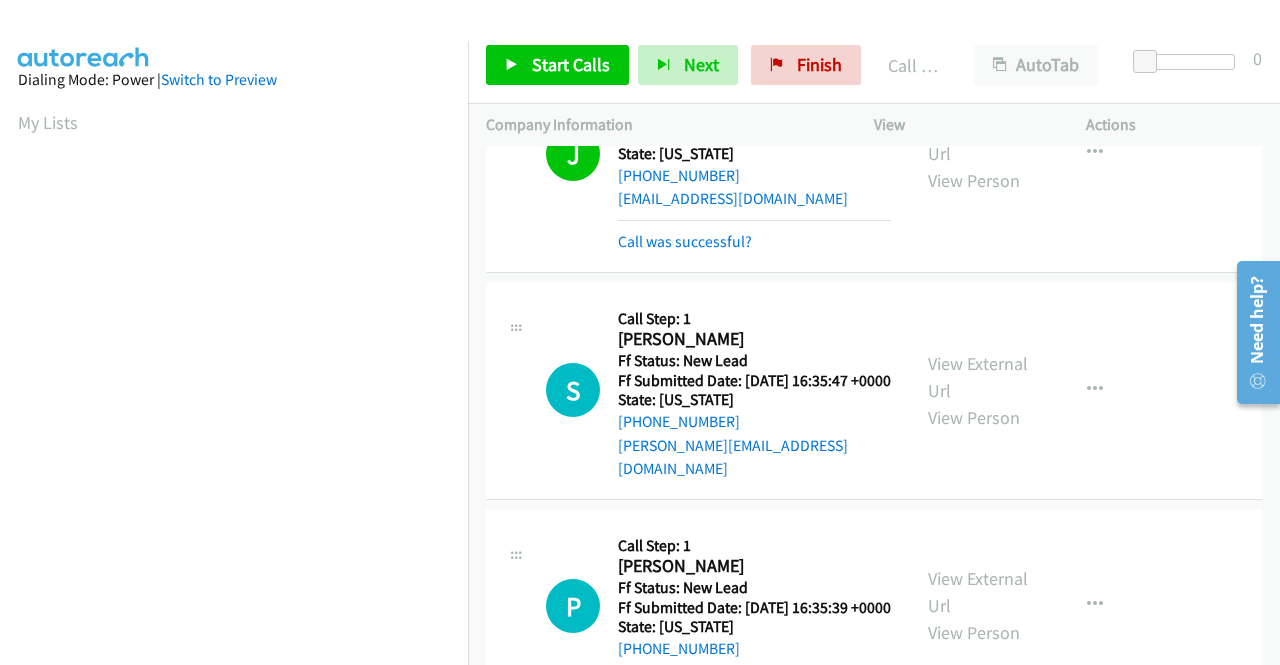 scroll, scrollTop: 456, scrollLeft: 0, axis: vertical 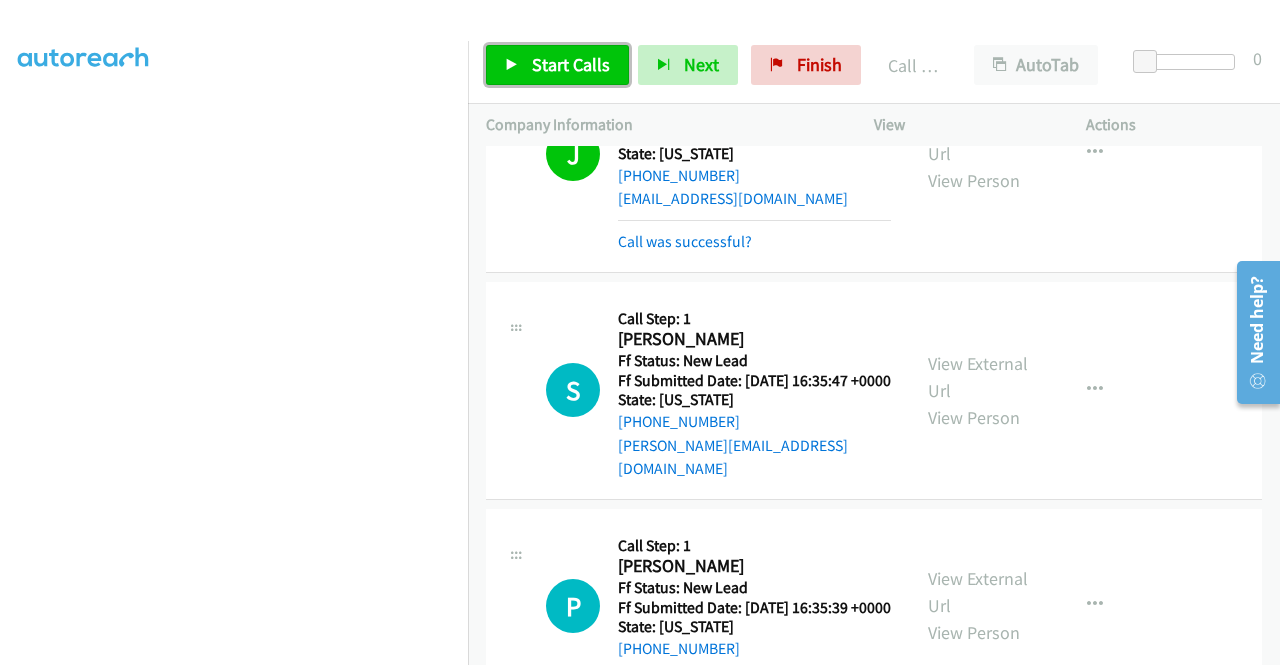 click on "Start Calls" at bounding box center (557, 65) 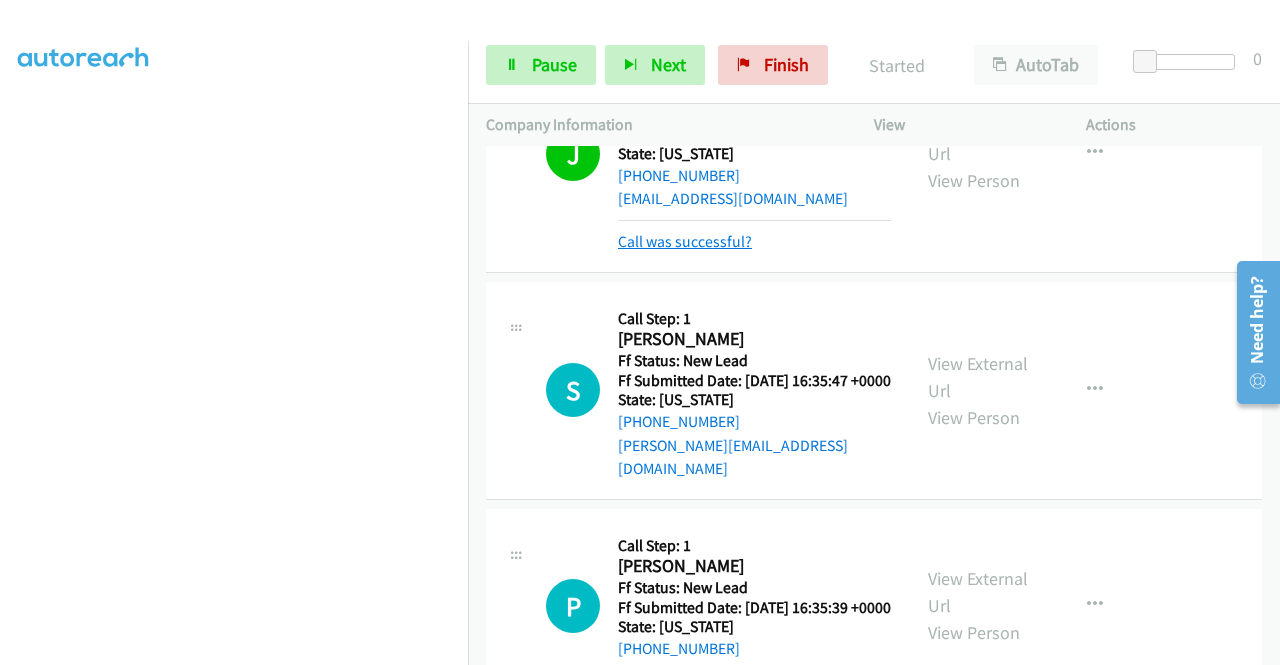 click on "Call was successful?" at bounding box center [685, 241] 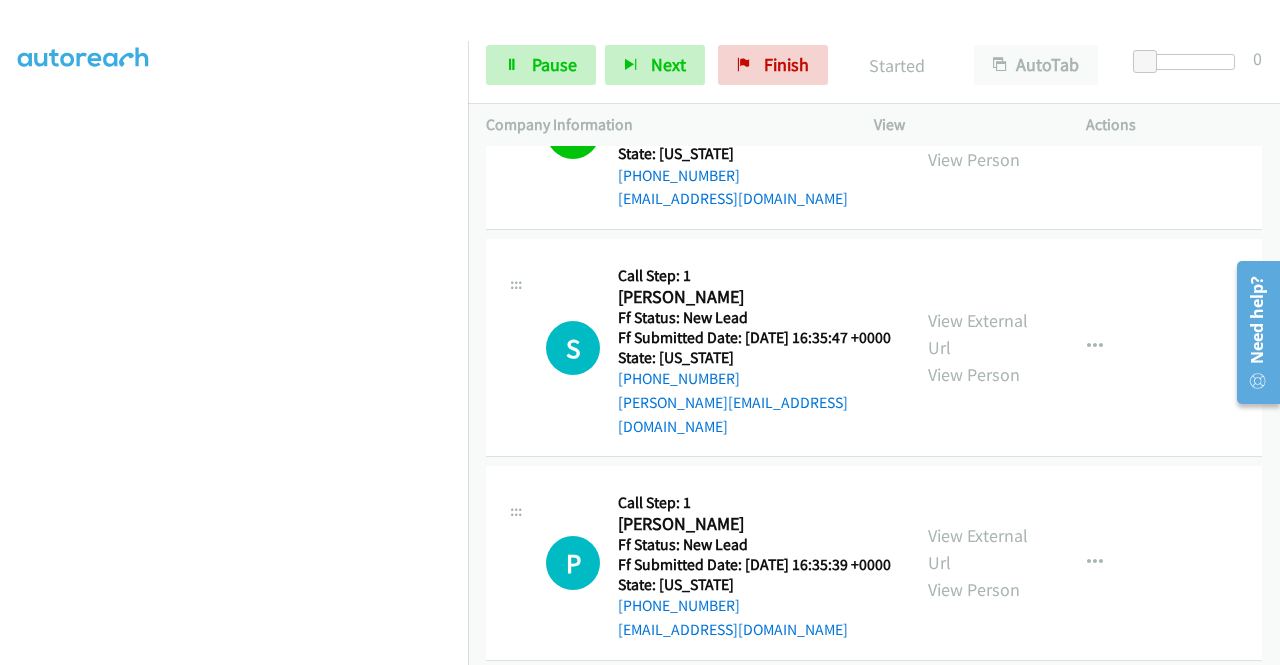 scroll, scrollTop: 2253, scrollLeft: 0, axis: vertical 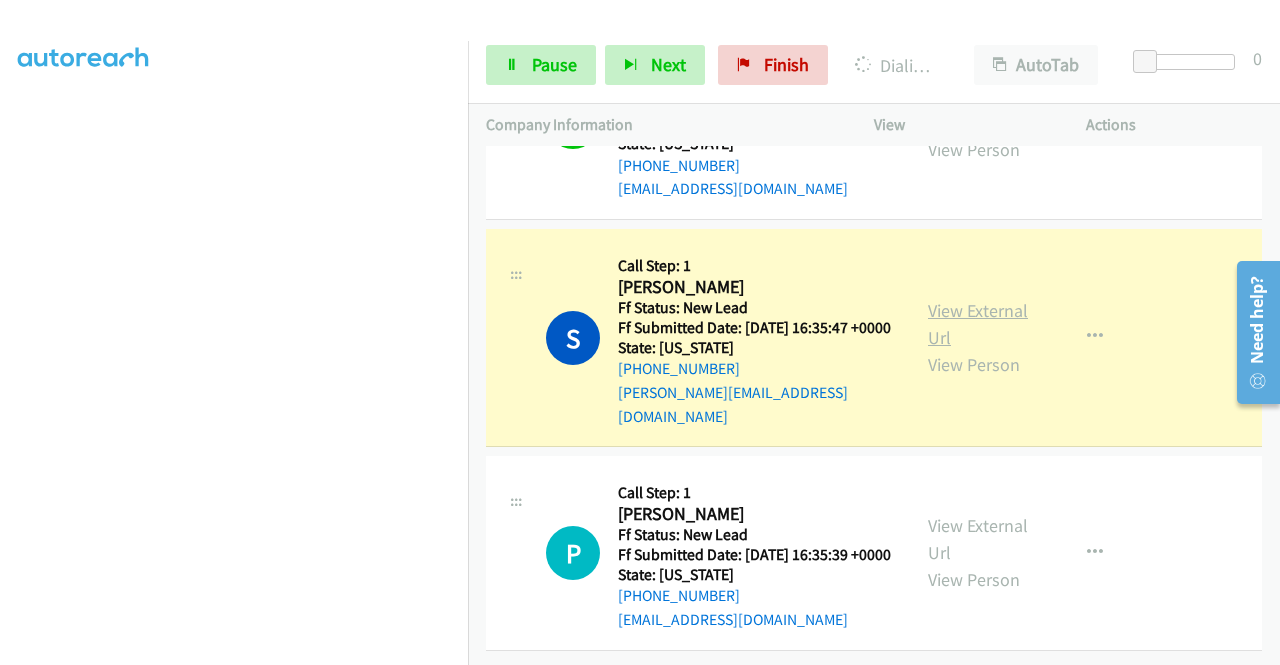 click on "View External Url" at bounding box center (978, 324) 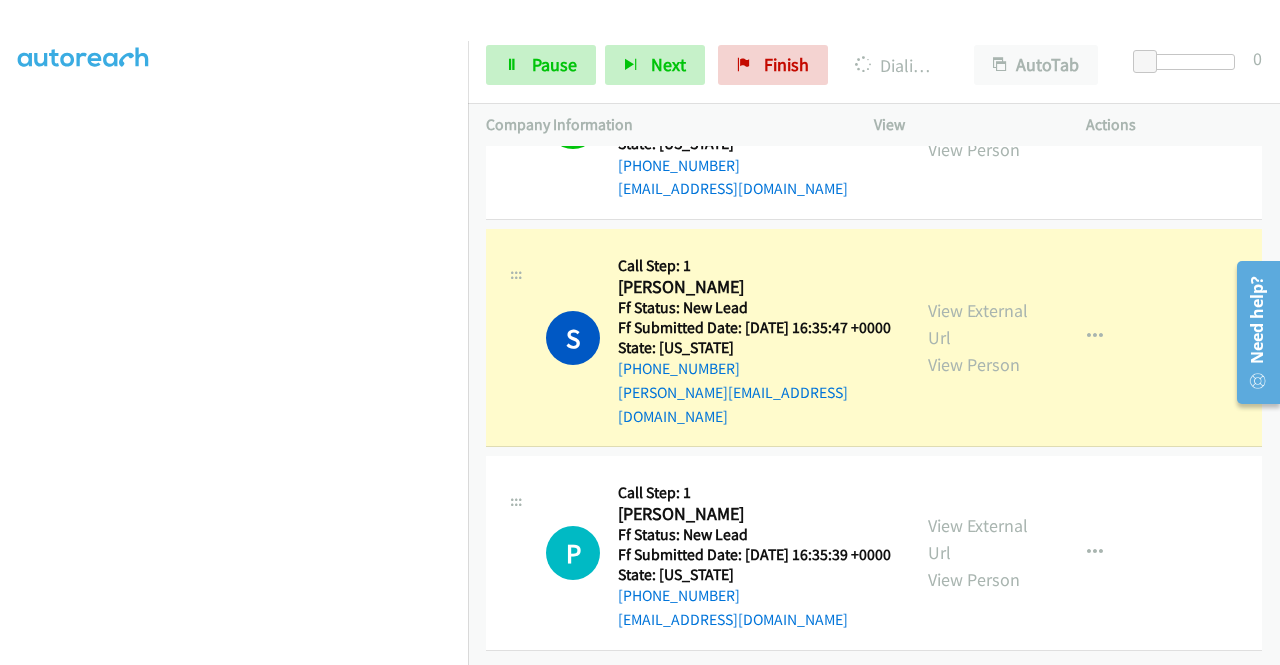 scroll, scrollTop: 2253, scrollLeft: 0, axis: vertical 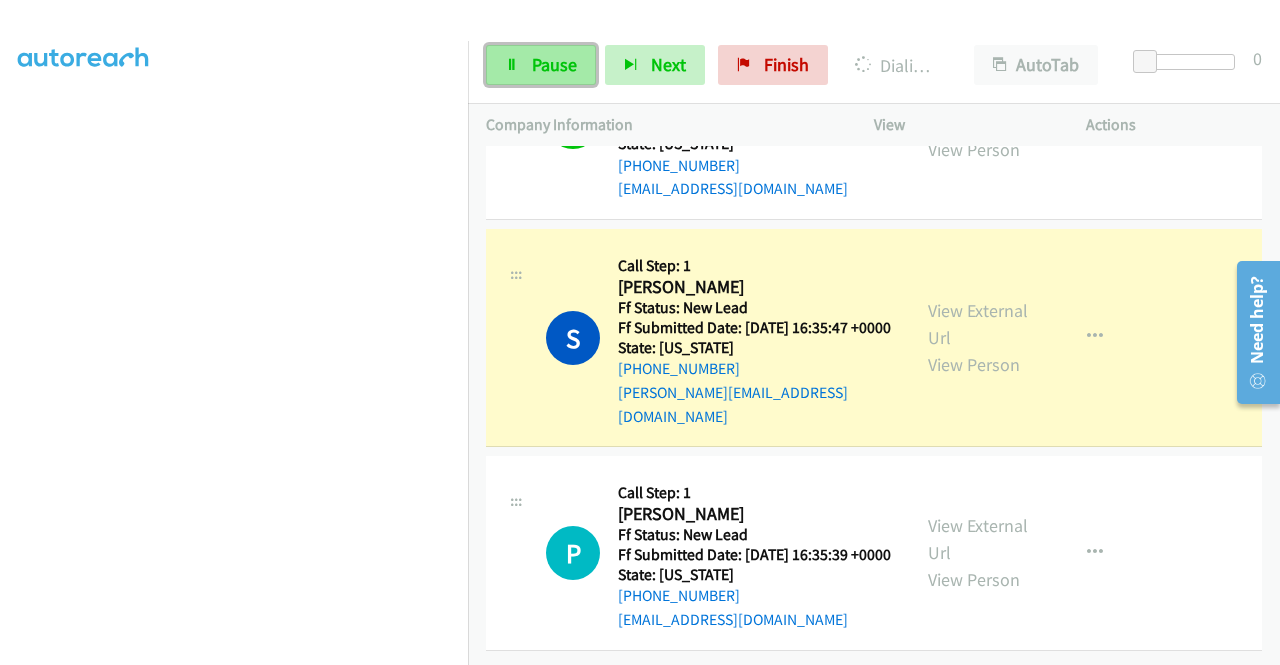 click on "Pause" at bounding box center [541, 65] 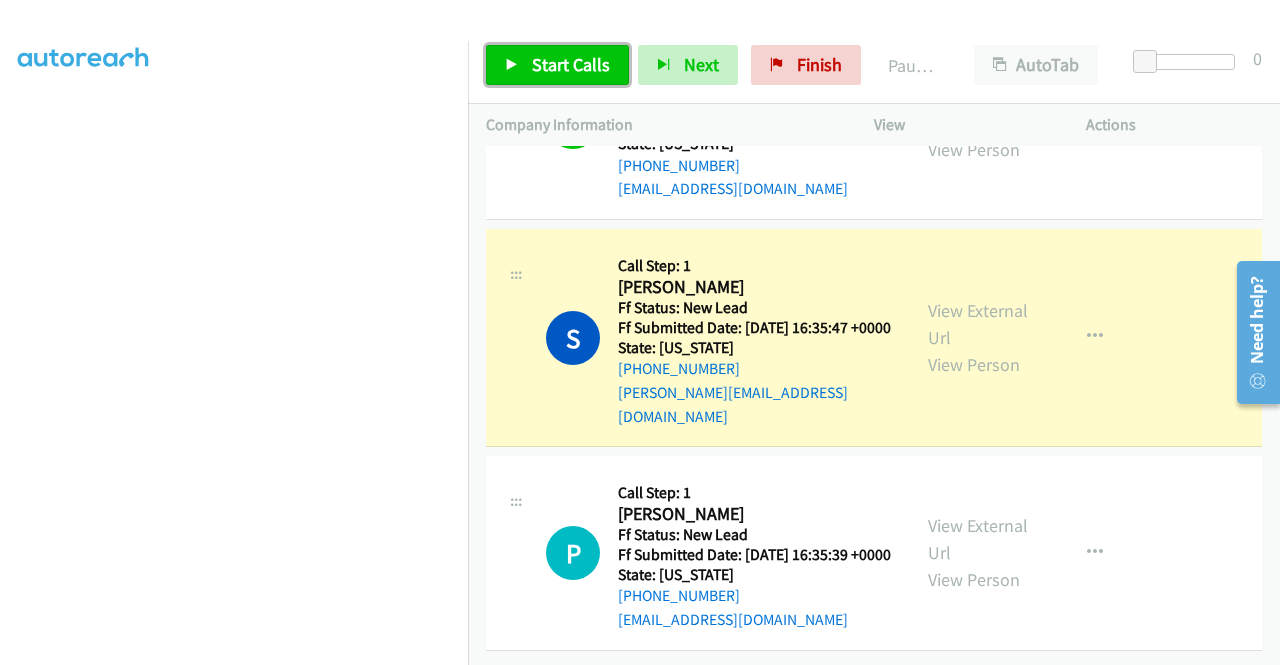 click on "Start Calls" at bounding box center [557, 65] 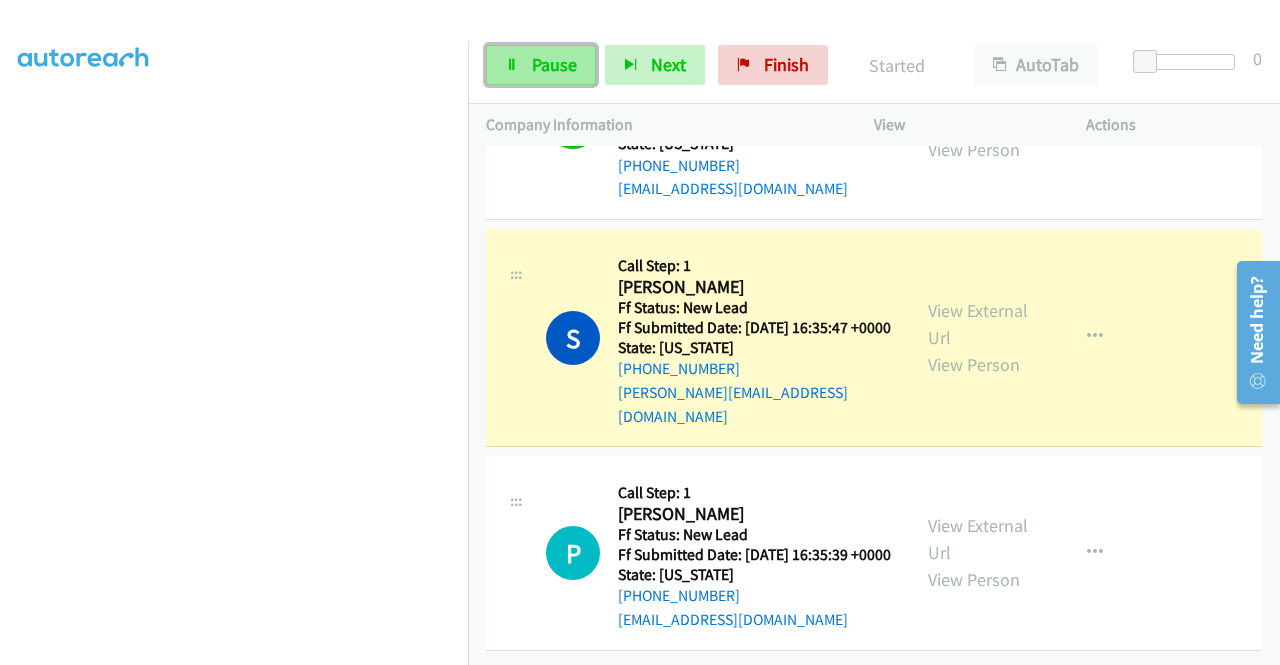 click on "Pause" at bounding box center (554, 64) 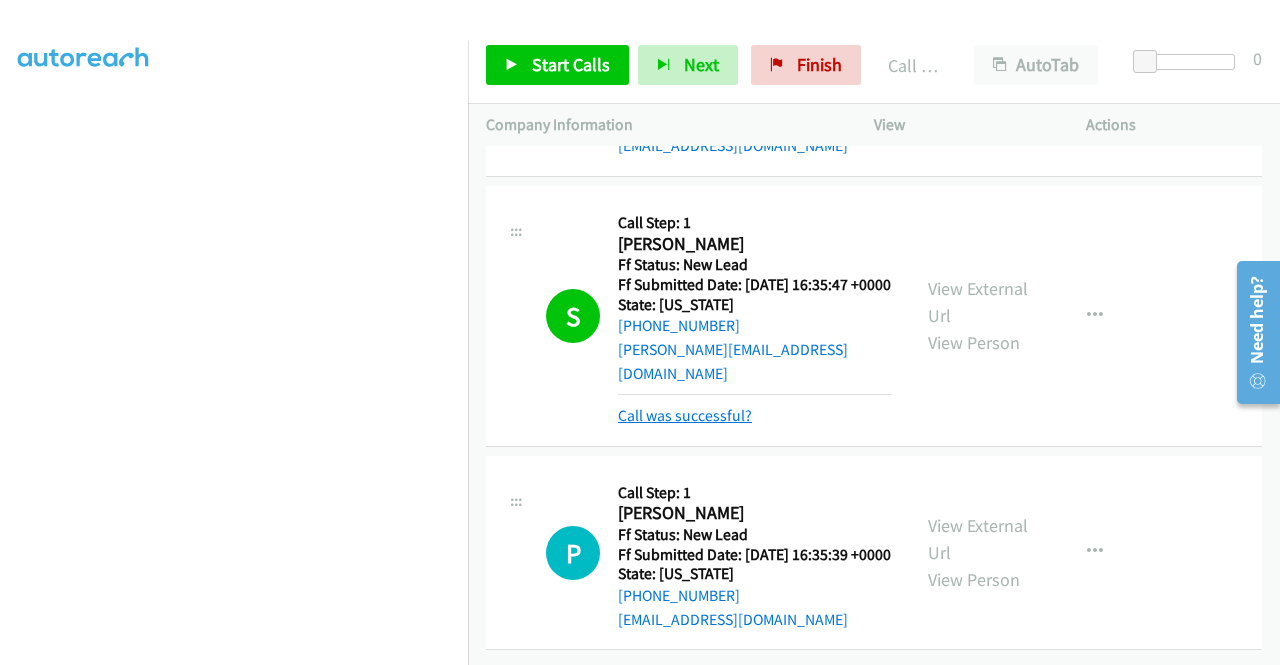 click on "Call was successful?" at bounding box center [685, 415] 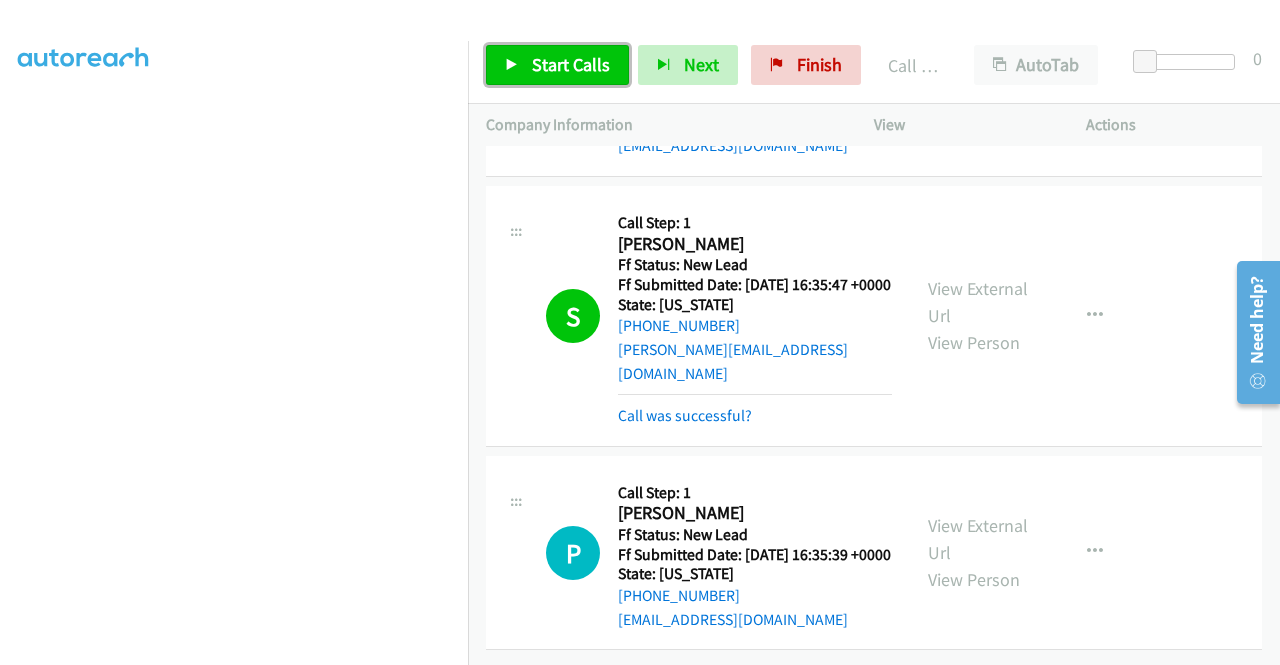 click on "Start Calls" at bounding box center (571, 64) 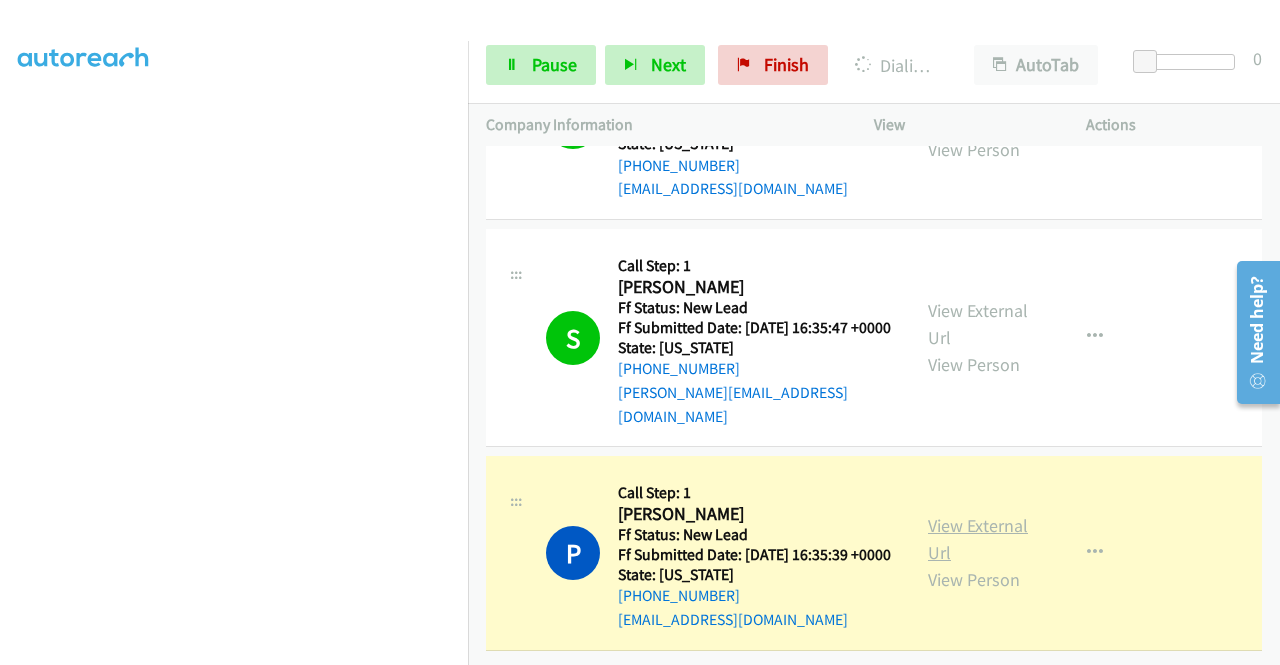 click on "View External Url" at bounding box center [978, 539] 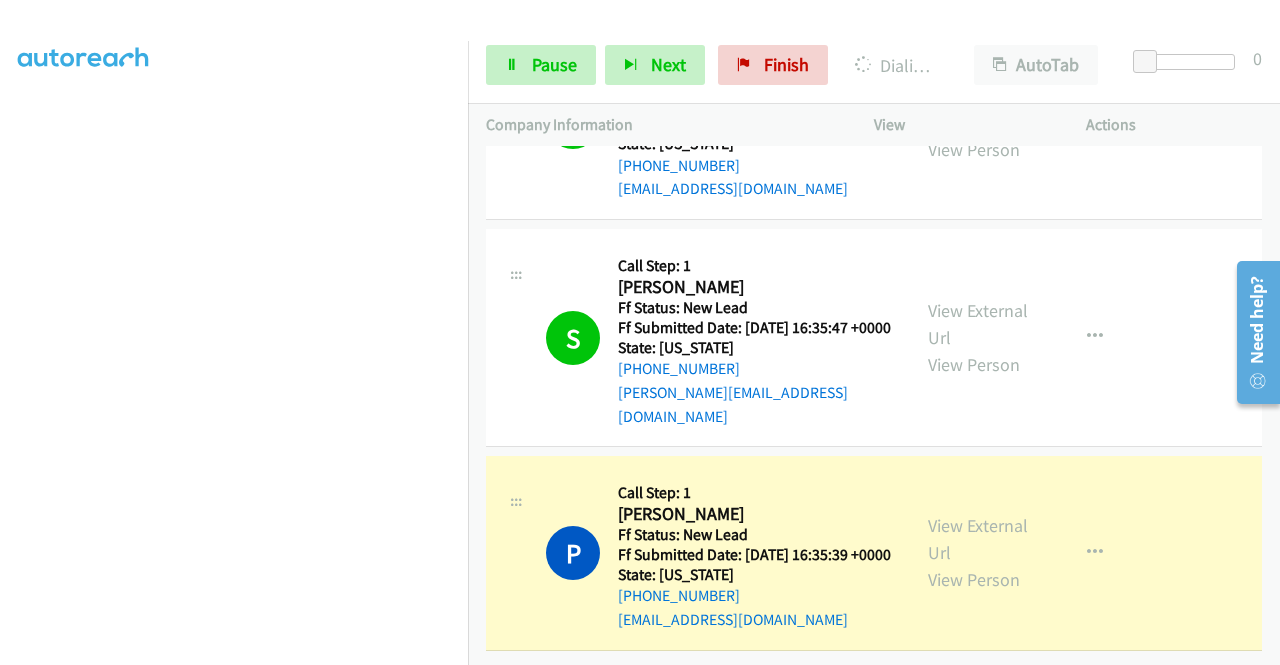 scroll, scrollTop: 2253, scrollLeft: 0, axis: vertical 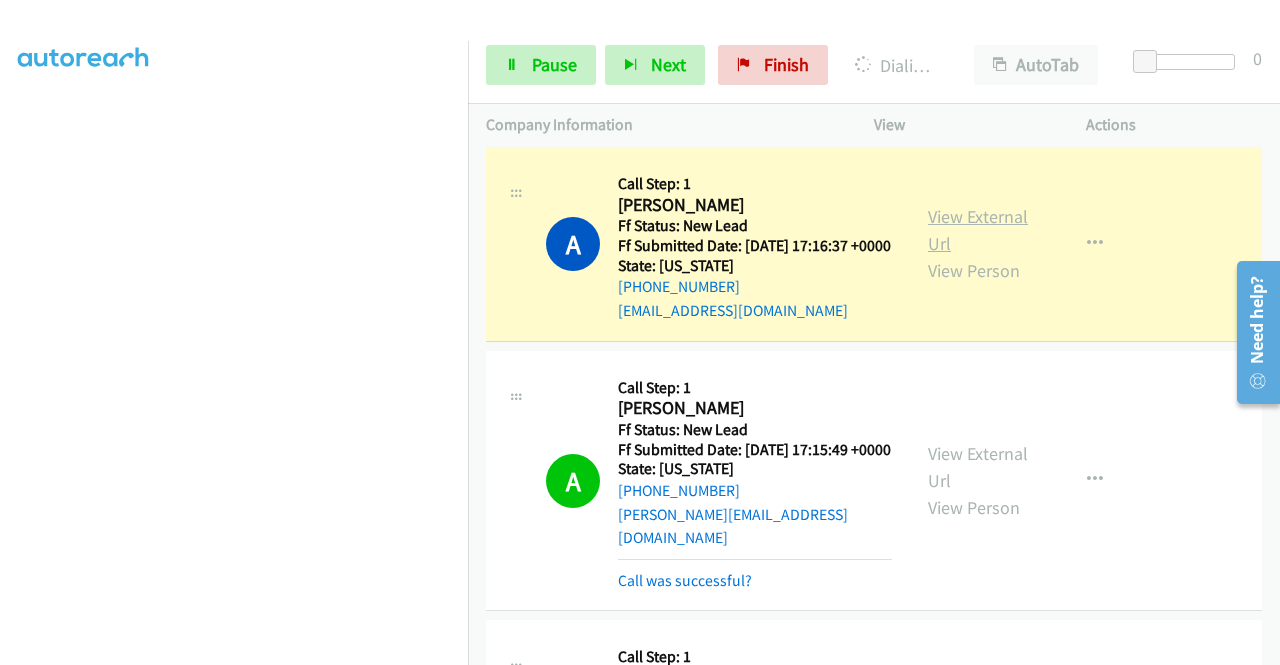 click on "View External Url" at bounding box center [978, 230] 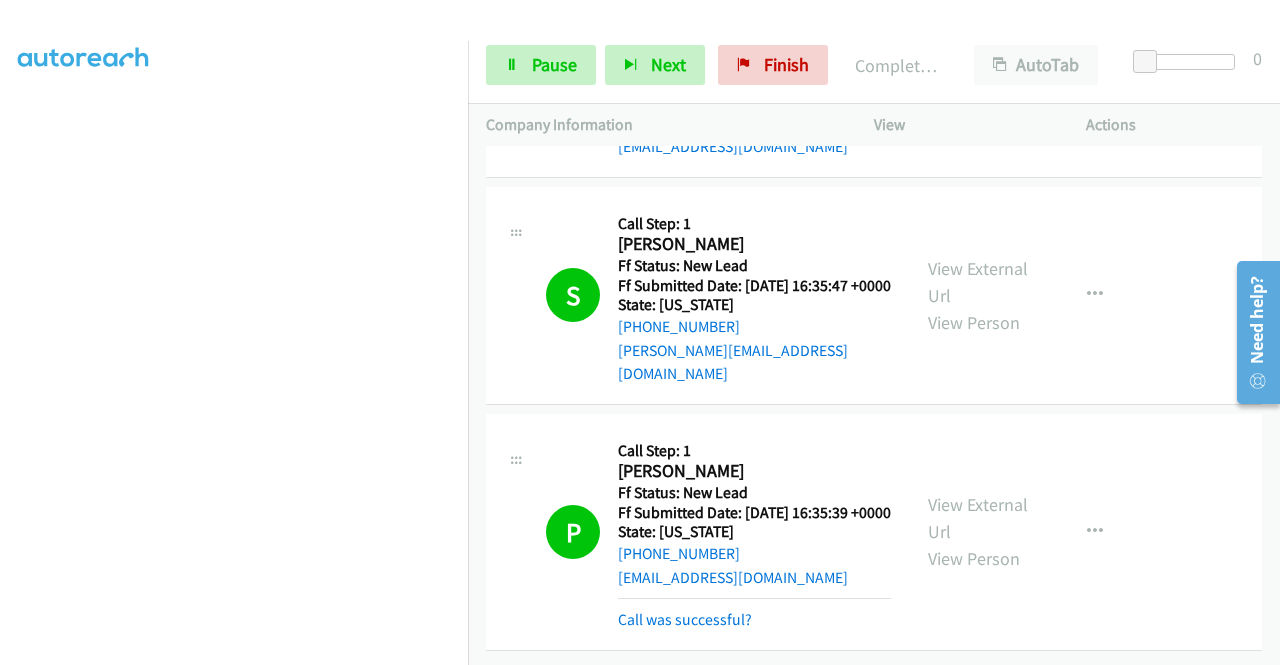 scroll, scrollTop: 0, scrollLeft: 0, axis: both 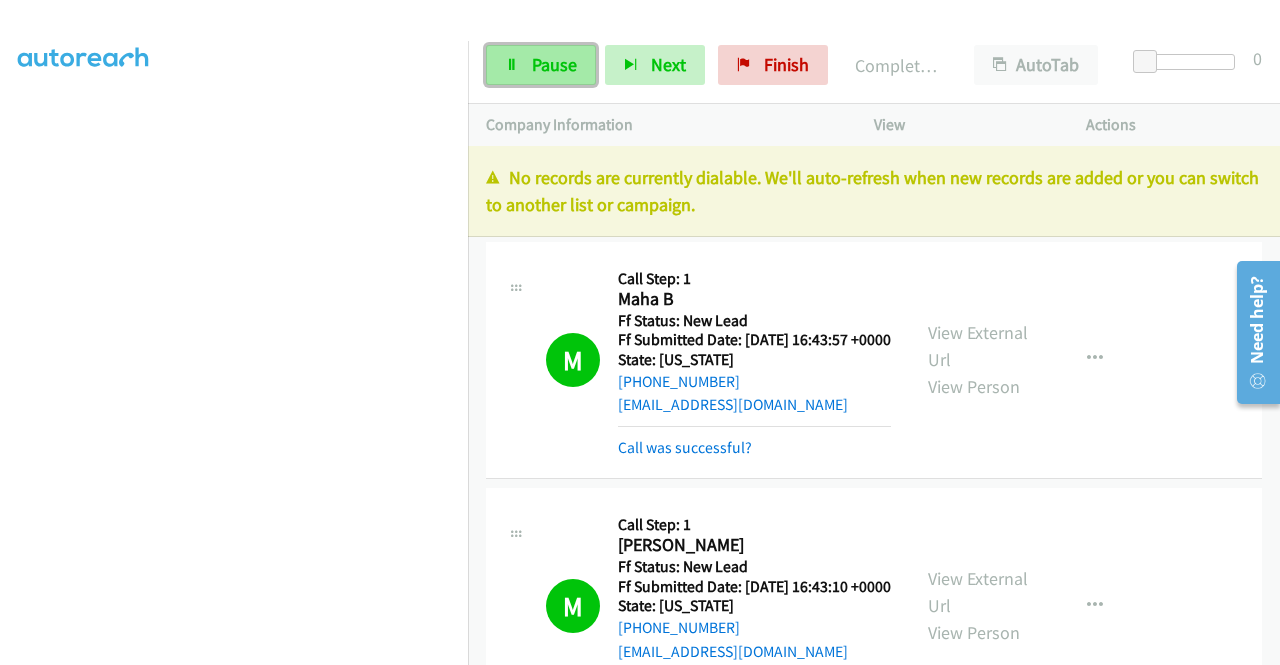 click on "Pause" at bounding box center [554, 64] 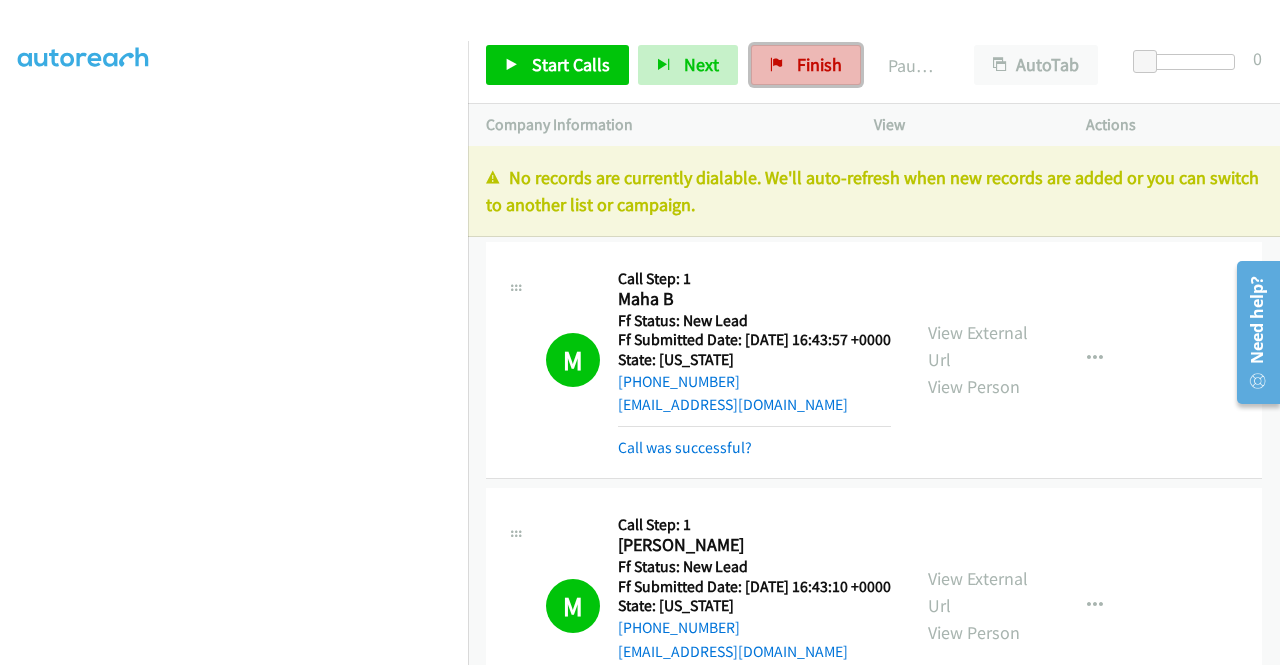 click on "Finish" at bounding box center [819, 64] 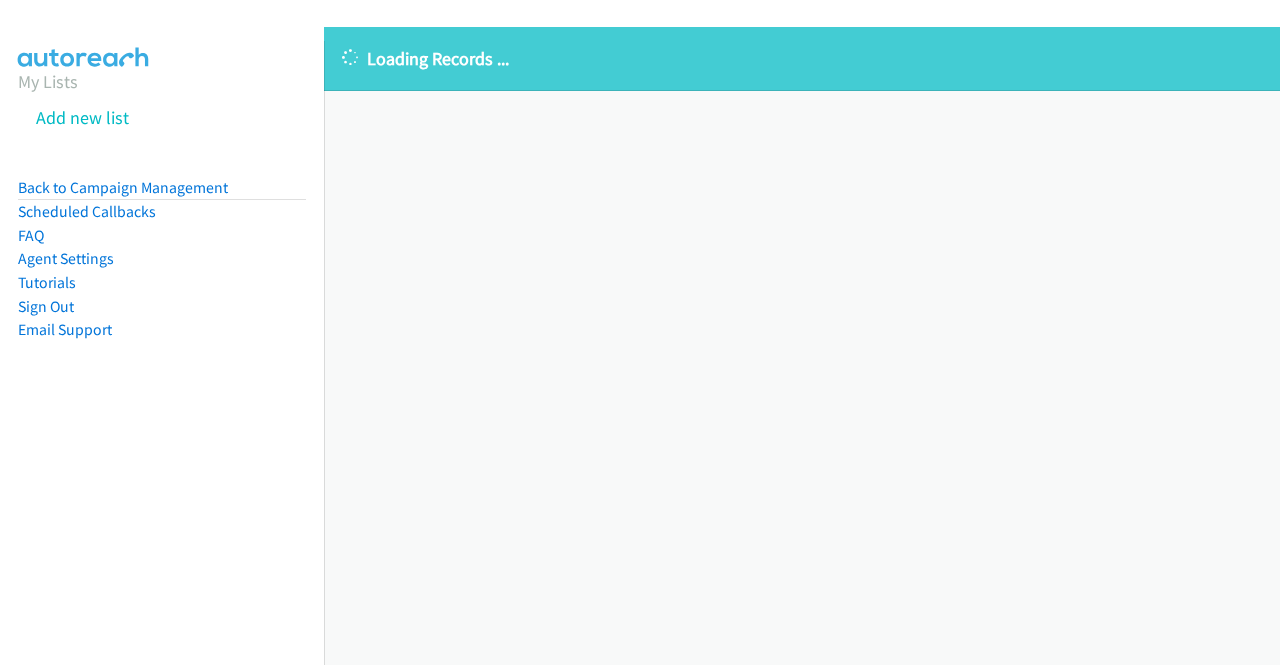 scroll, scrollTop: 0, scrollLeft: 0, axis: both 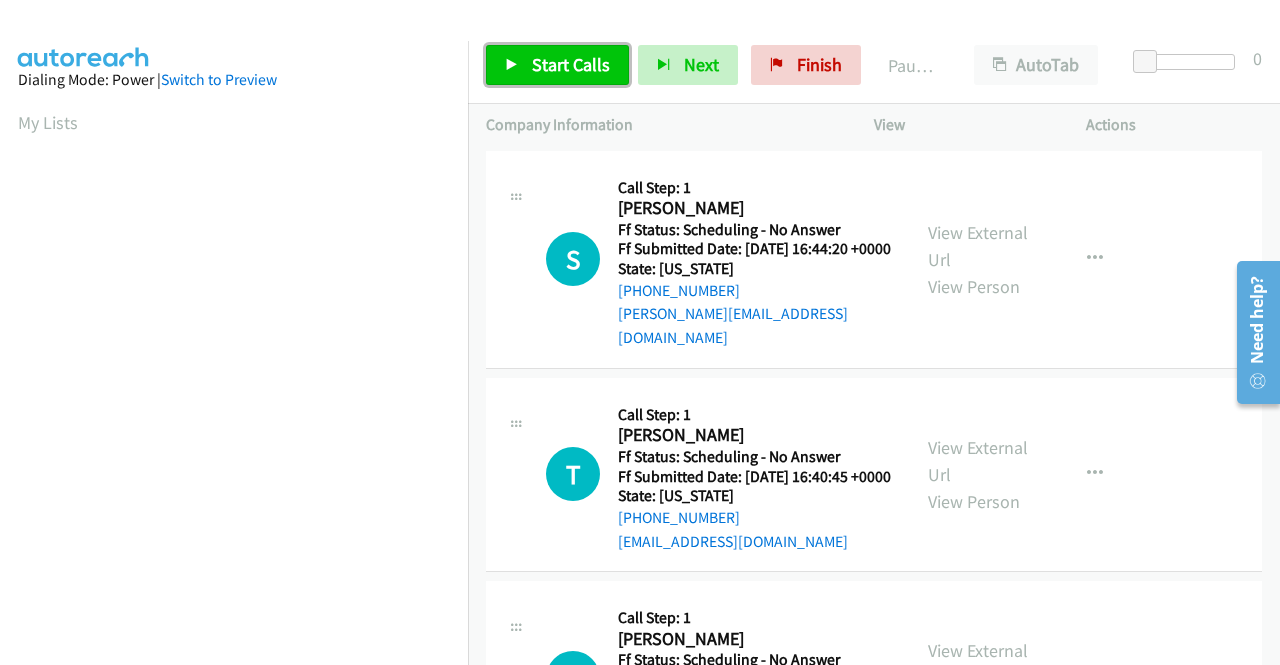 click on "Start Calls" at bounding box center [571, 64] 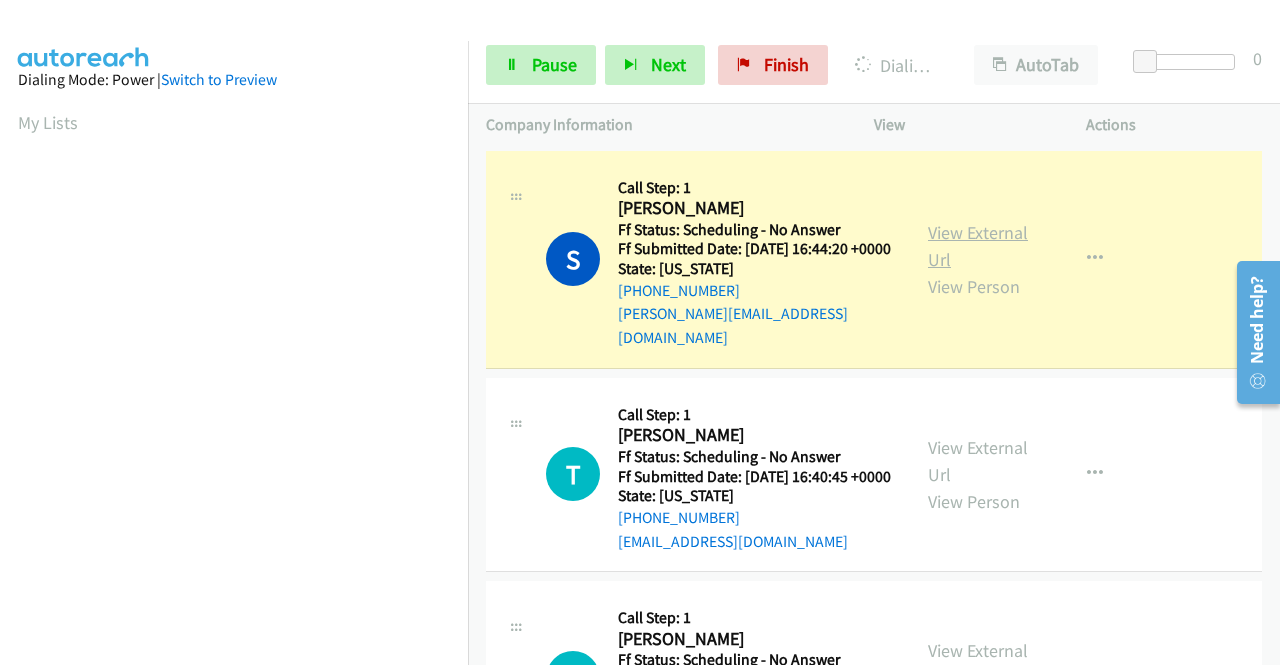 click on "View External Url" at bounding box center (978, 246) 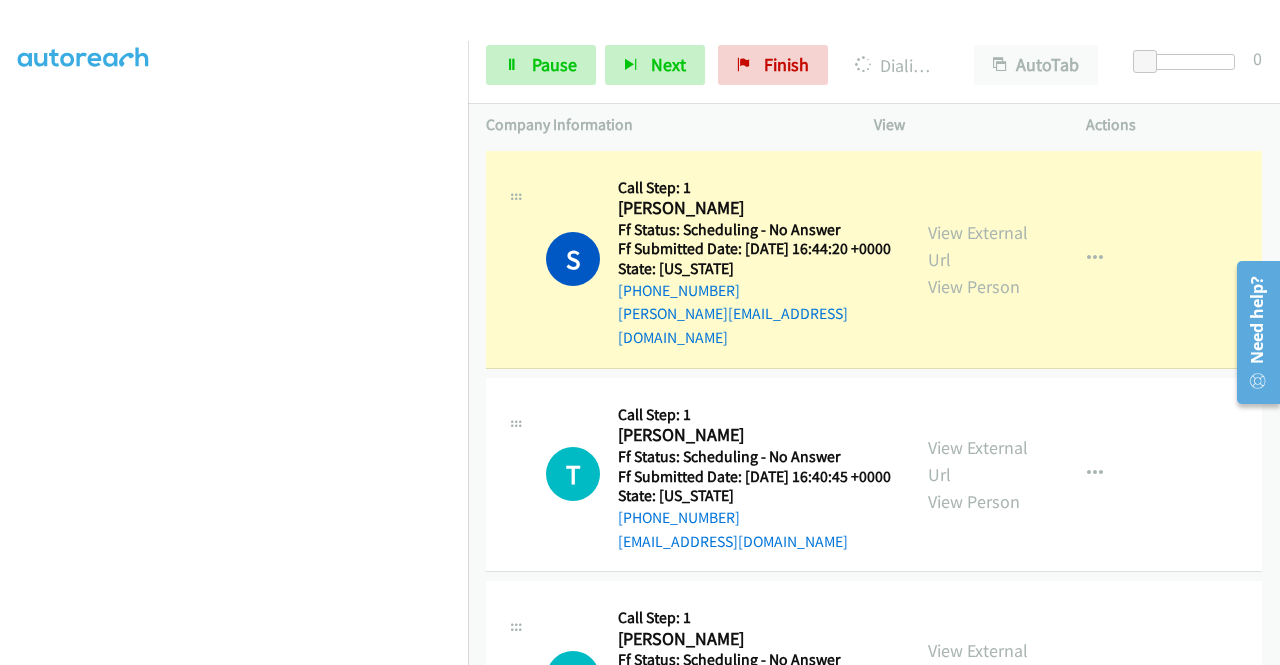 scroll, scrollTop: 351, scrollLeft: 0, axis: vertical 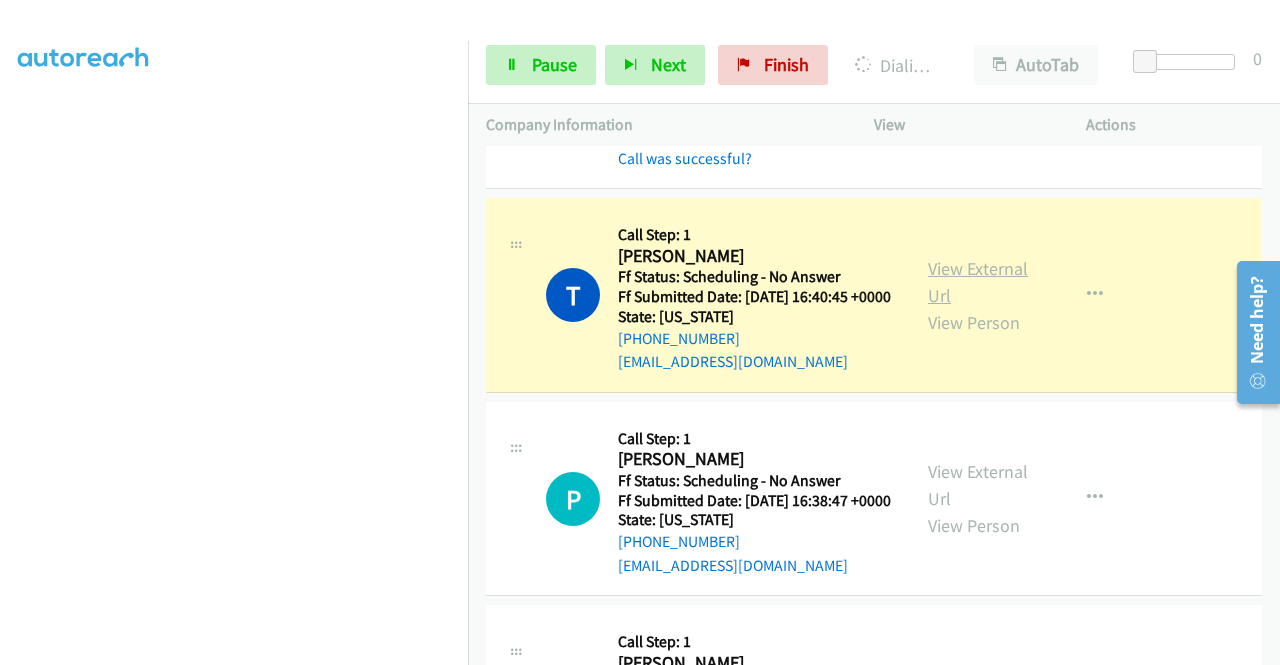 click on "View External Url" at bounding box center (978, 282) 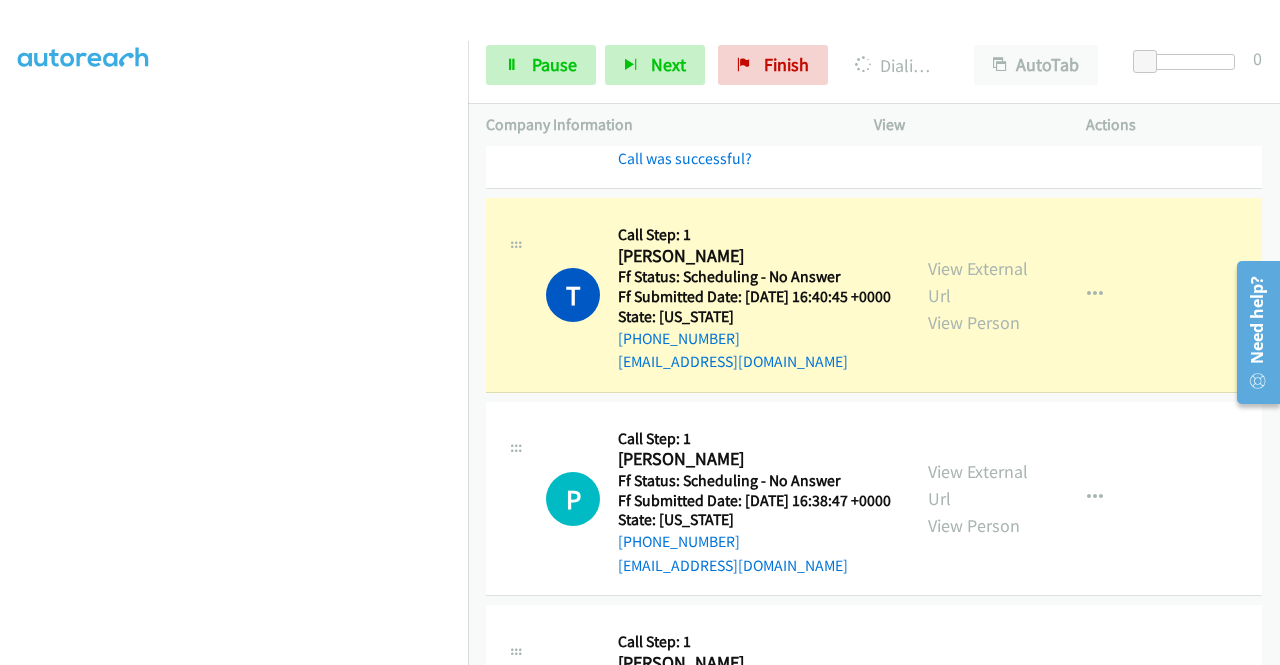 scroll, scrollTop: 0, scrollLeft: 0, axis: both 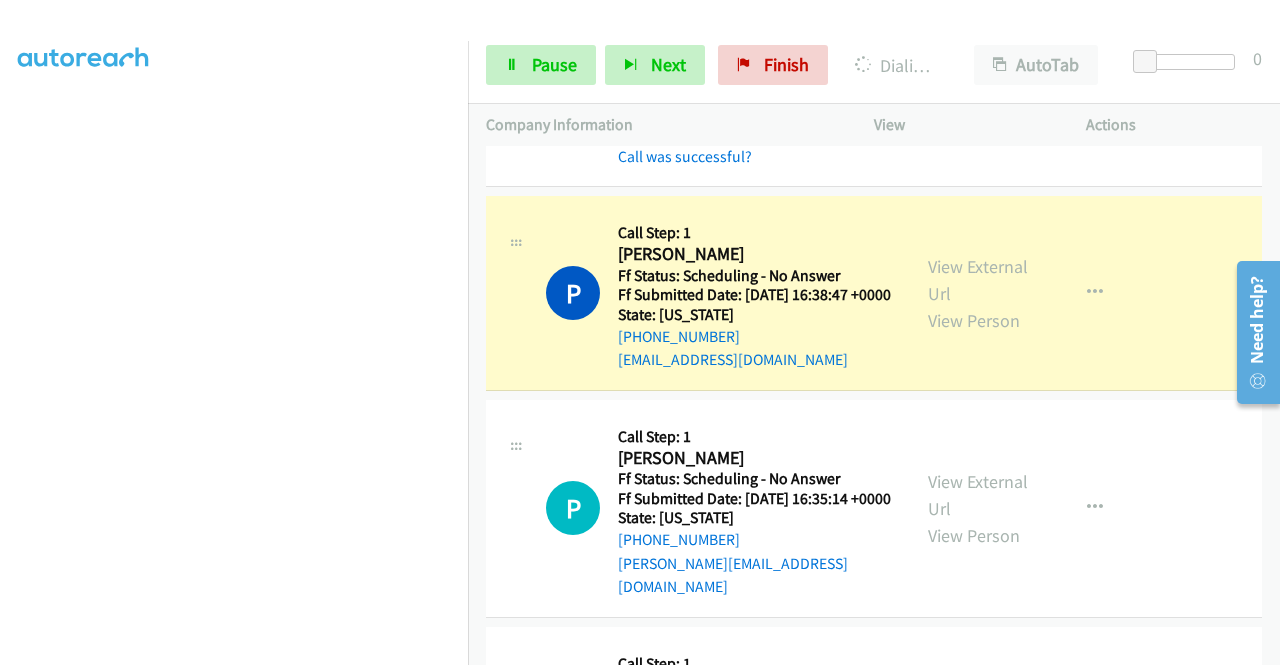 click on "View External Url
View Person" at bounding box center (980, 293) 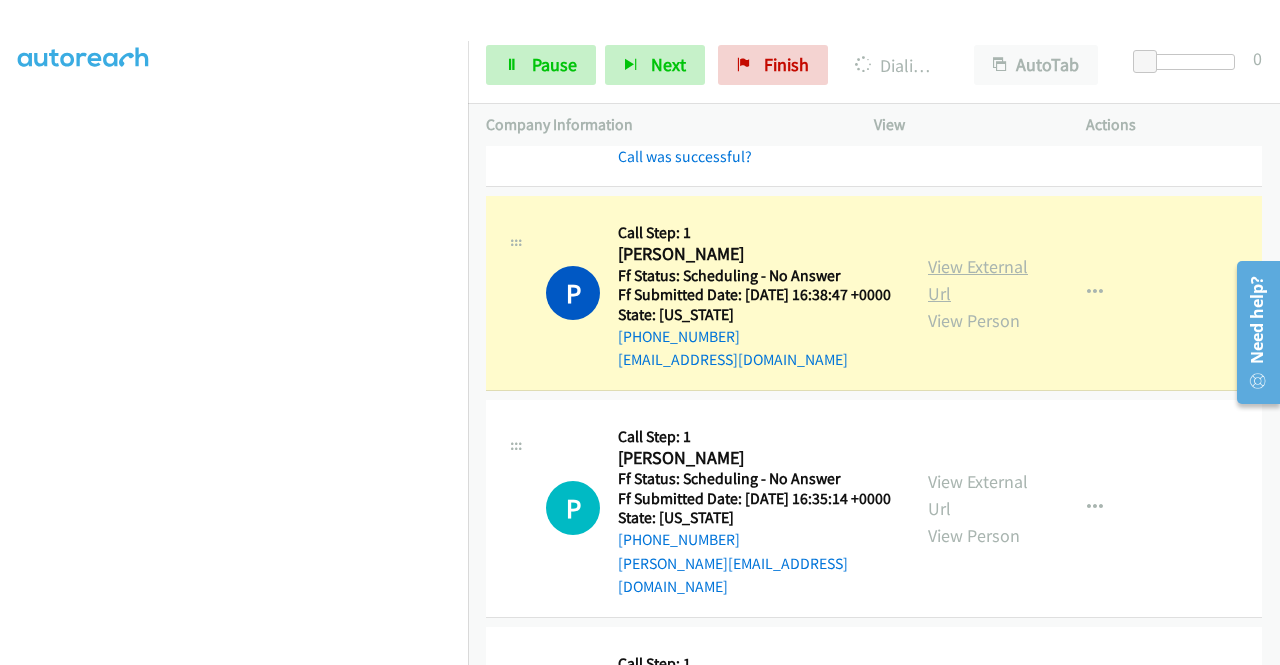 click on "View External Url" at bounding box center (978, 280) 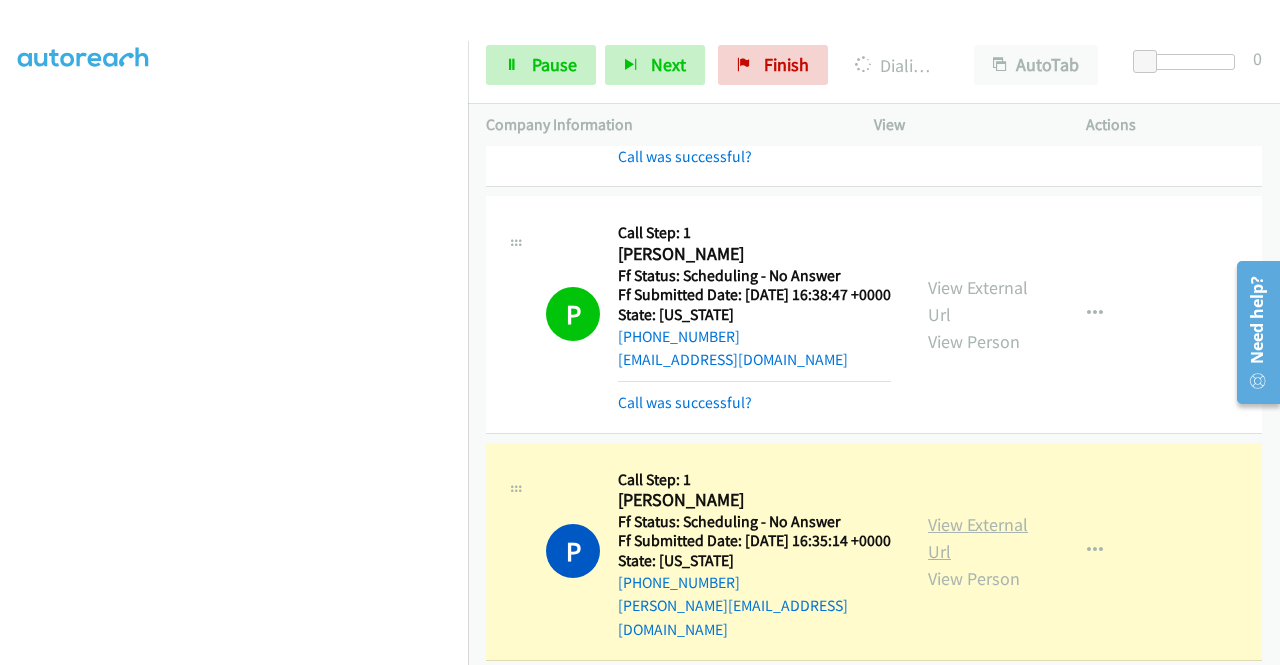 click on "View External Url" at bounding box center (978, 538) 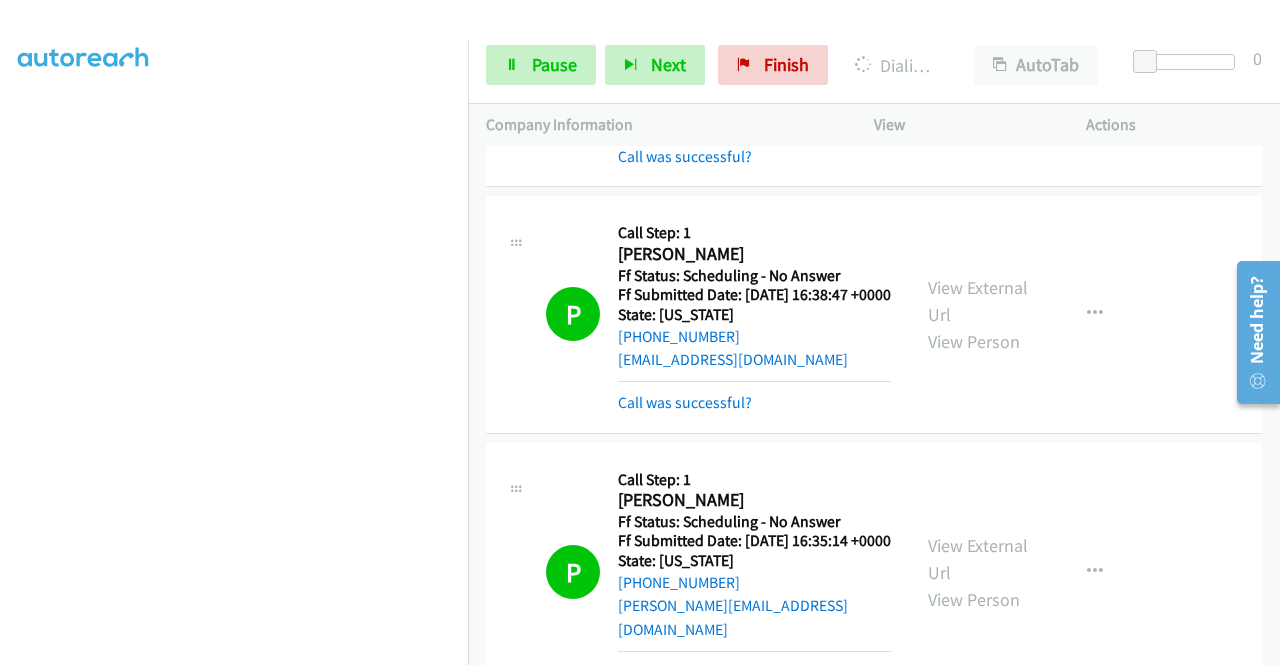 scroll, scrollTop: 910, scrollLeft: 0, axis: vertical 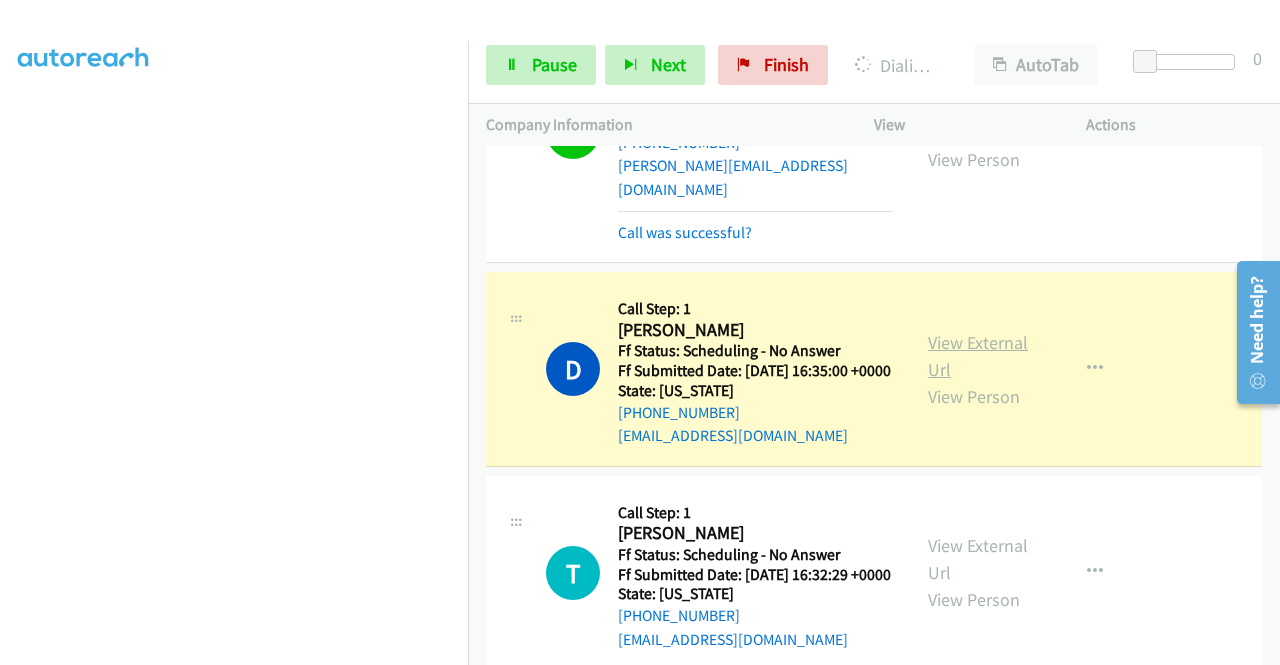 click on "View External Url" at bounding box center (978, 356) 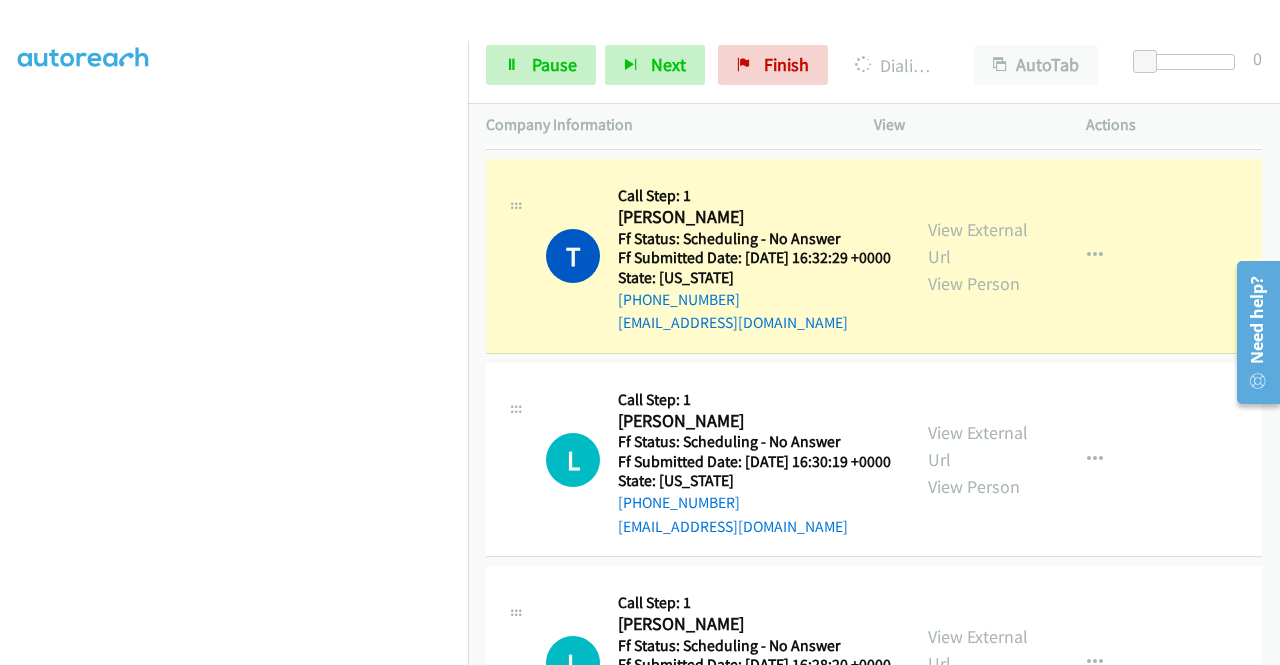 scroll, scrollTop: 1284, scrollLeft: 0, axis: vertical 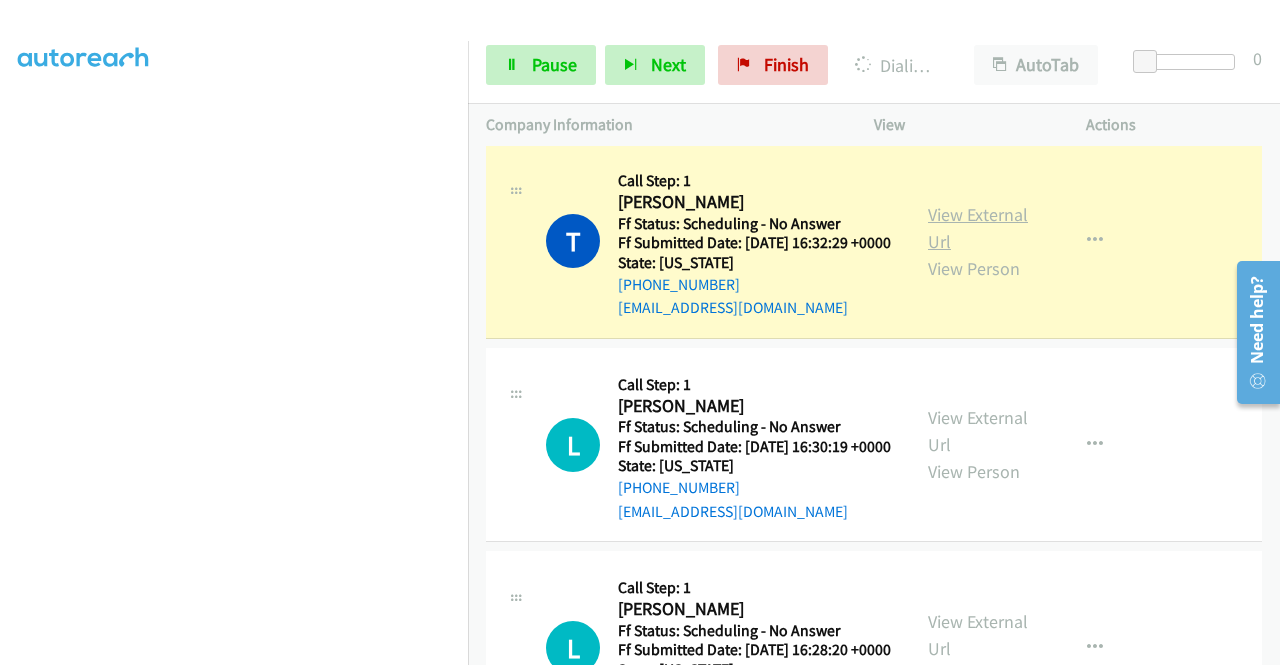 click on "View External Url" at bounding box center [978, 228] 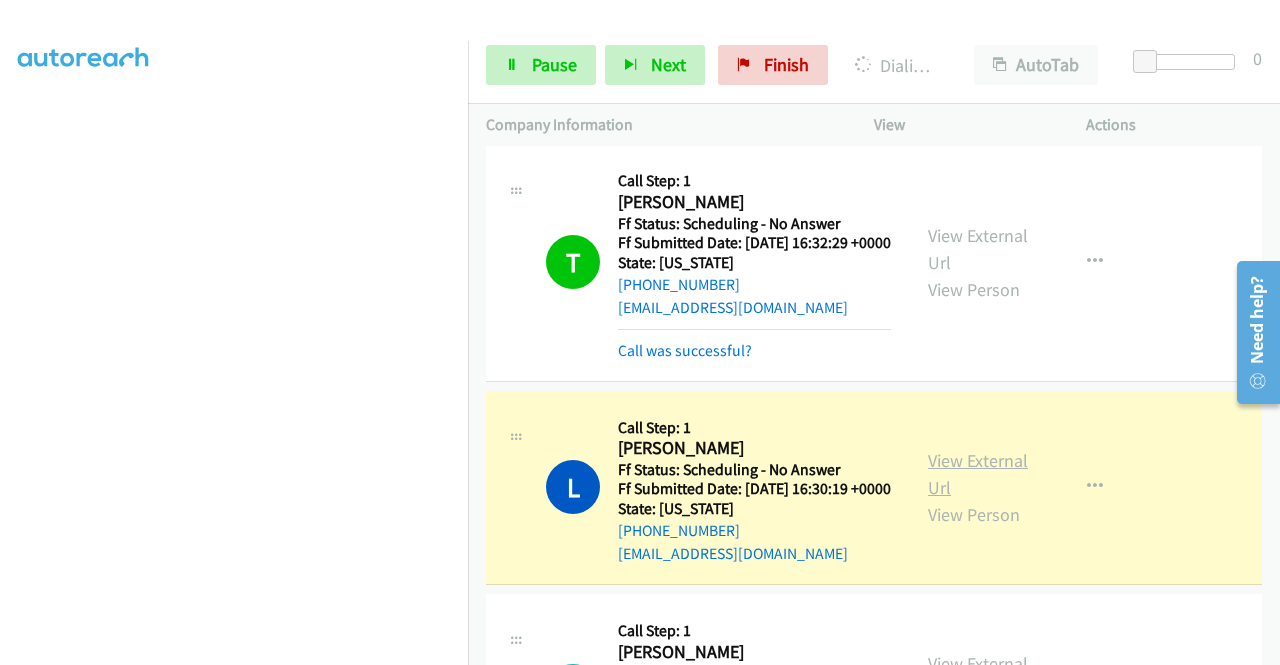 click on "View External Url" at bounding box center [978, 474] 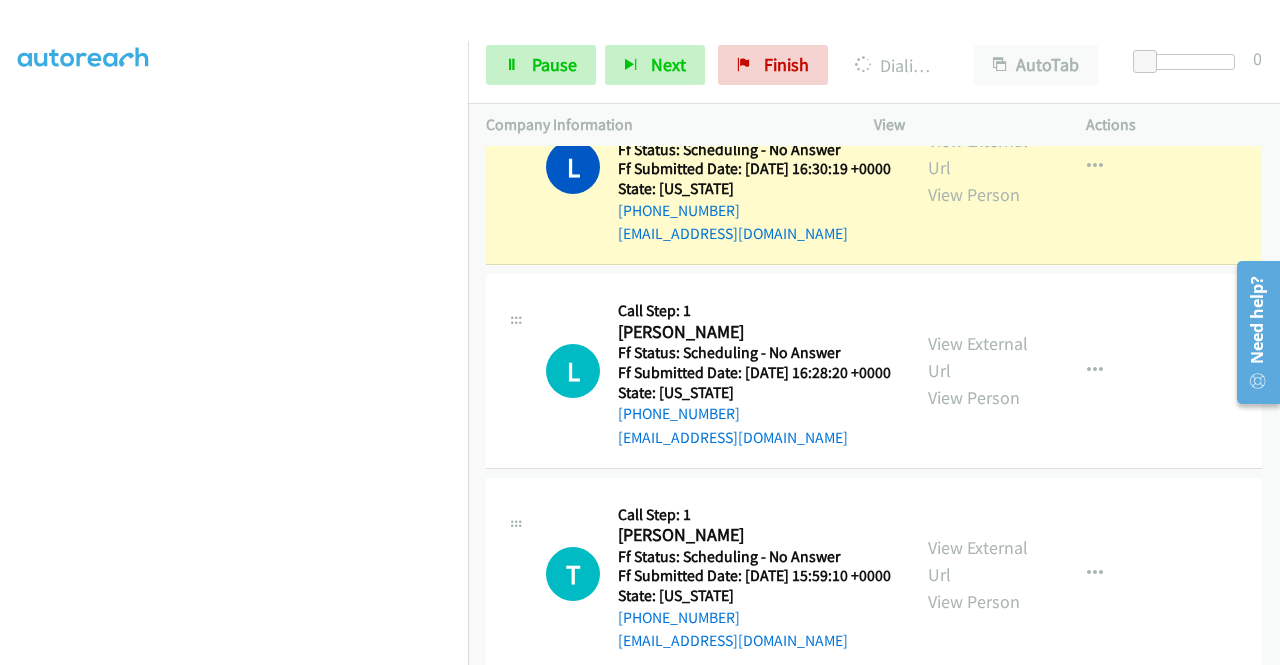 scroll, scrollTop: 1644, scrollLeft: 0, axis: vertical 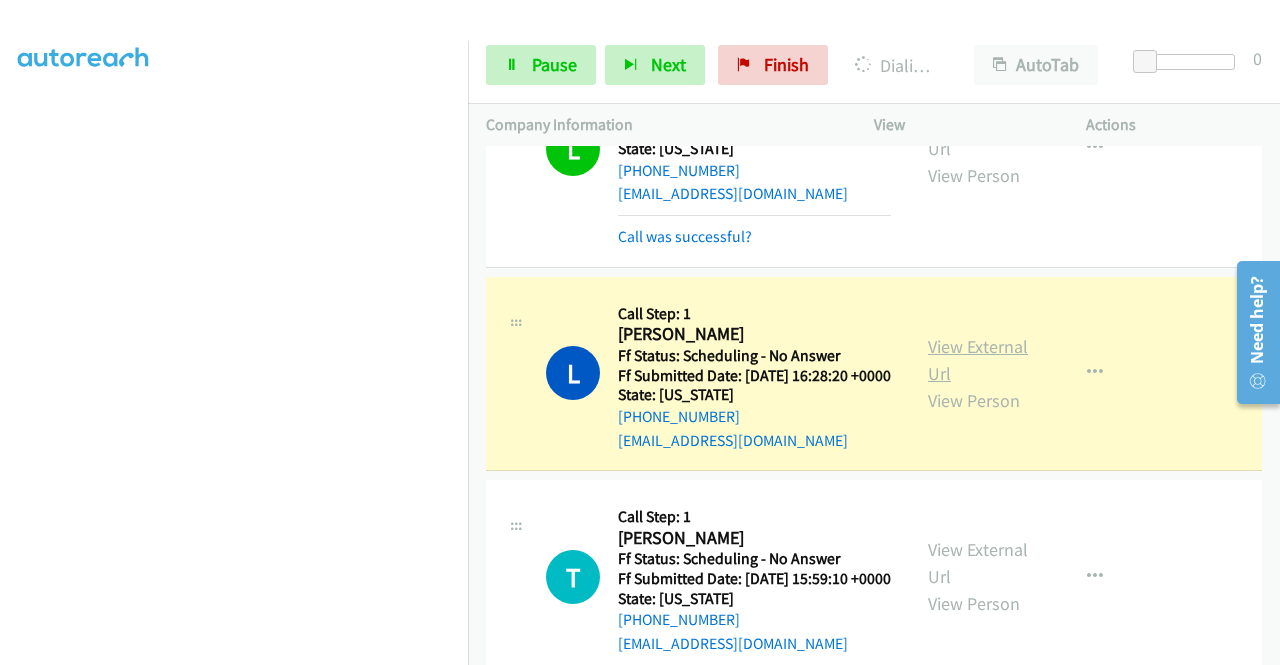 click on "View External Url" at bounding box center (978, 360) 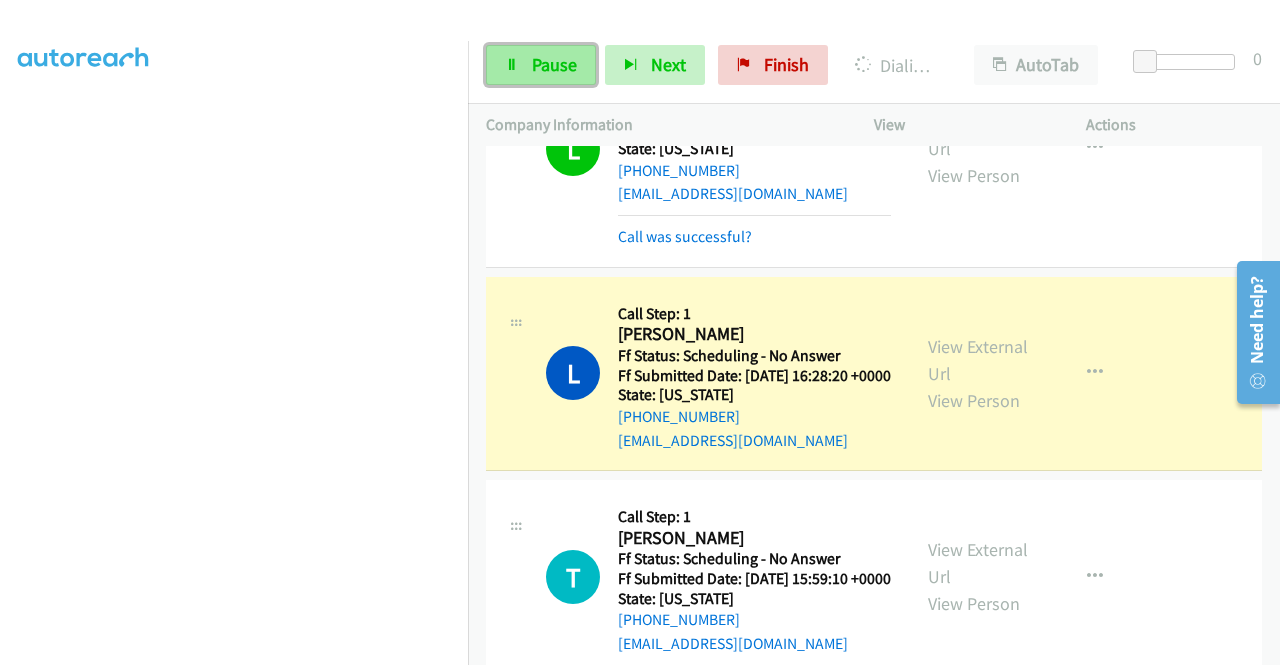 click on "Pause" at bounding box center (541, 65) 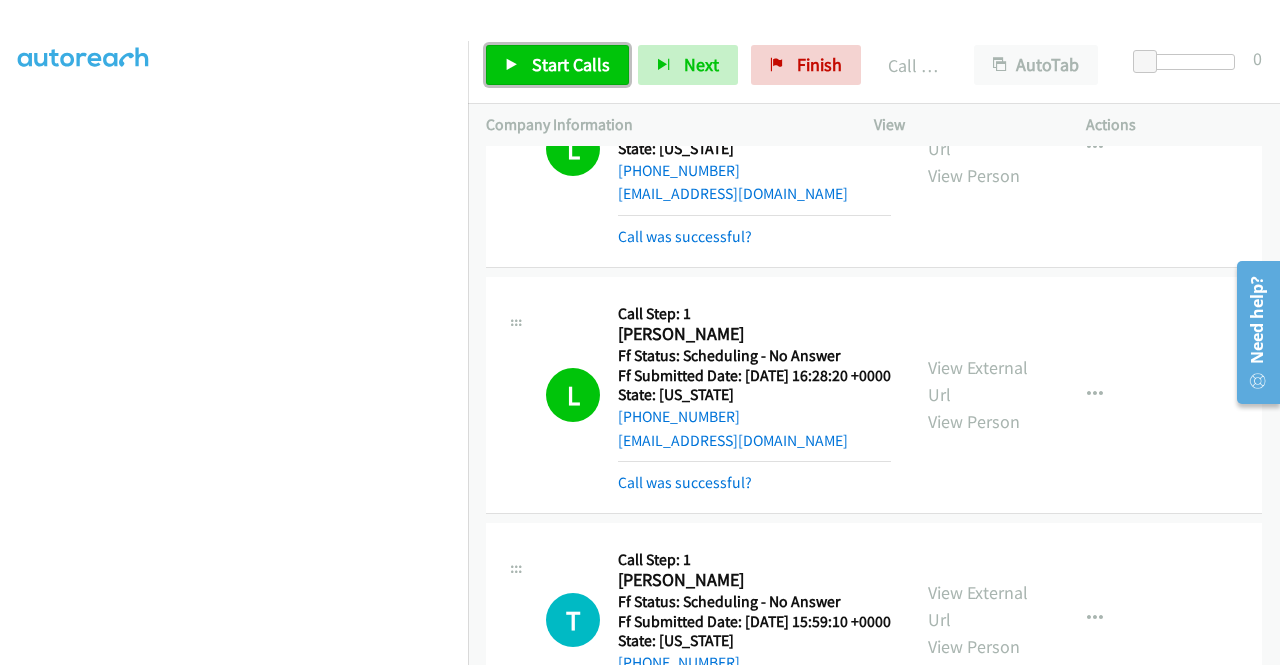 click on "Start Calls" at bounding box center (571, 64) 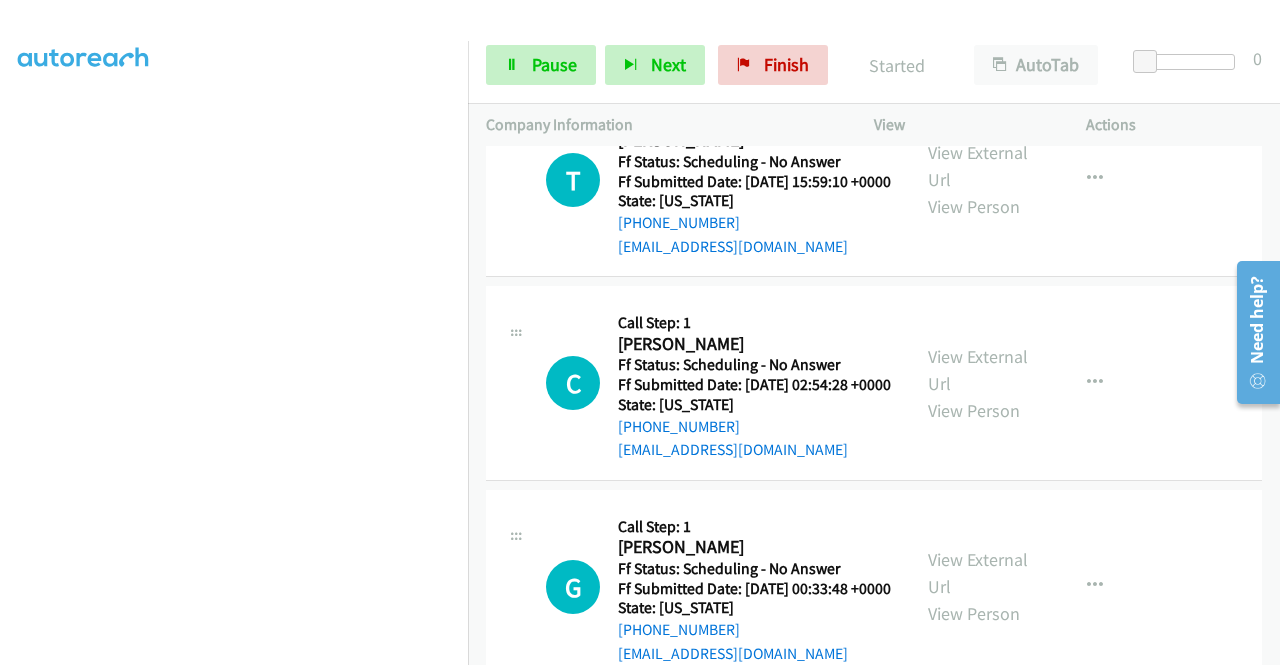 scroll, scrollTop: 1644, scrollLeft: 0, axis: vertical 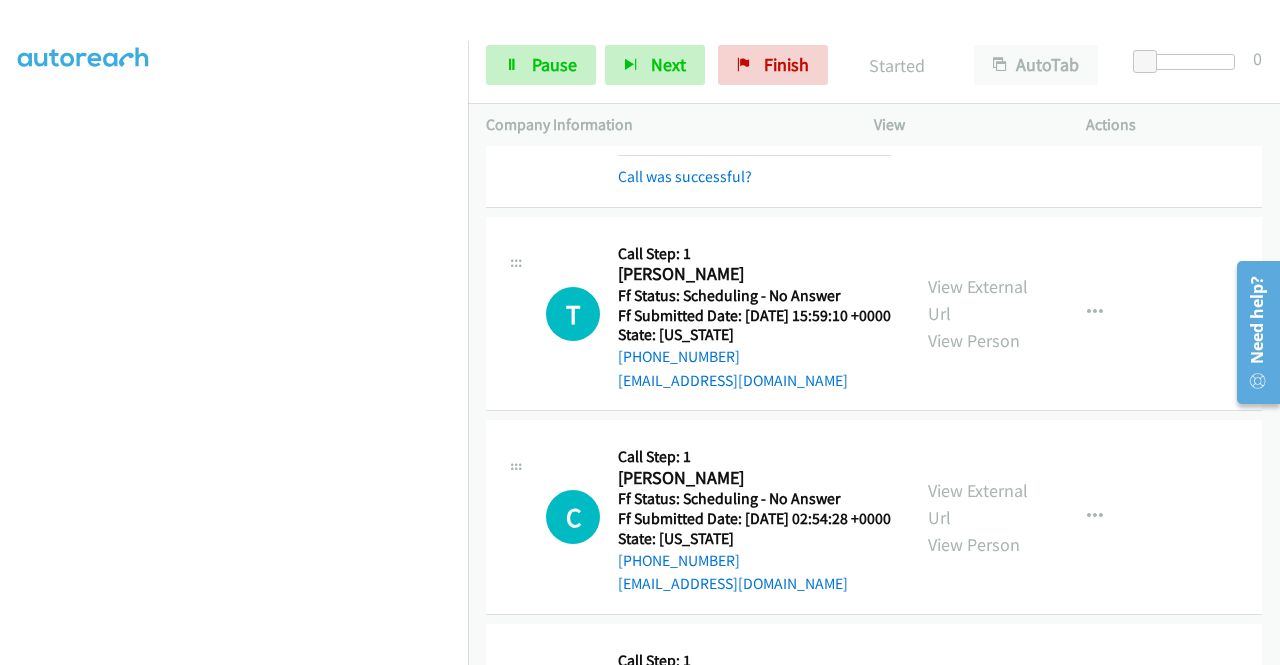 click on "L
Callback Scheduled
Call Step: 1
Leah Narowski
America/Chicago
Ff Status: Scheduling - No Answer
Ff Submitted Date: 2025-07-20 16:28:20 +0000
State: Texas
+1 843-494-3036
narowskil@gmail.com
Call was successful?
View External Url
View Person
View External Url
Email
Schedule/Manage Callback
Skip Call
Add to do not call list" at bounding box center [874, 89] 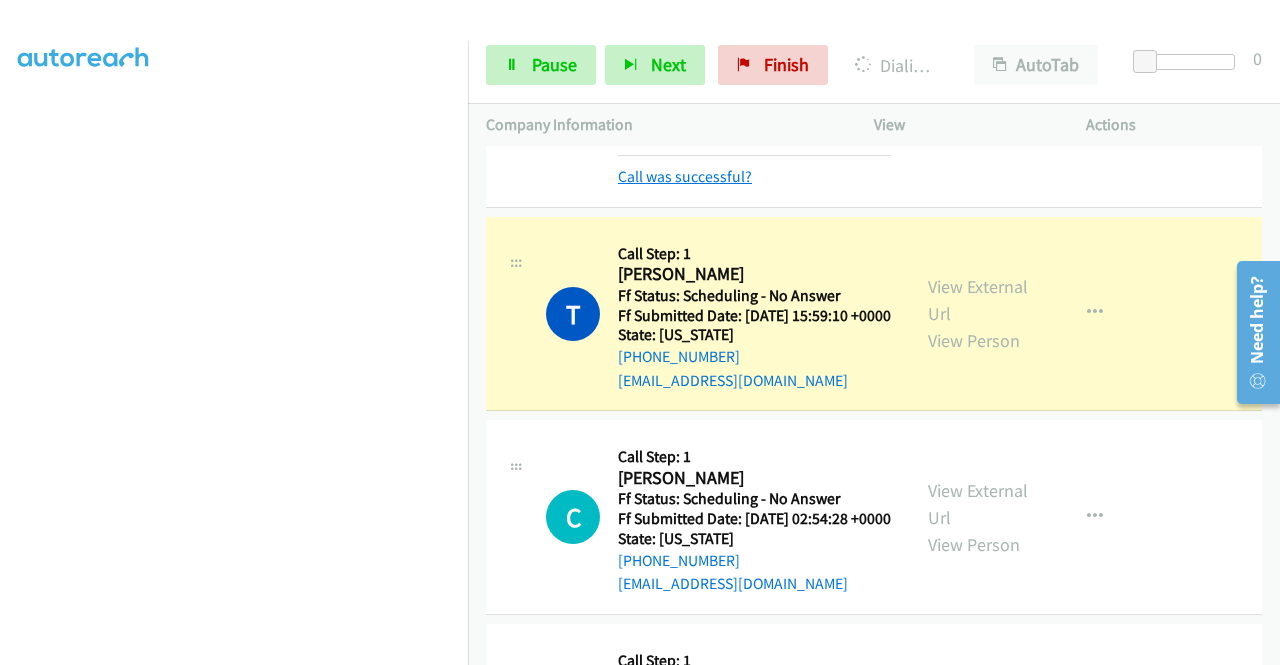 click on "Call was successful?" at bounding box center (685, 176) 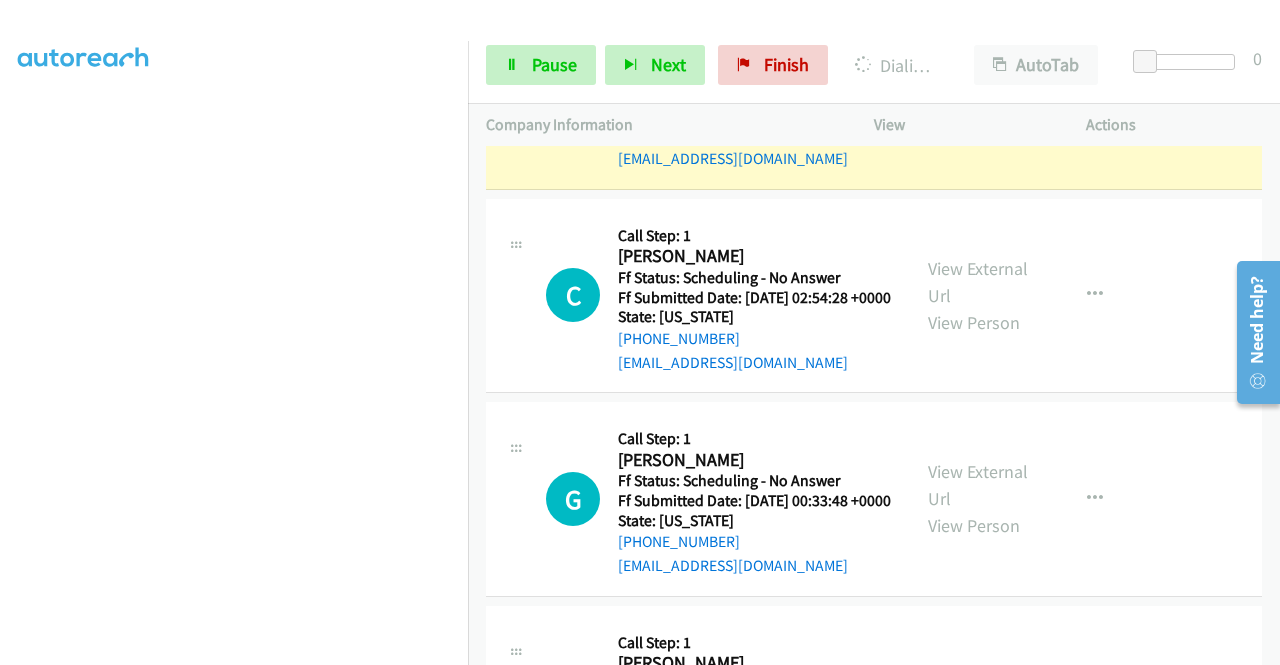scroll, scrollTop: 2169, scrollLeft: 0, axis: vertical 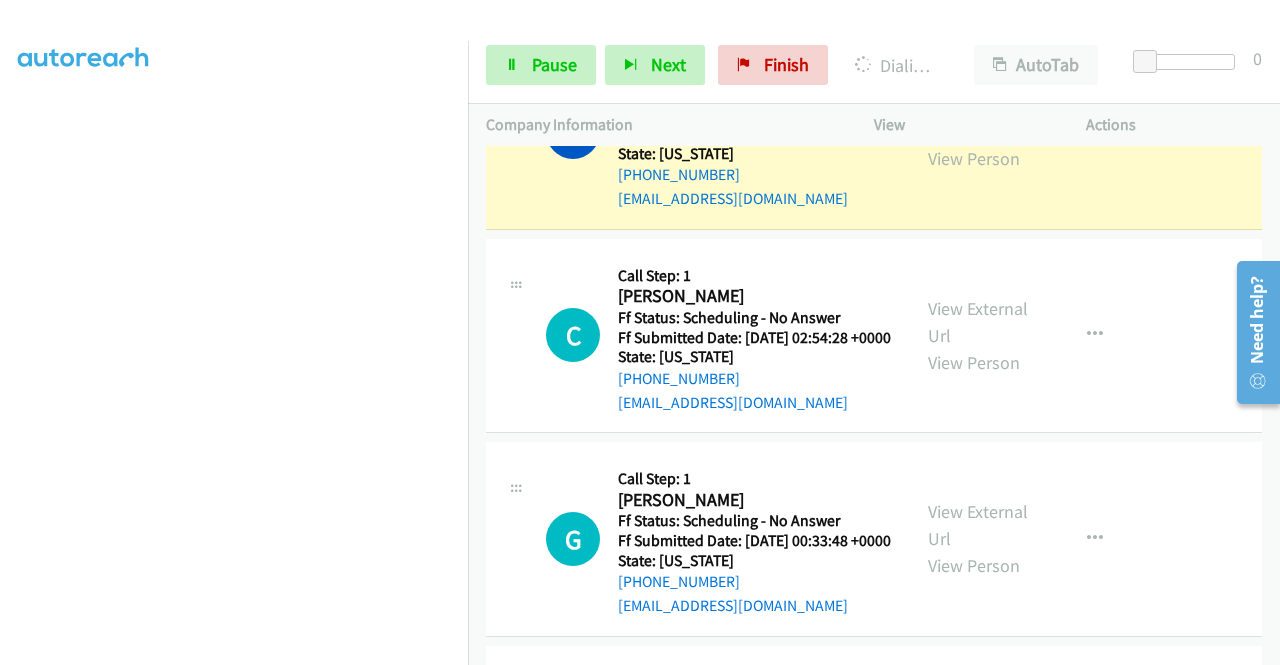 click on "View External Url" at bounding box center [978, 118] 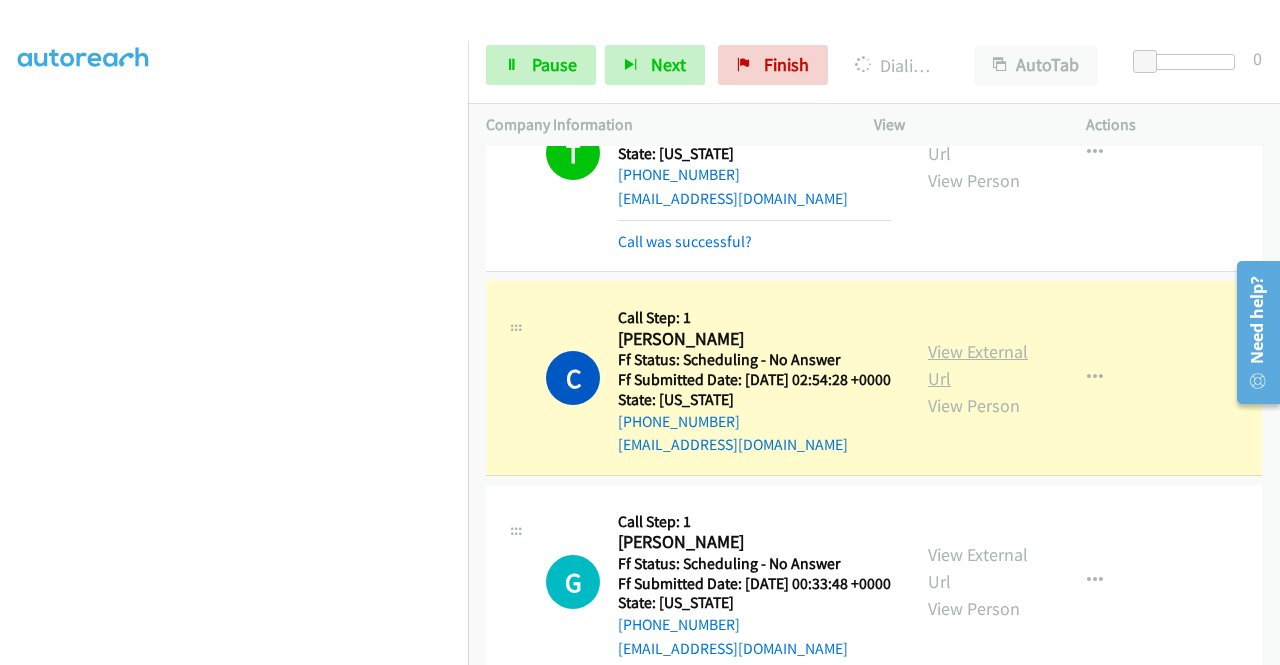 click on "View External Url" at bounding box center [978, 365] 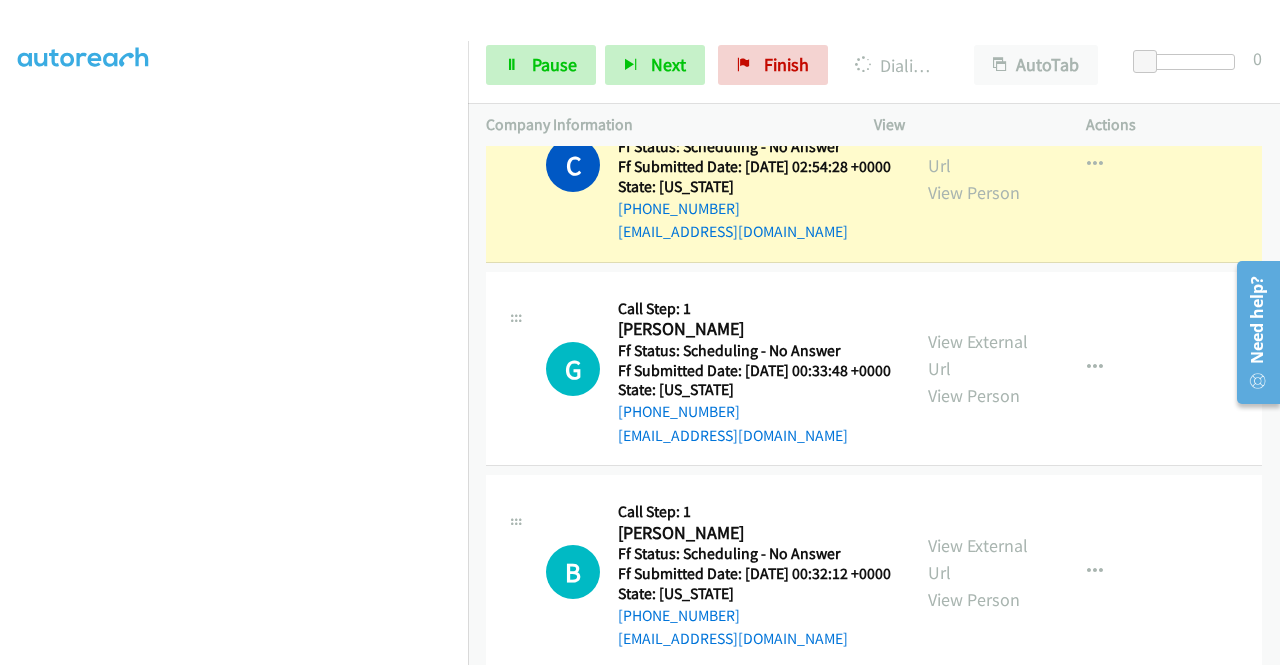 scroll, scrollTop: 2396, scrollLeft: 0, axis: vertical 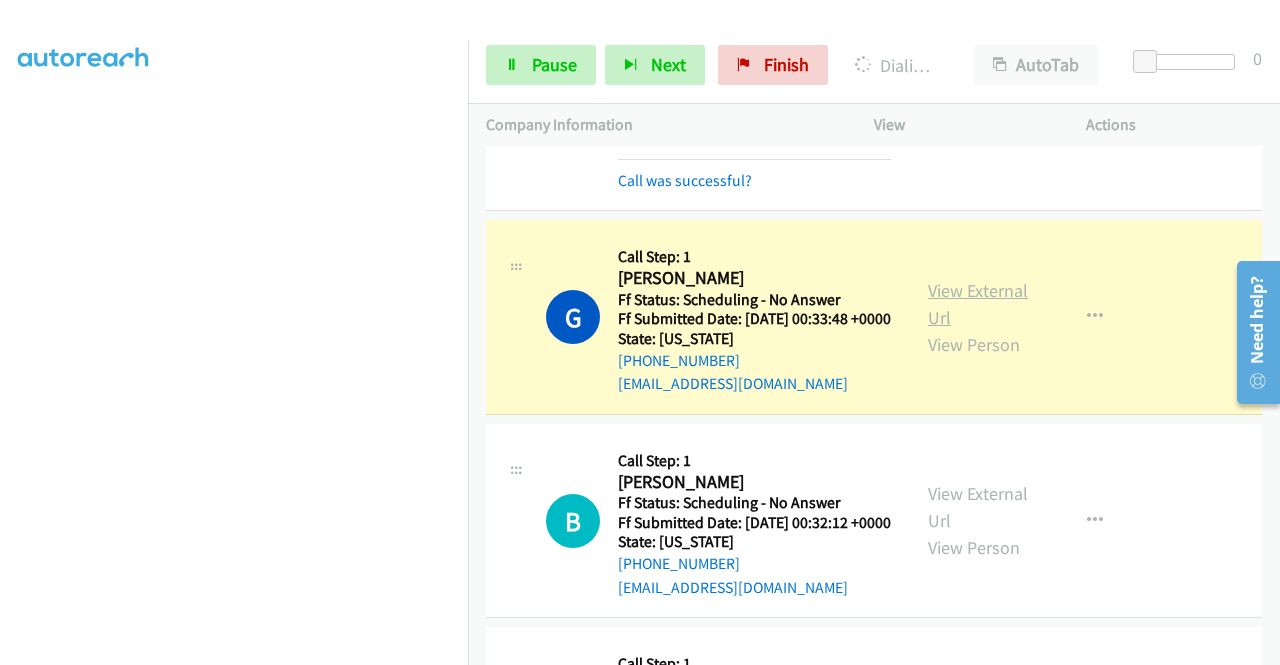 click on "View External Url" at bounding box center [978, 304] 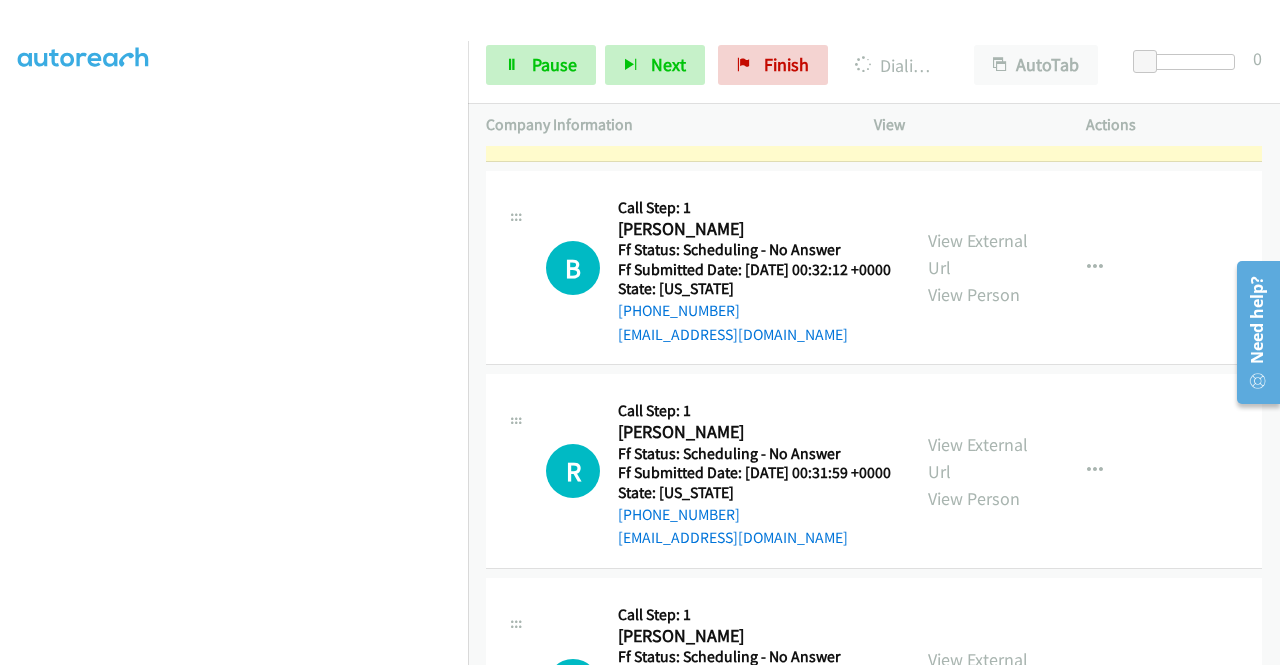 scroll, scrollTop: 2689, scrollLeft: 0, axis: vertical 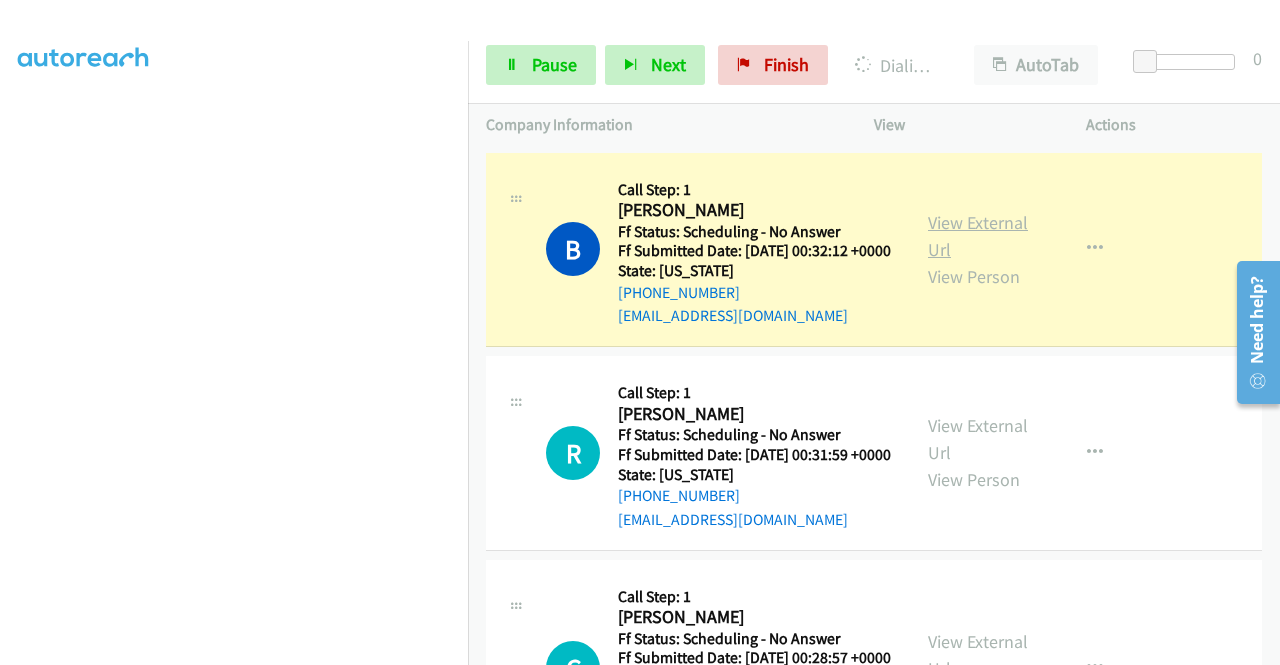 click on "View External Url" at bounding box center (978, 236) 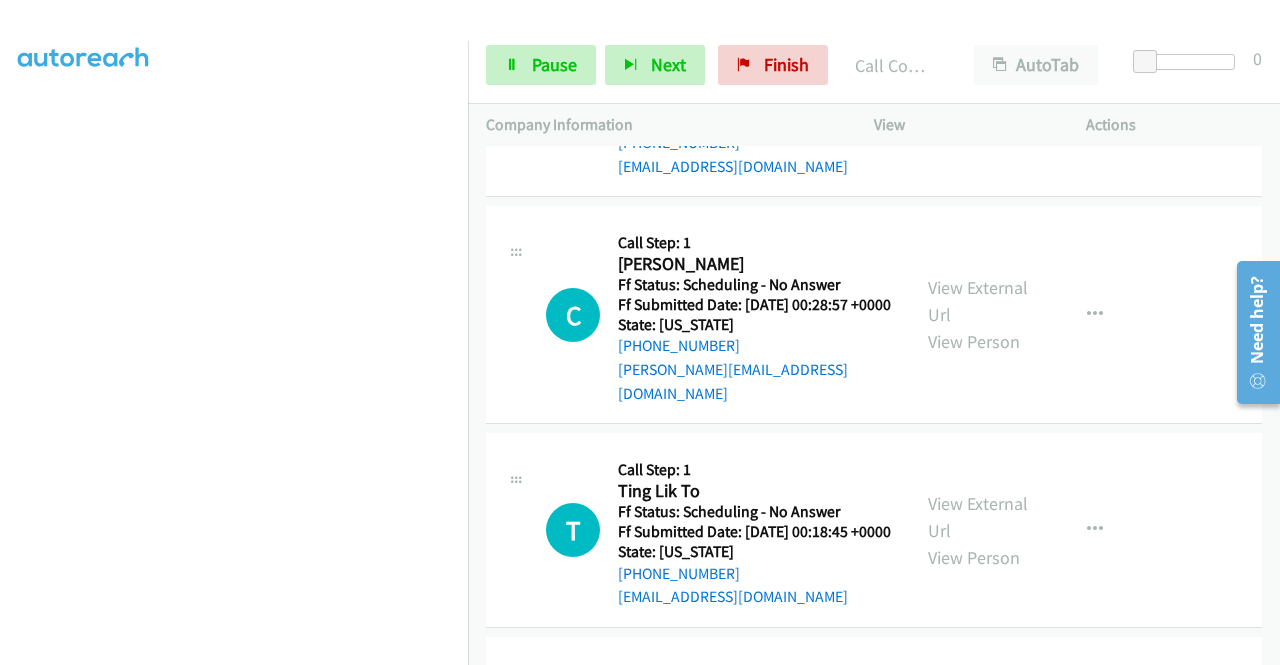 scroll, scrollTop: 3124, scrollLeft: 0, axis: vertical 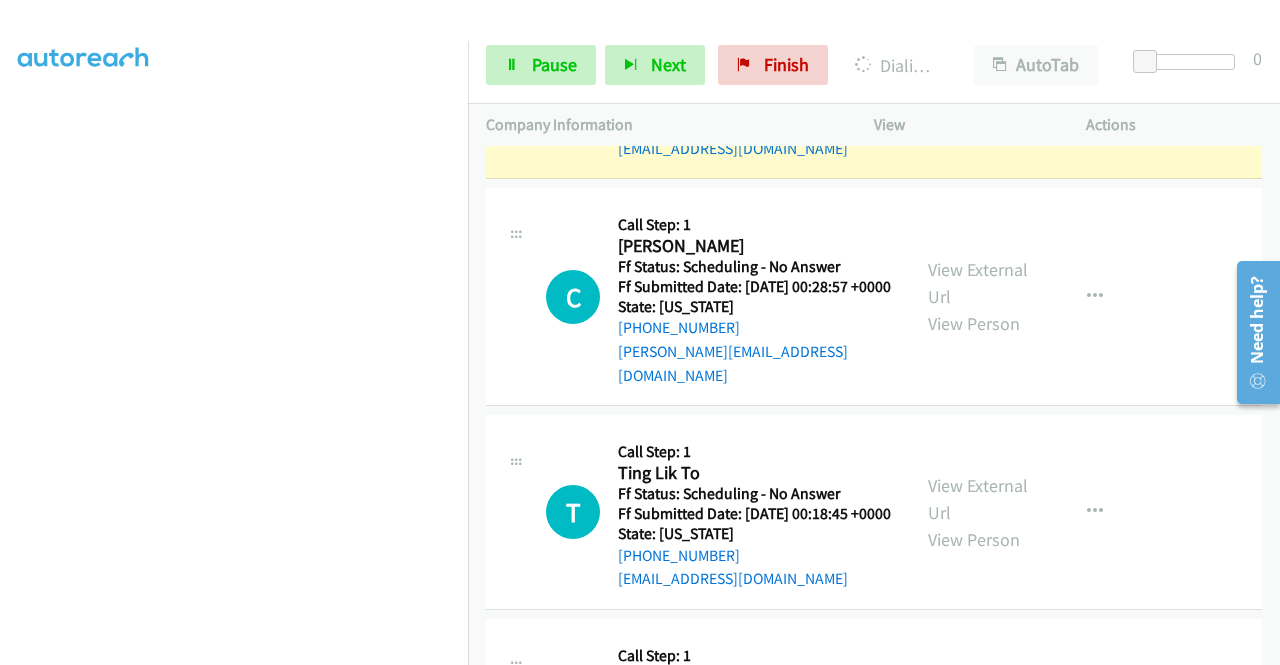 click on "View External Url" at bounding box center [978, 68] 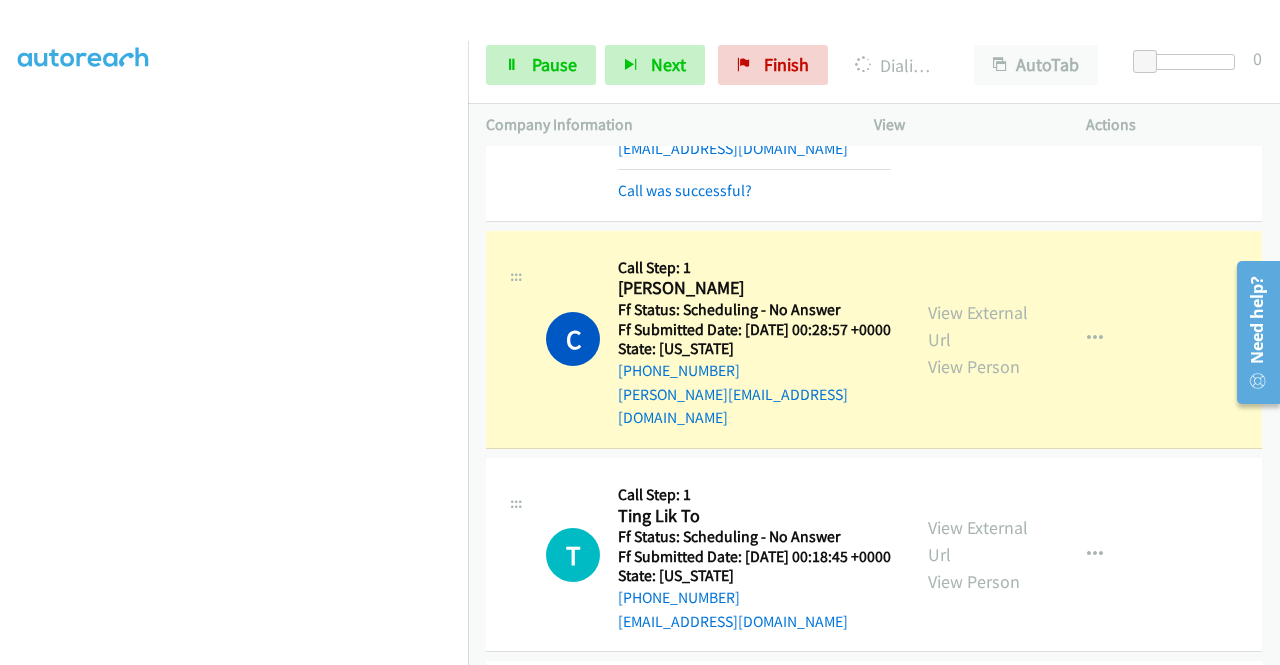 click on "View External Url
View Person" at bounding box center (980, 339) 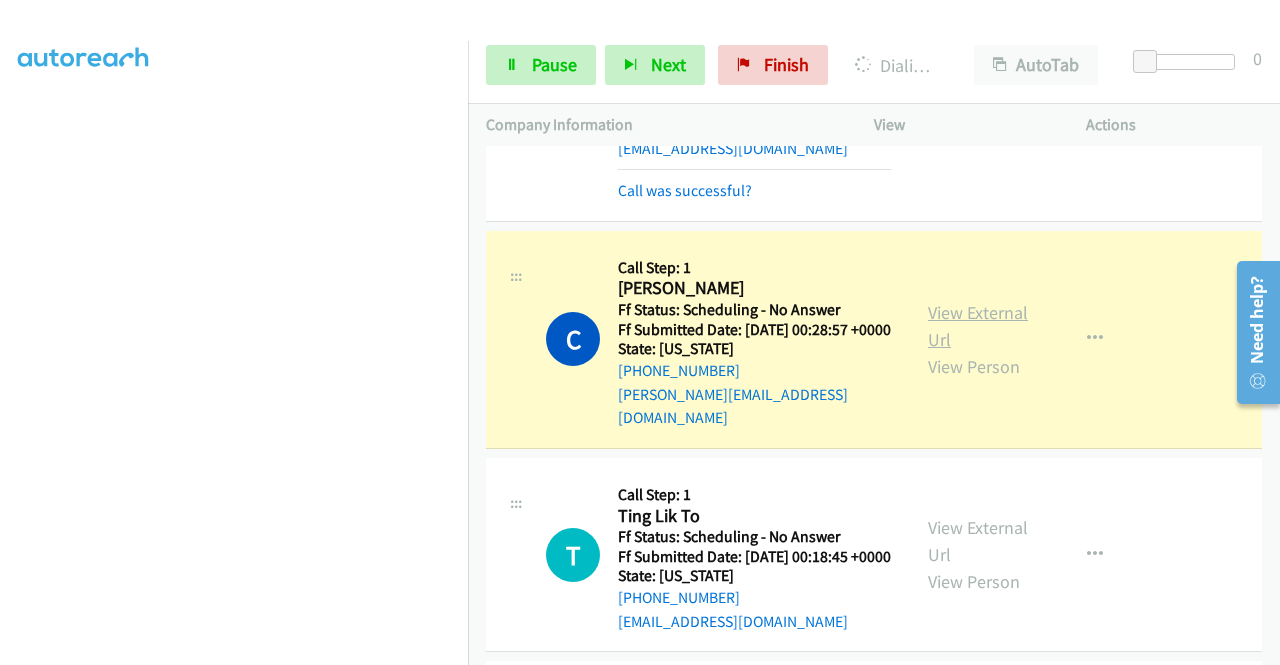 click on "View External Url" at bounding box center (978, 326) 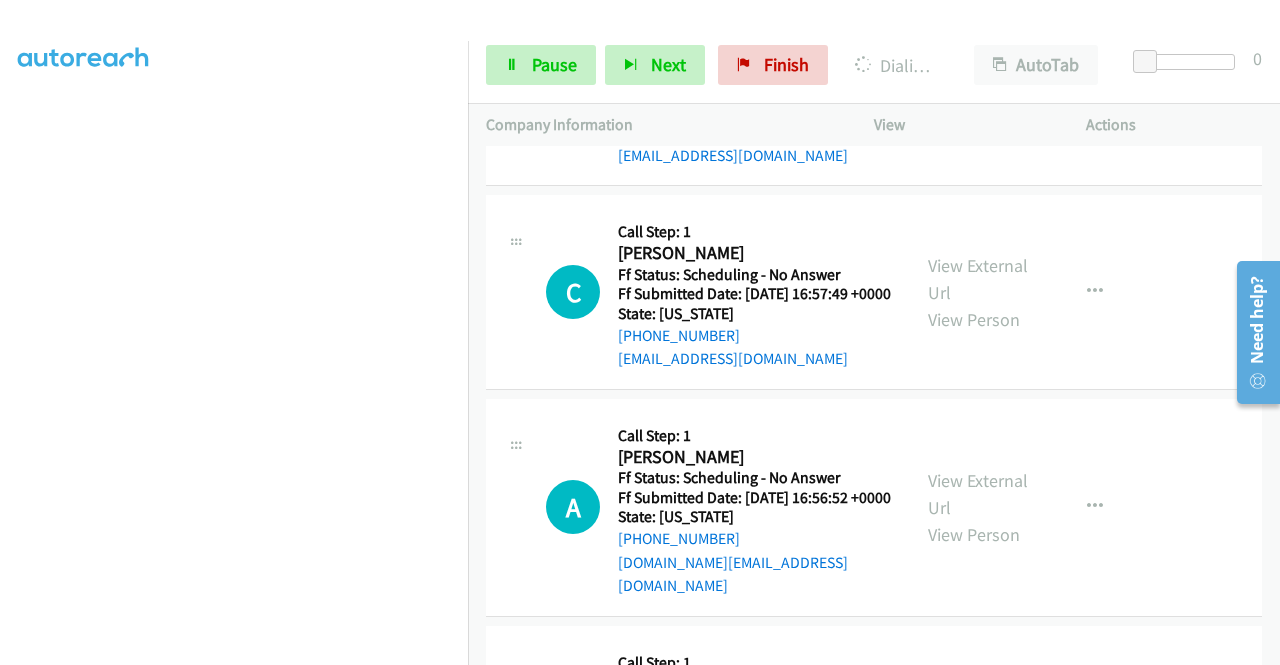 scroll, scrollTop: 3672, scrollLeft: 0, axis: vertical 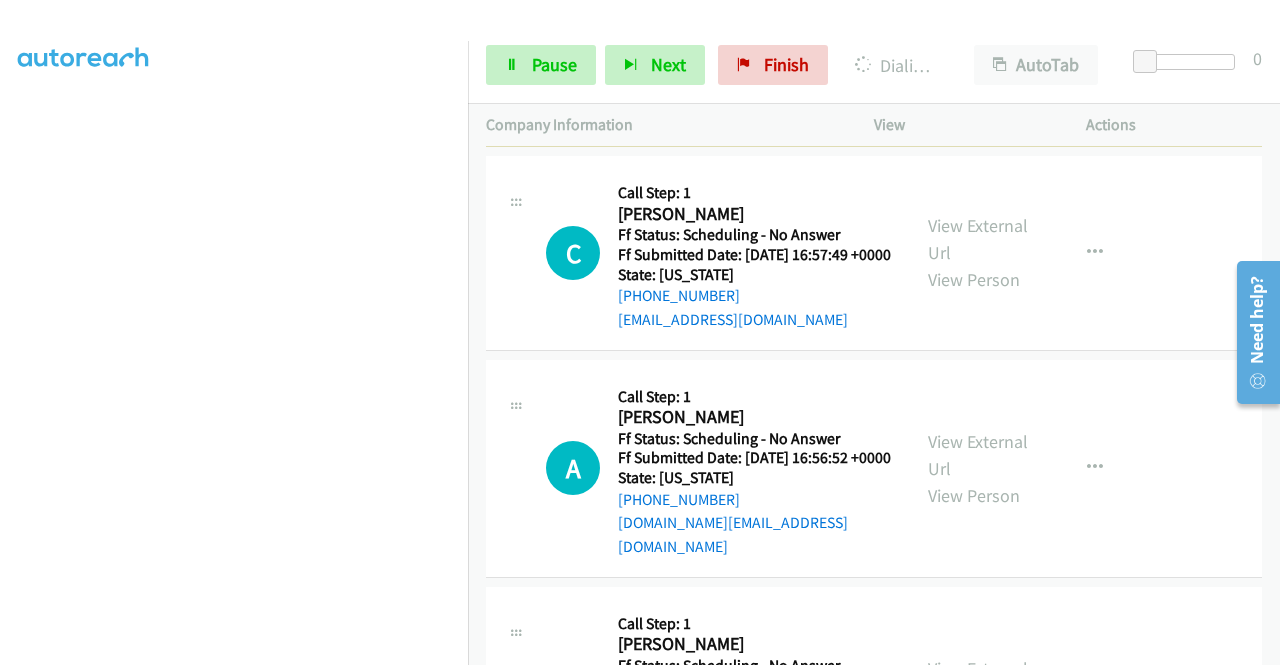 click on "View External Url" at bounding box center [978, 36] 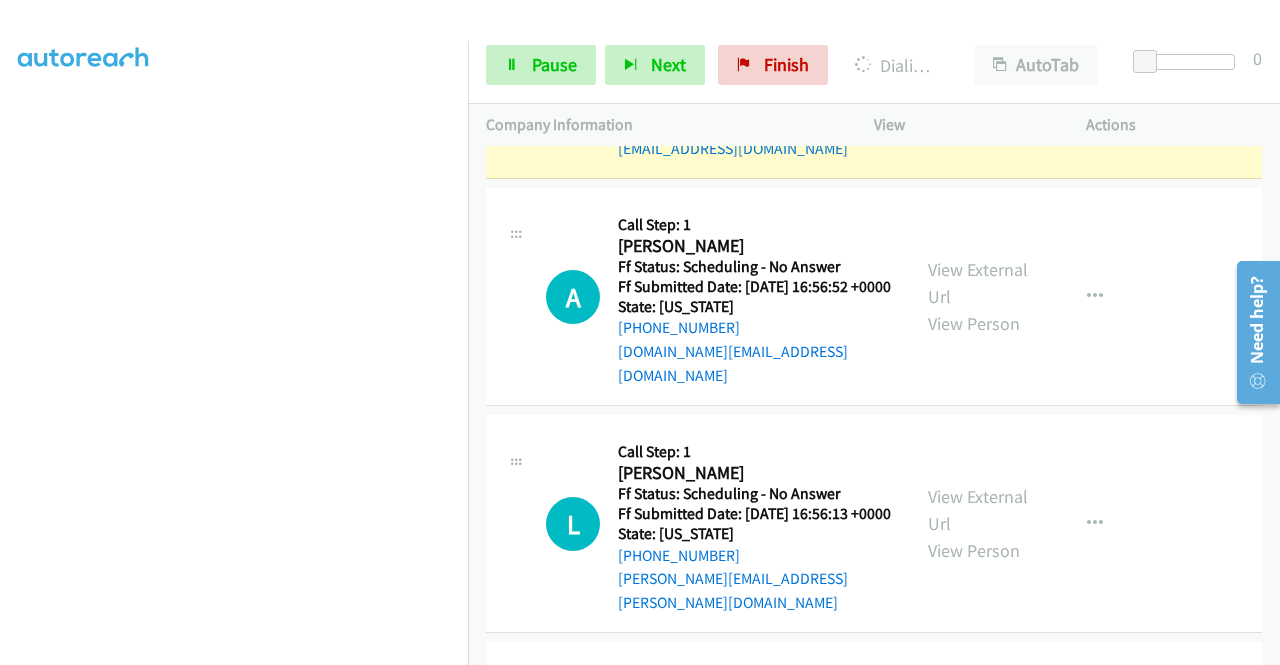 scroll, scrollTop: 3926, scrollLeft: 0, axis: vertical 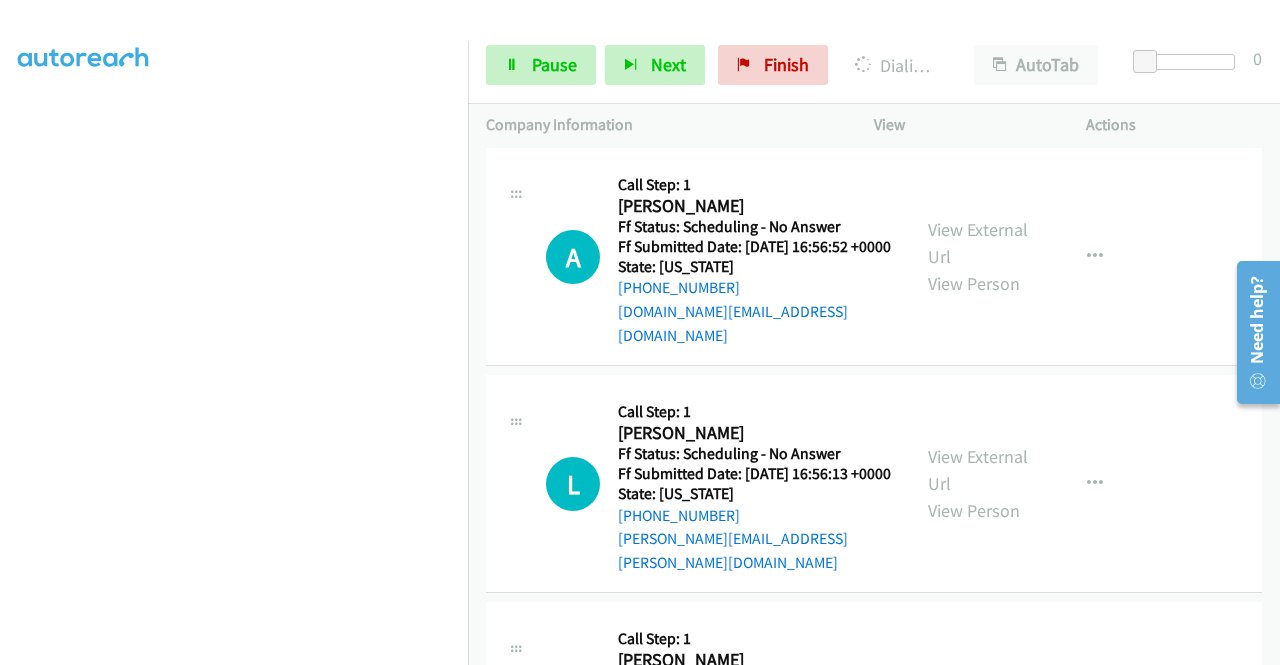click on "View External Url
View Person" at bounding box center [980, 41] 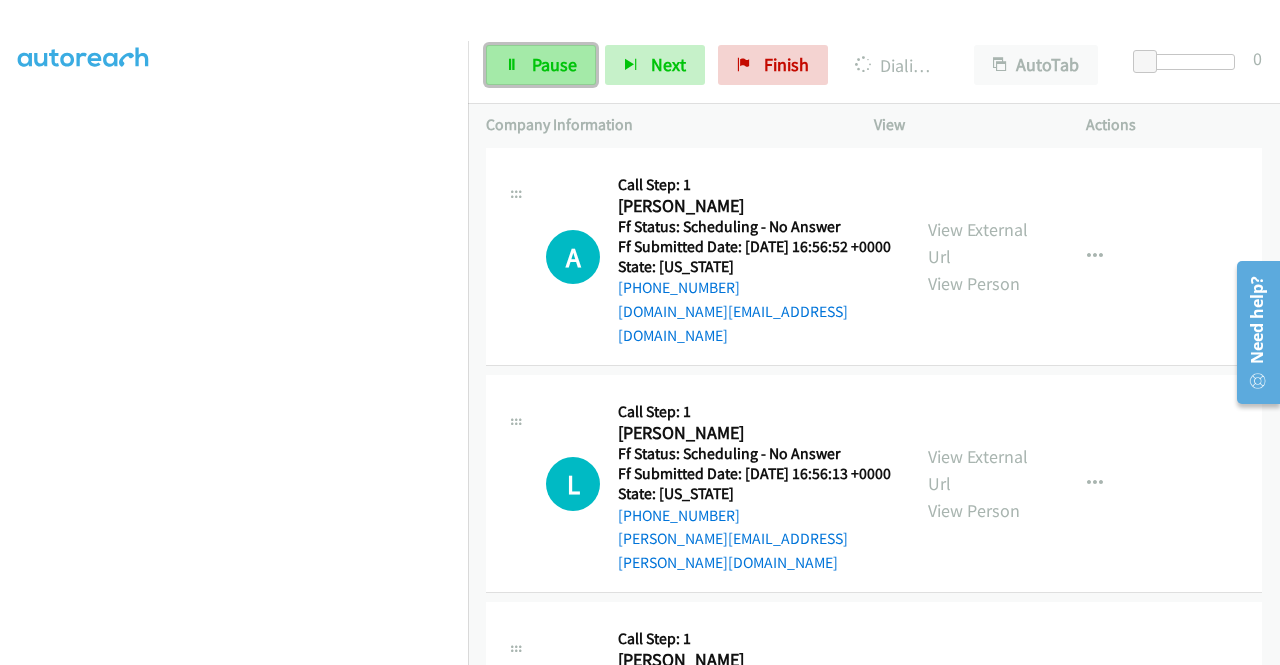 click on "Pause" at bounding box center [541, 65] 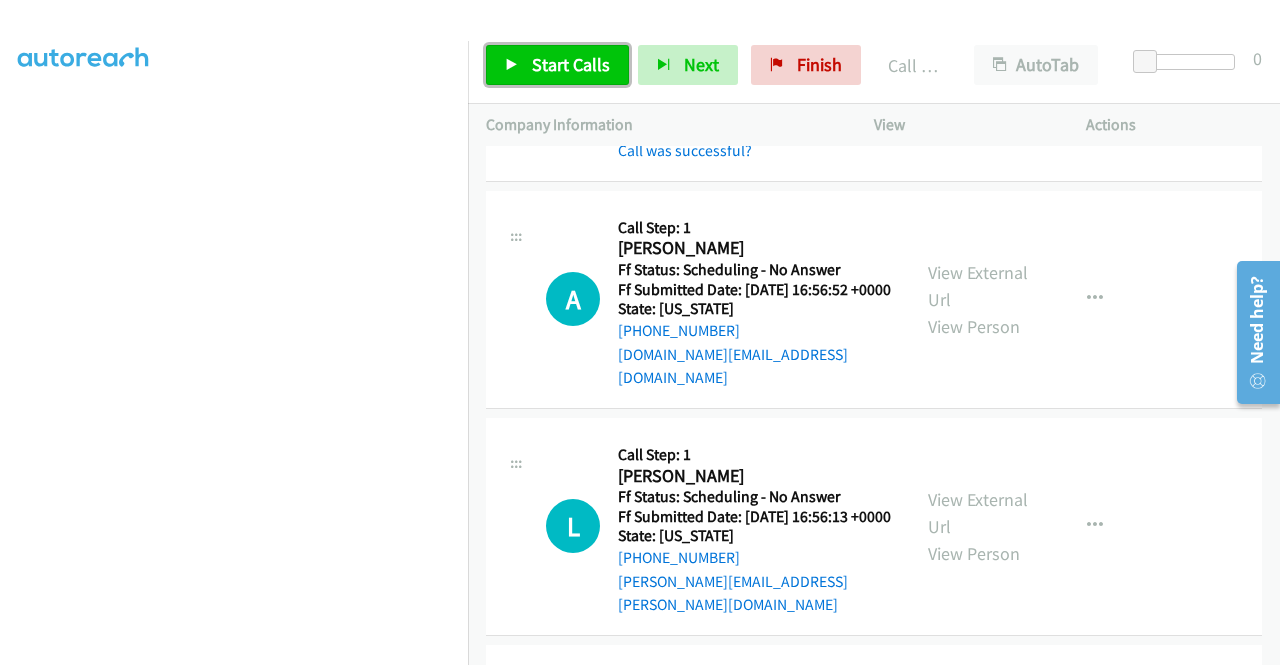 click on "Start Calls" at bounding box center (557, 65) 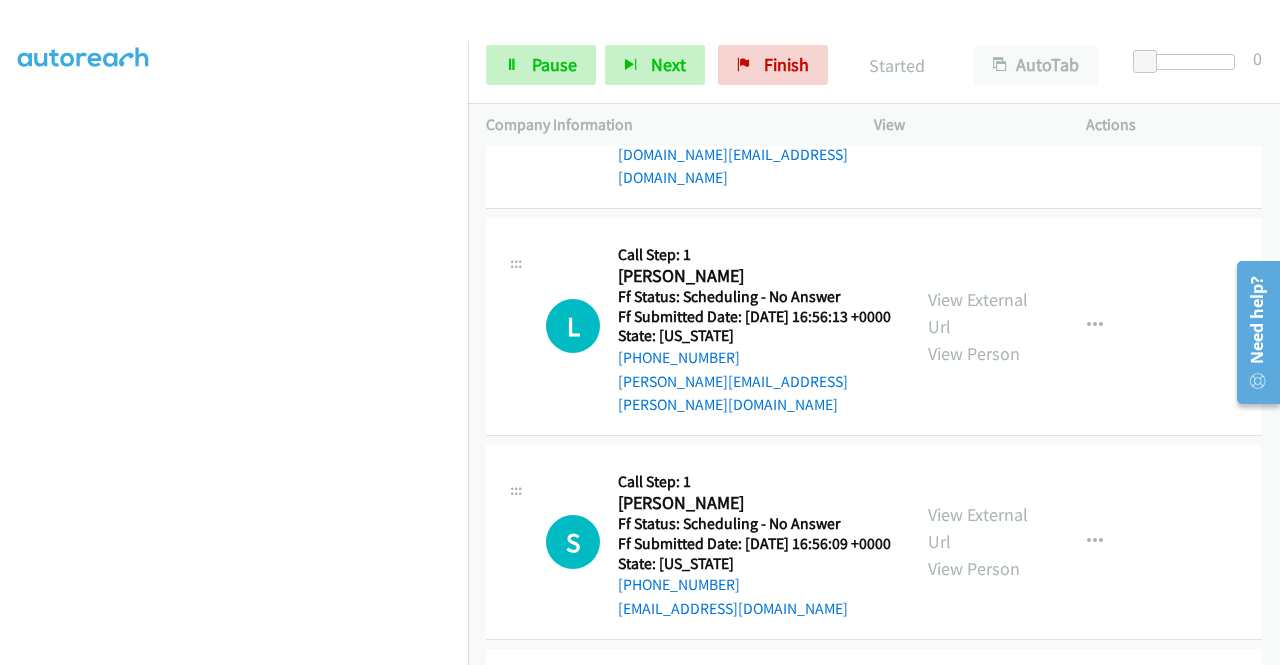 scroll, scrollTop: 4152, scrollLeft: 0, axis: vertical 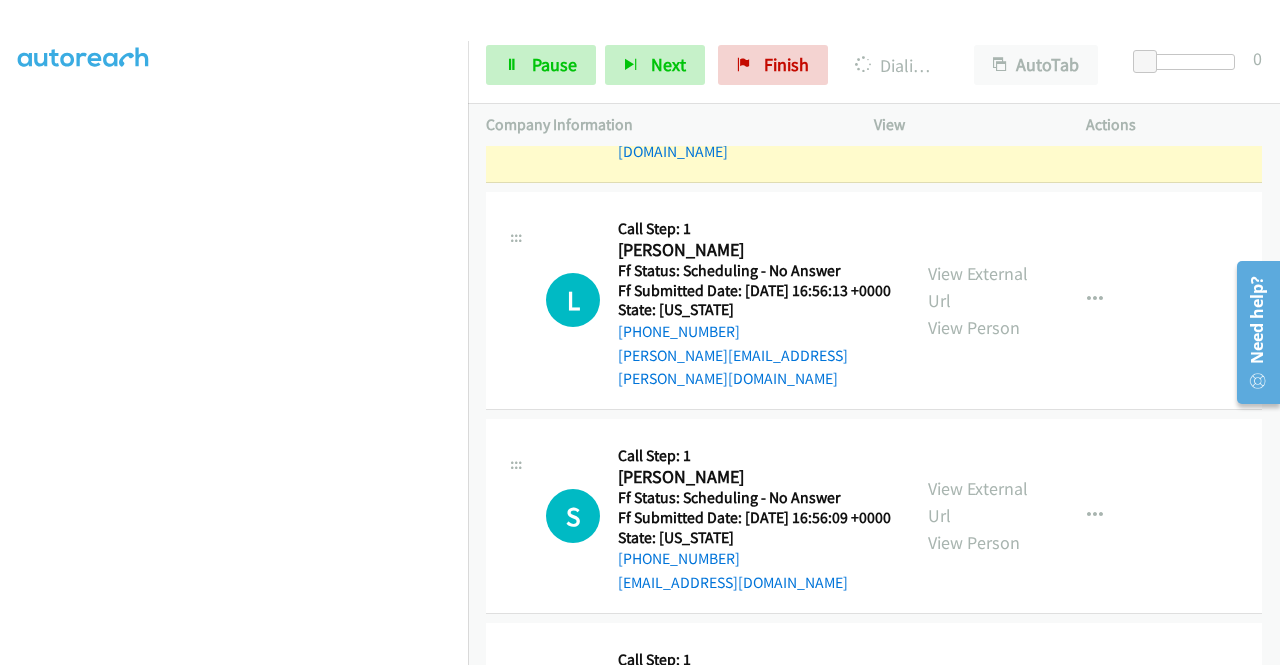 click on "View External Url" at bounding box center [978, 60] 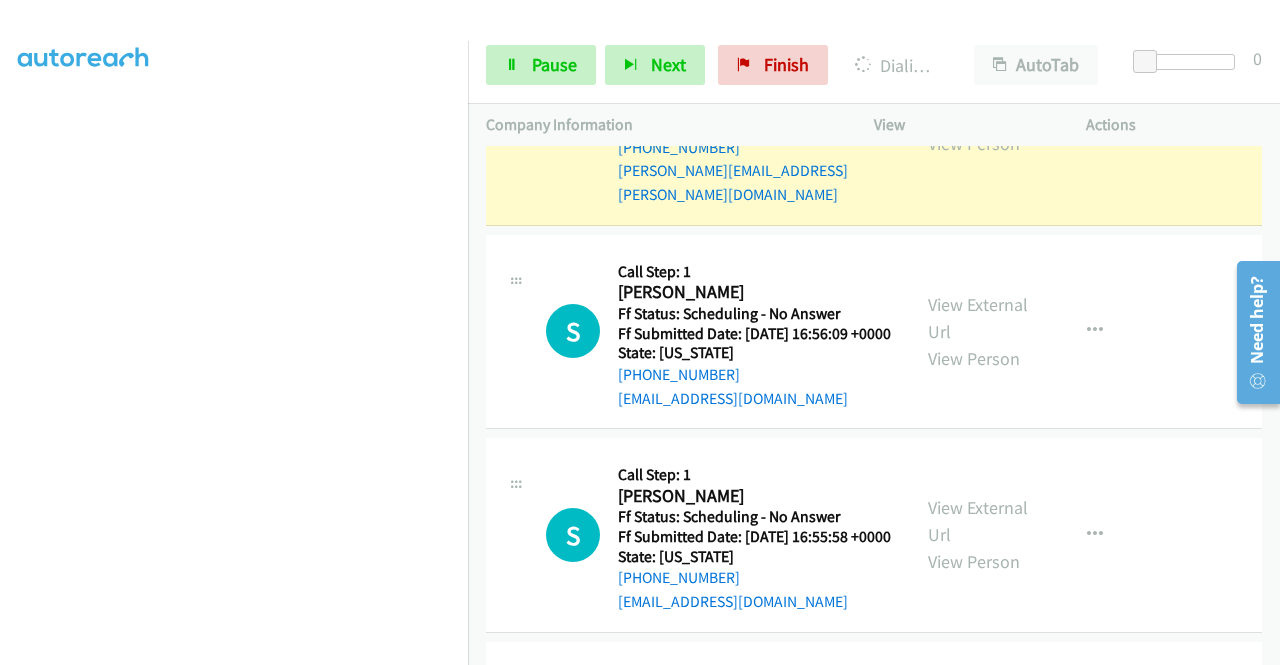 scroll, scrollTop: 4432, scrollLeft: 0, axis: vertical 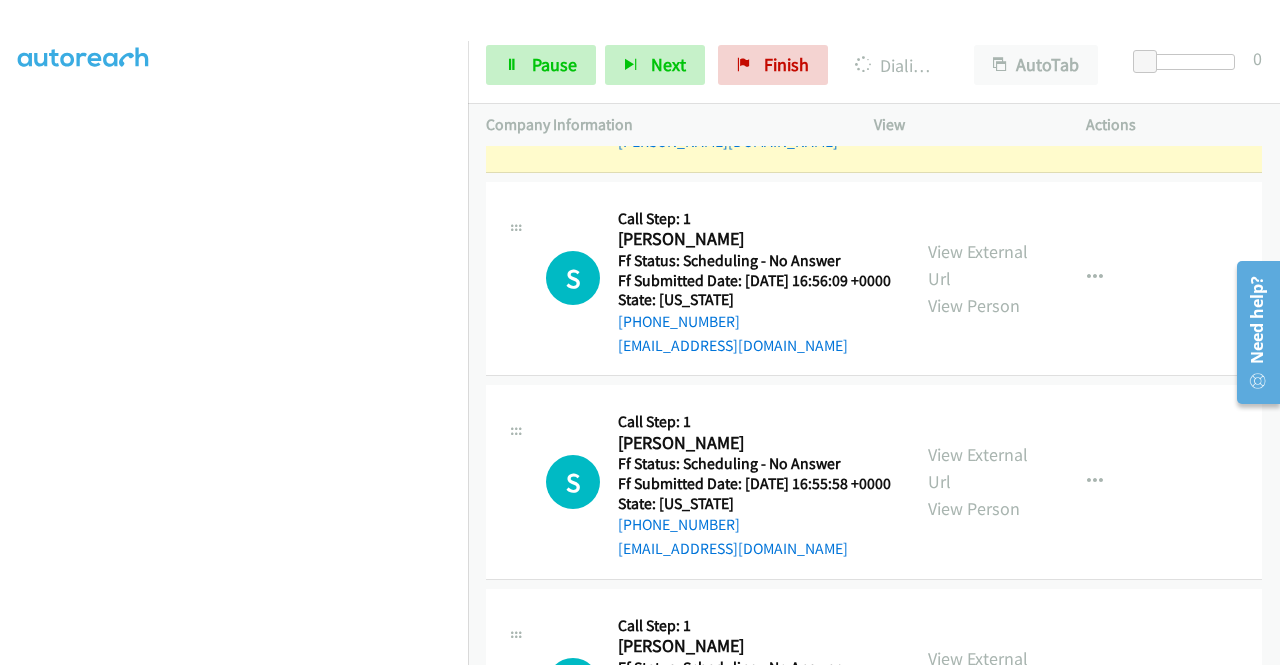 click on "View External Url" at bounding box center (978, 50) 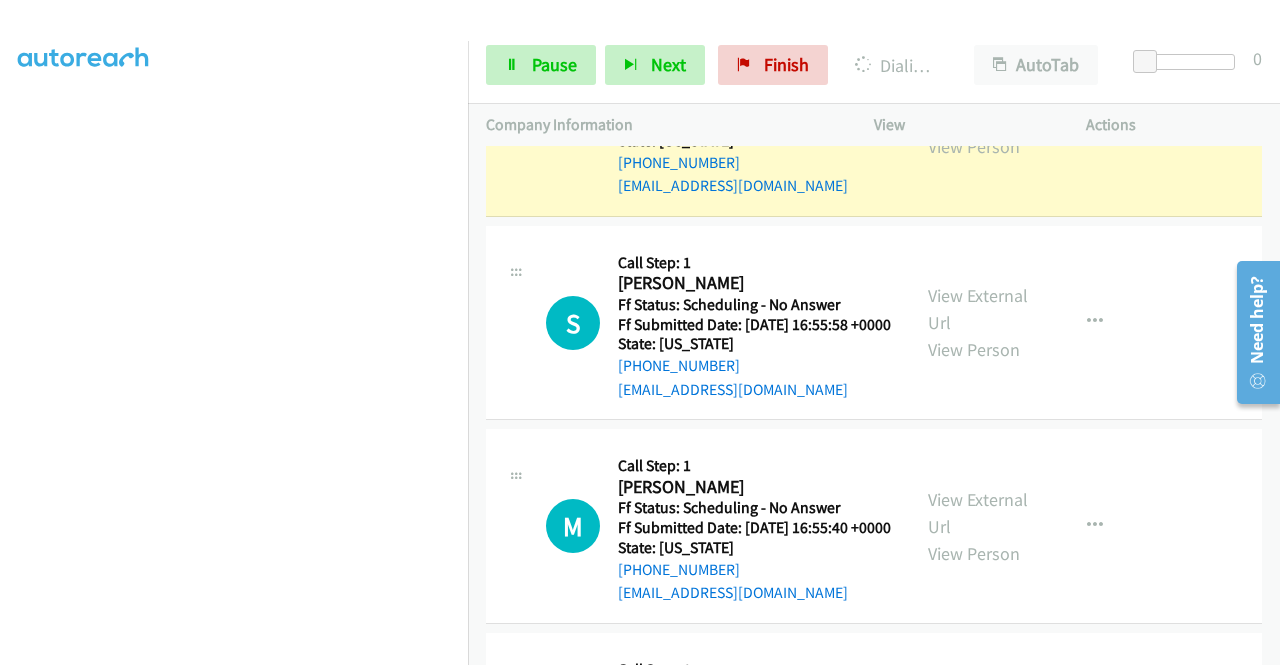scroll, scrollTop: 4677, scrollLeft: 0, axis: vertical 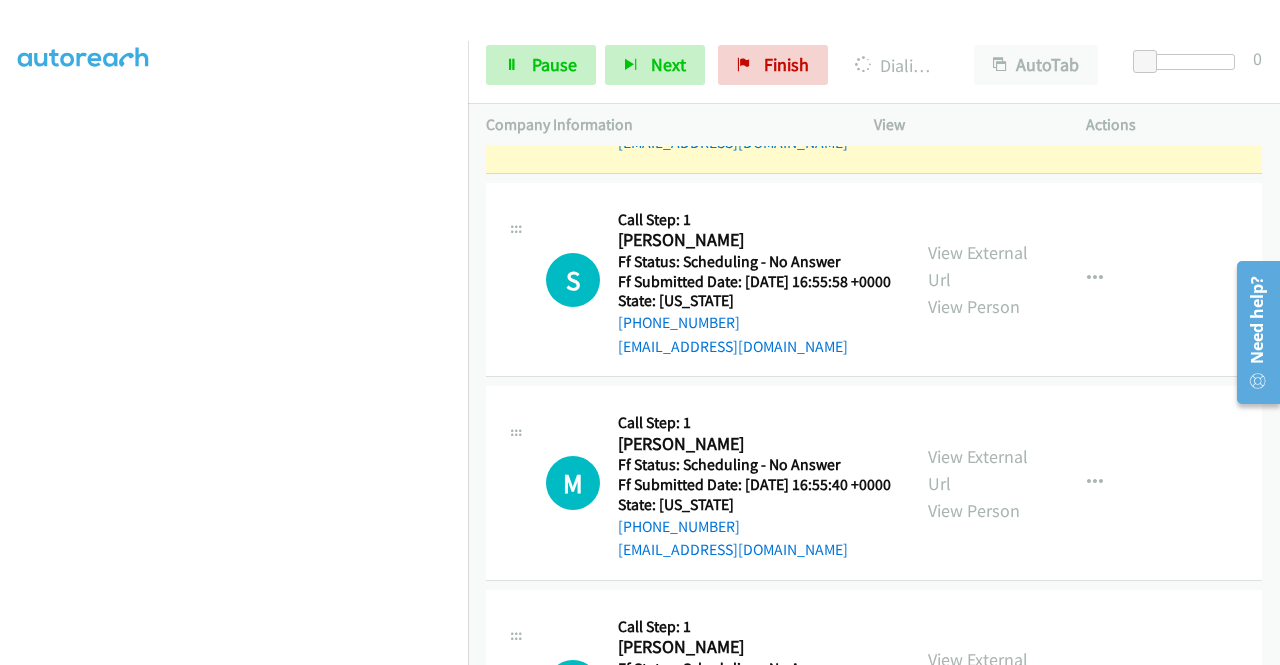click on "View External Url" at bounding box center [978, 63] 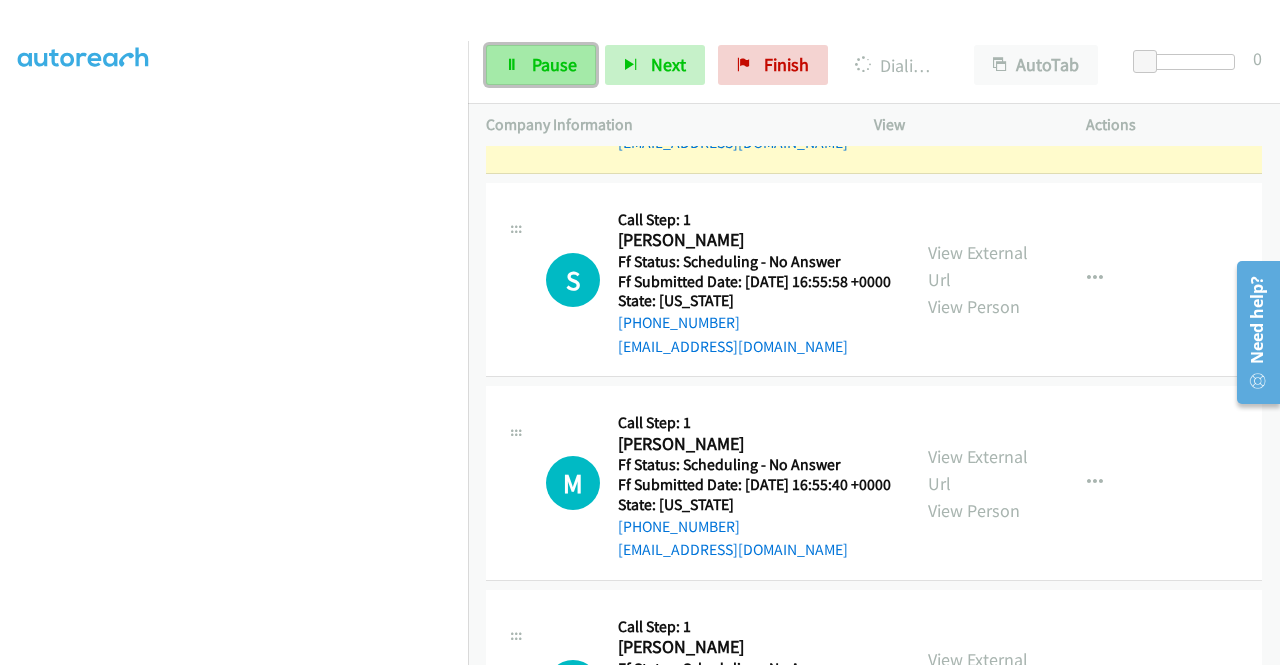 click on "Pause" at bounding box center (554, 64) 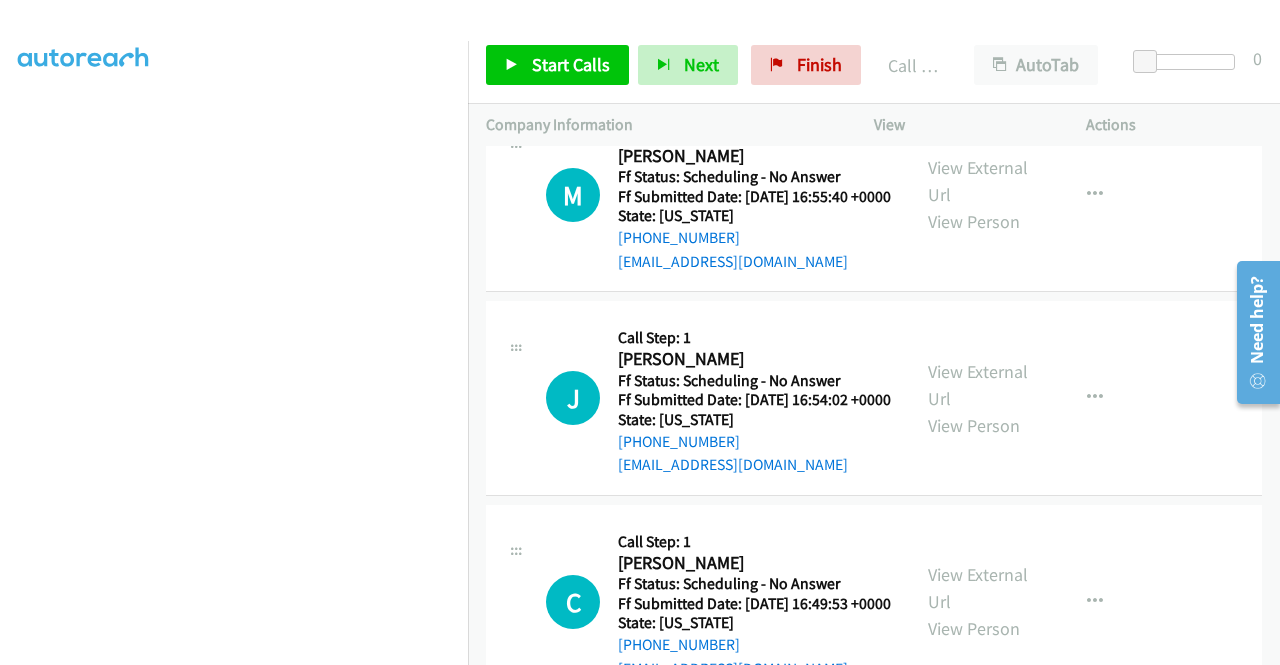 scroll, scrollTop: 5010, scrollLeft: 0, axis: vertical 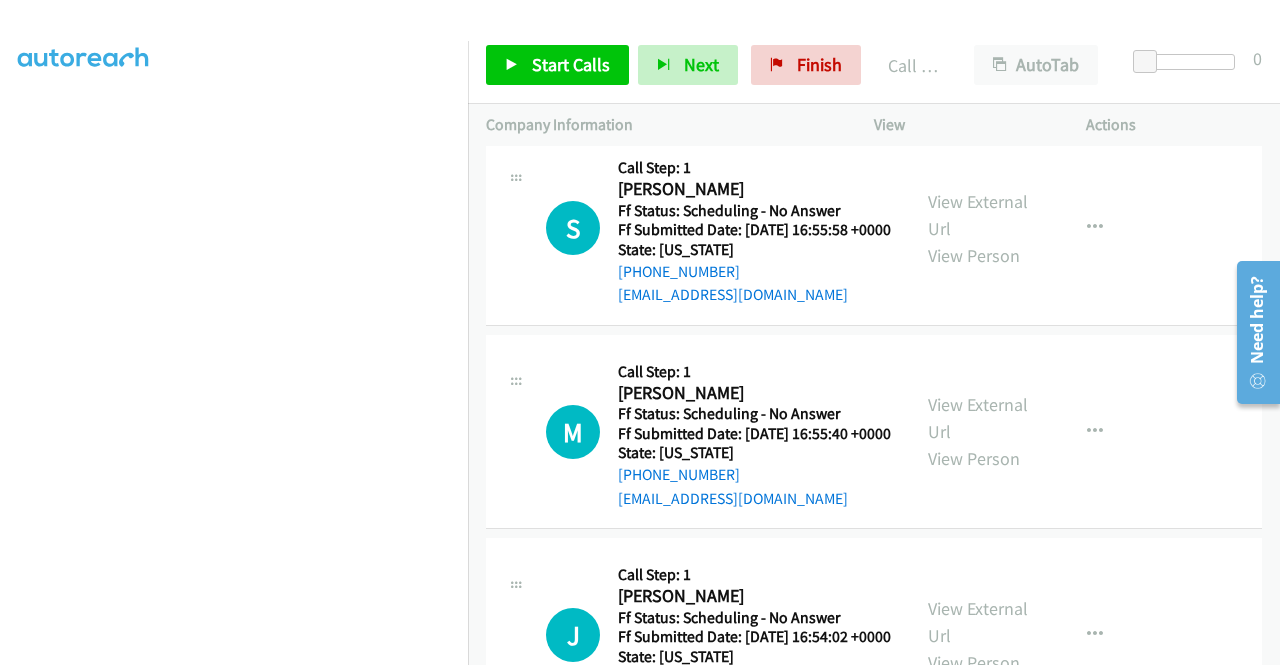 click on "Call was successful?" at bounding box center [754, 92] 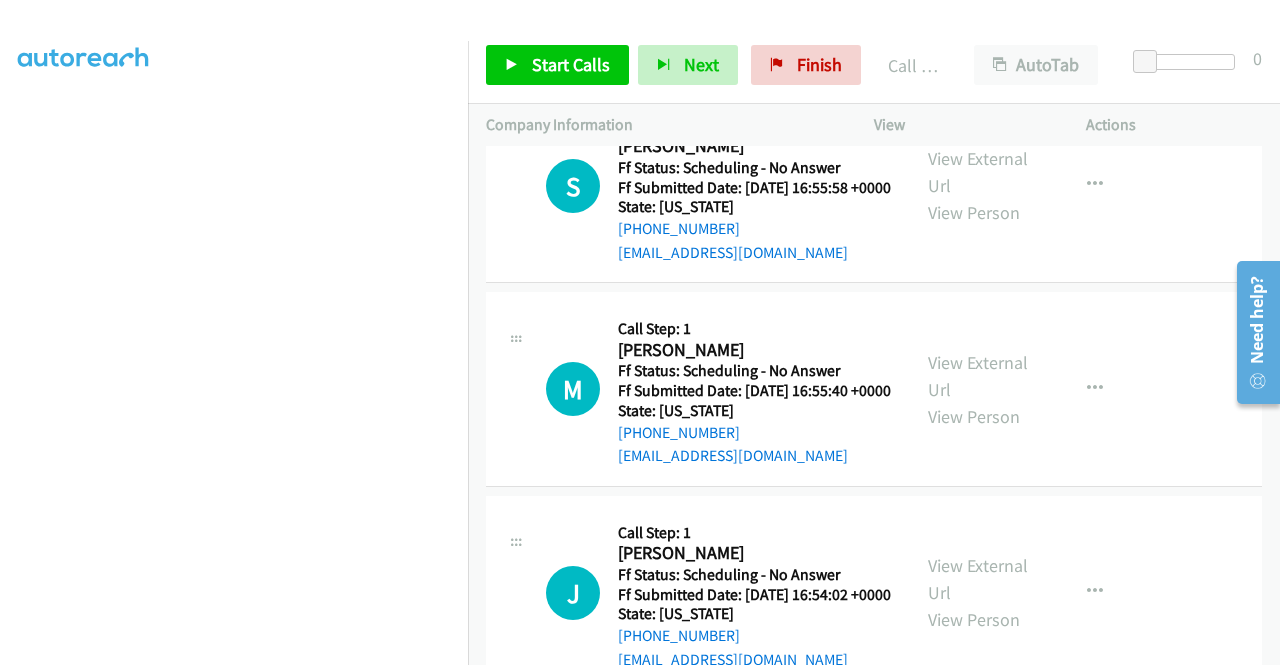 click at bounding box center [1095, -18] 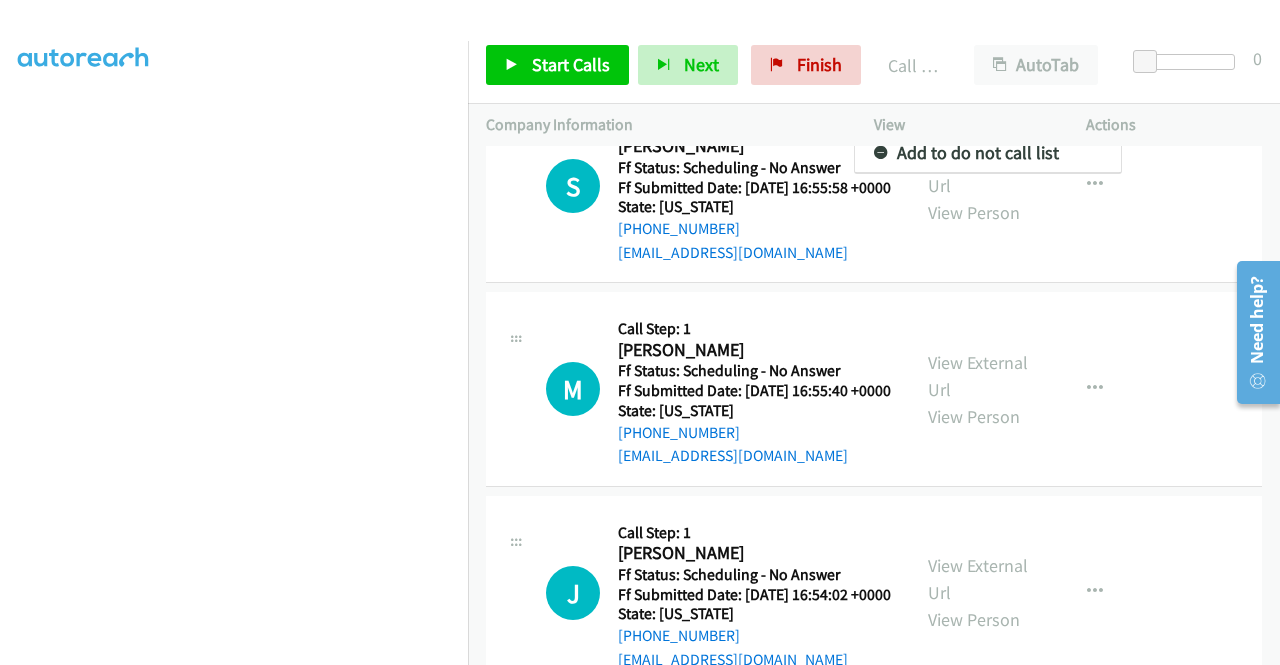 click on "Add to do not call list" at bounding box center (988, 153) 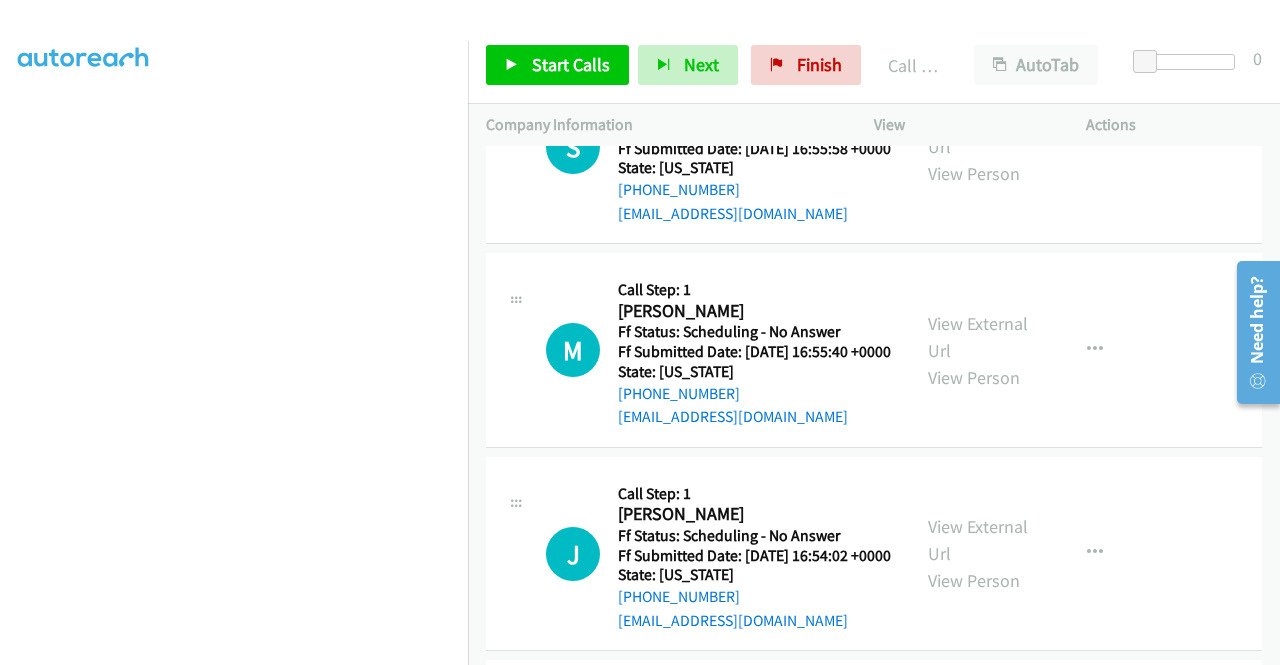 scroll, scrollTop: 4918, scrollLeft: 0, axis: vertical 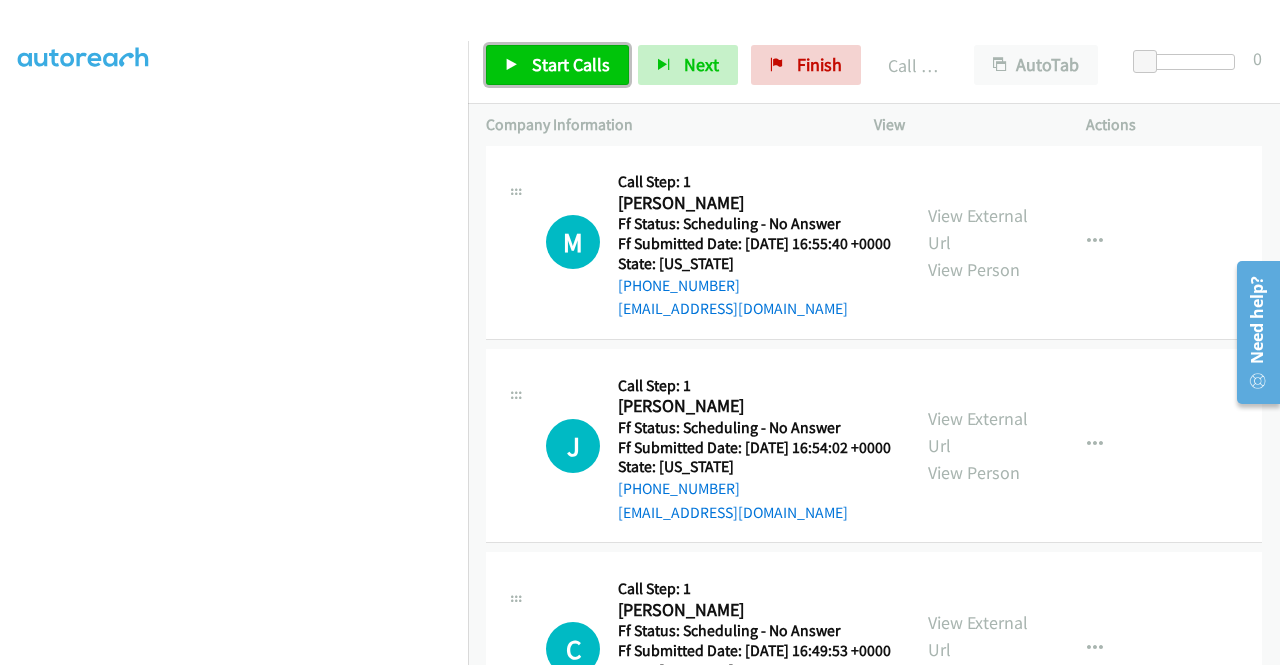 click on "Start Calls" at bounding box center (557, 65) 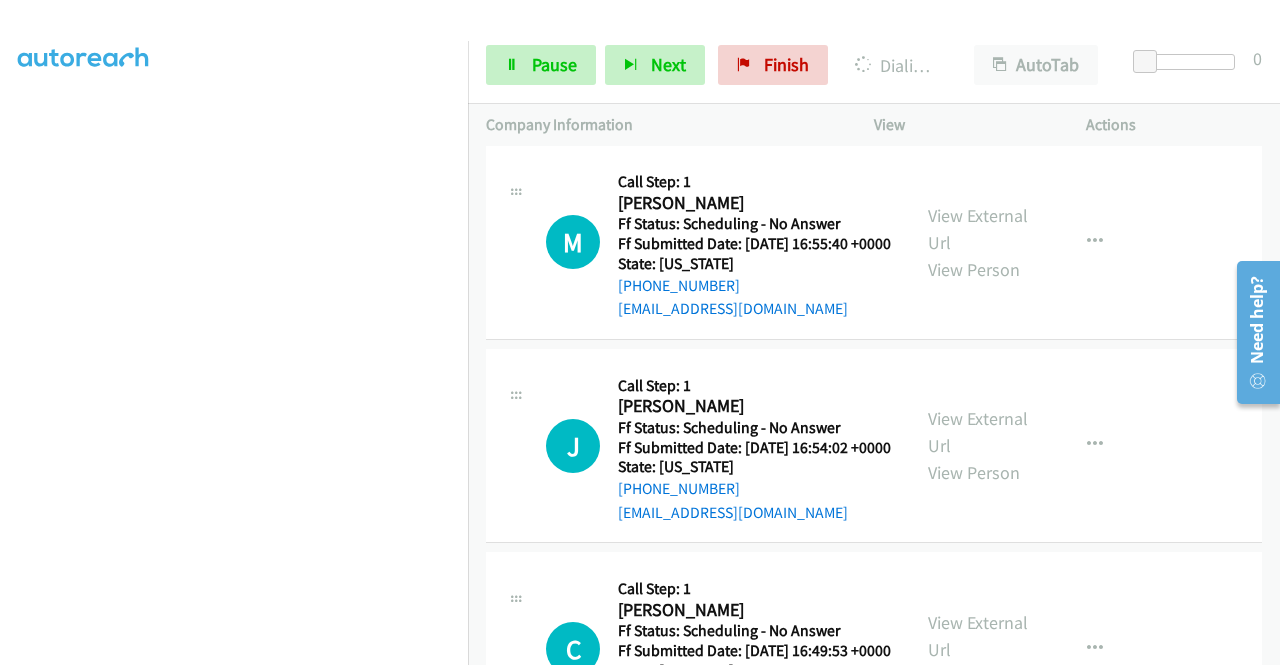 scroll, scrollTop: 0, scrollLeft: 0, axis: both 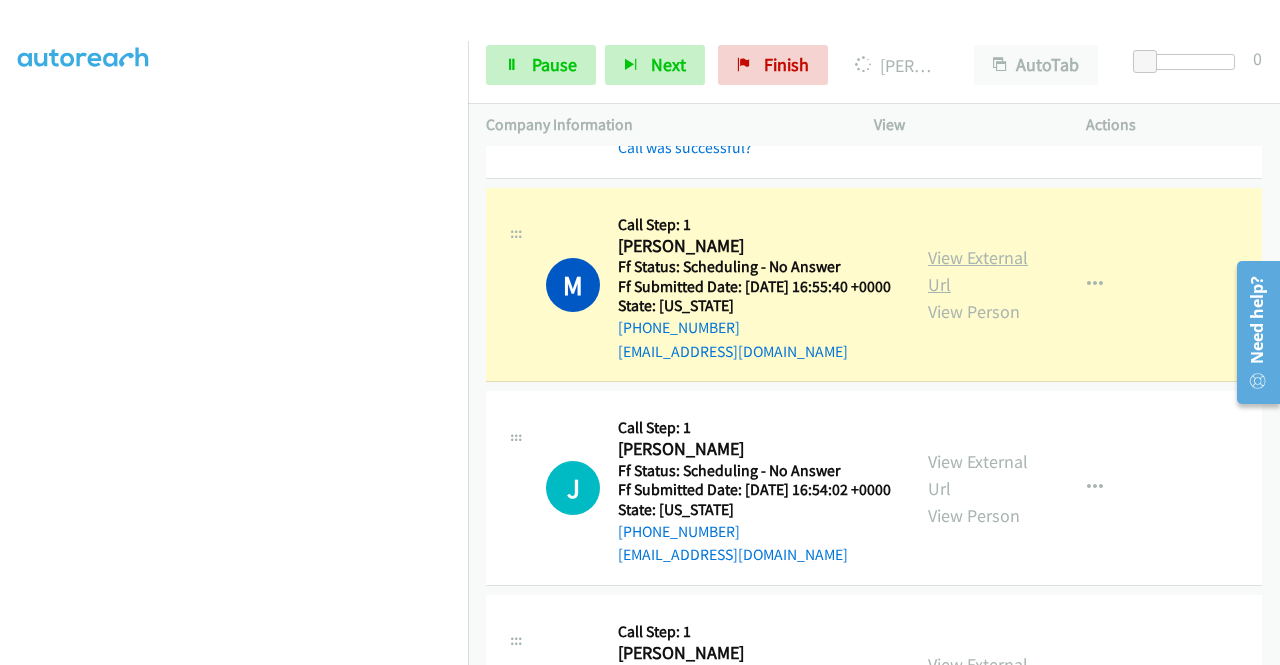 click on "View External Url" at bounding box center [978, 271] 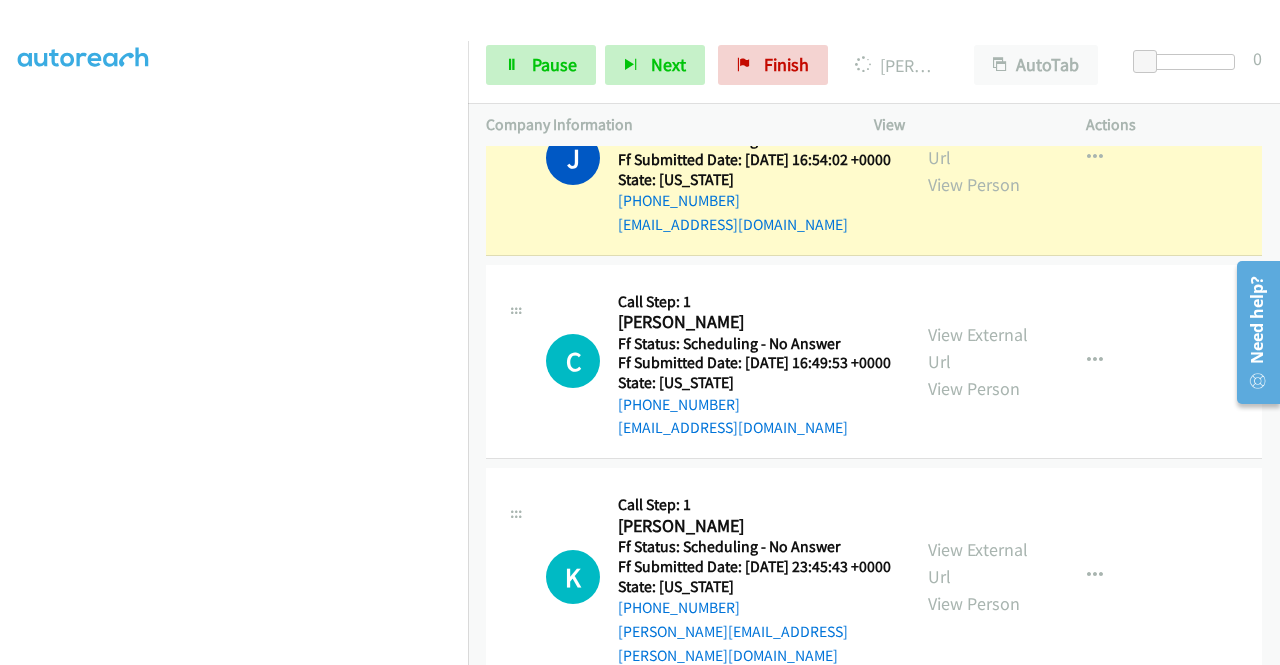 scroll, scrollTop: 5304, scrollLeft: 0, axis: vertical 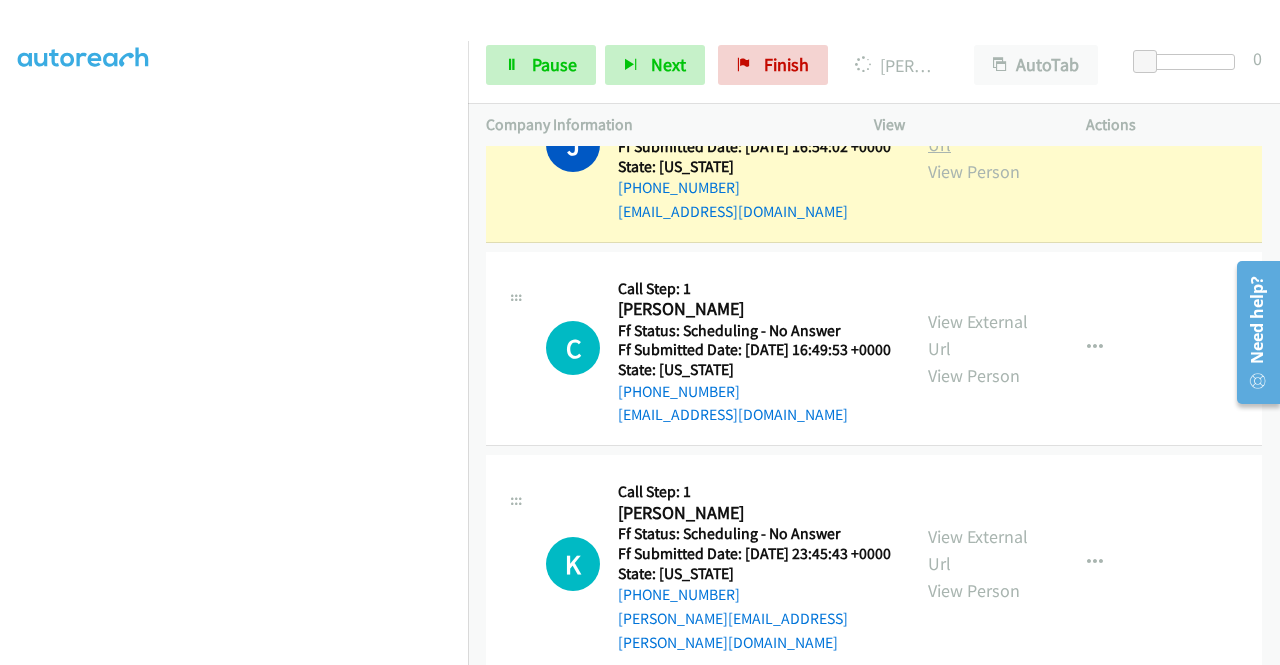 click on "View External Url" at bounding box center [978, 131] 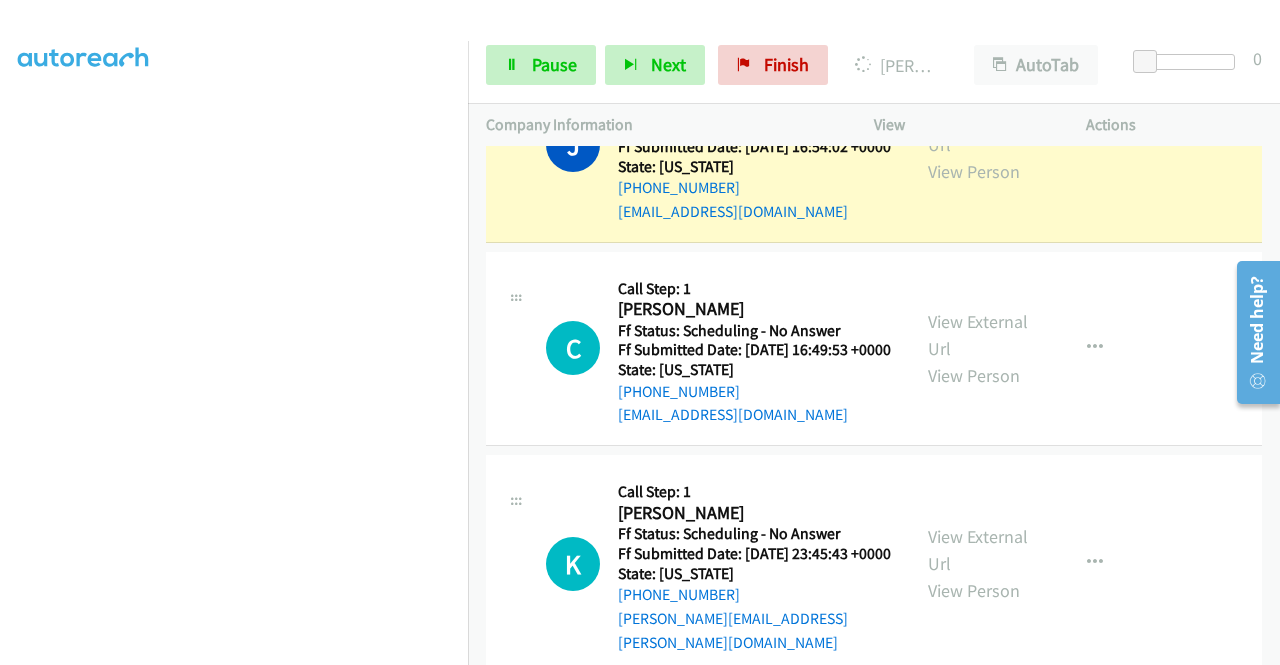 click on "Call was successful?" at bounding box center [685, 7] 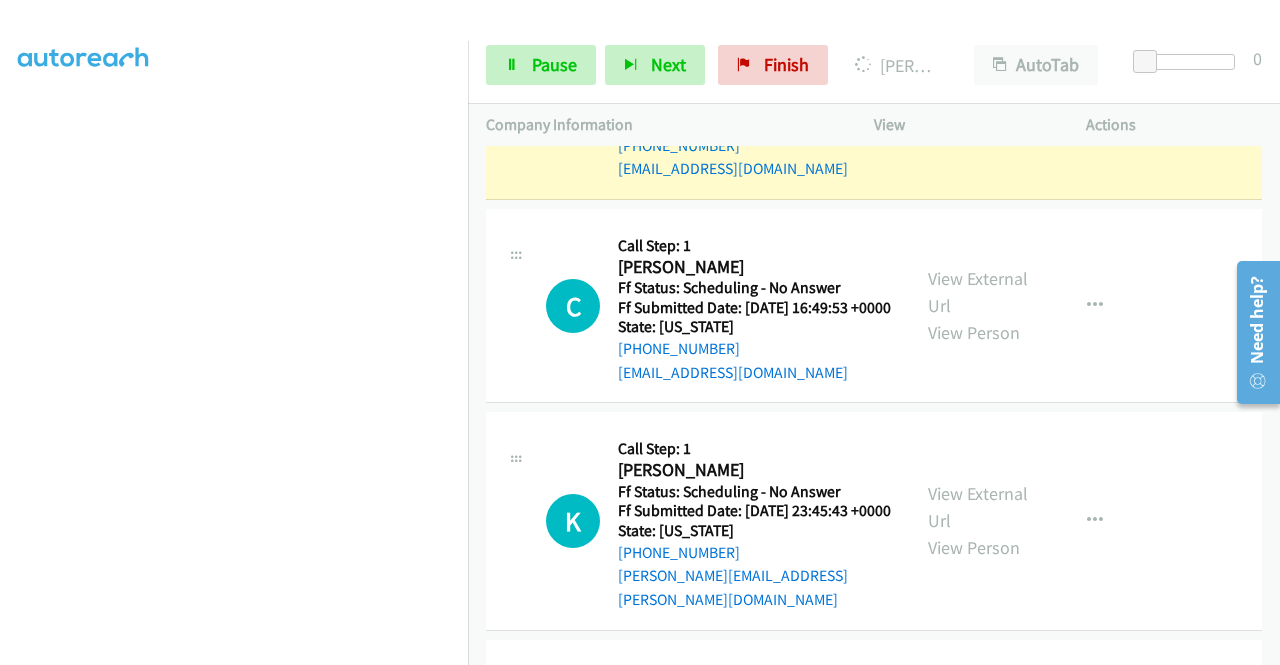 scroll, scrollTop: 5284, scrollLeft: 0, axis: vertical 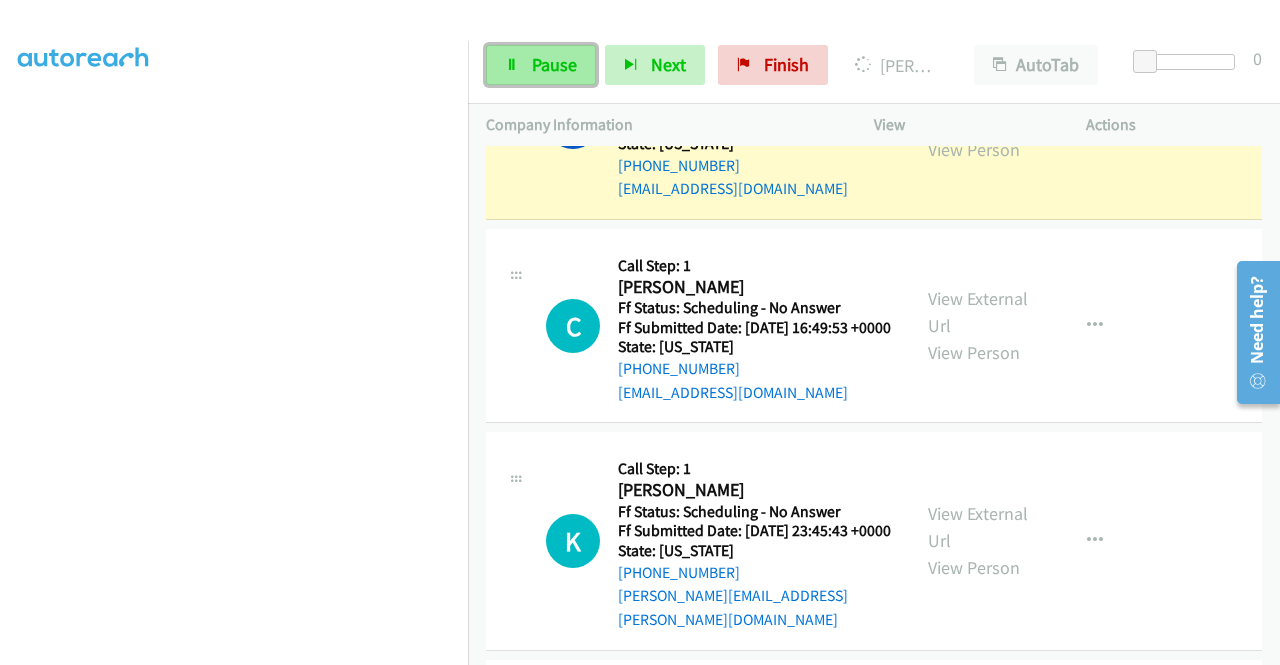 click on "Pause" at bounding box center (554, 64) 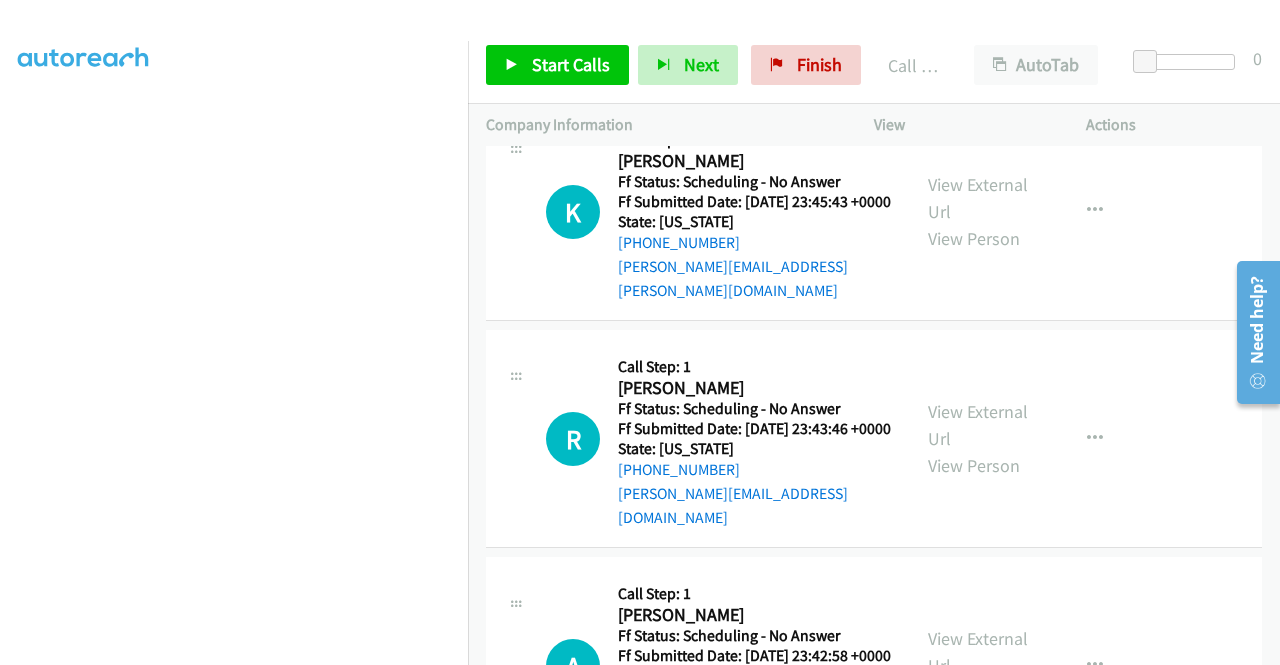 scroll, scrollTop: 5696, scrollLeft: 0, axis: vertical 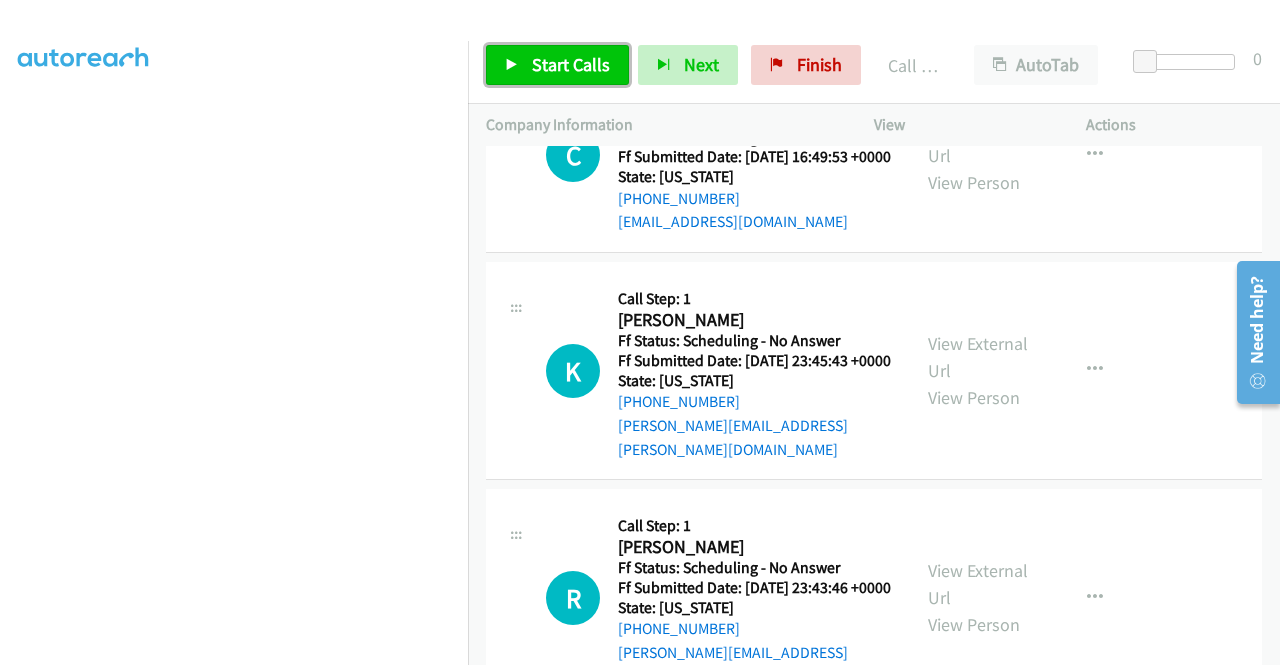 click on "Start Calls" at bounding box center (571, 64) 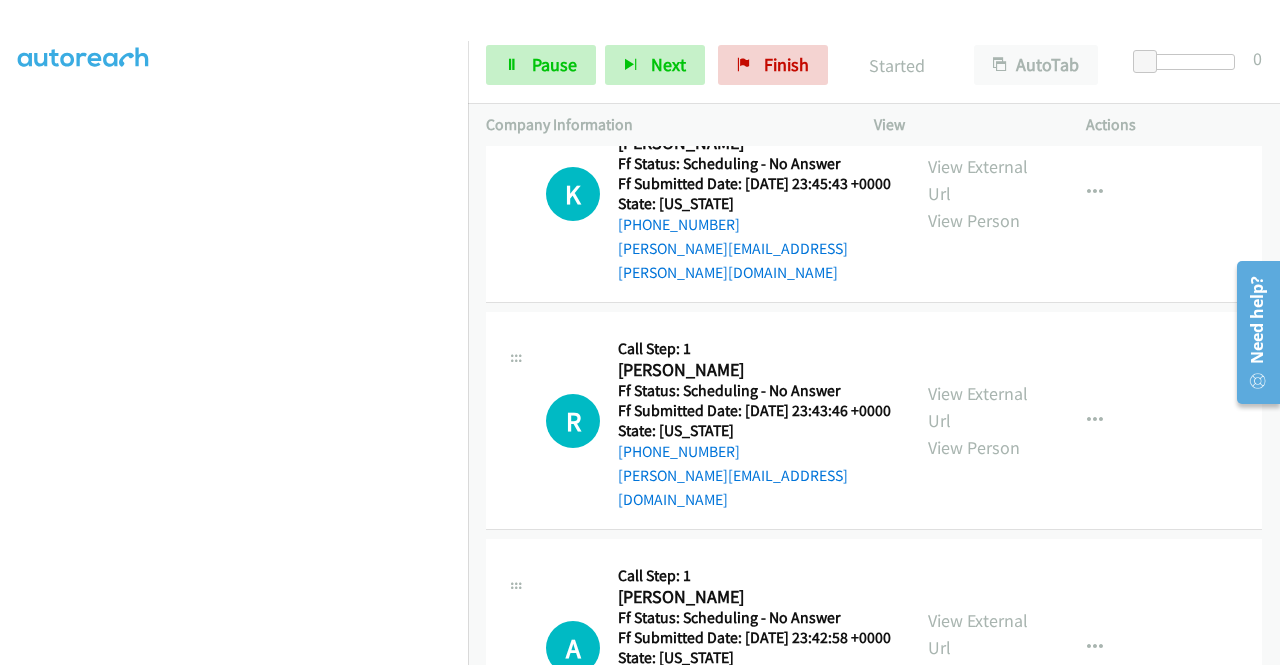 scroll, scrollTop: 5697, scrollLeft: 0, axis: vertical 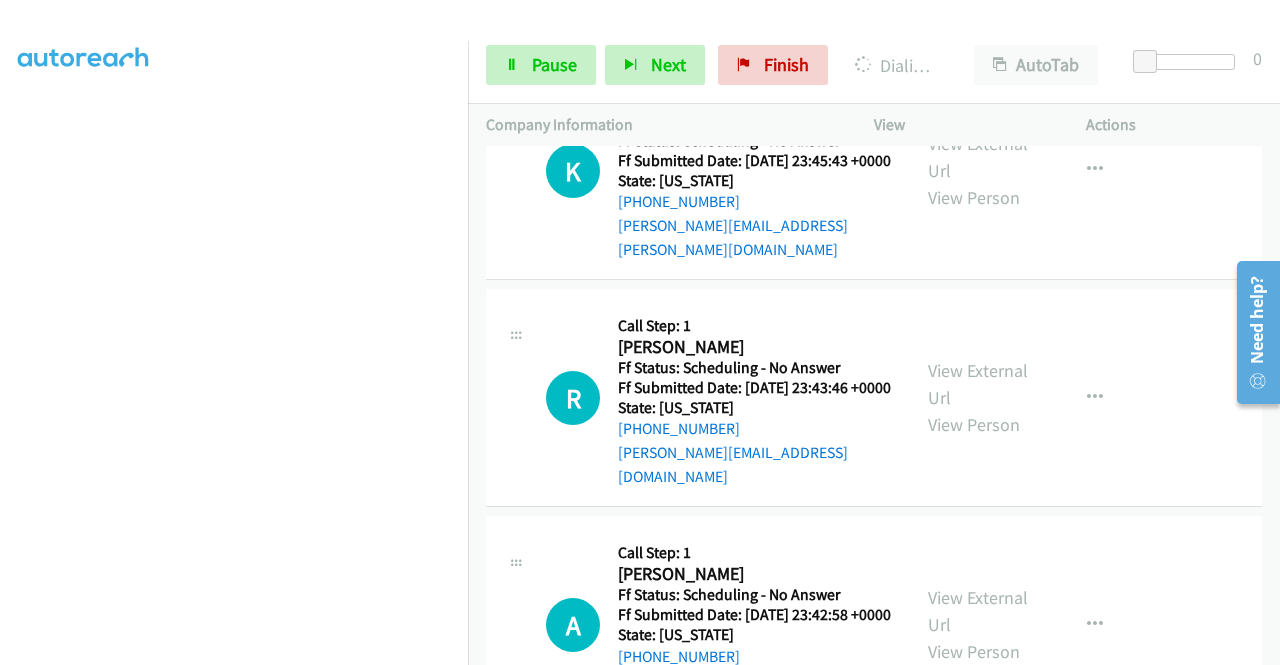 click on "View External Url" at bounding box center (978, -58) 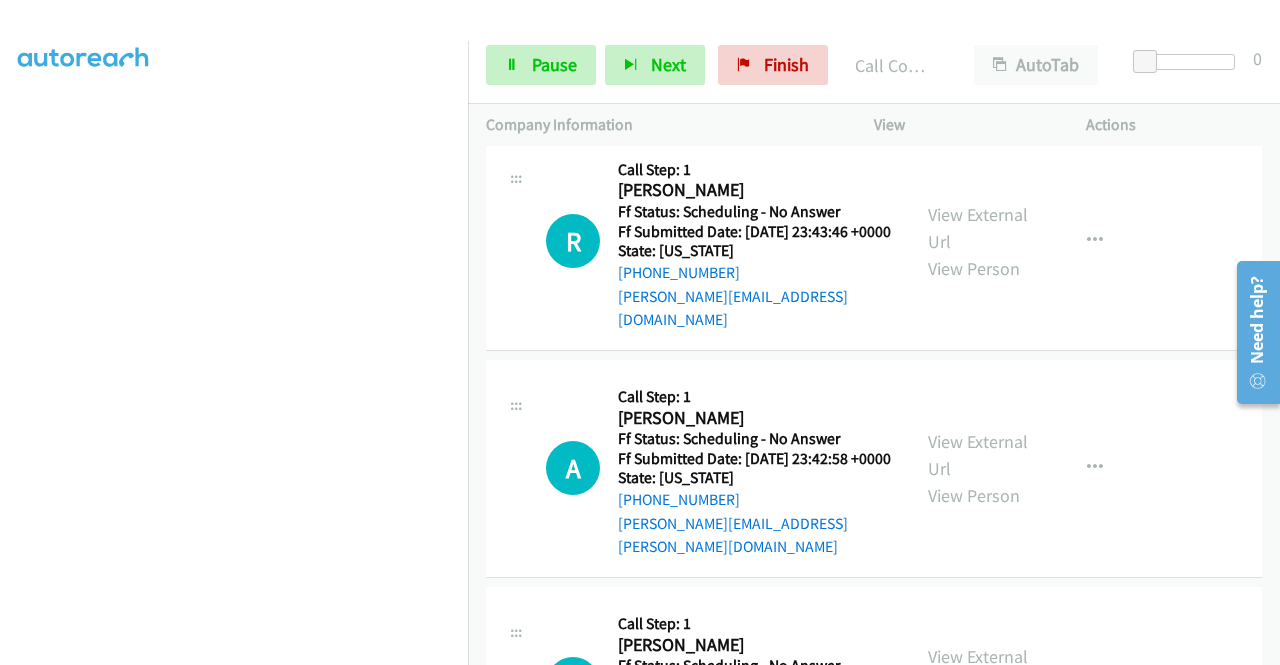 scroll, scrollTop: 5936, scrollLeft: 0, axis: vertical 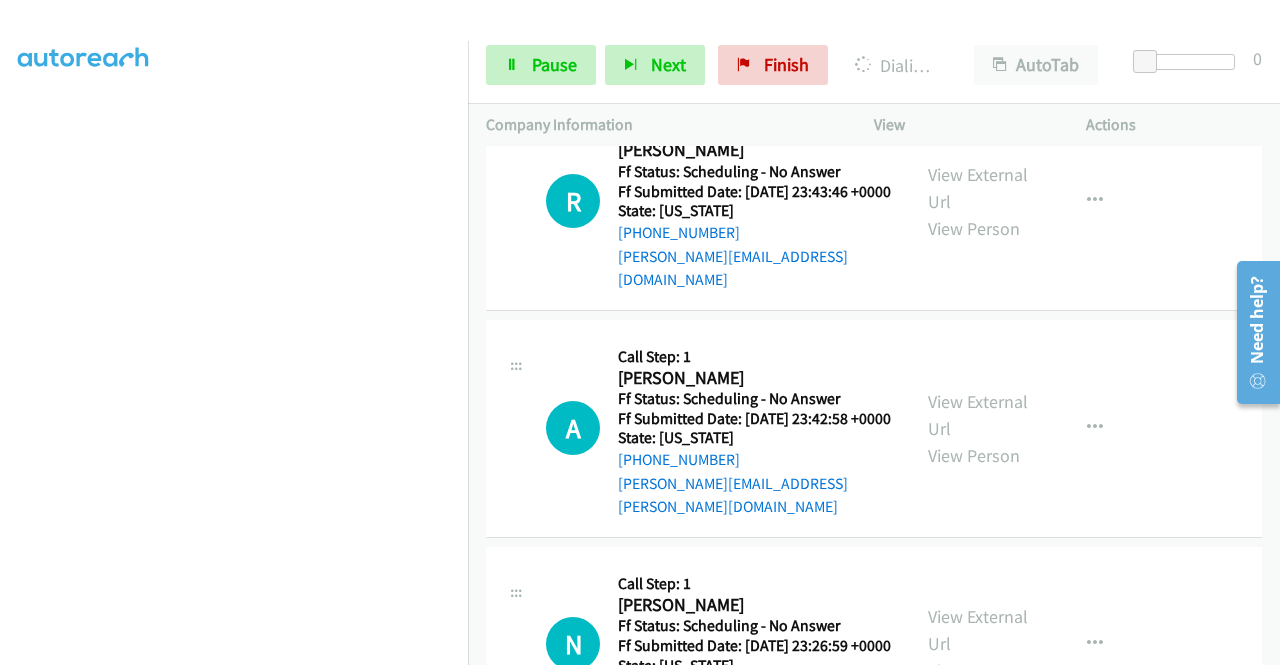 click on "View External Url" at bounding box center (978, -39) 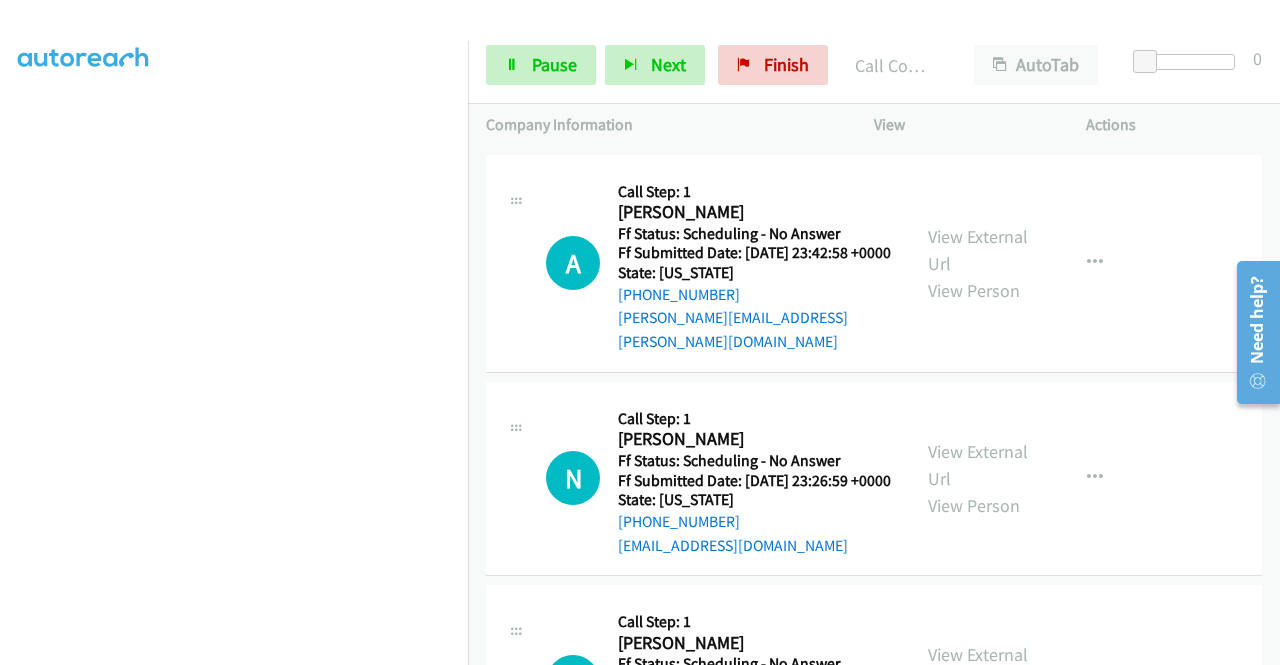 scroll, scrollTop: 6158, scrollLeft: 0, axis: vertical 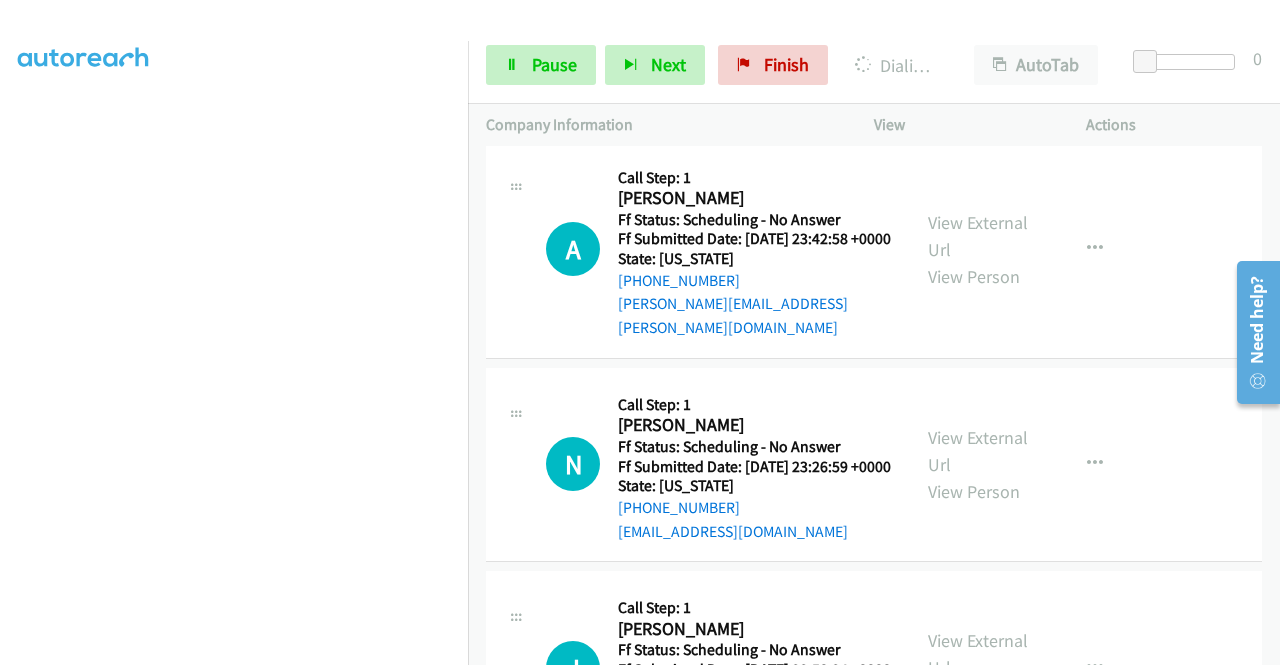 click on "View External Url" at bounding box center [978, 8] 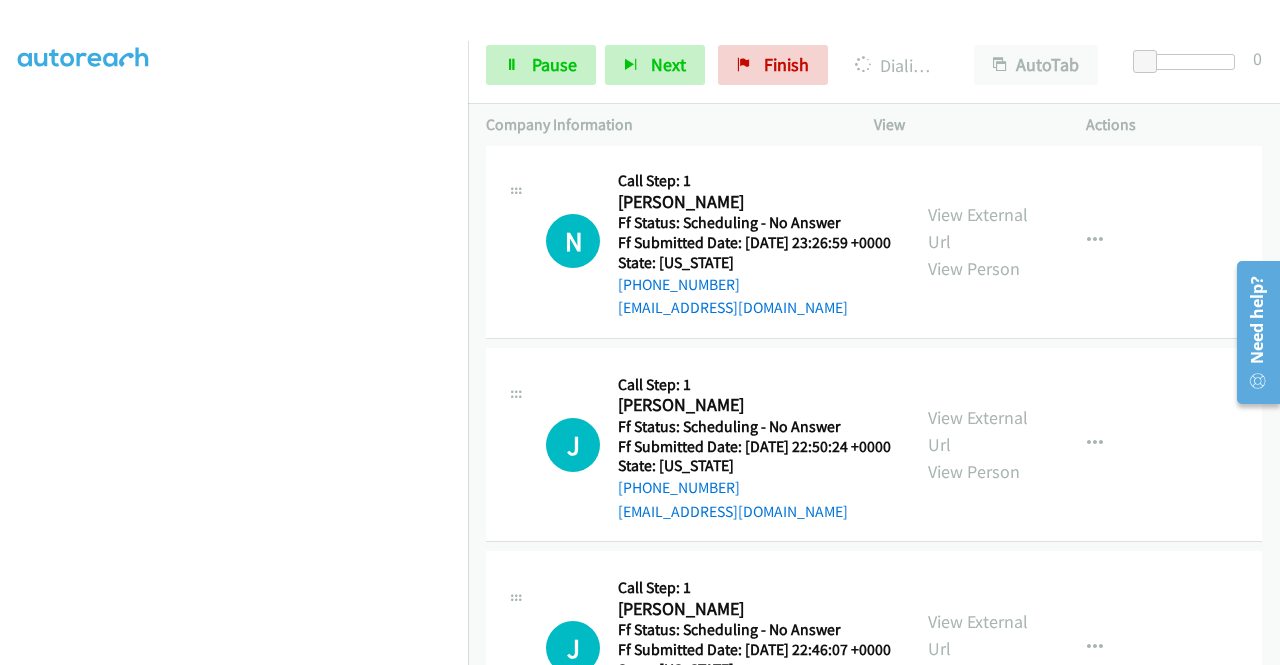 scroll, scrollTop: 6464, scrollLeft: 0, axis: vertical 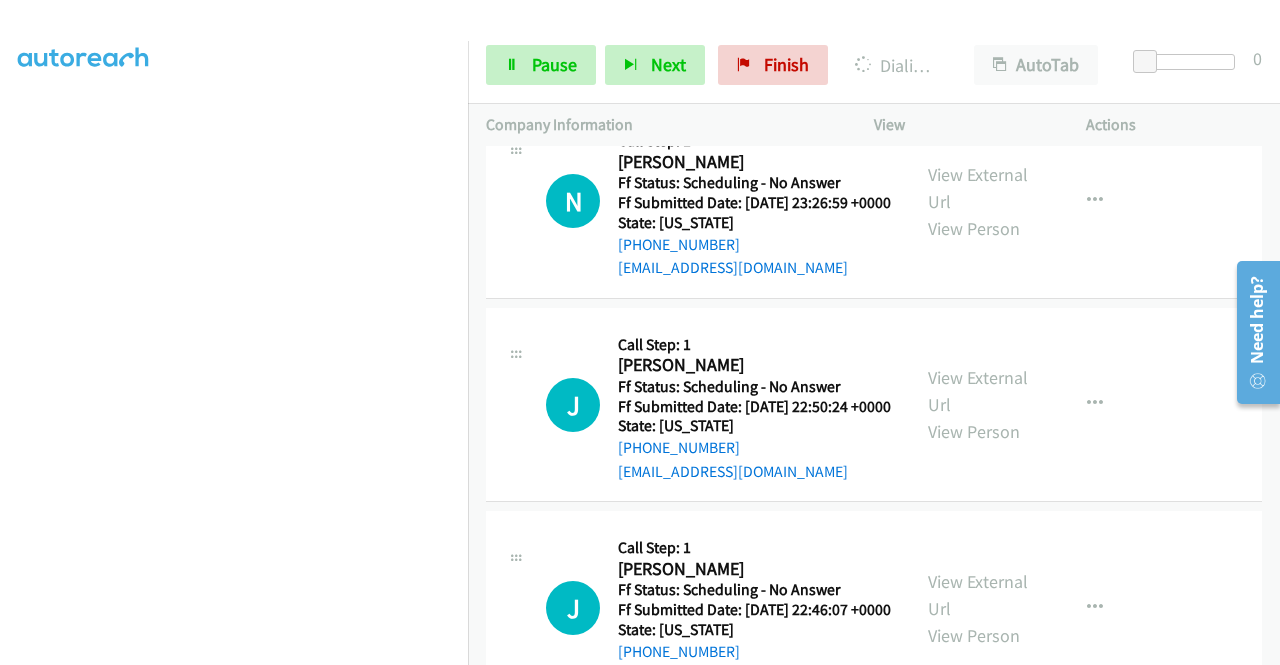 click on "View External Url" at bounding box center [978, -28] 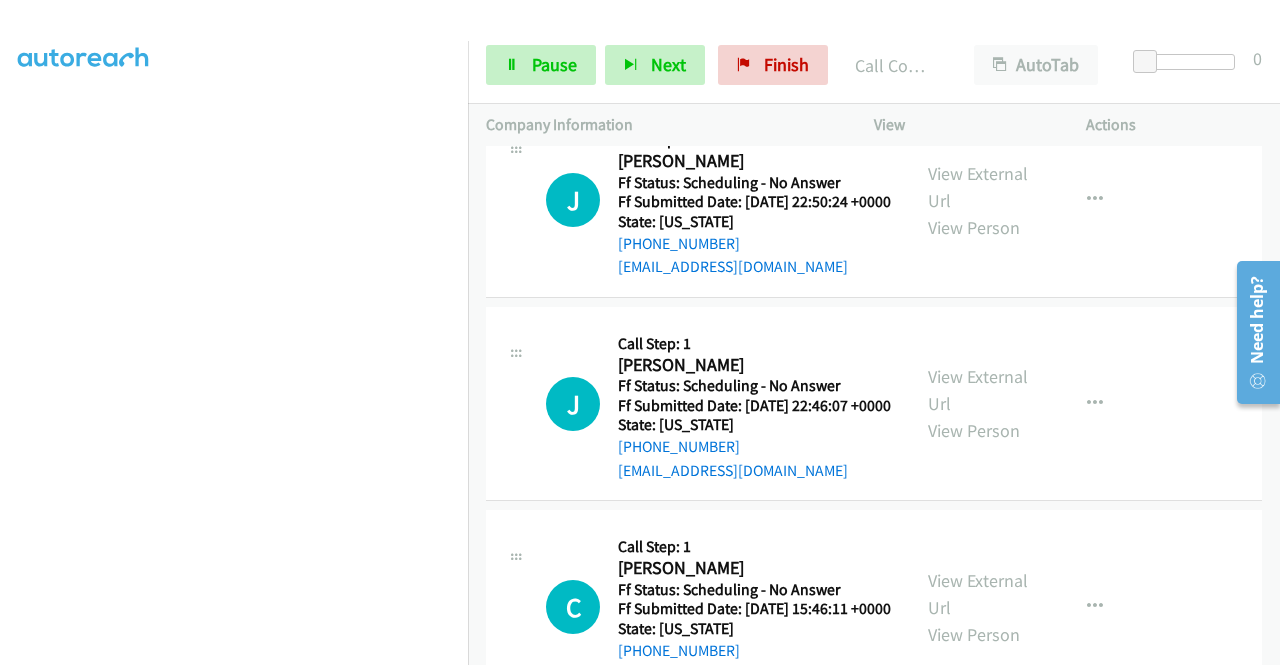 scroll, scrollTop: 6739, scrollLeft: 0, axis: vertical 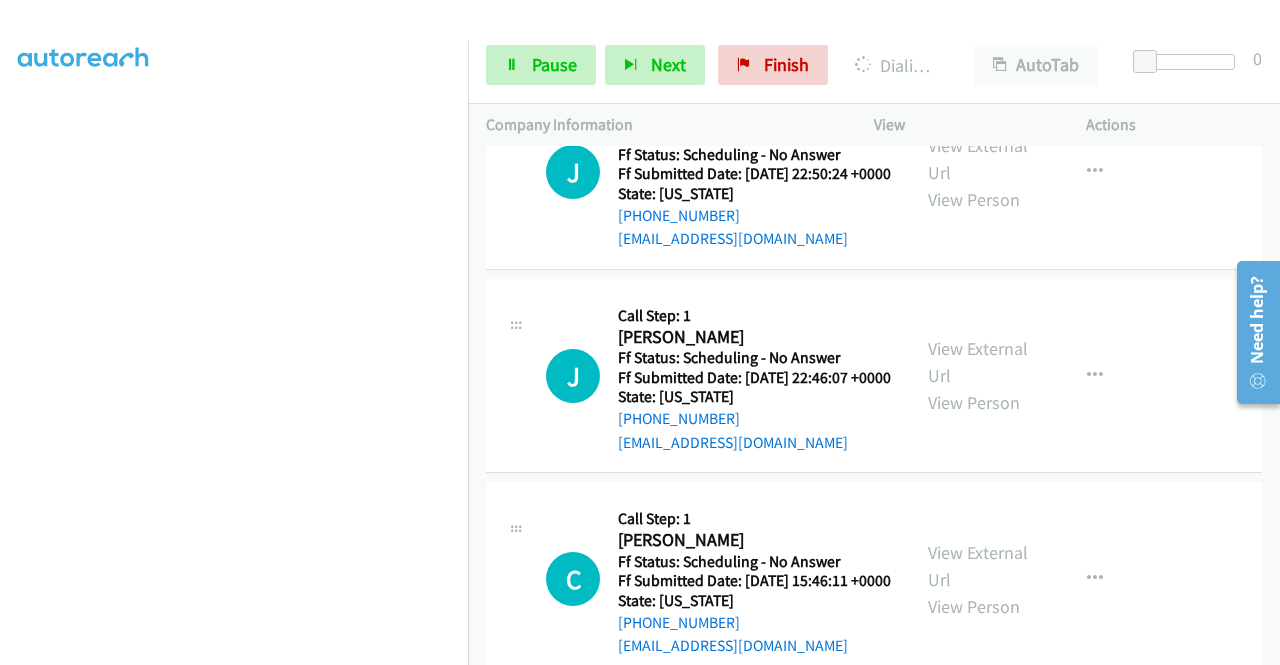 click on "View External Url" at bounding box center [978, -45] 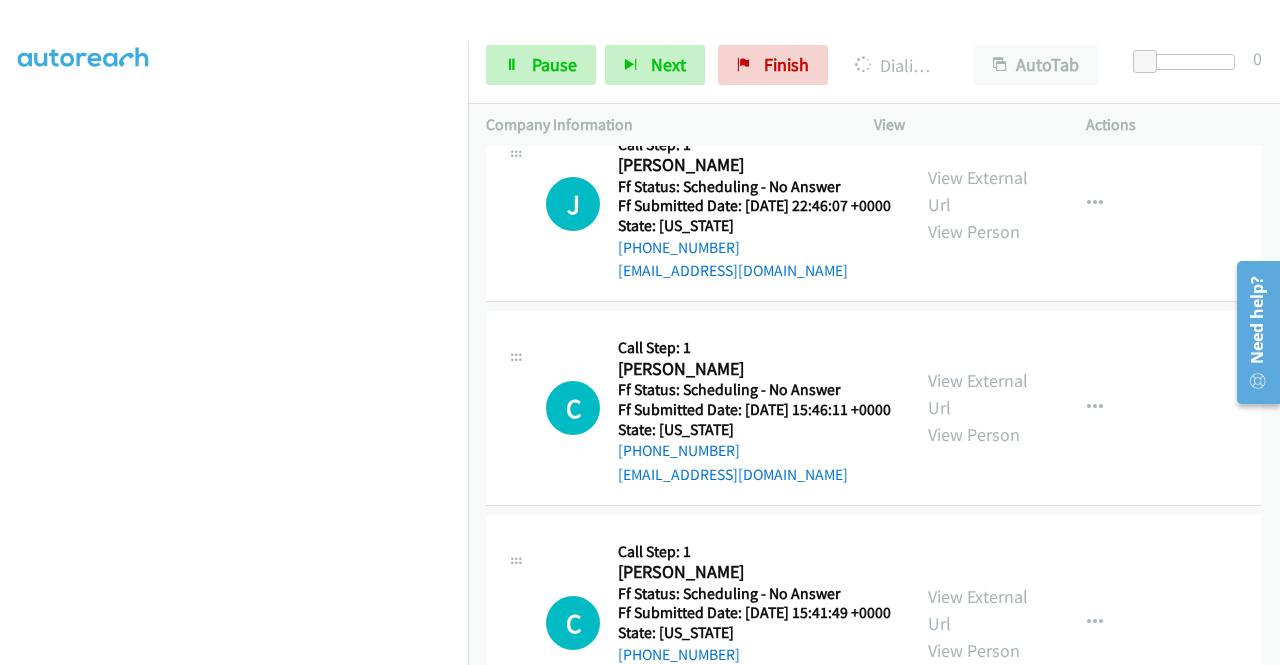 scroll, scrollTop: 7006, scrollLeft: 0, axis: vertical 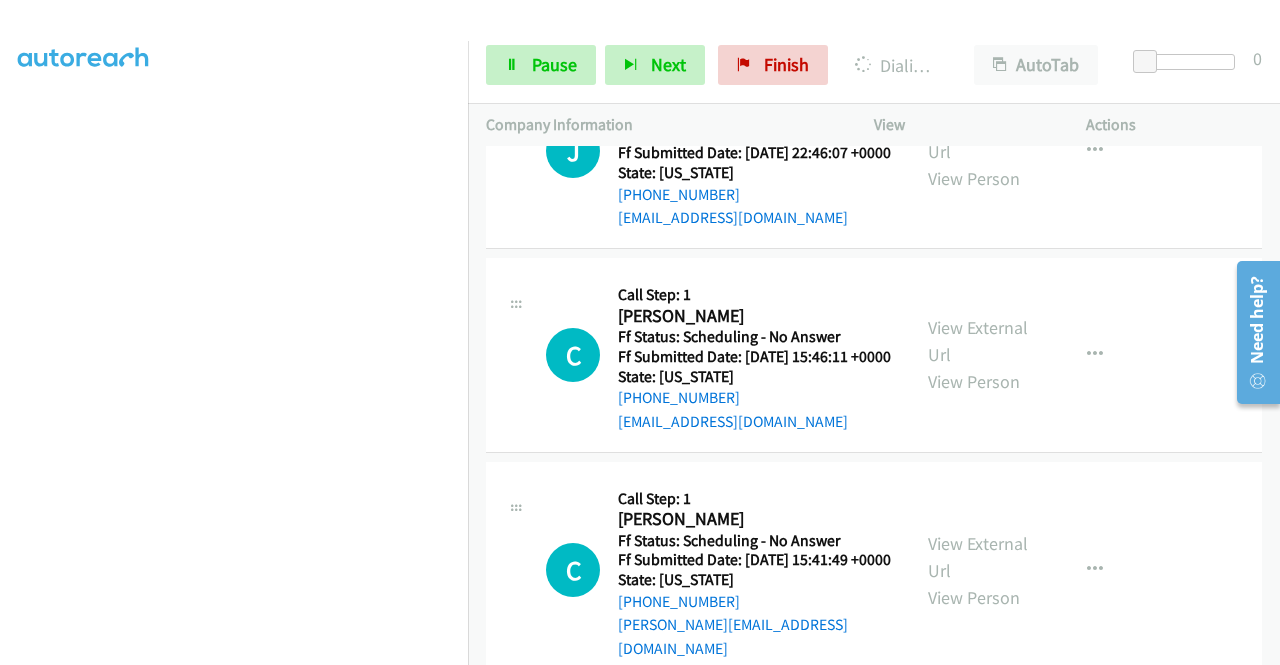 click on "View External Url" at bounding box center (978, -66) 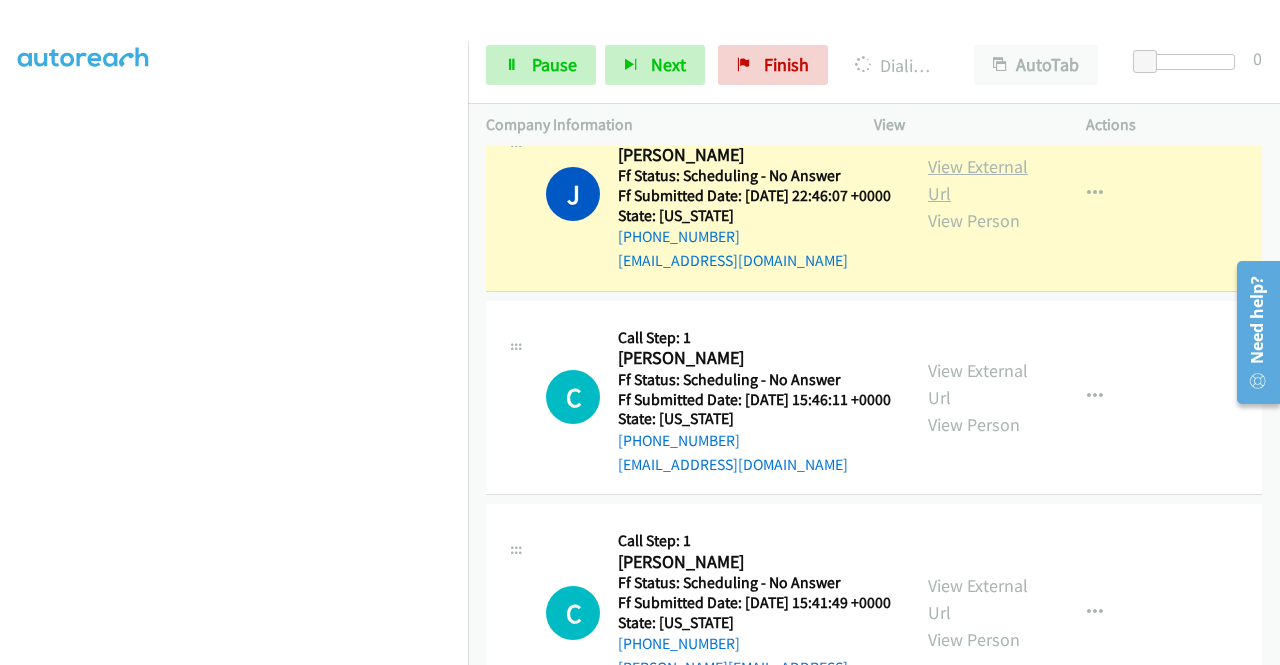 click on "View External Url" at bounding box center (978, 180) 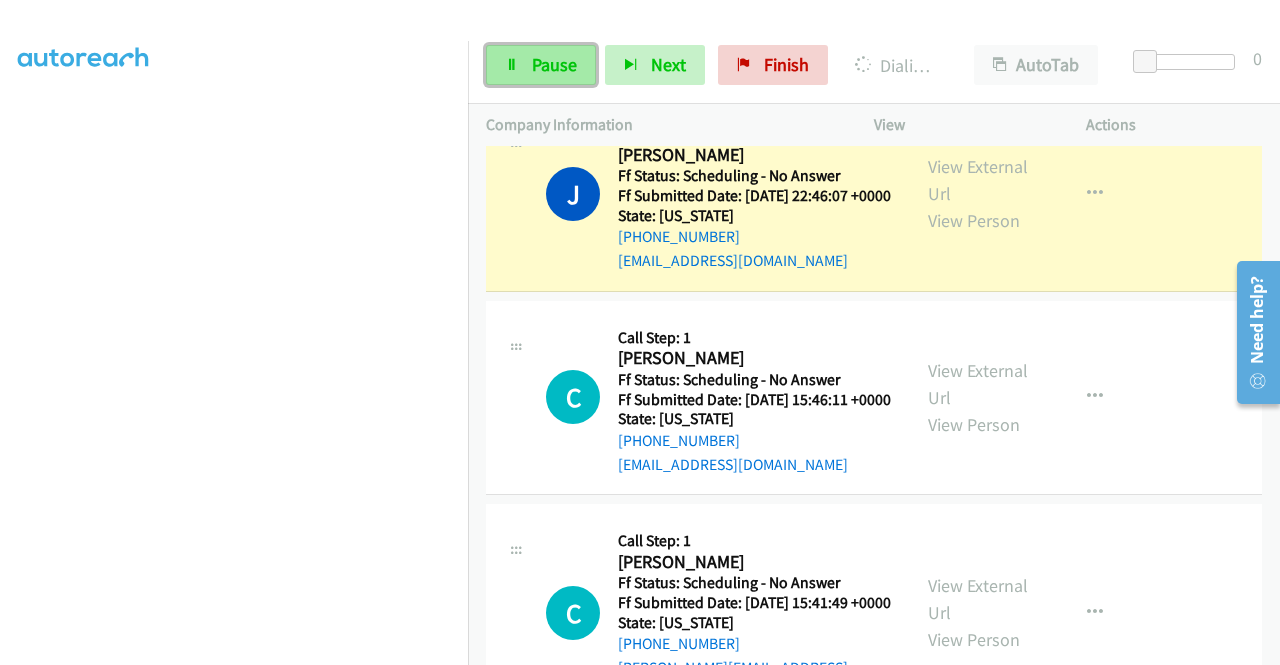 click on "Pause" at bounding box center [541, 65] 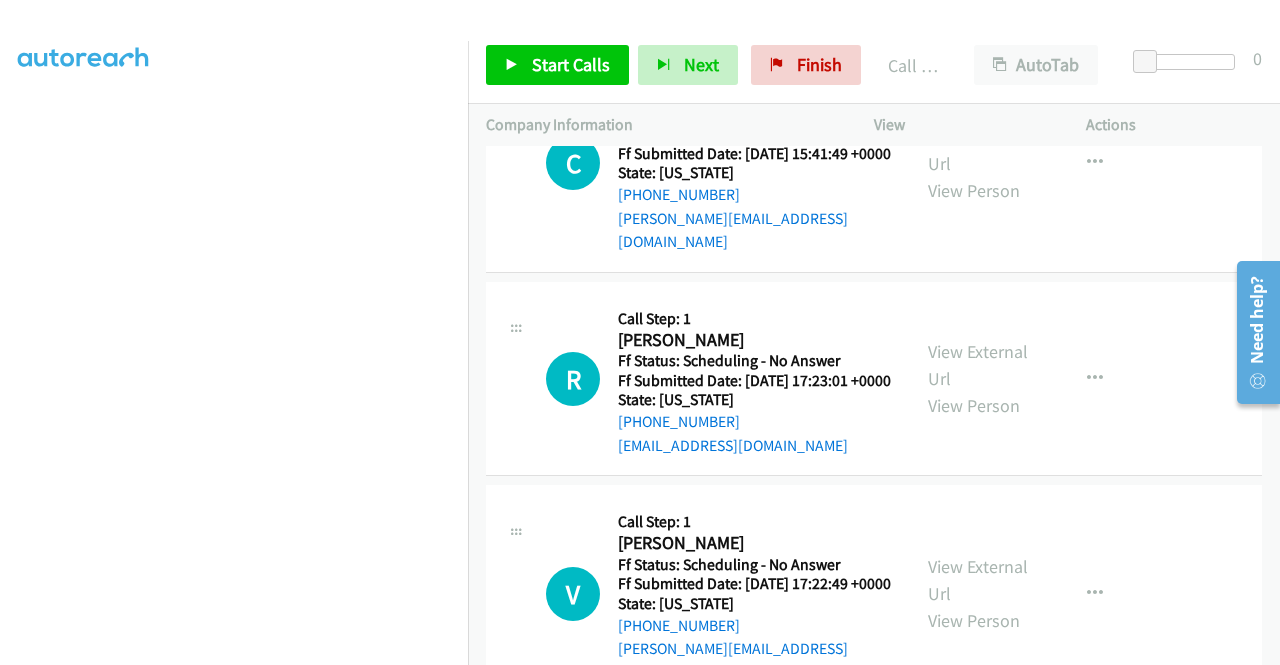 scroll, scrollTop: 7527, scrollLeft: 0, axis: vertical 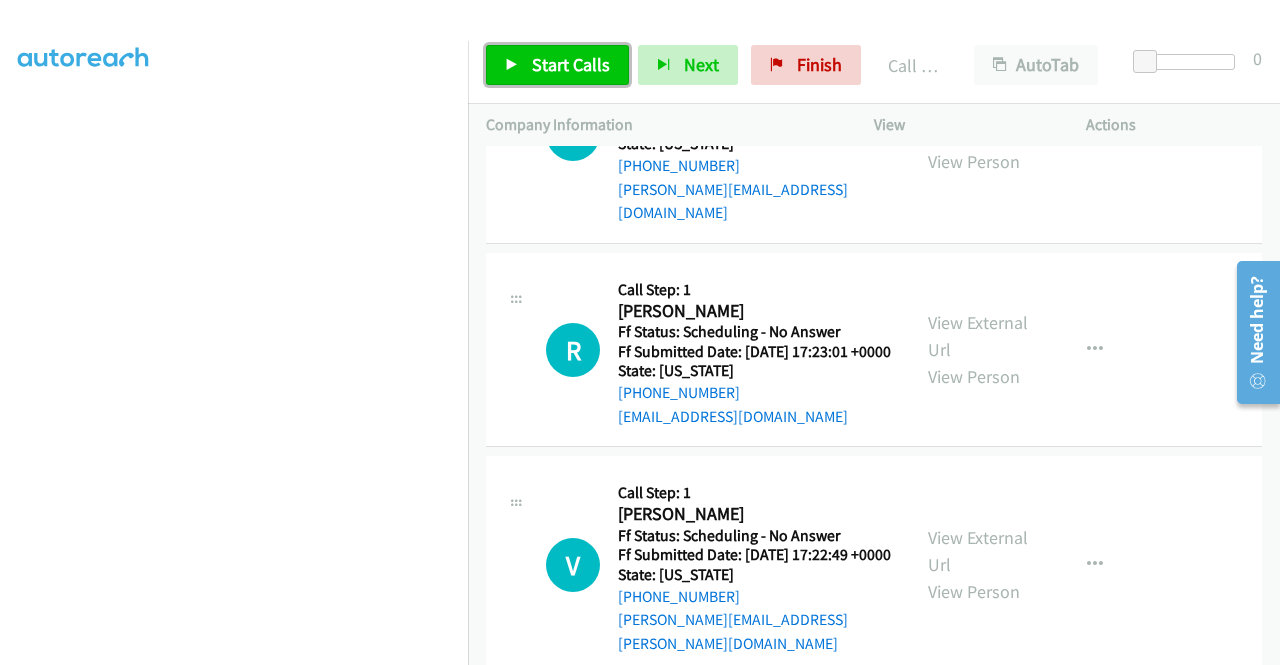 click on "Start Calls" at bounding box center (557, 65) 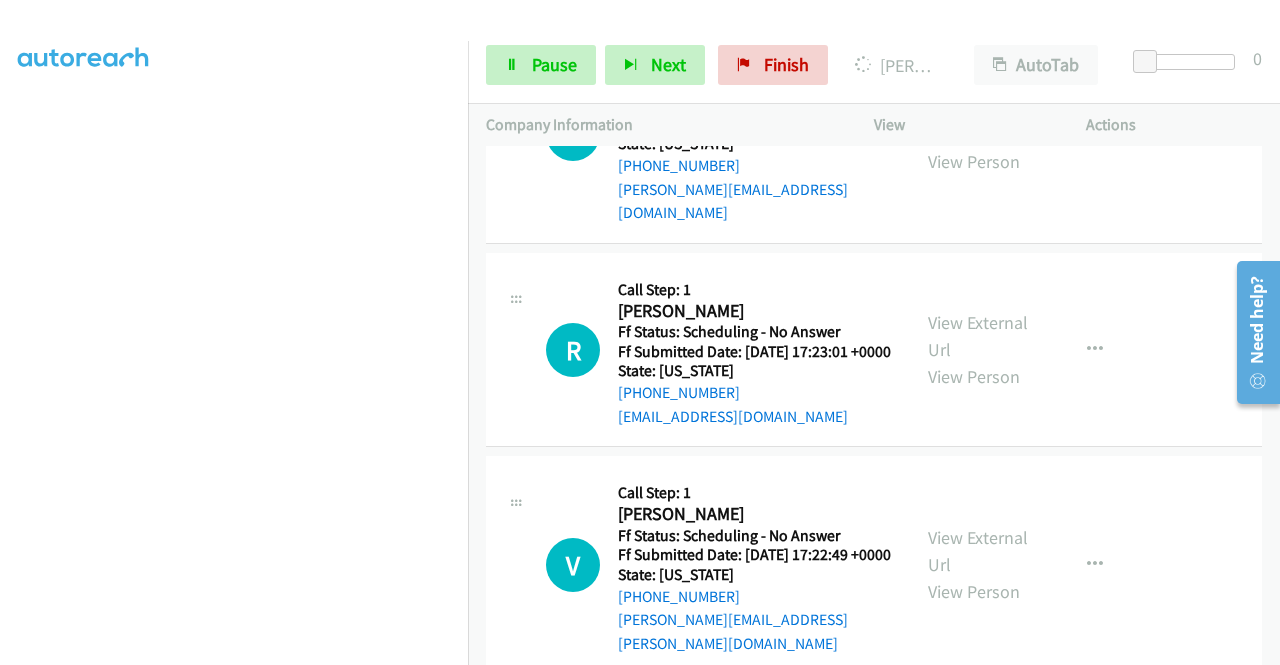 click on "View External Url" at bounding box center (978, -94) 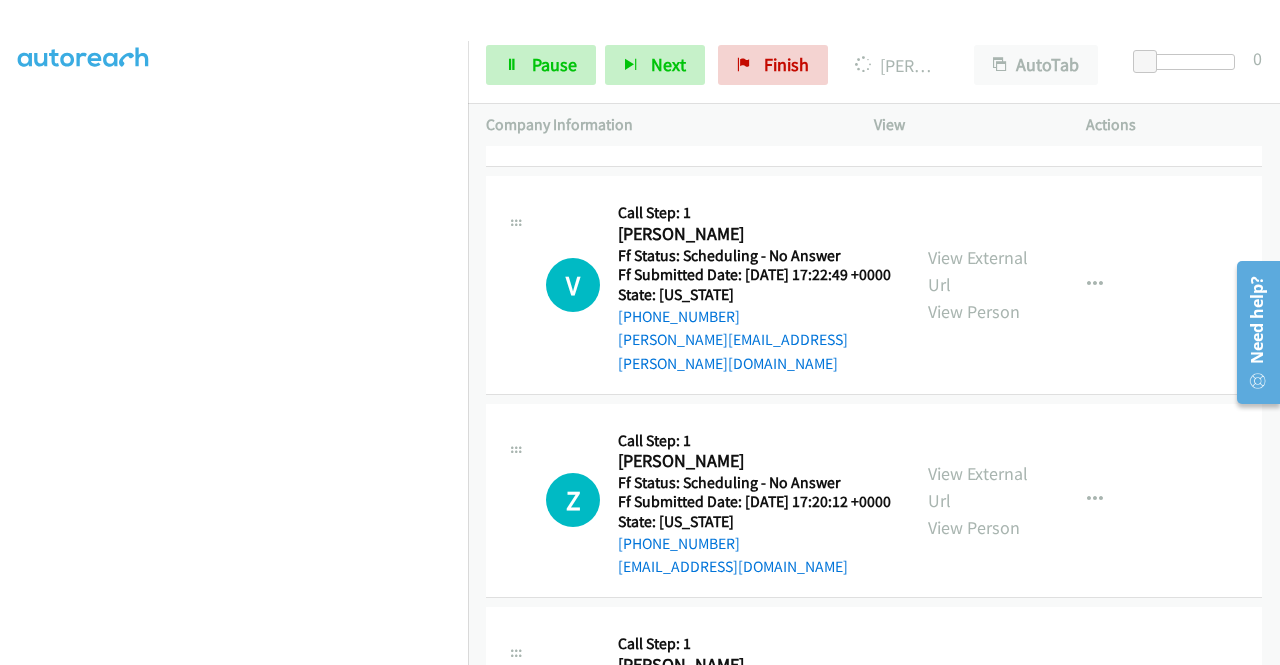 scroll, scrollTop: 7849, scrollLeft: 0, axis: vertical 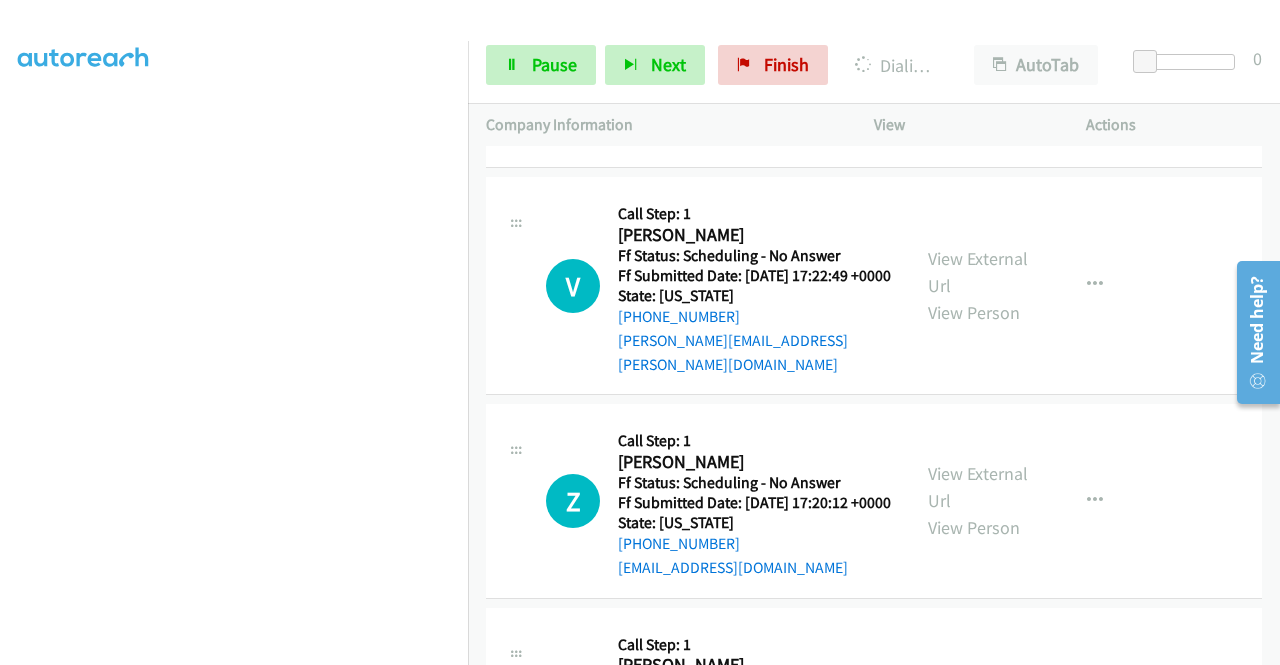 click on "View External Url
View Person
View External Url
Email
Schedule/Manage Callback
Skip Call
Add to do not call list" at bounding box center [1025, -146] 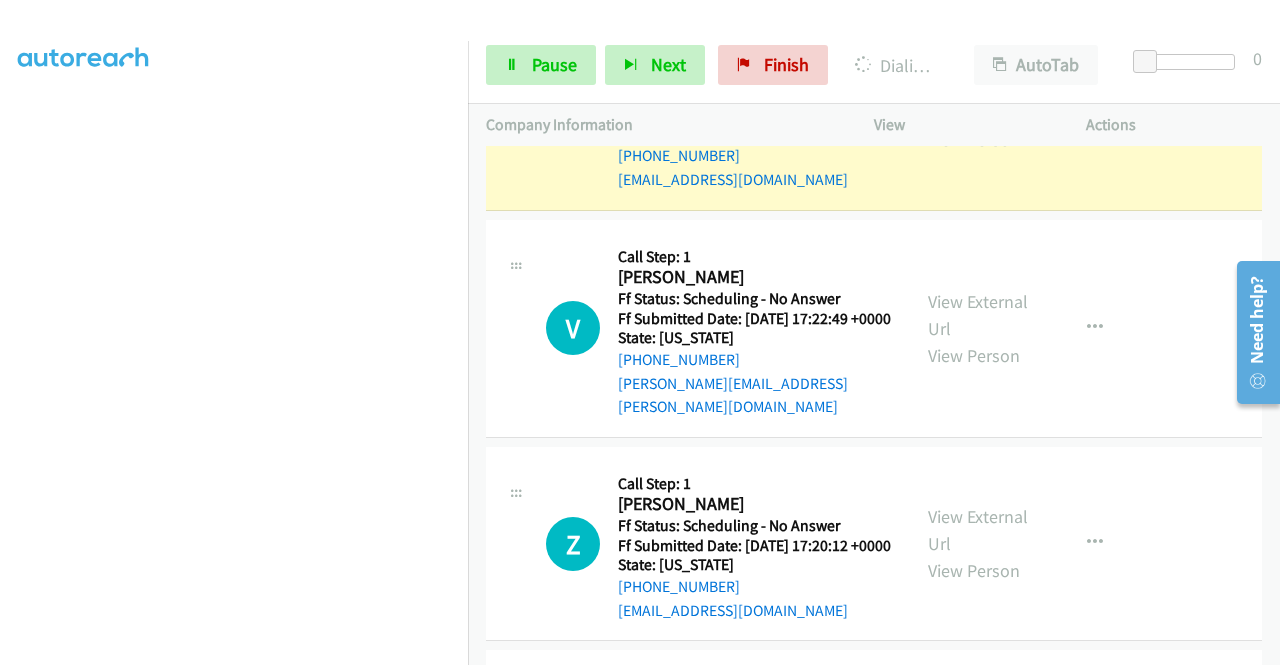 click on "View External Url" at bounding box center [978, 99] 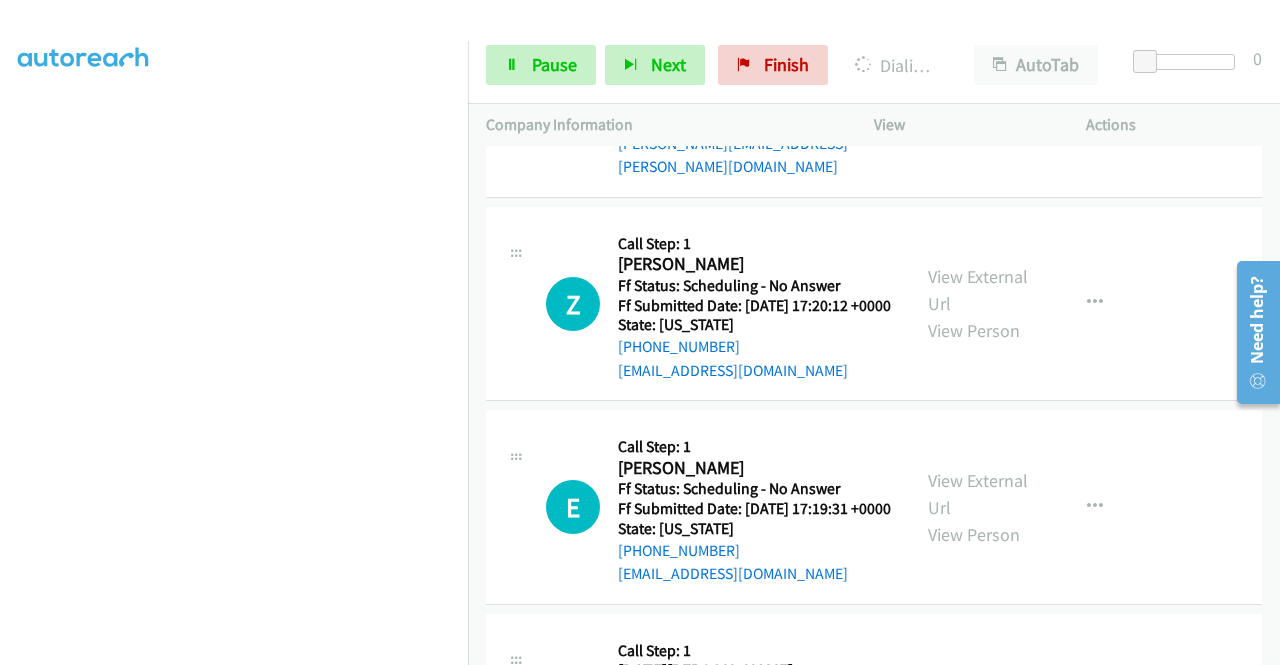 scroll, scrollTop: 8102, scrollLeft: 0, axis: vertical 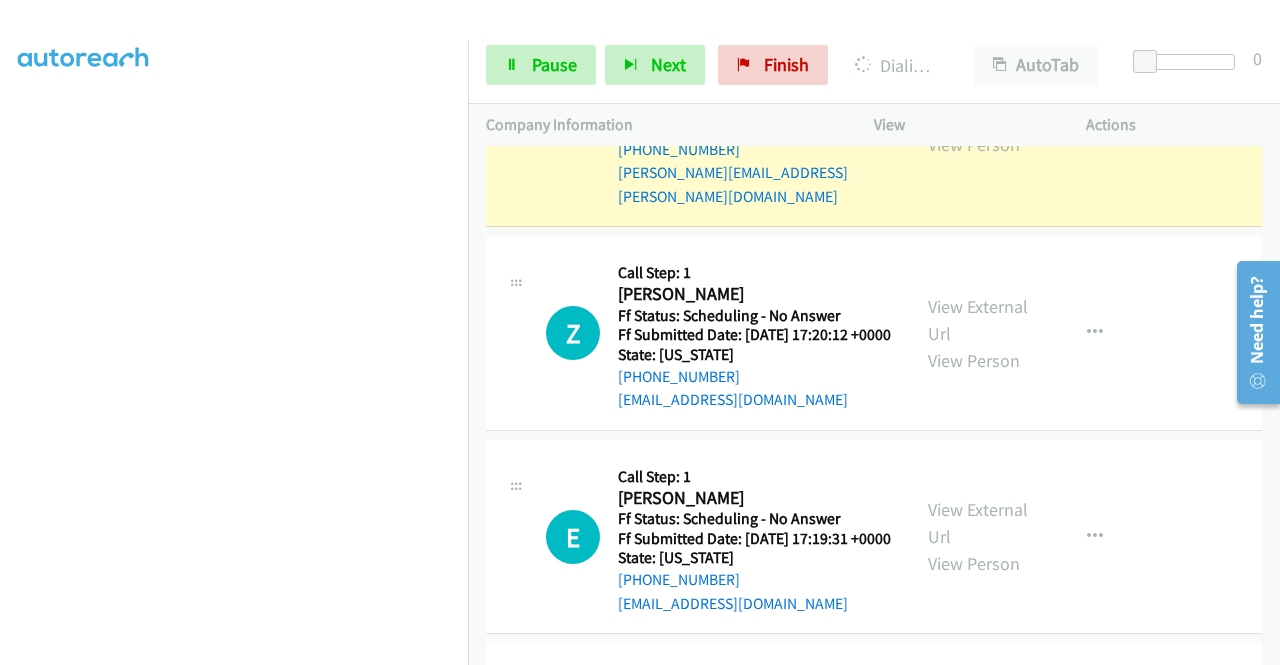 click on "View External Url" at bounding box center [978, 104] 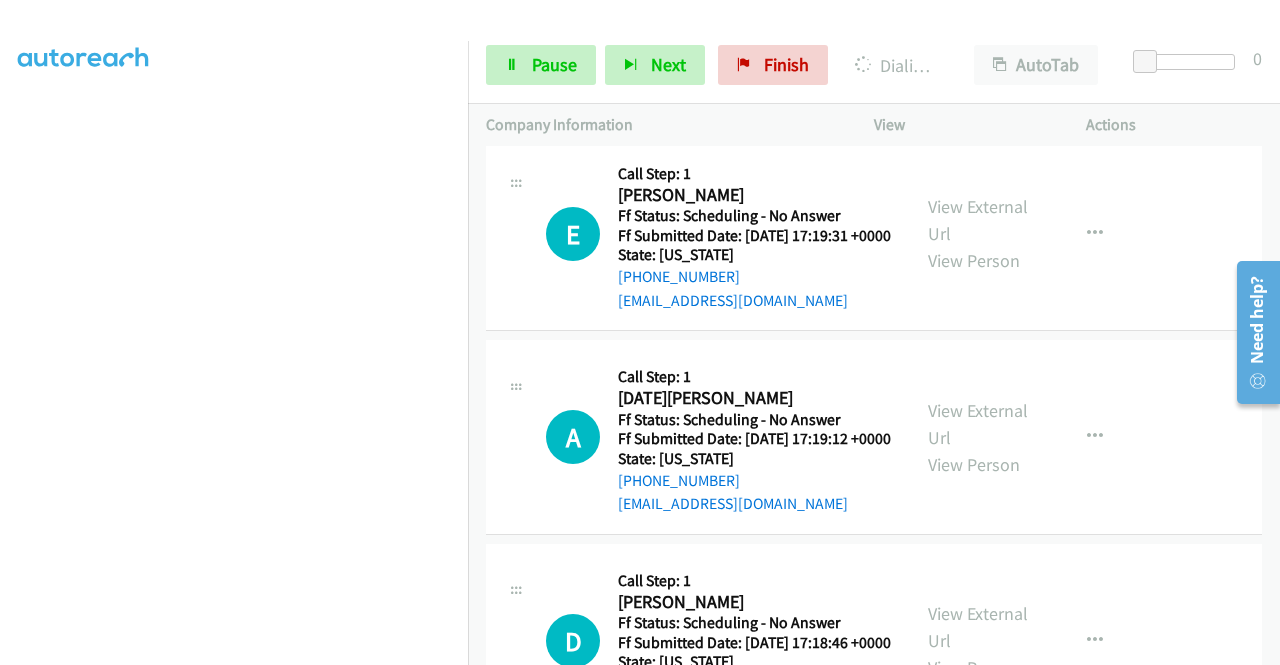 scroll, scrollTop: 8422, scrollLeft: 0, axis: vertical 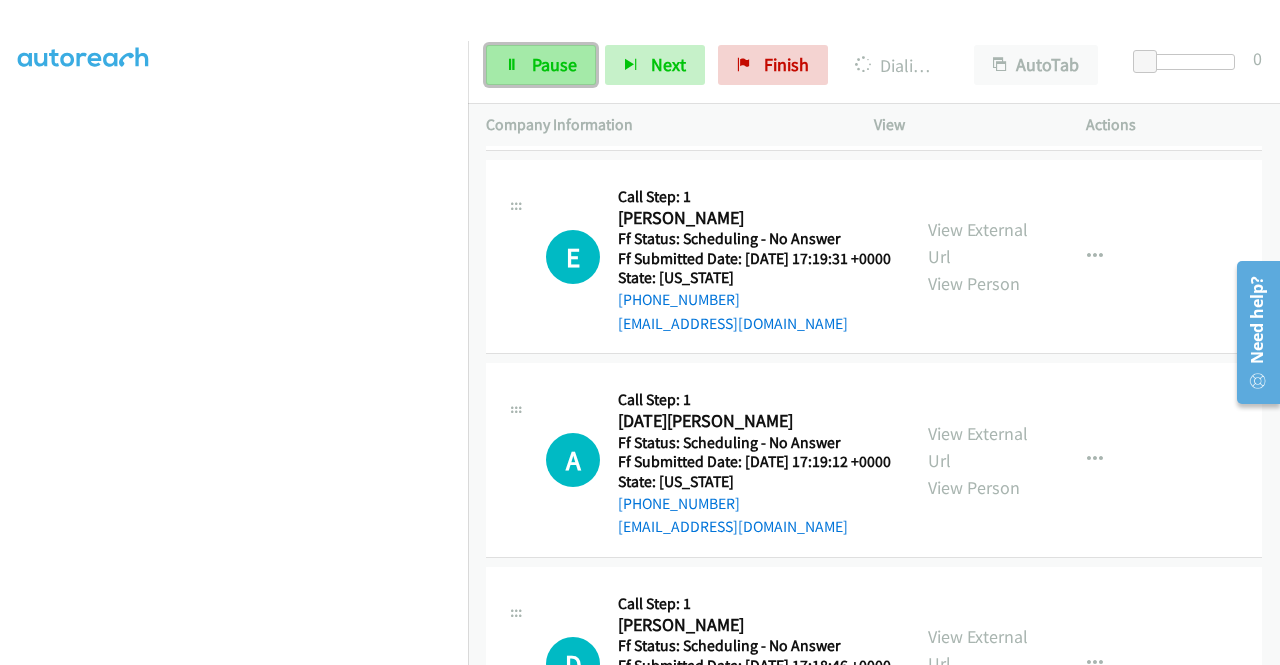 click on "Pause" at bounding box center [554, 64] 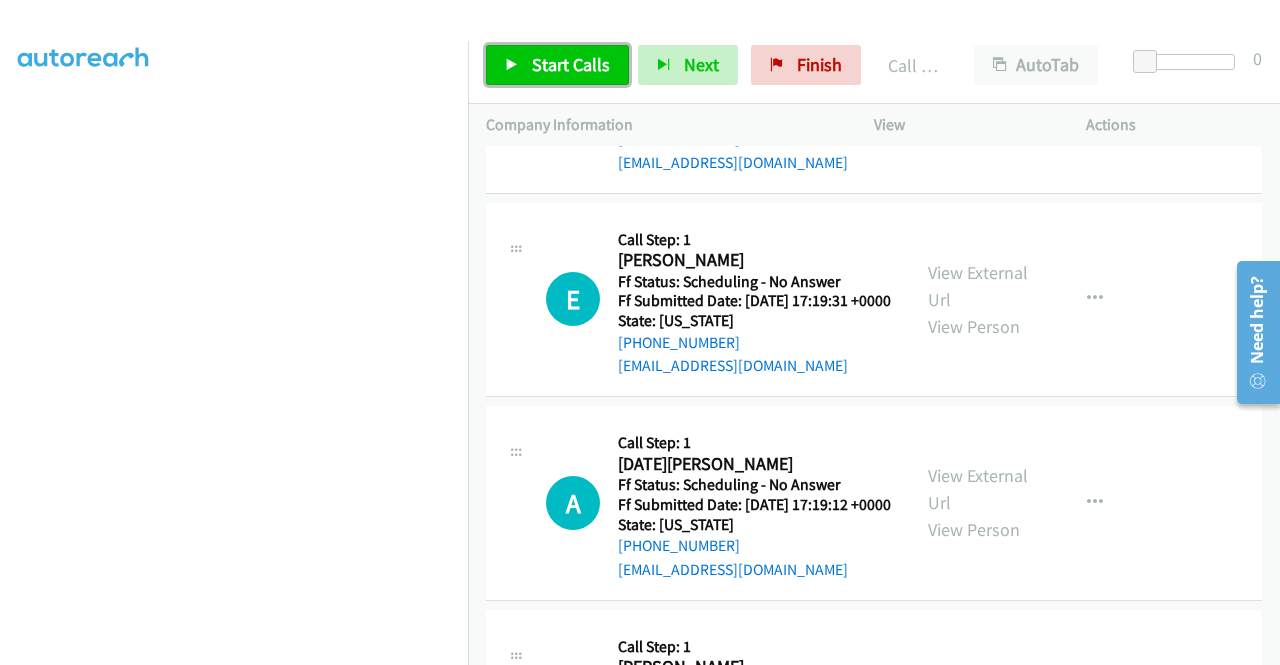 click on "Start Calls" at bounding box center [571, 64] 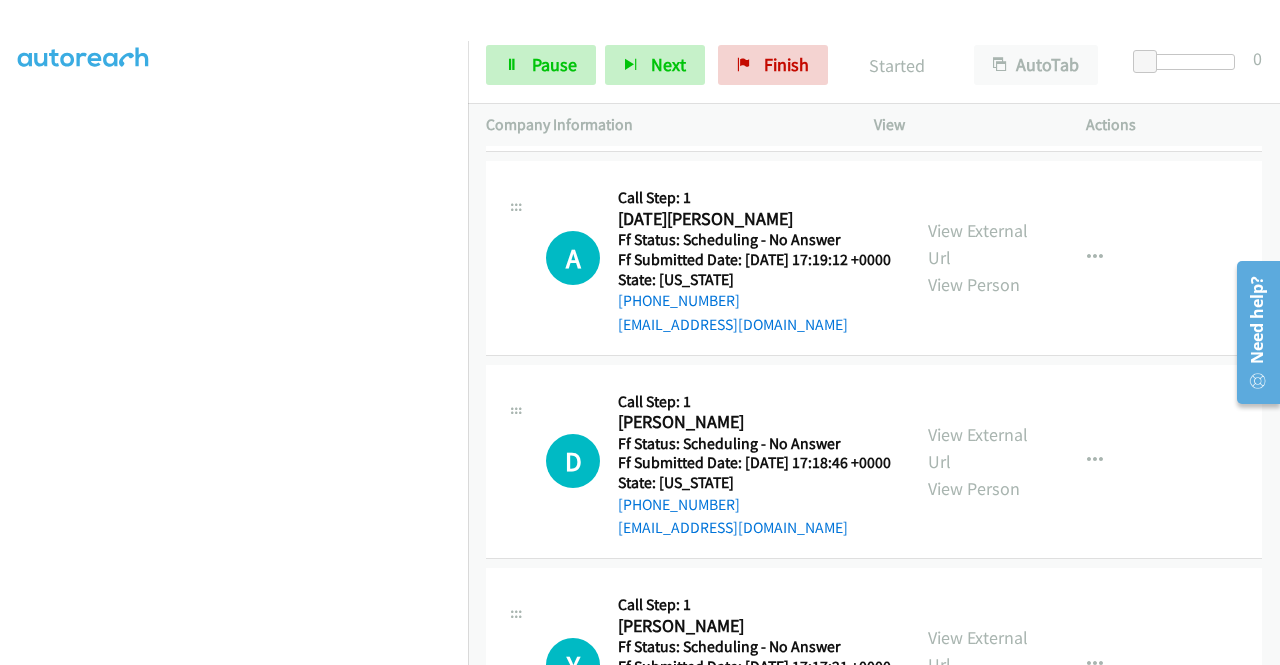 scroll, scrollTop: 8636, scrollLeft: 0, axis: vertical 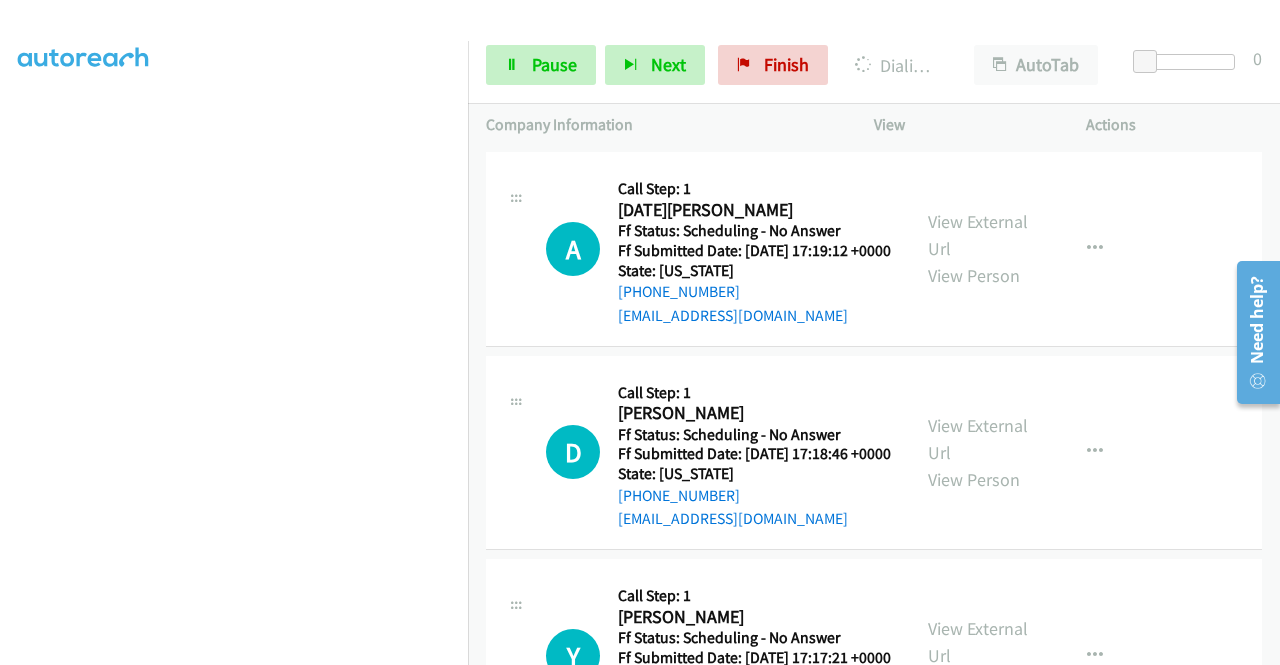 click on "View External Url" at bounding box center [978, -172] 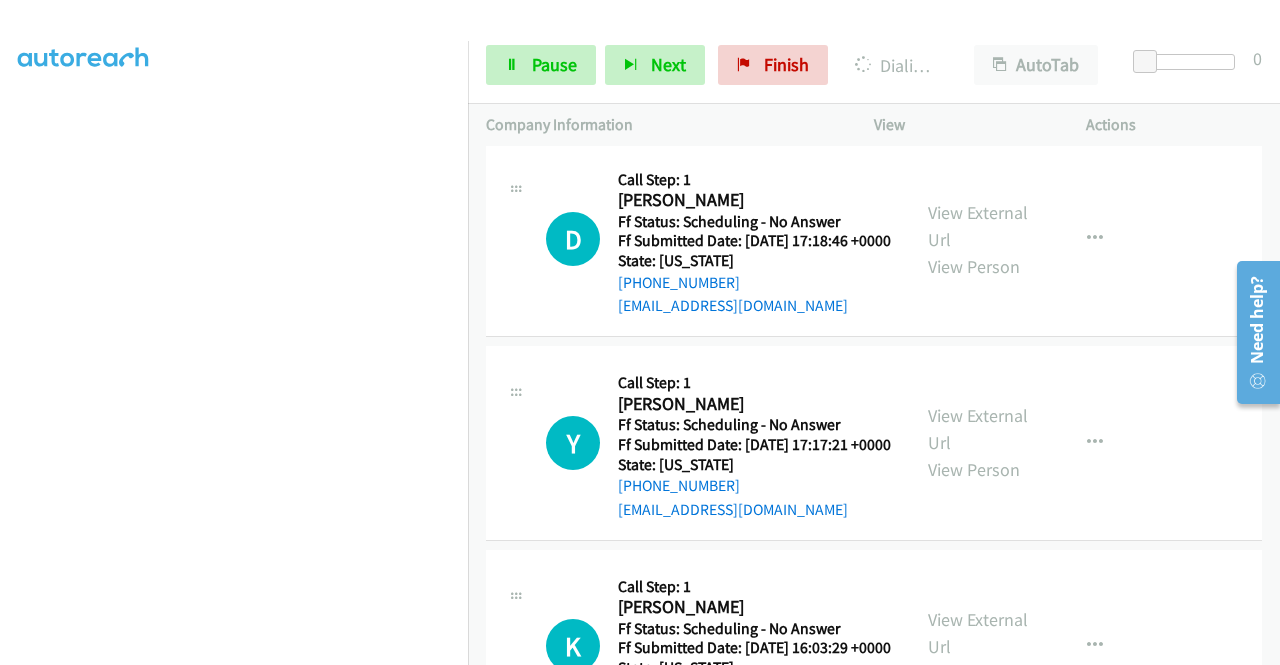scroll, scrollTop: 8892, scrollLeft: 0, axis: vertical 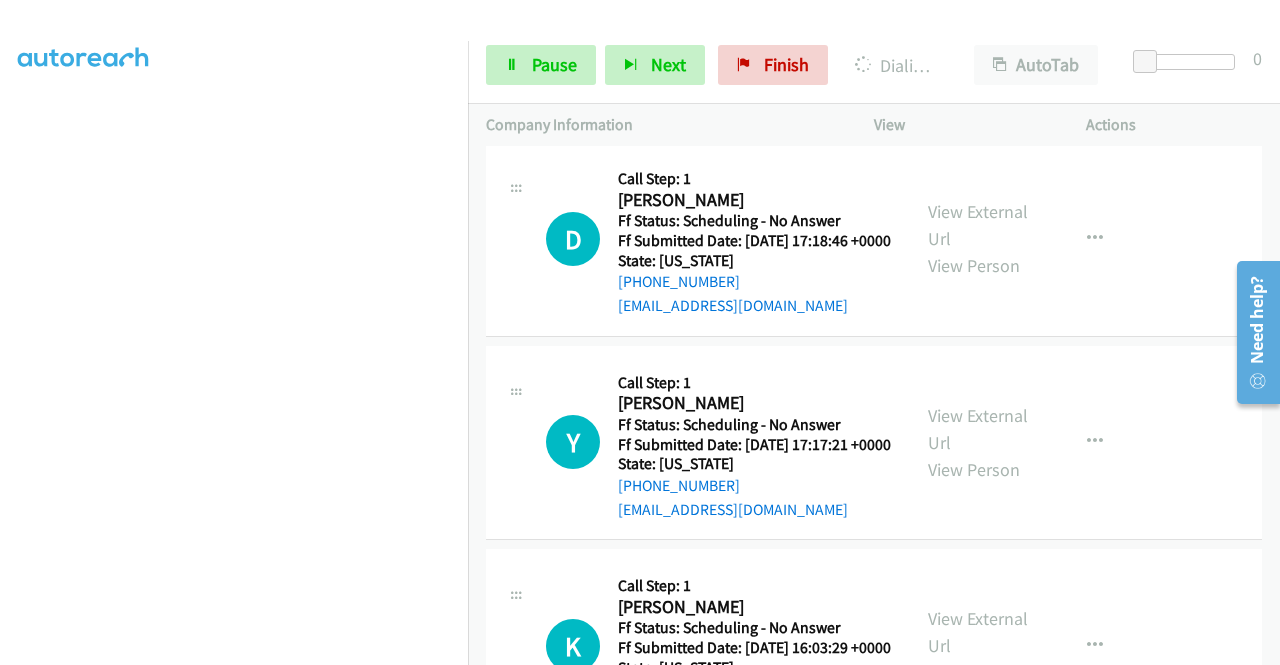 click on "View External Url" at bounding box center (978, -182) 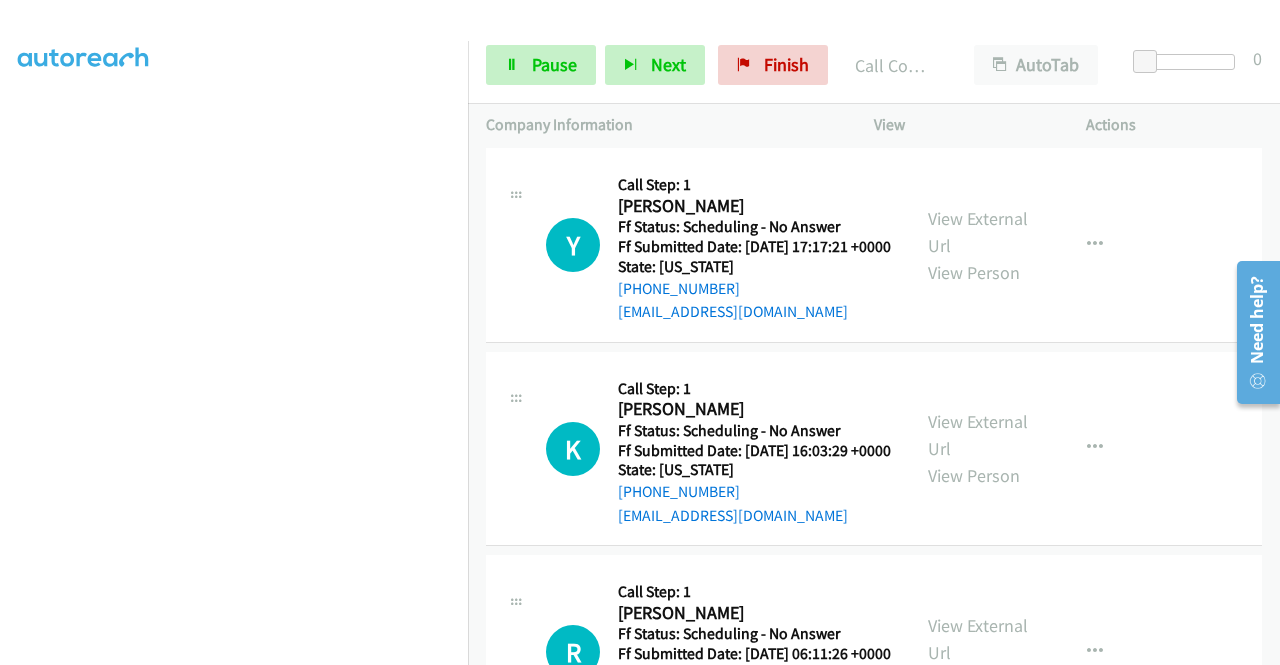 scroll, scrollTop: 9172, scrollLeft: 0, axis: vertical 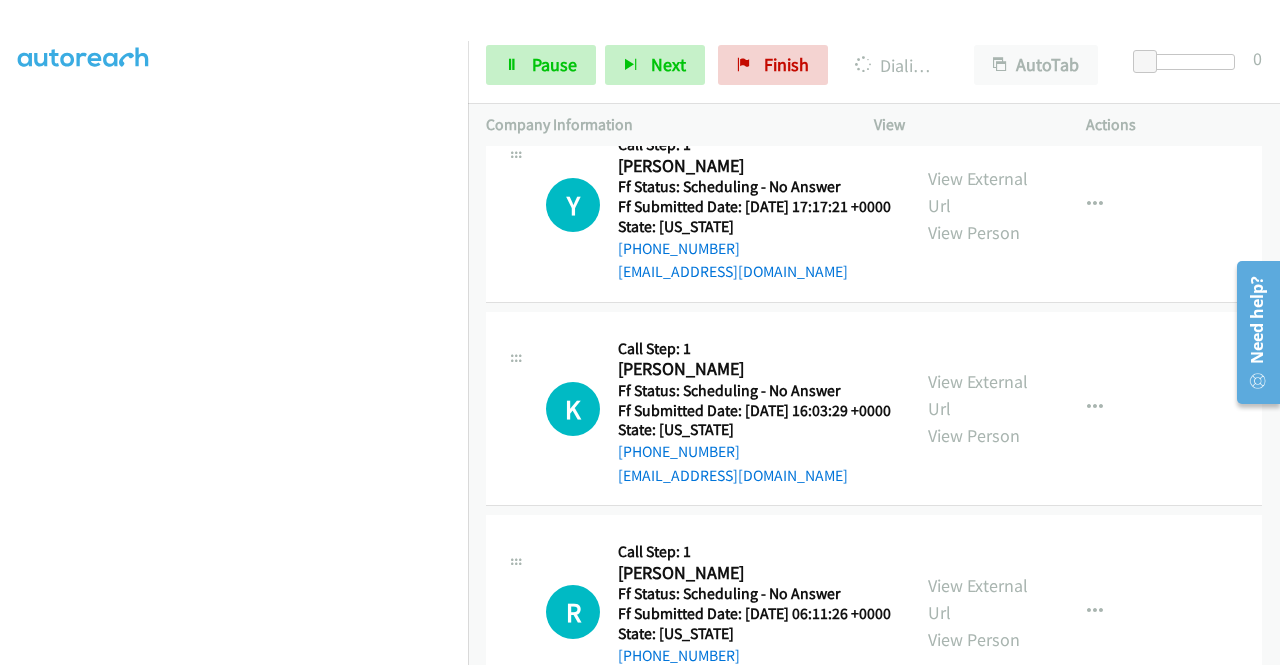 click on "View External Url" at bounding box center [978, -215] 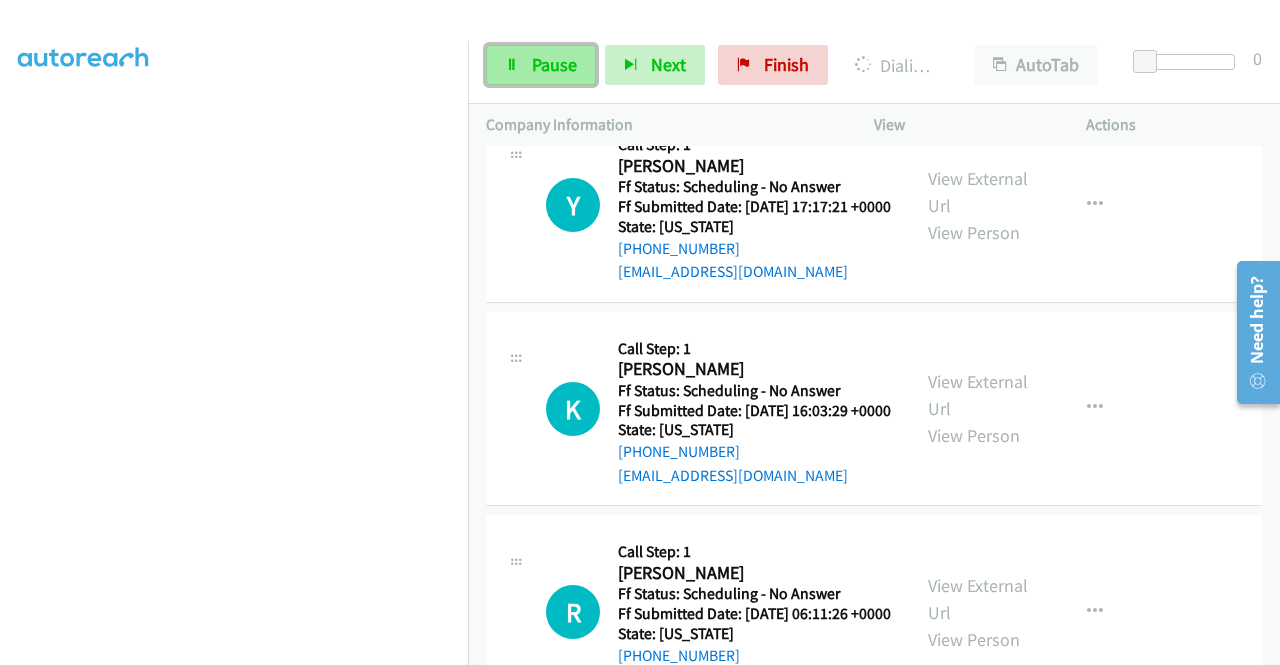 click on "Pause" at bounding box center (541, 65) 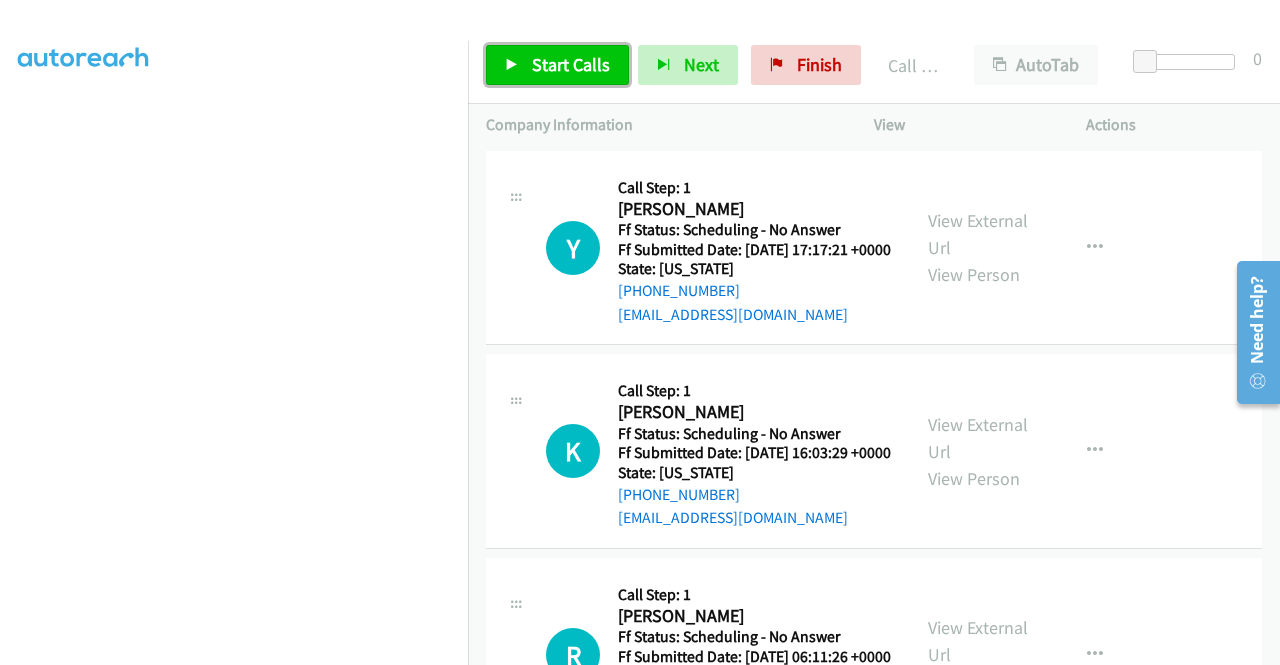 click on "Start Calls" at bounding box center [557, 65] 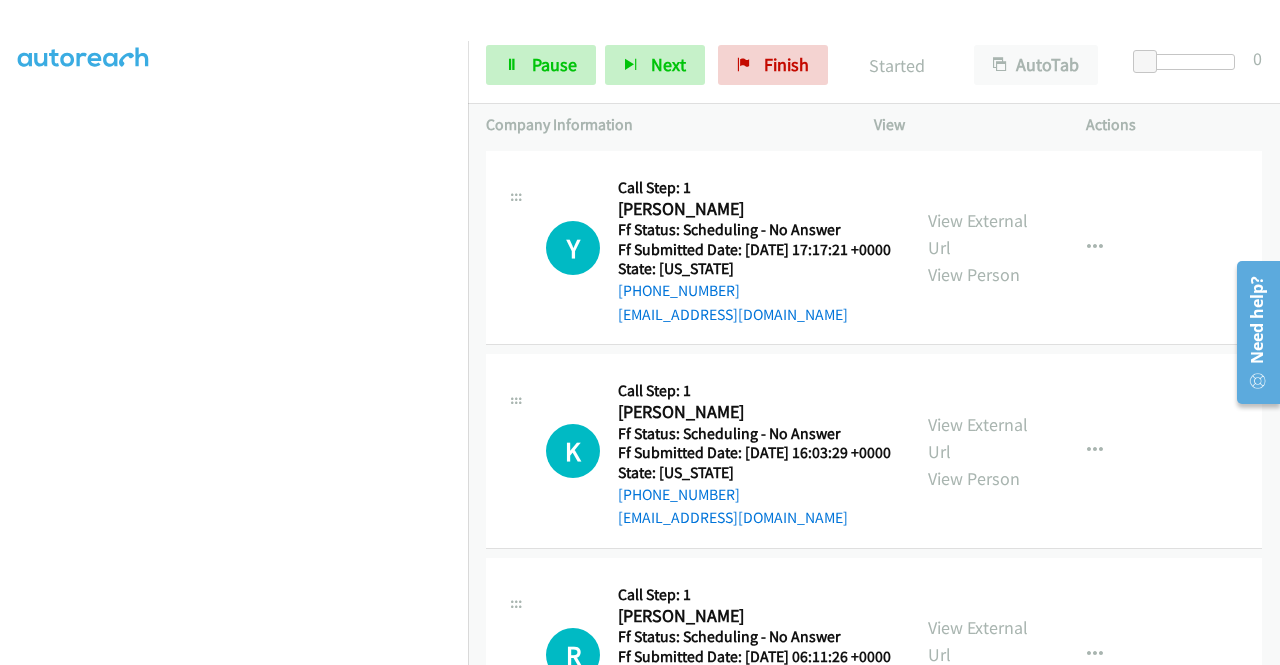 click on "Call was successful?" at bounding box center (685, -93) 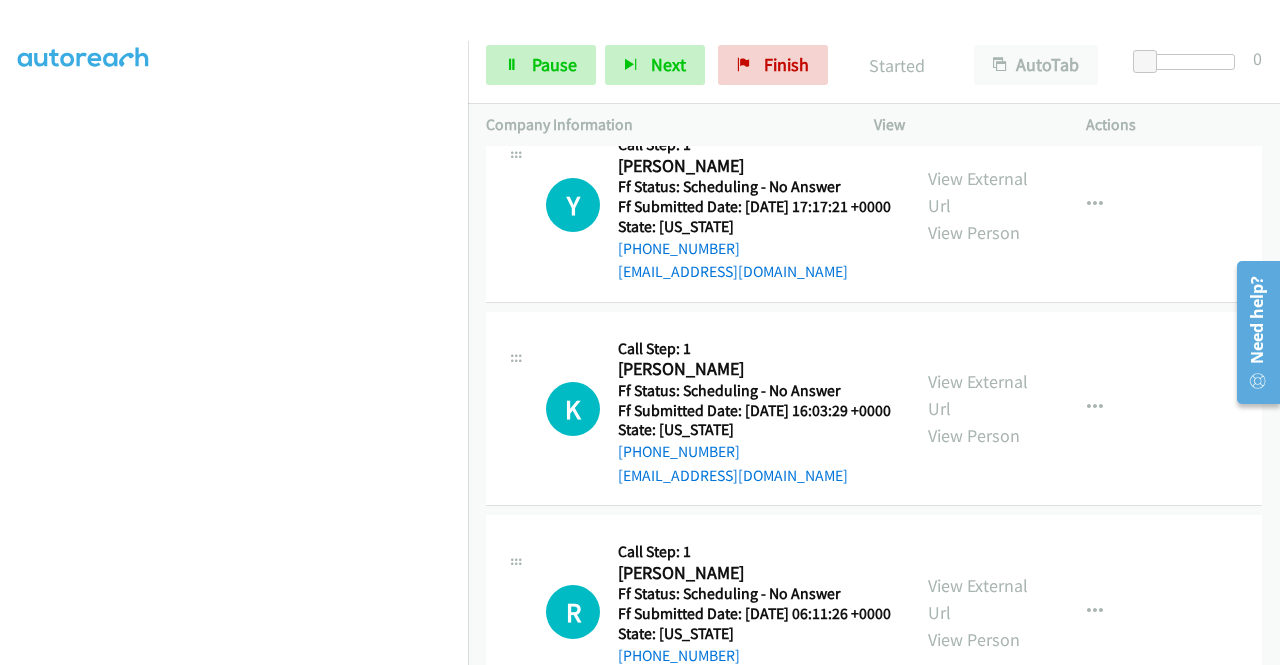 click at bounding box center (1095, -202) 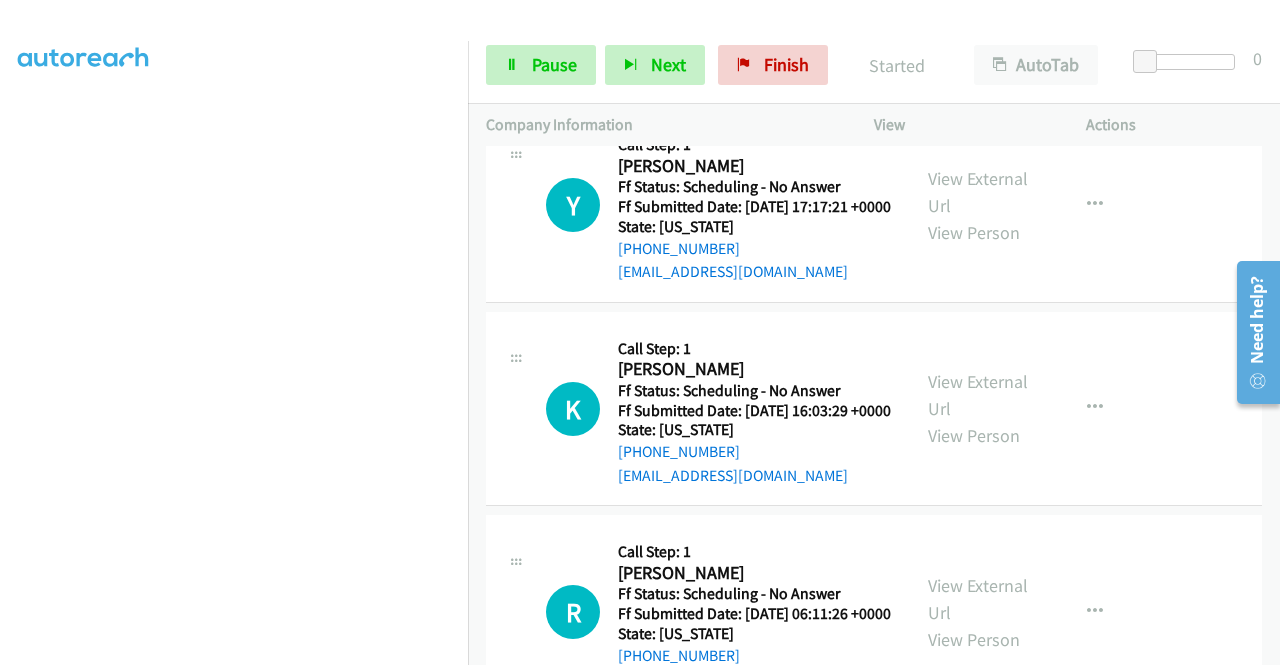 click on "Add to do not call list" at bounding box center [988, -31] 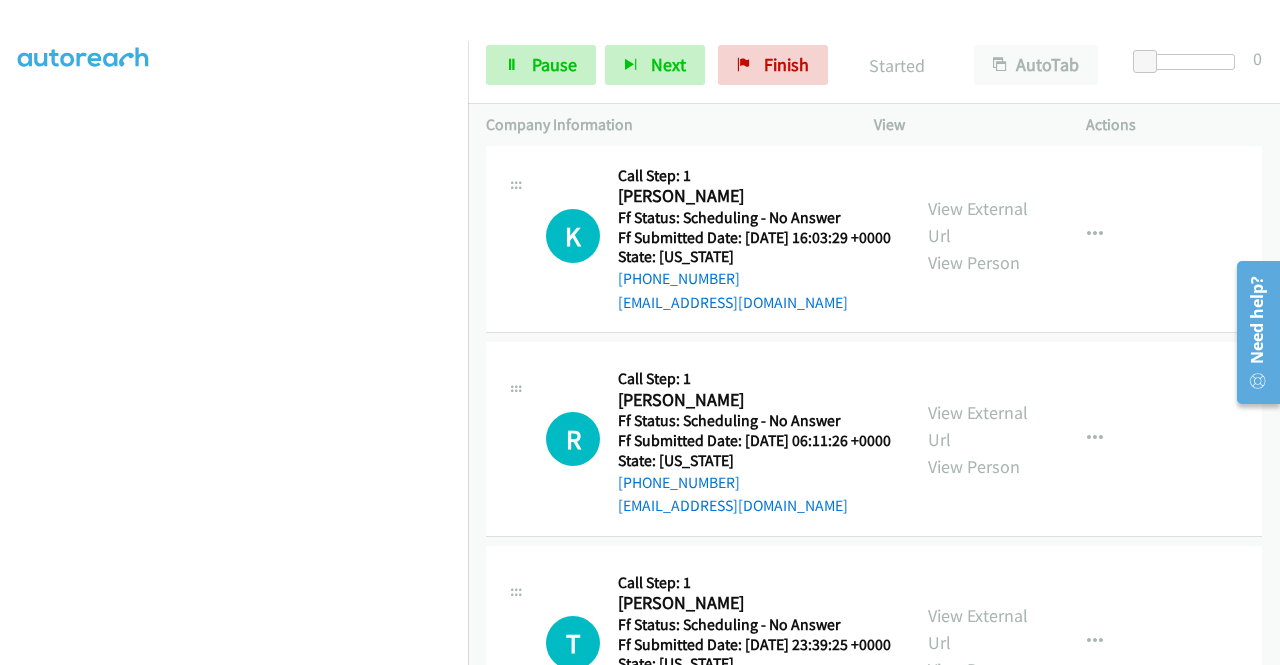 scroll, scrollTop: 9385, scrollLeft: 0, axis: vertical 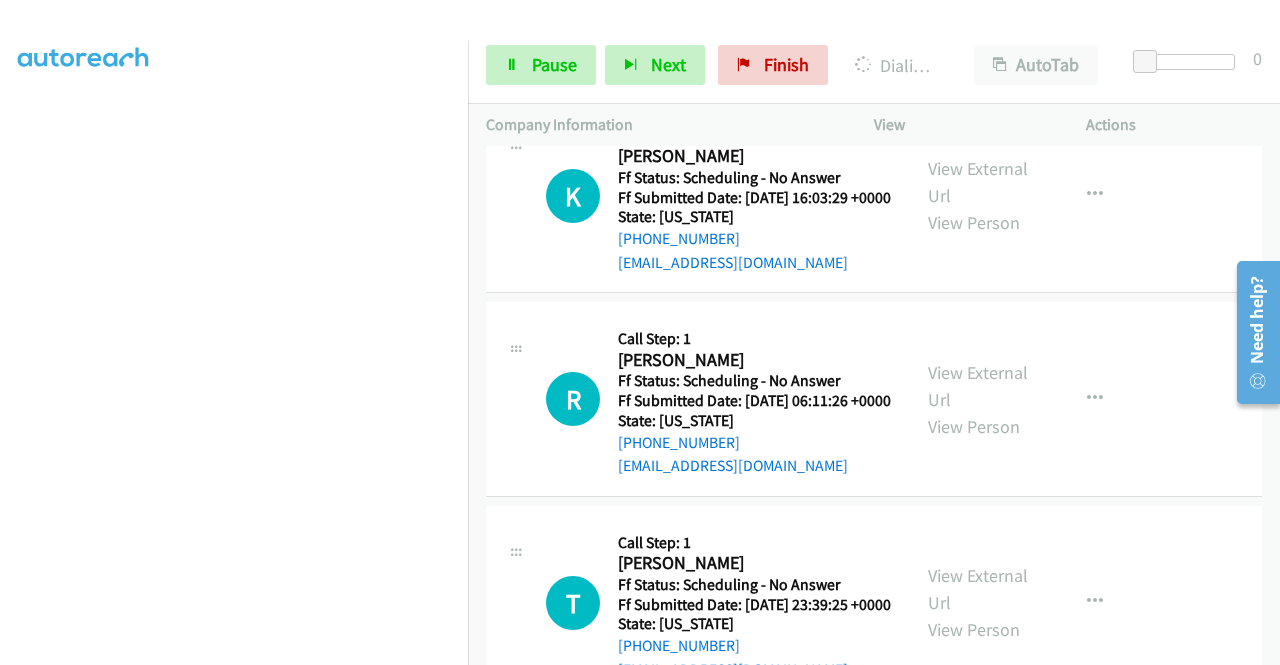 click on "View External Url" at bounding box center [978, -225] 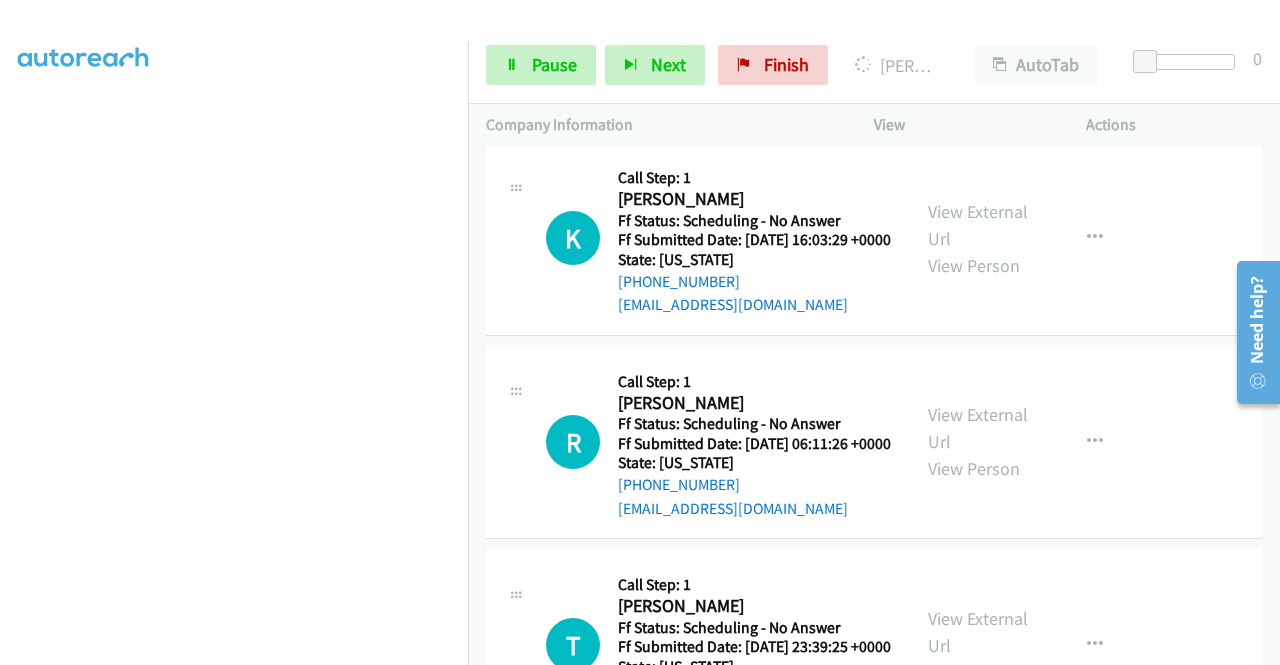 click on "View External Url" at bounding box center [978, 21] 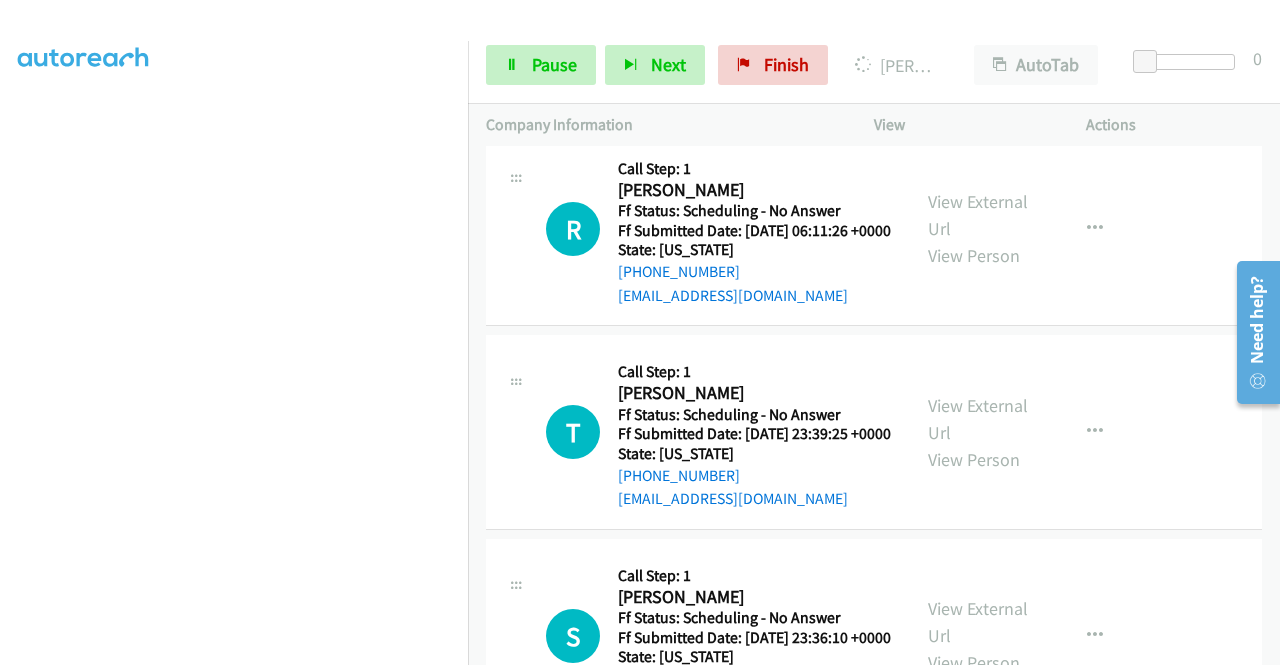 scroll, scrollTop: 9678, scrollLeft: 0, axis: vertical 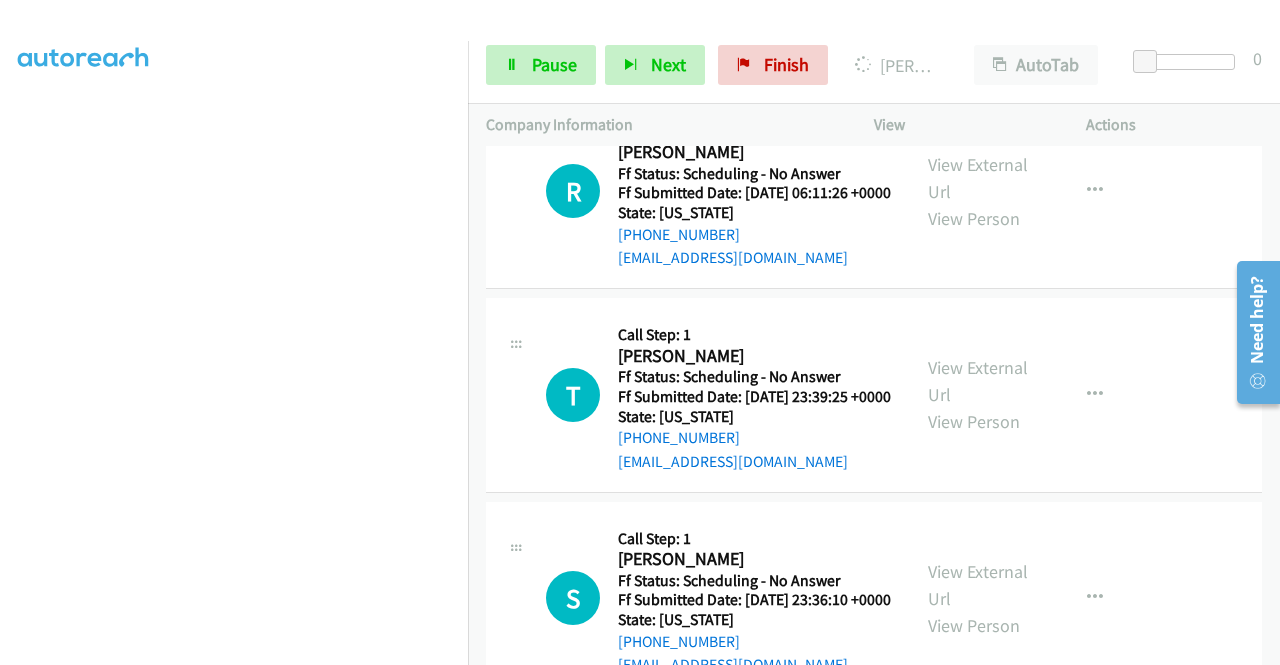 click on "View External Url" at bounding box center [978, -26] 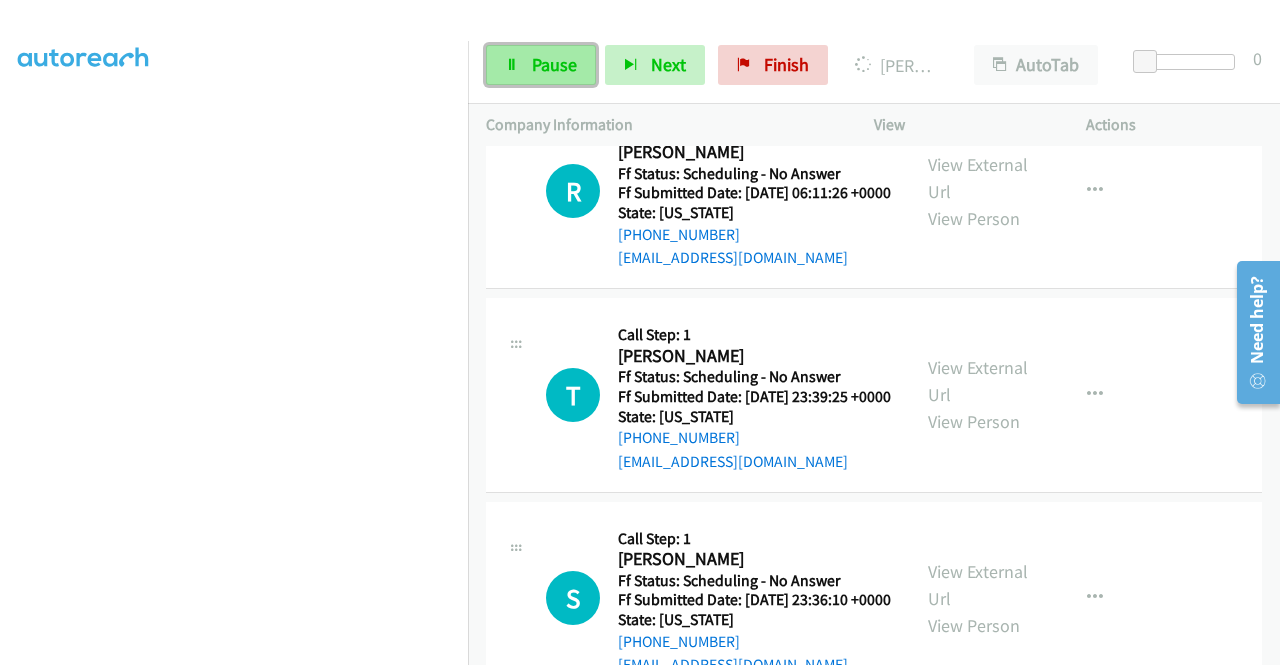click at bounding box center (512, 66) 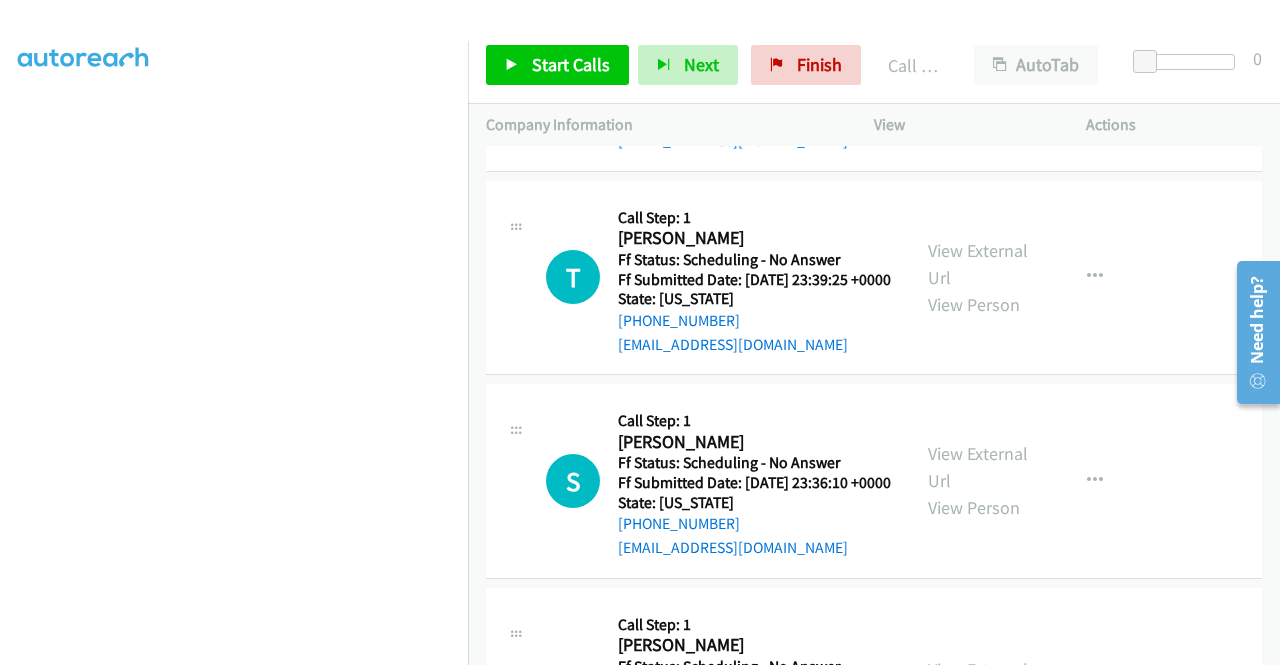 scroll, scrollTop: 9905, scrollLeft: 0, axis: vertical 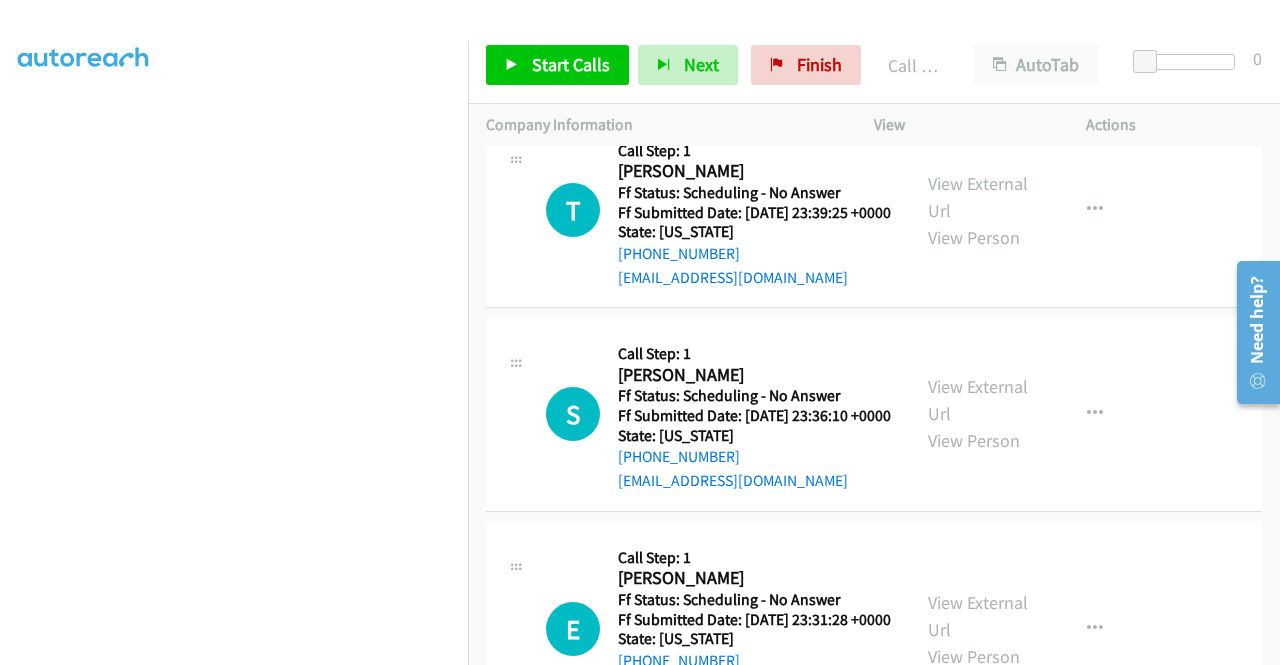 click on "Call was successful?" at bounding box center (685, -130) 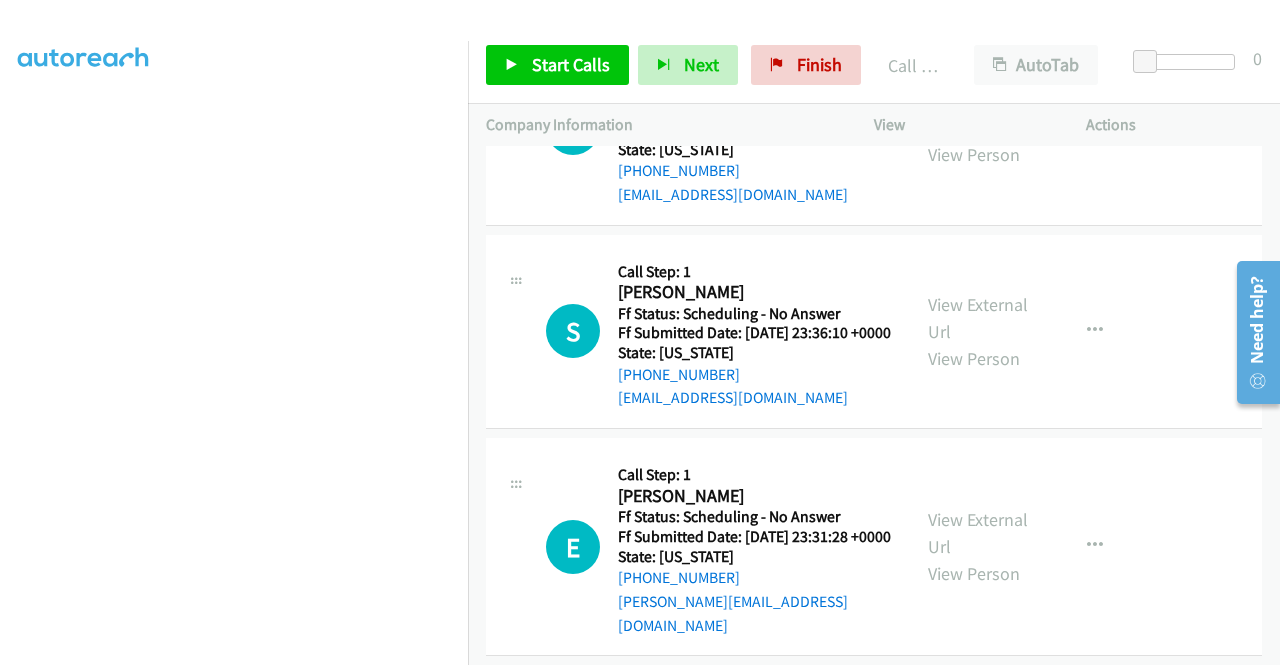 scroll, scrollTop: 10104, scrollLeft: 0, axis: vertical 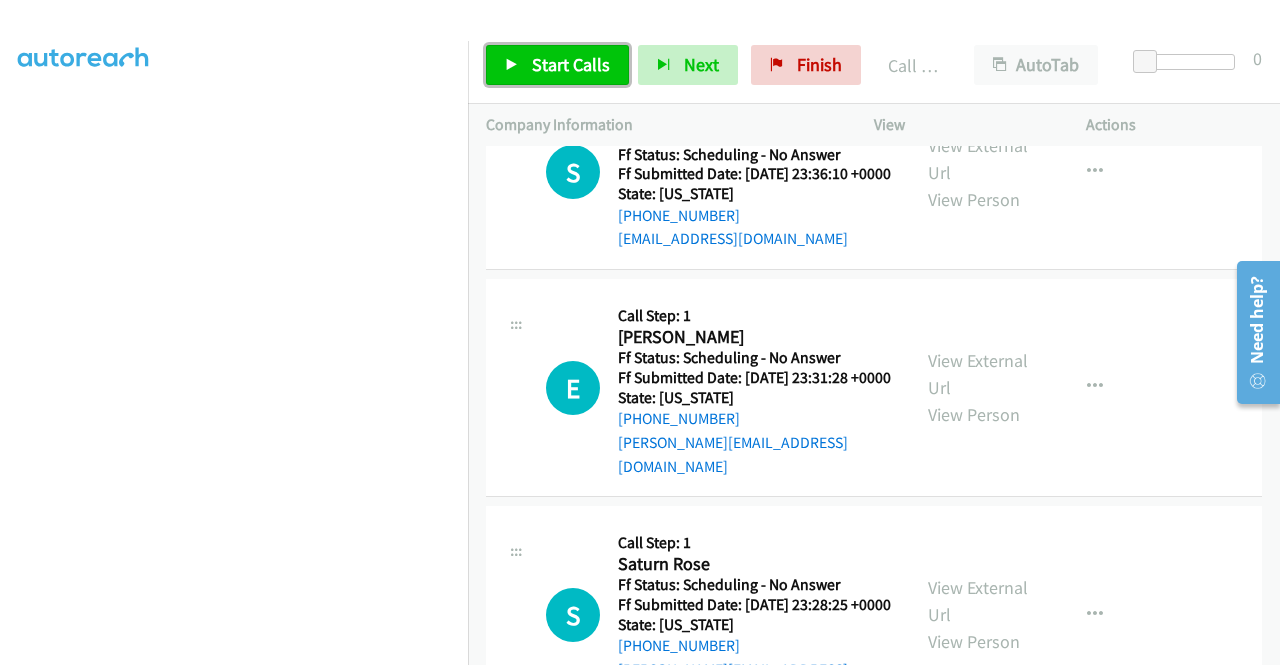 click on "Start Calls" at bounding box center (571, 64) 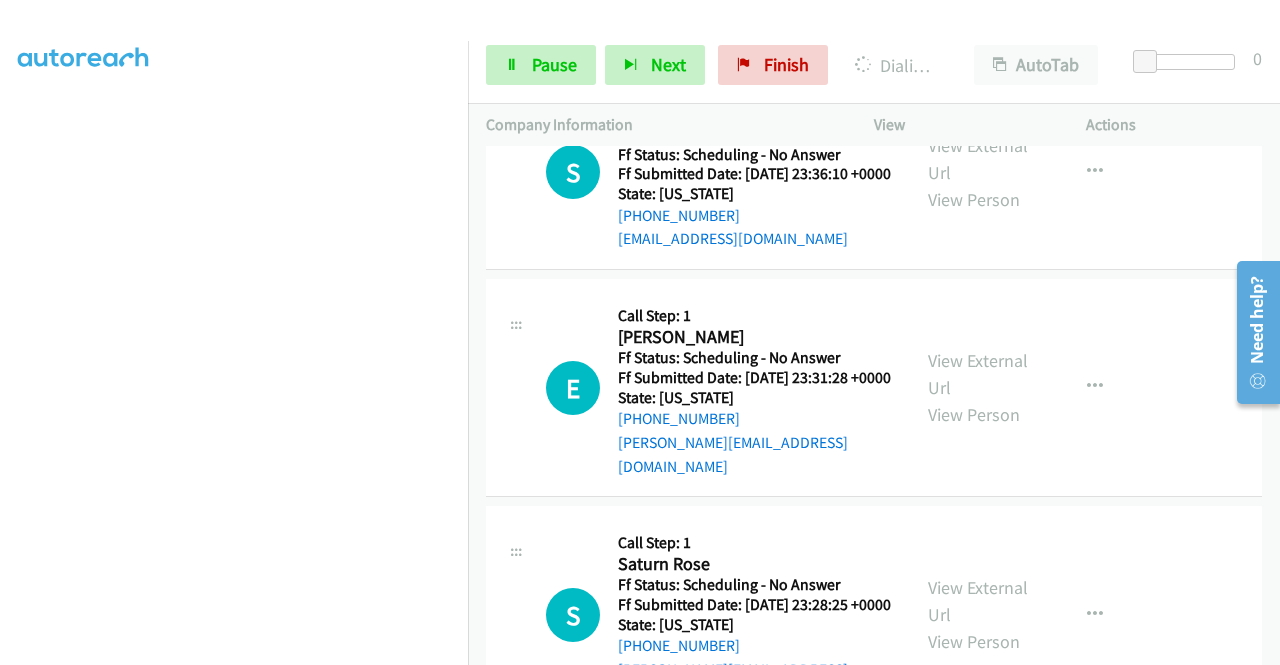 click on "View External Url" at bounding box center (978, -248) 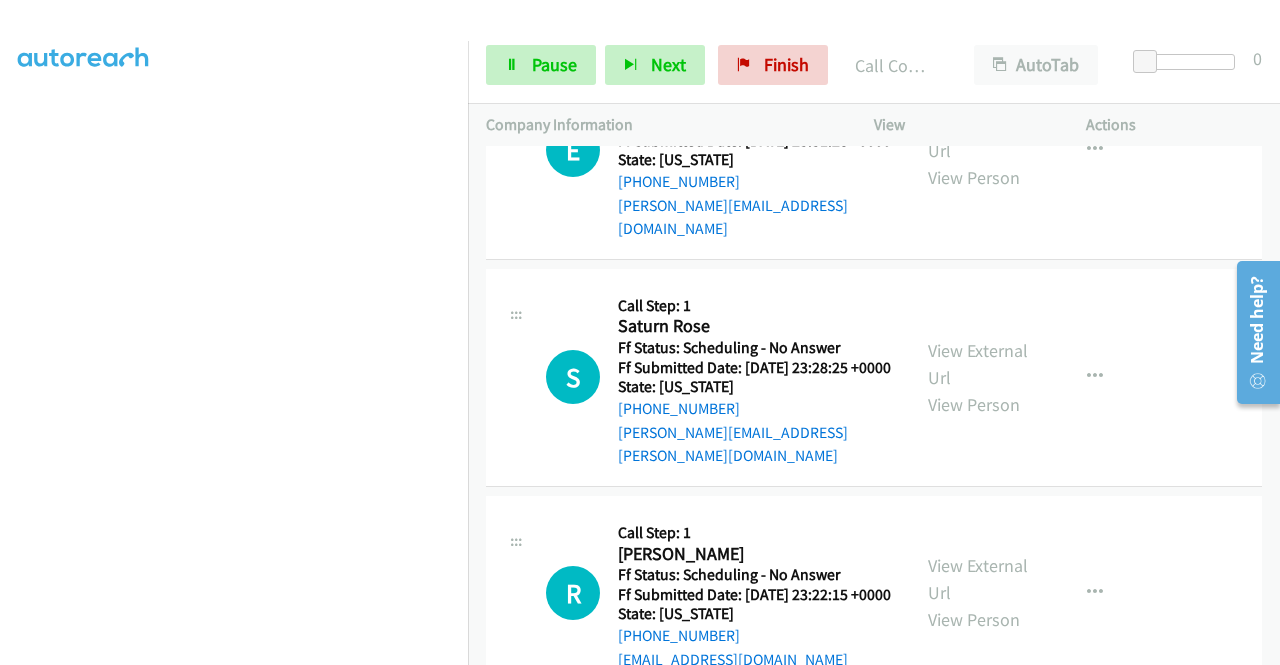 scroll, scrollTop: 10426, scrollLeft: 0, axis: vertical 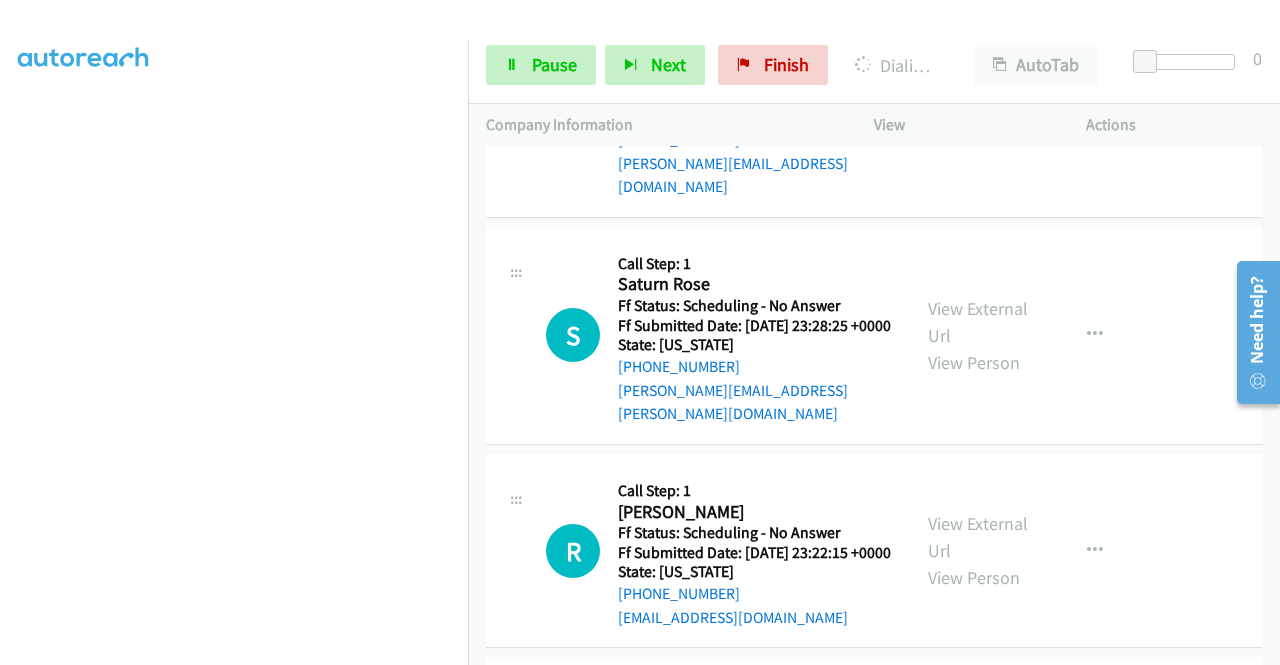 click on "View External Url" at bounding box center [978, -324] 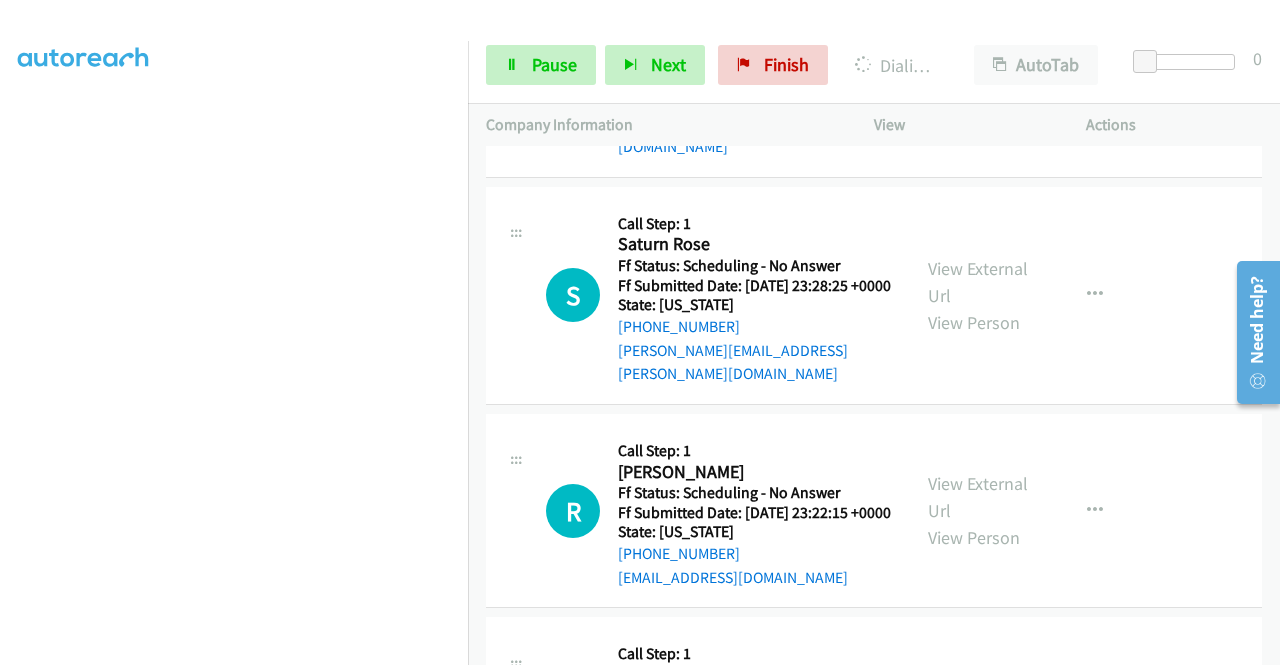scroll, scrollTop: 10560, scrollLeft: 0, axis: vertical 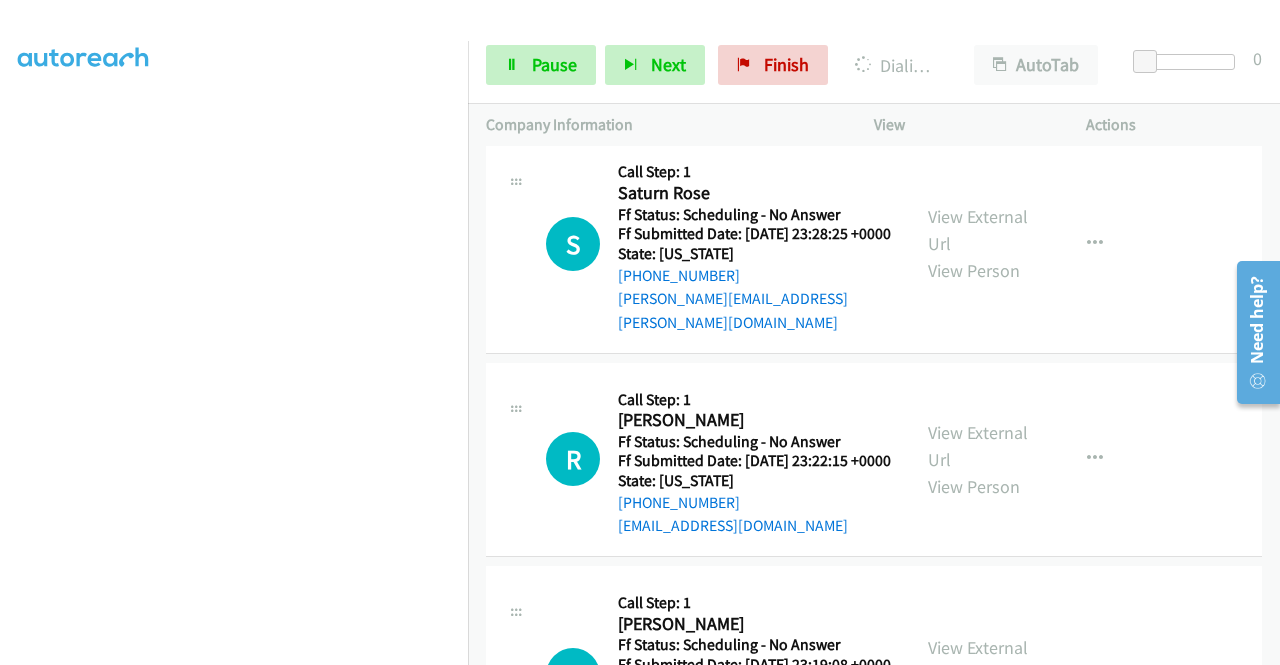 click on "View External Url" at bounding box center (978, -212) 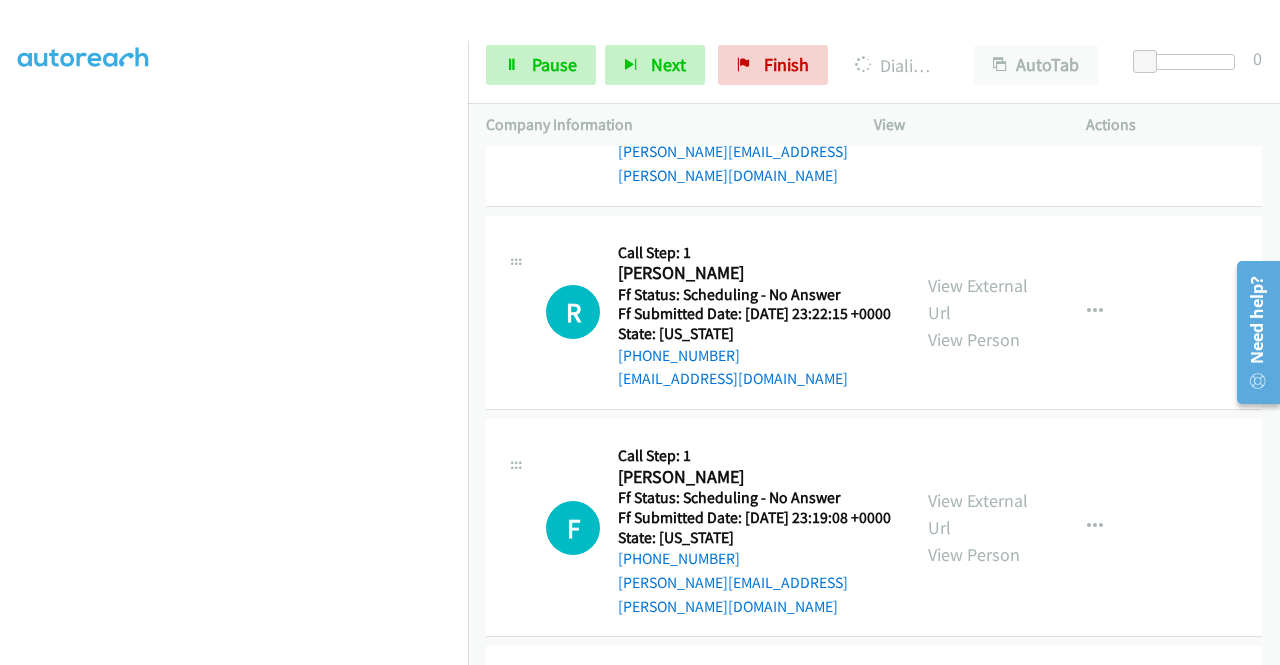 click on "+1 415-964-1034
Call failed - Please reload the list and try again
The Callbar Failed to Load Please Open it and Reload the Page
Hmm something isn't quite right.. Please refresh the page
Hmm something isn't quite right.. Please refresh the page
No records are currently dialable. We'll auto-refresh when new records are added or you can switch to another list or campaign.
Loading New Records ...
S
Callback Scheduled
Call Step: 1
Sara Markert
America/Los_Angeles
Ff Status: Scheduling - No Answer
Ff Submitted Date: 2025-07-20 16:44:20 +0000
State: Washington
+1 253-213-2336
sara_markert@yahoo.com
Call was successful?
View External Url
View Person
View External Url
Email
Schedule/Manage Callback
Skip Call
Add to do not call list
T
Callback Scheduled" at bounding box center (874, 405) 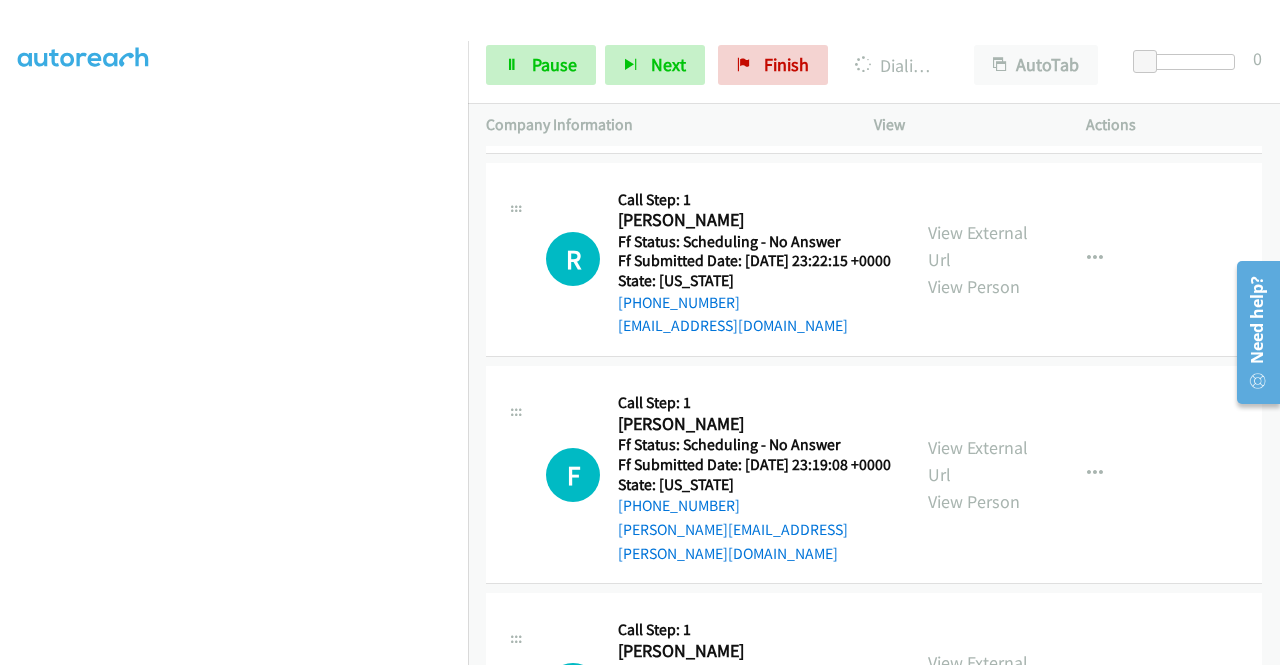 click on "+1 415-964-1034
Call failed - Please reload the list and try again
The Callbar Failed to Load Please Open it and Reload the Page
Hmm something isn't quite right.. Please refresh the page
Hmm something isn't quite right.. Please refresh the page
No records are currently dialable. We'll auto-refresh when new records are added or you can switch to another list or campaign.
Loading New Records ...
S
Callback Scheduled
Call Step: 1
Sara Markert
America/Los_Angeles
Ff Status: Scheduling - No Answer
Ff Submitted Date: 2025-07-20 16:44:20 +0000
State: Washington
+1 253-213-2336
sara_markert@yahoo.com
Call was successful?
View External Url
View Person
View External Url
Email
Schedule/Manage Callback
Skip Call
Add to do not call list
T
Callback Scheduled" at bounding box center [874, 405] 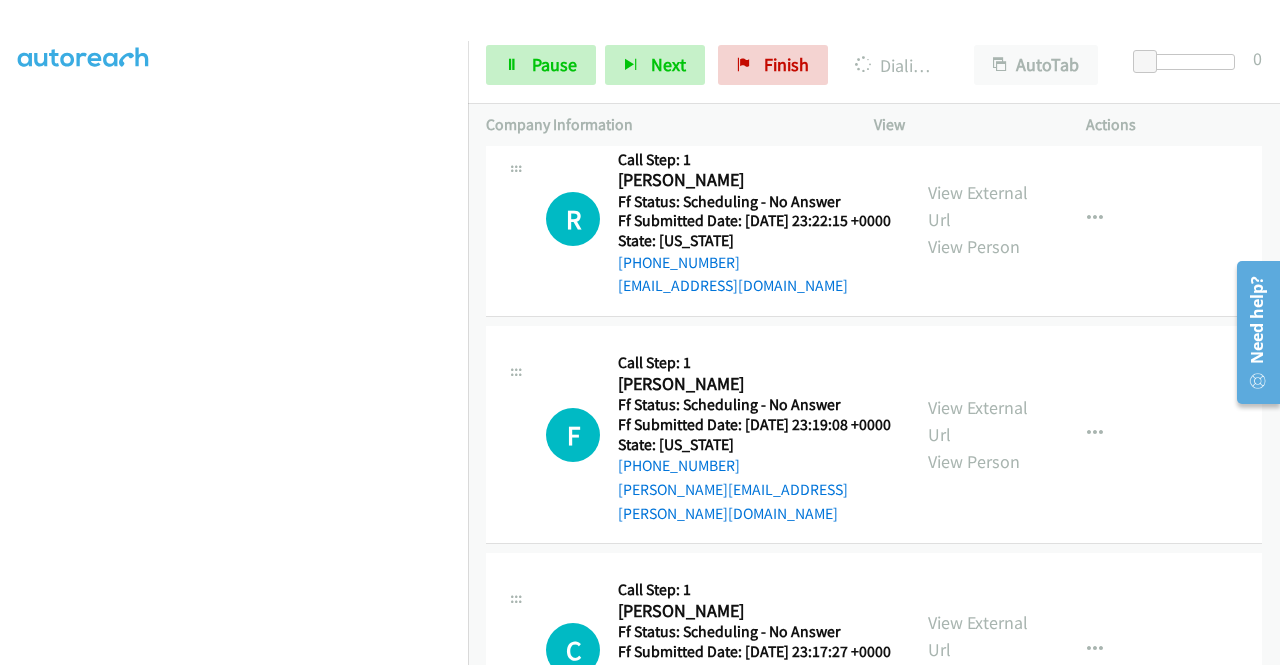 click on "+1 415-964-1034
Call failed - Please reload the list and try again
The Callbar Failed to Load Please Open it and Reload the Page
Hmm something isn't quite right.. Please refresh the page
Hmm something isn't quite right.. Please refresh the page
No records are currently dialable. We'll auto-refresh when new records are added or you can switch to another list or campaign.
Loading New Records ...
S
Callback Scheduled
Call Step: 1
Sara Markert
America/Los_Angeles
Ff Status: Scheduling - No Answer
Ff Submitted Date: 2025-07-20 16:44:20 +0000
State: Washington
+1 253-213-2336
sara_markert@yahoo.com
Call was successful?
View External Url
View Person
View External Url
Email
Schedule/Manage Callback
Skip Call
Add to do not call list
T
Callback Scheduled" at bounding box center [874, 405] 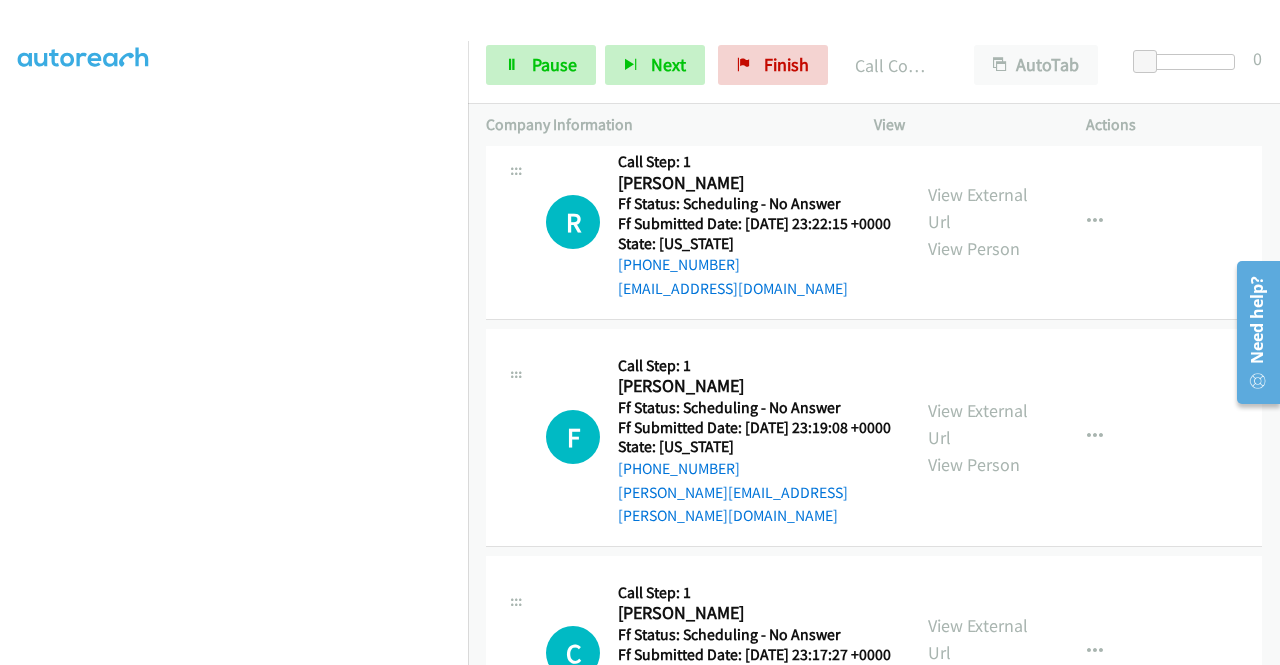 click on "+1 415-964-1034
Call failed - Please reload the list and try again
The Callbar Failed to Load Please Open it and Reload the Page
Hmm something isn't quite right.. Please refresh the page
Hmm something isn't quite right.. Please refresh the page
No records are currently dialable. We'll auto-refresh when new records are added or you can switch to another list or campaign.
Loading New Records ...
S
Callback Scheduled
Call Step: 1
Sara Markert
America/Los_Angeles
Ff Status: Scheduling - No Answer
Ff Submitted Date: 2025-07-20 16:44:20 +0000
State: Washington
+1 253-213-2336
sara_markert@yahoo.com
Call was successful?
View External Url
View Person
View External Url
Email
Schedule/Manage Callback
Skip Call
Add to do not call list
T
Callback Scheduled" at bounding box center [874, 405] 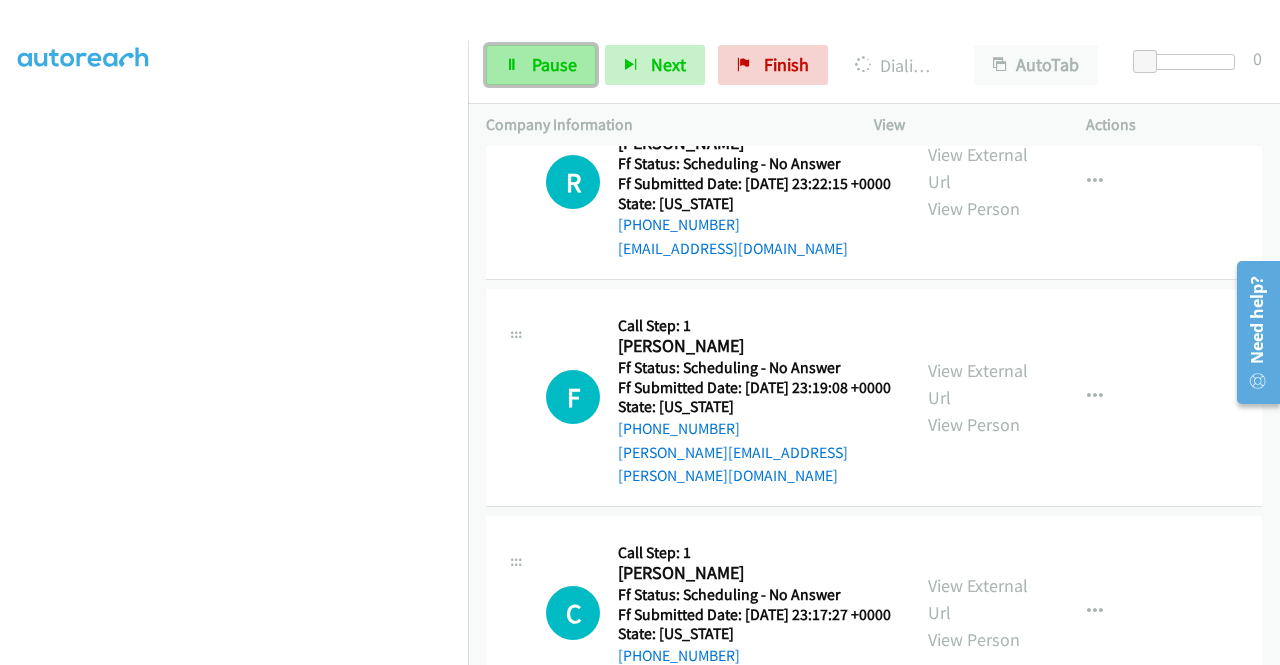 click on "Pause" at bounding box center (541, 65) 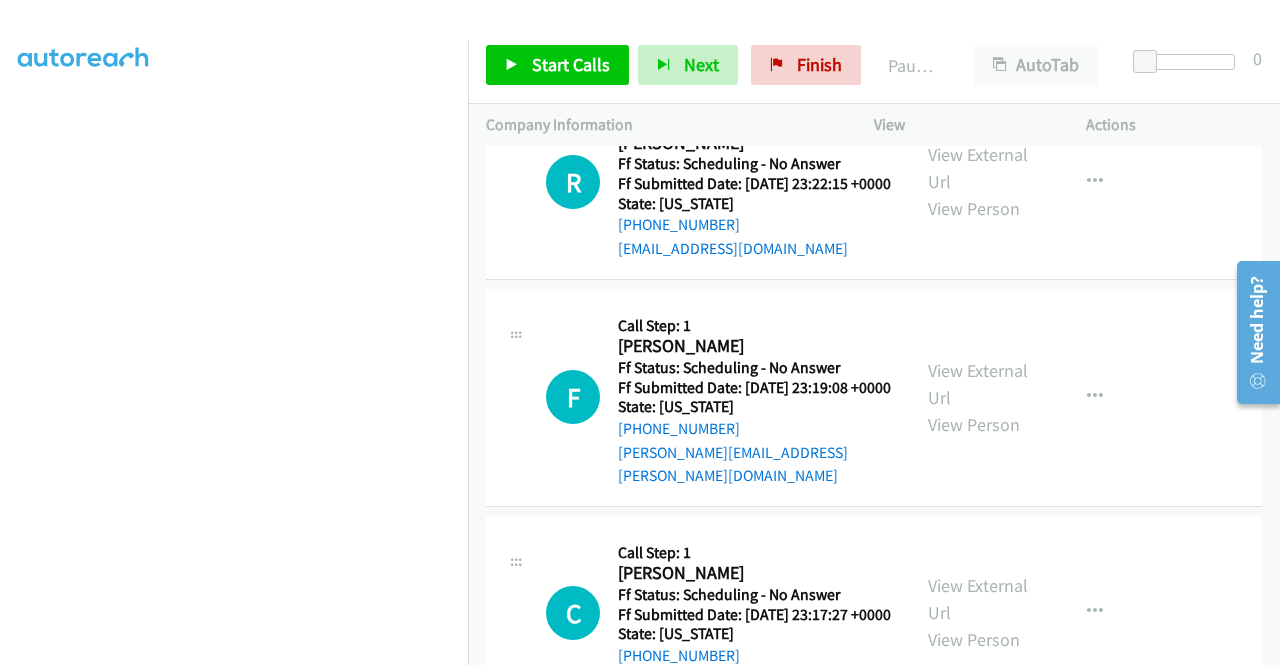 click on "View External Url" at bounding box center (978, -274) 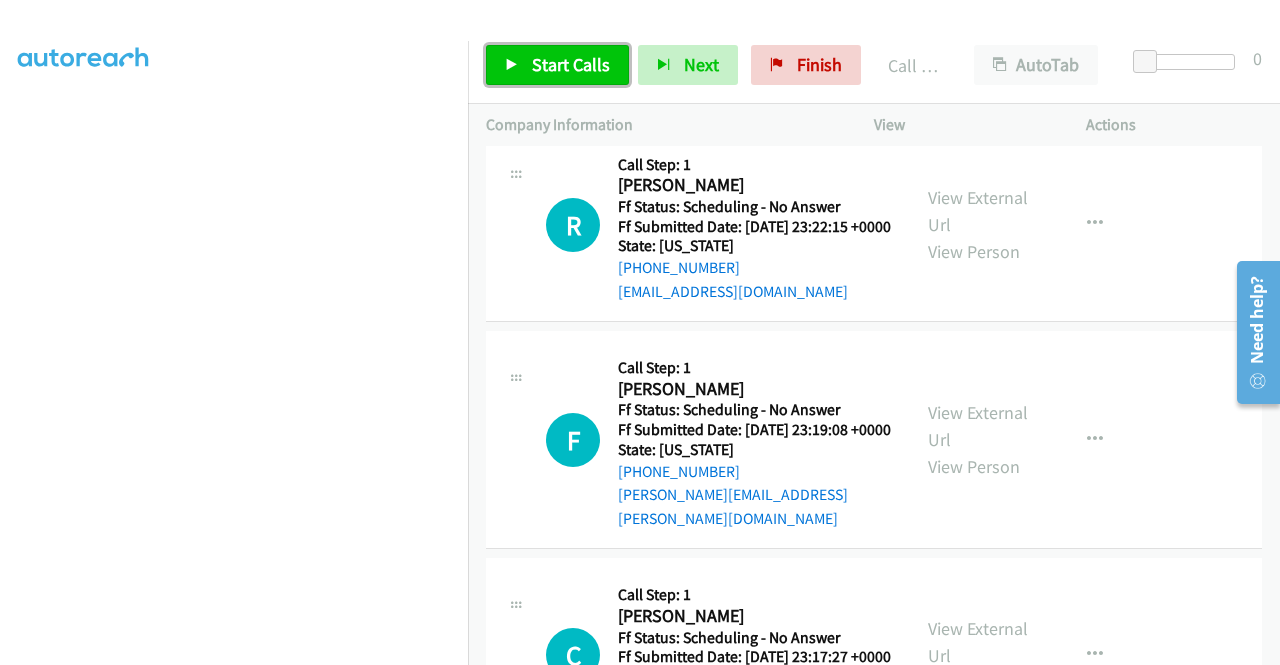 click on "Start Calls" at bounding box center (571, 64) 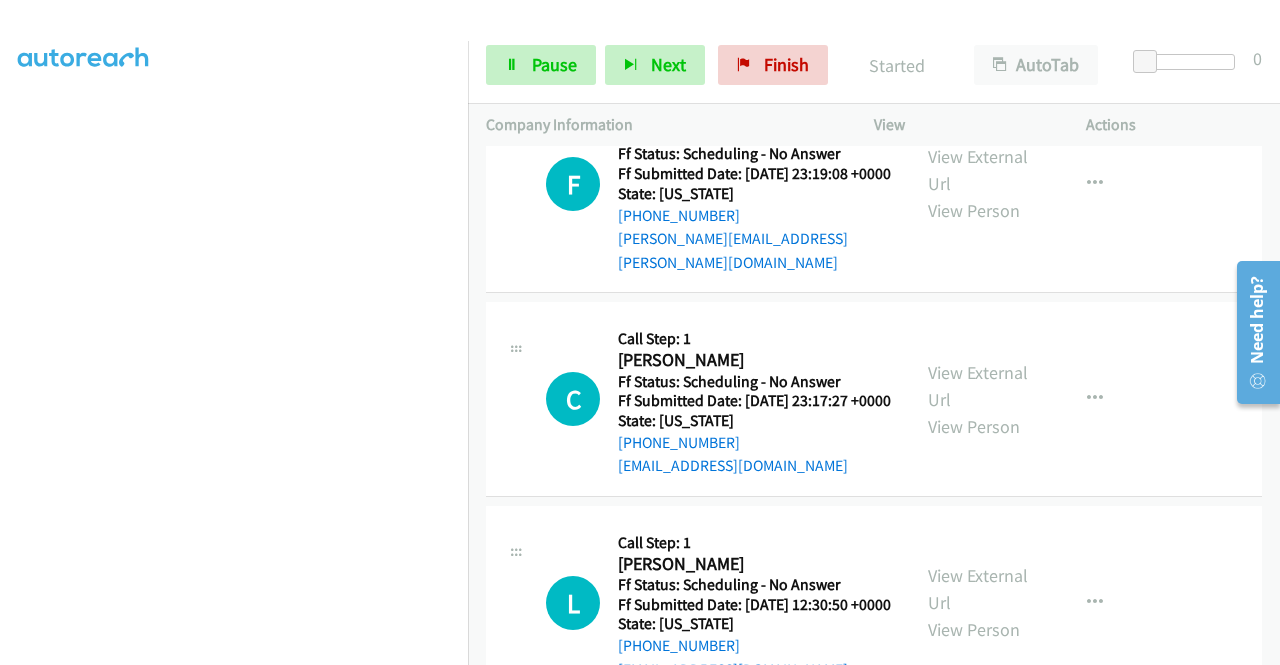 scroll, scrollTop: 11173, scrollLeft: 0, axis: vertical 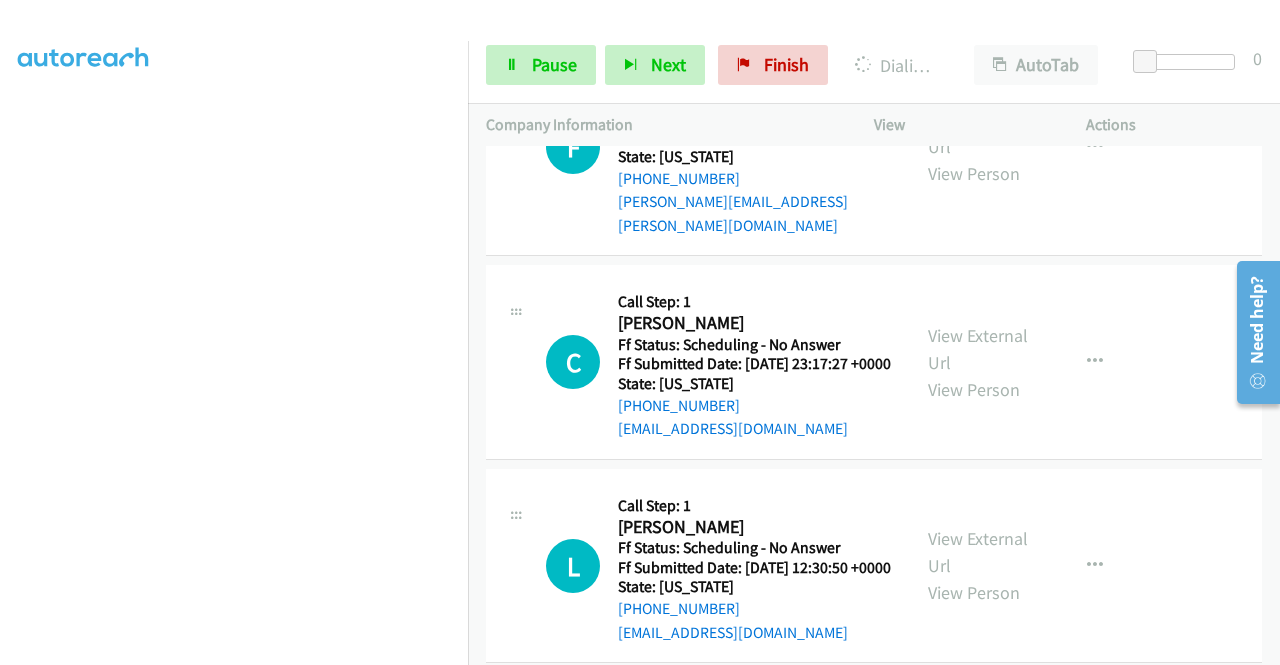 click on "View External Url" at bounding box center [978, -297] 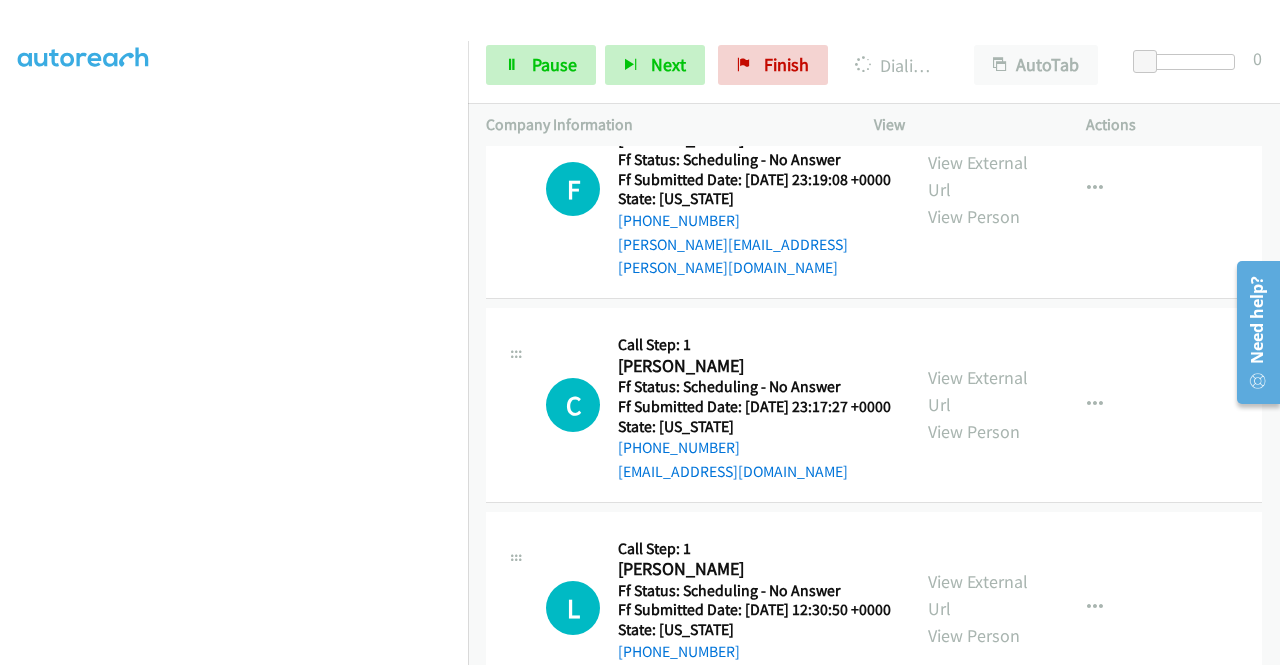 click on "View External Url
View Person
View External Url
Email
Schedule/Manage Callback
Skip Call
Add to do not call list" at bounding box center [1025, -26] 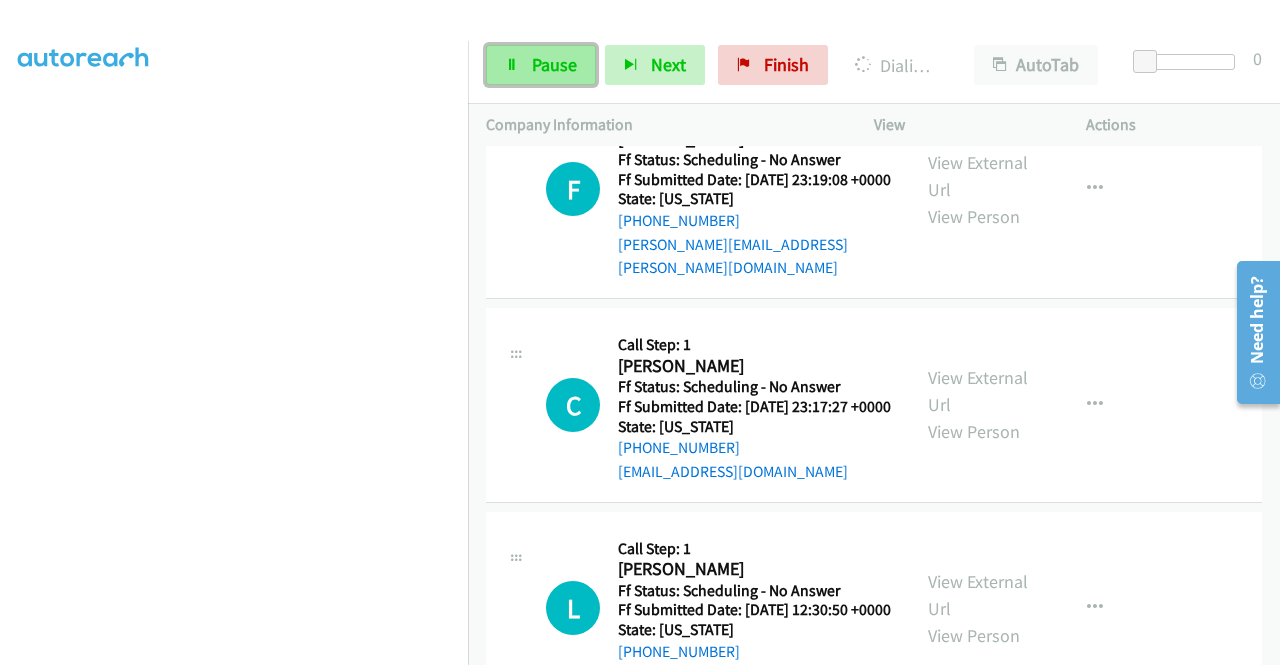 click on "Pause" at bounding box center [554, 64] 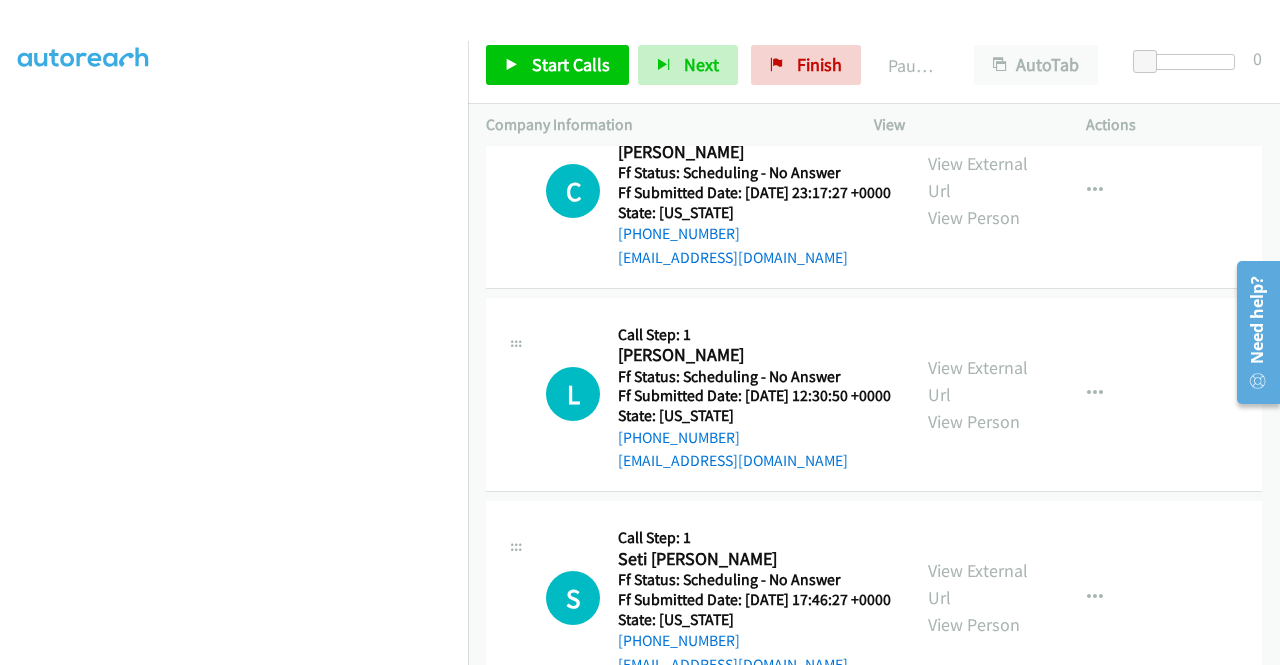scroll, scrollTop: 11440, scrollLeft: 0, axis: vertical 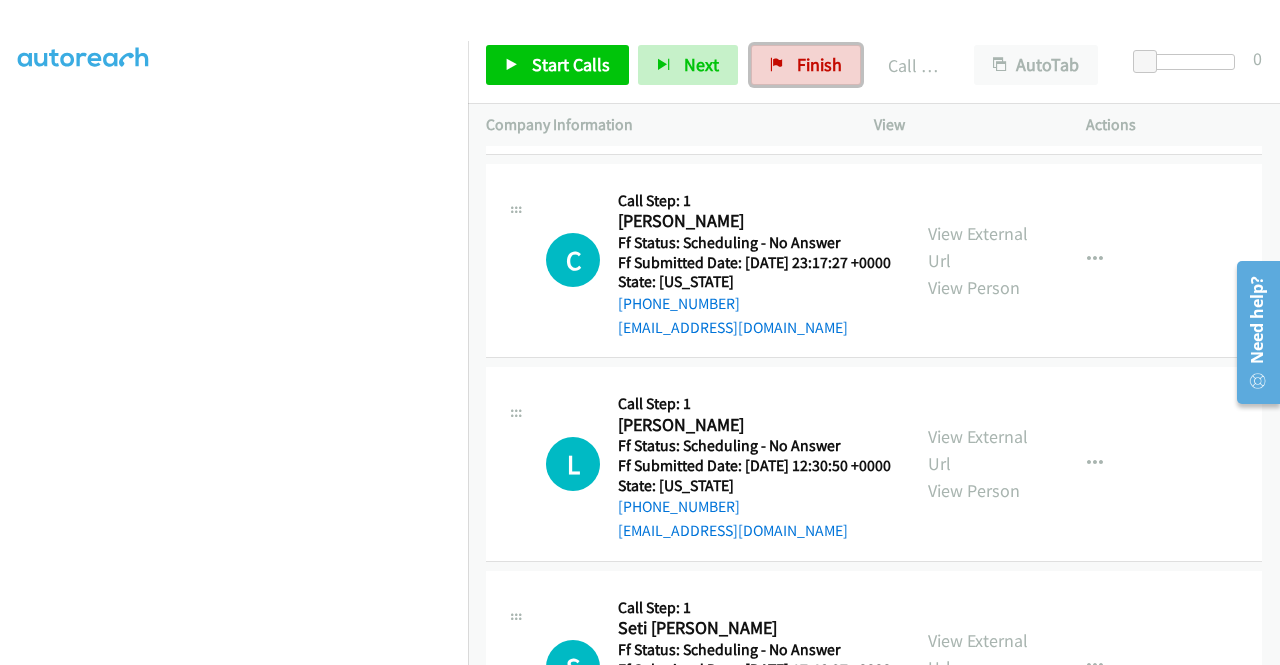 click on "Finish" at bounding box center [819, 64] 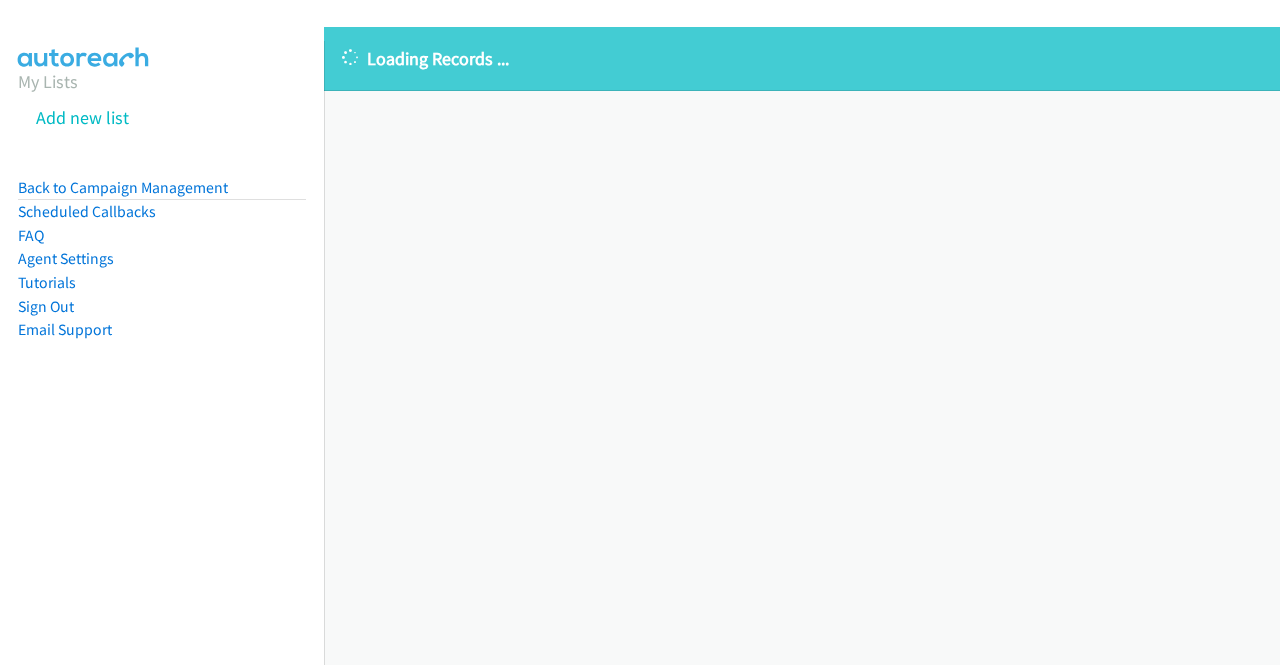 scroll, scrollTop: 0, scrollLeft: 0, axis: both 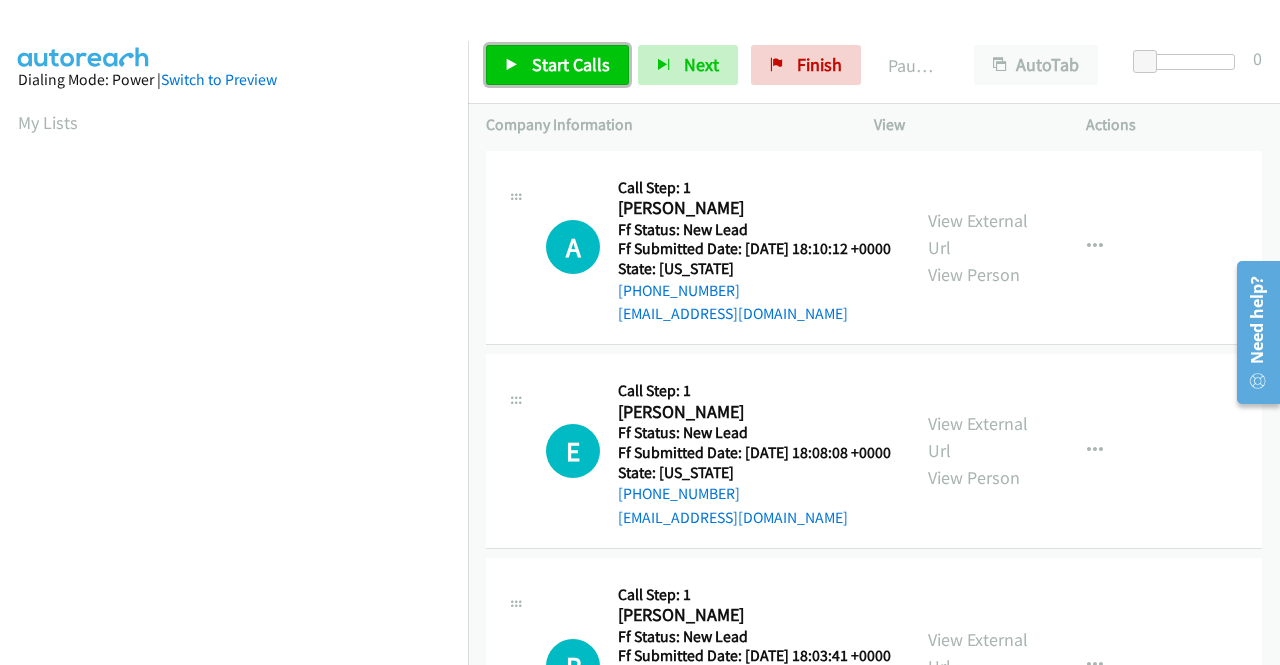 click on "Start Calls" at bounding box center [571, 64] 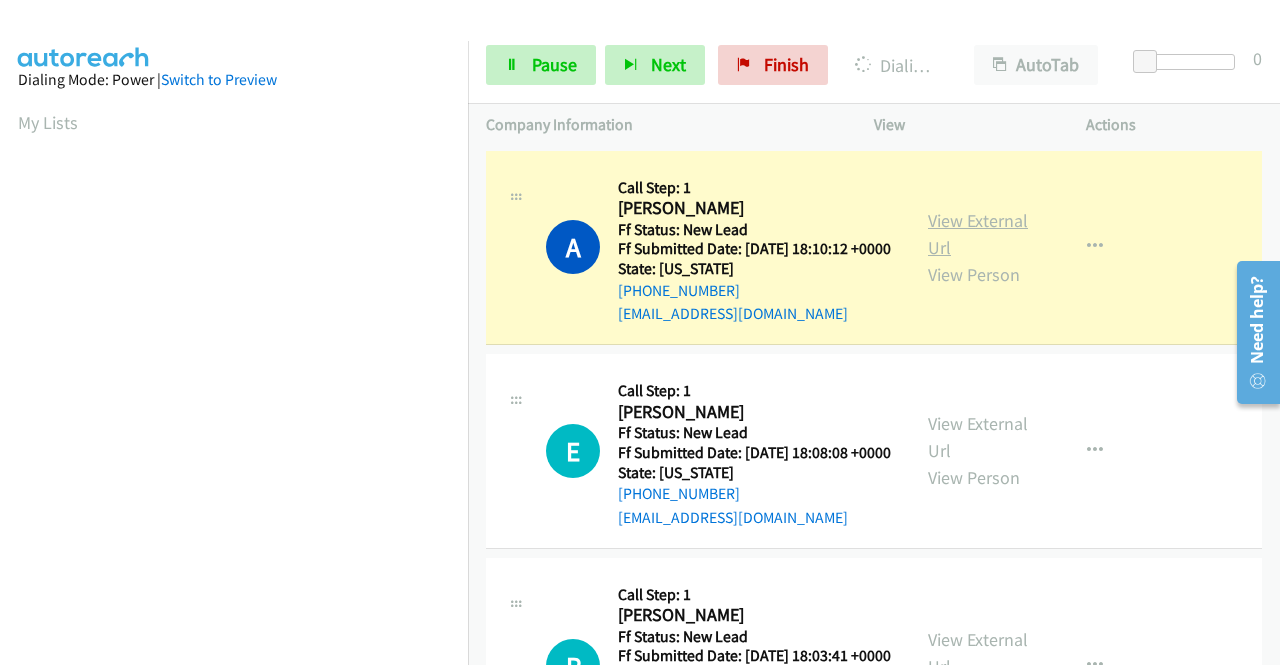 drag, startPoint x: 959, startPoint y: 226, endPoint x: 936, endPoint y: 246, distance: 30.479502 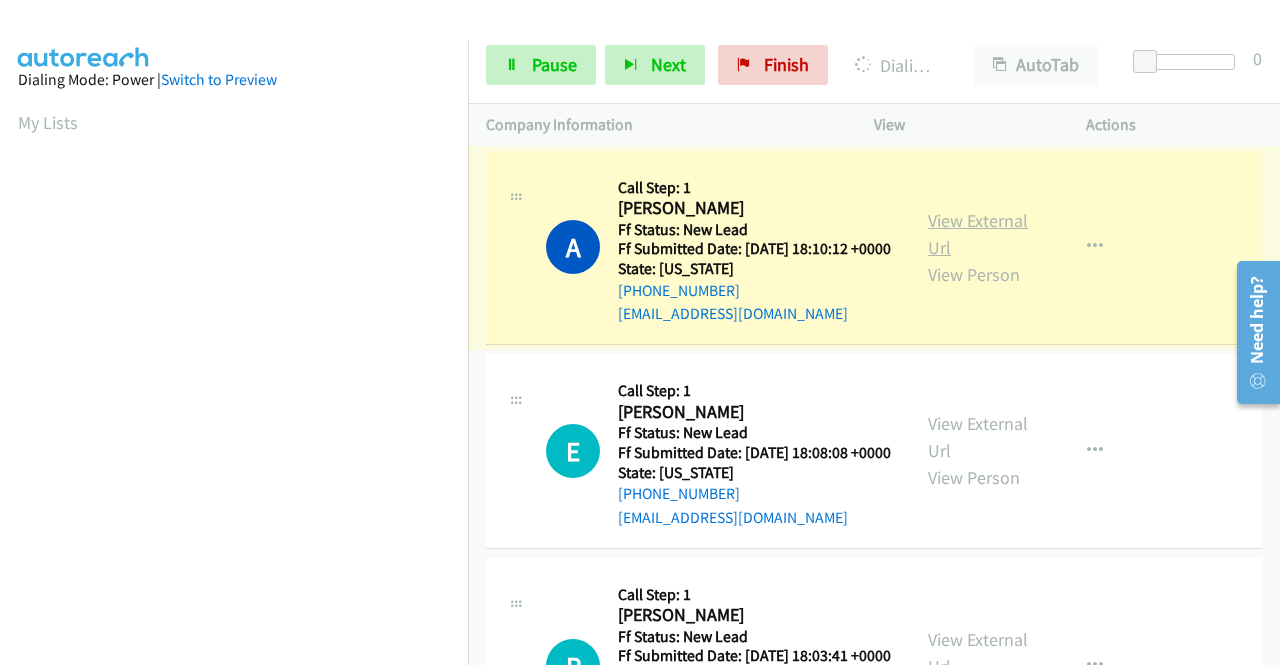 click on "View External Url" at bounding box center (978, 234) 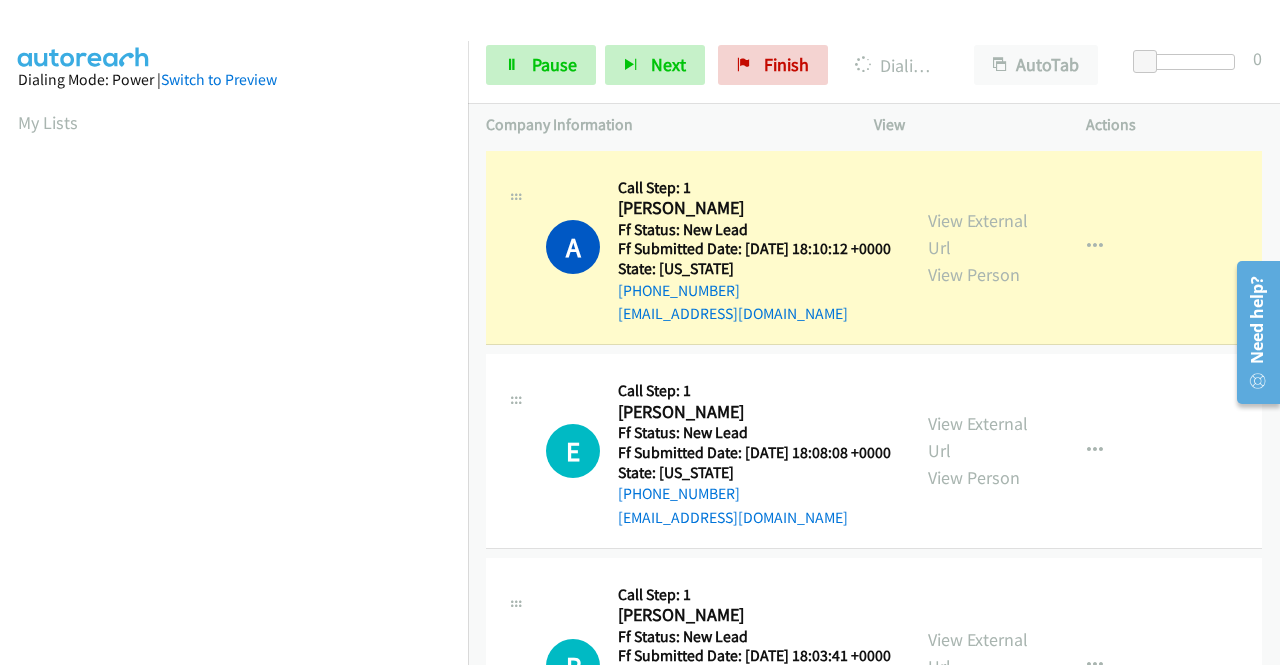 click on "Dialing Mode: Power
|
Switch to Preview
My Lists" at bounding box center [234, 594] 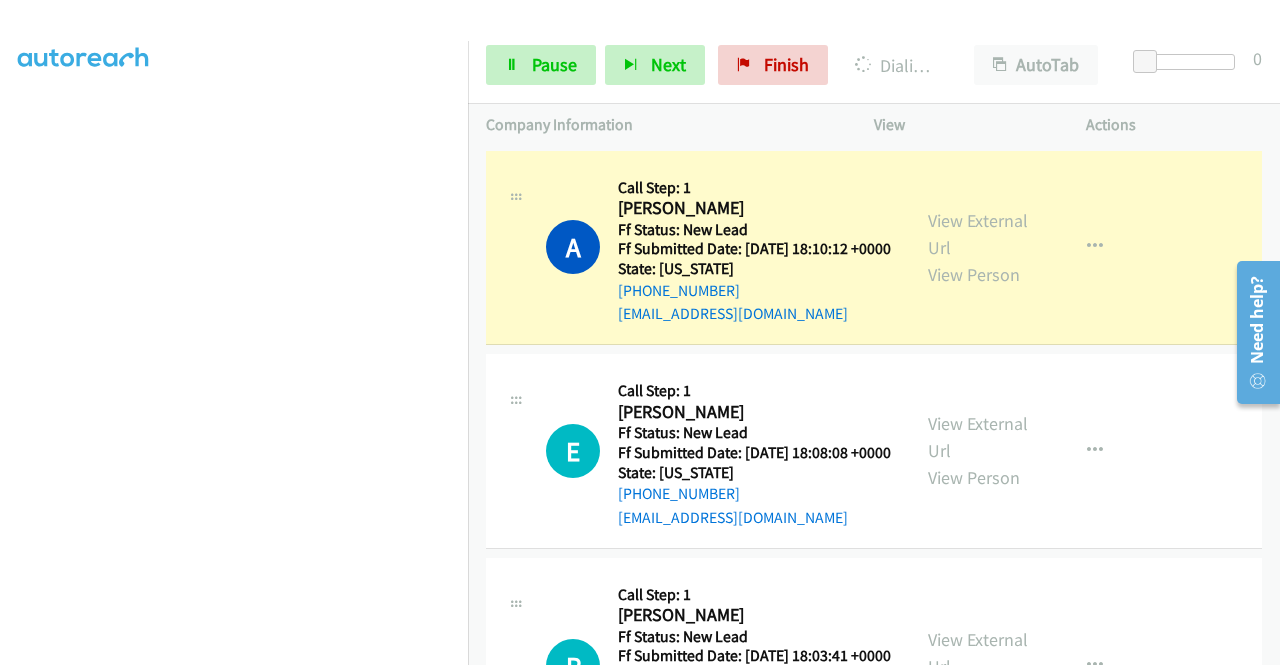 scroll, scrollTop: 0, scrollLeft: 0, axis: both 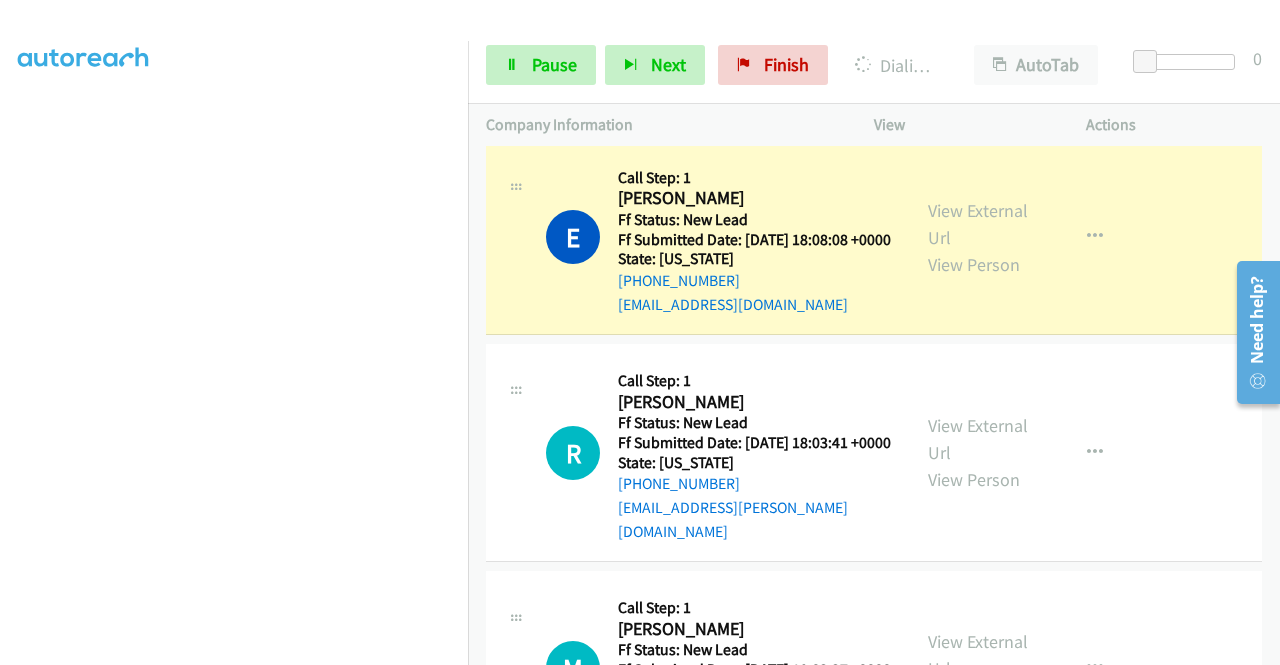 click on "View External Url
View Person
View External Url
Email
Schedule/Manage Callback
Skip Call
Add to do not call list" at bounding box center [1025, 238] 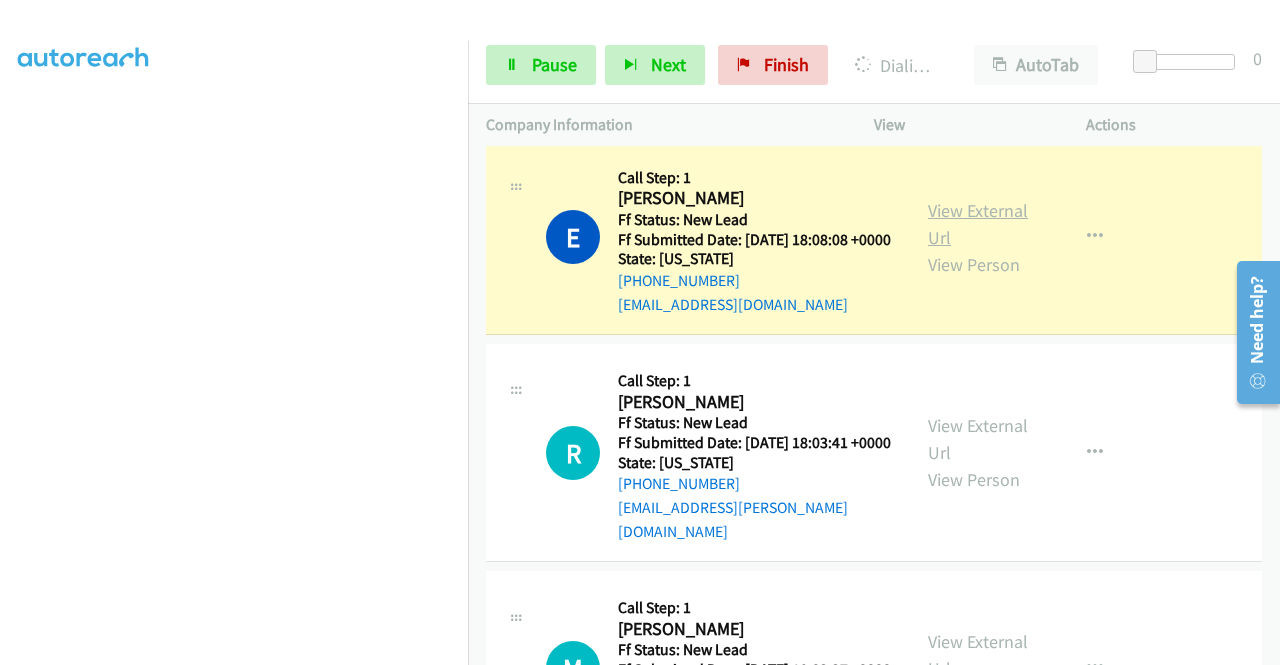 click on "View External Url" at bounding box center (978, 224) 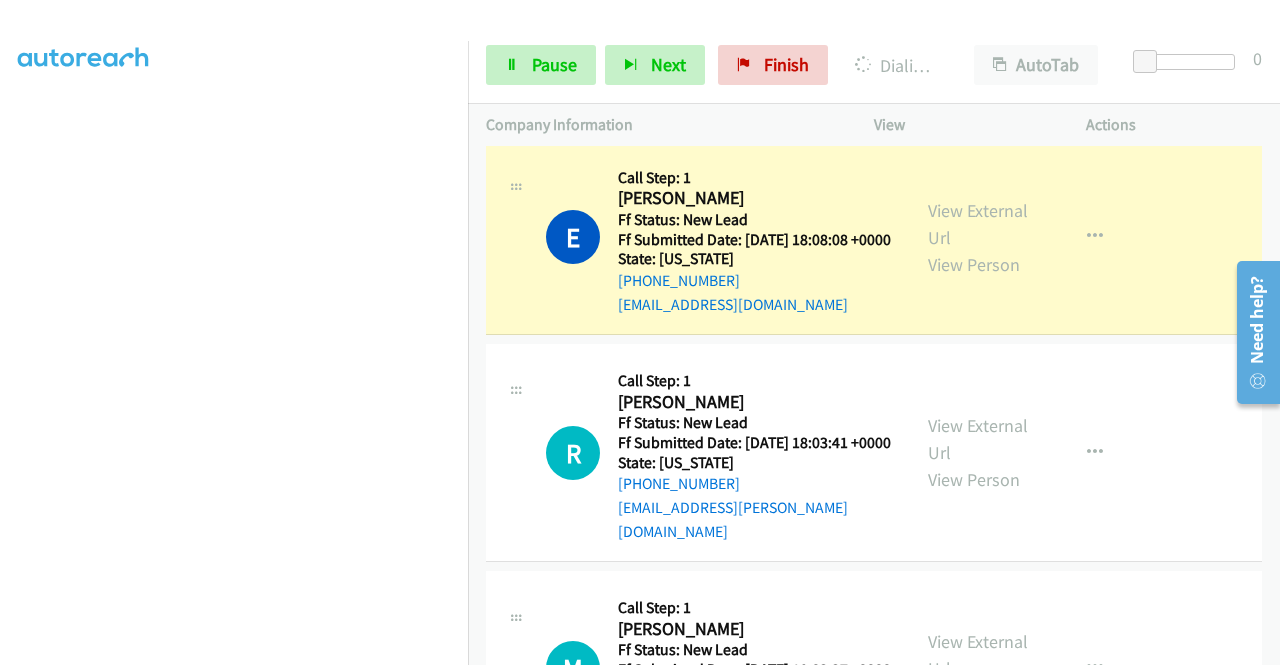 scroll, scrollTop: 0, scrollLeft: 0, axis: both 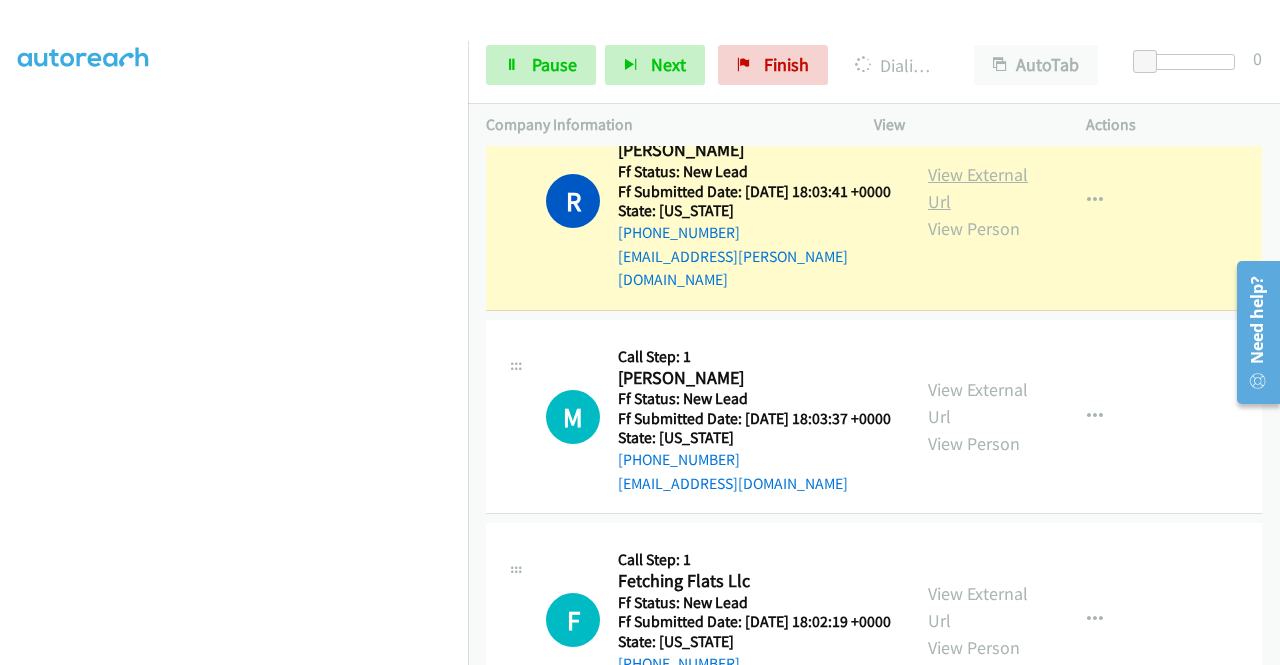 click on "View External Url" at bounding box center [978, 188] 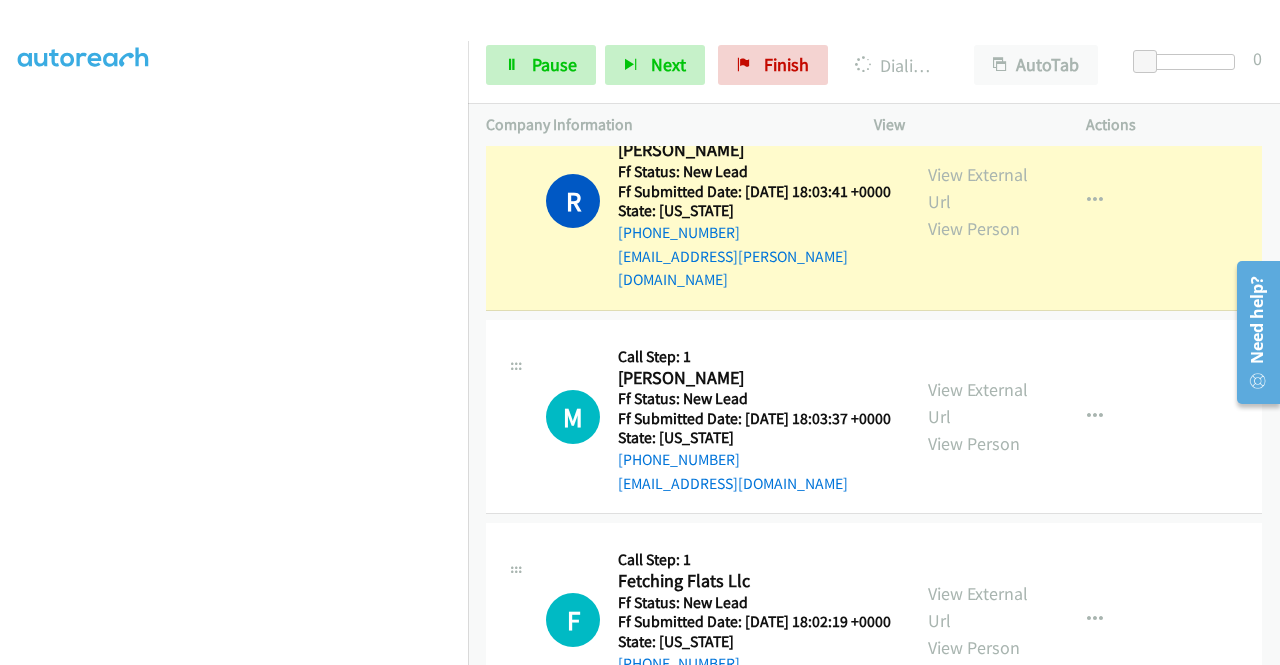 scroll, scrollTop: 436, scrollLeft: 0, axis: vertical 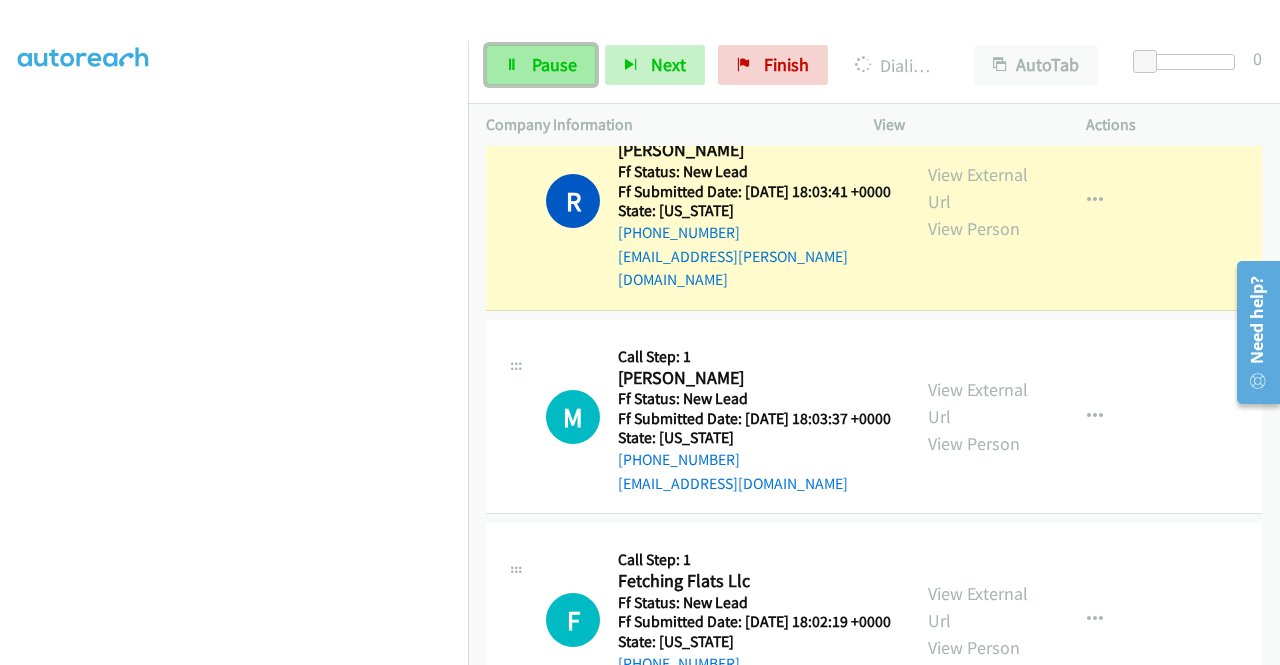 click on "Pause" at bounding box center (541, 65) 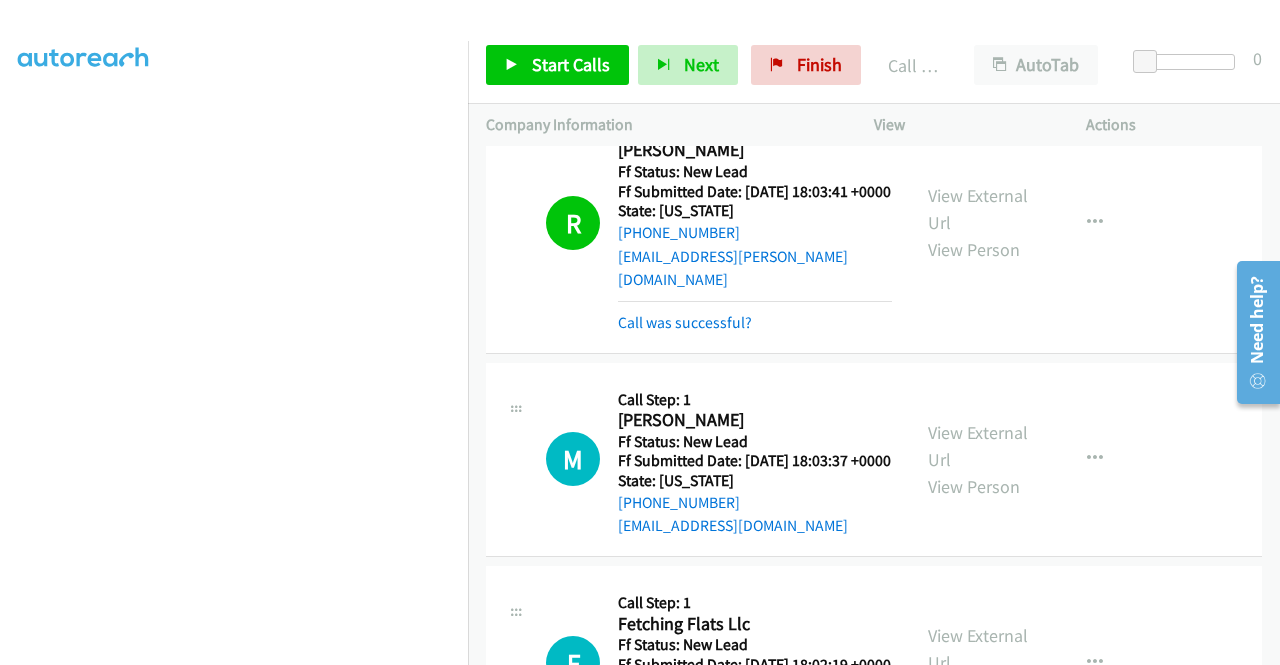 click on "Call was successful?" at bounding box center (755, 323) 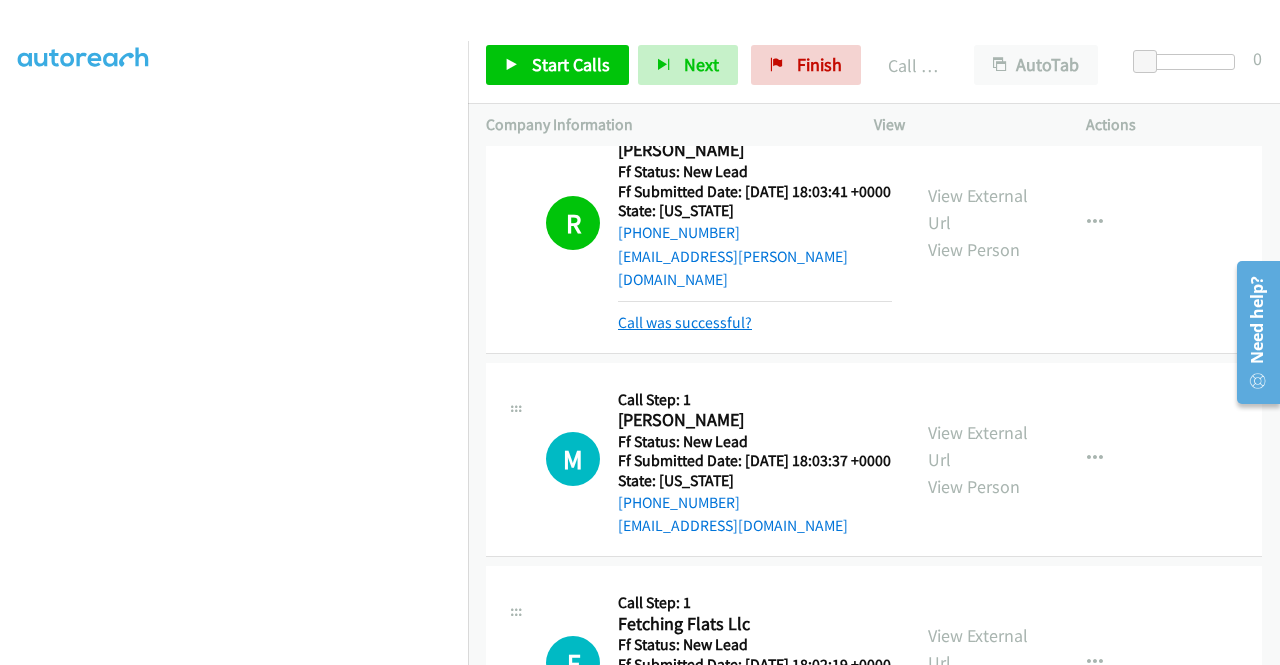 click on "Call was successful?" at bounding box center (685, 322) 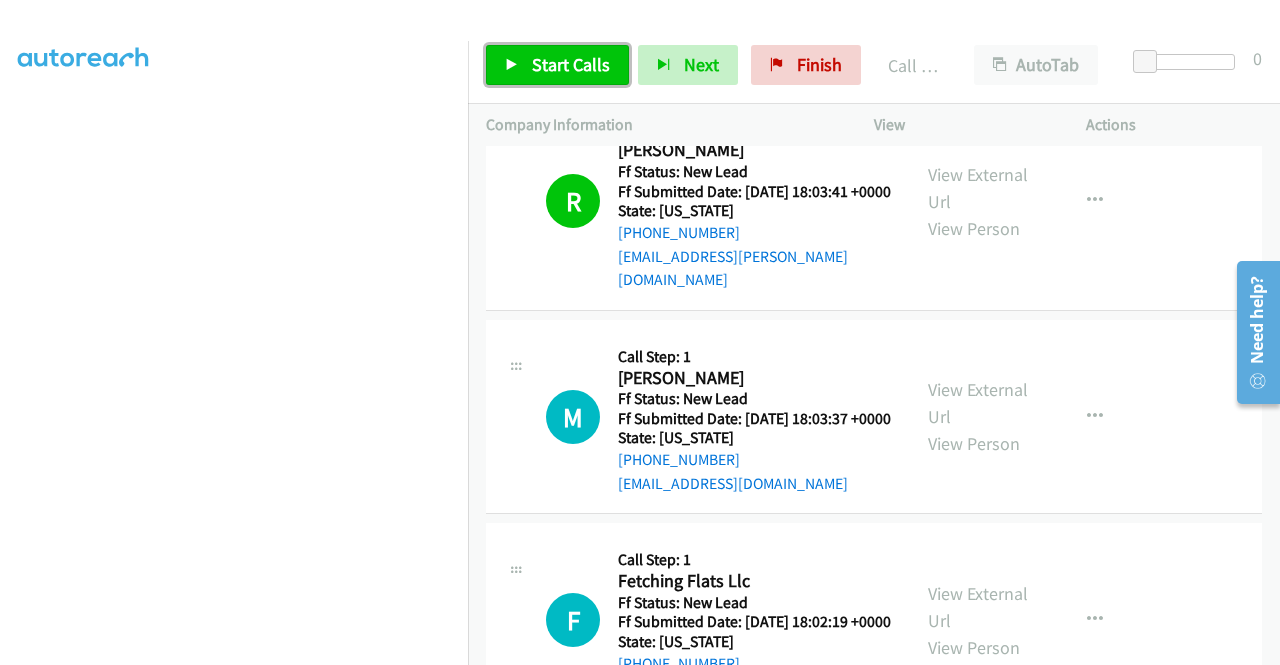 click on "Start Calls" at bounding box center (571, 64) 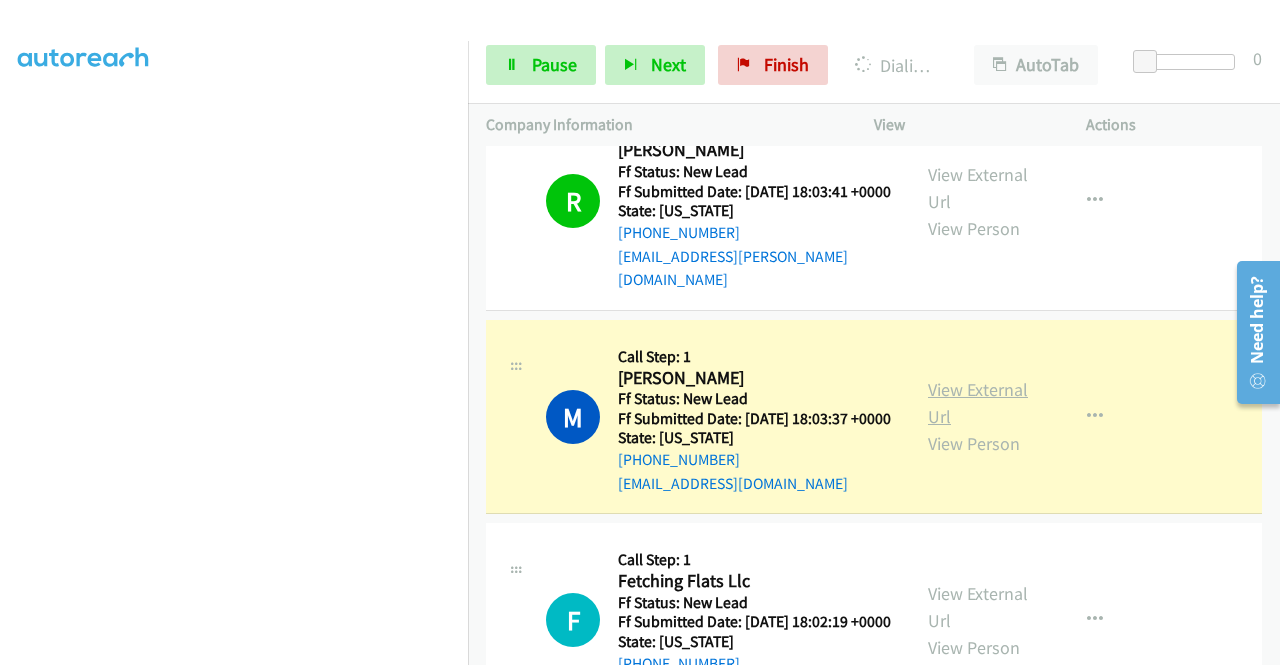 drag, startPoint x: 934, startPoint y: 421, endPoint x: 928, endPoint y: 436, distance: 16.155495 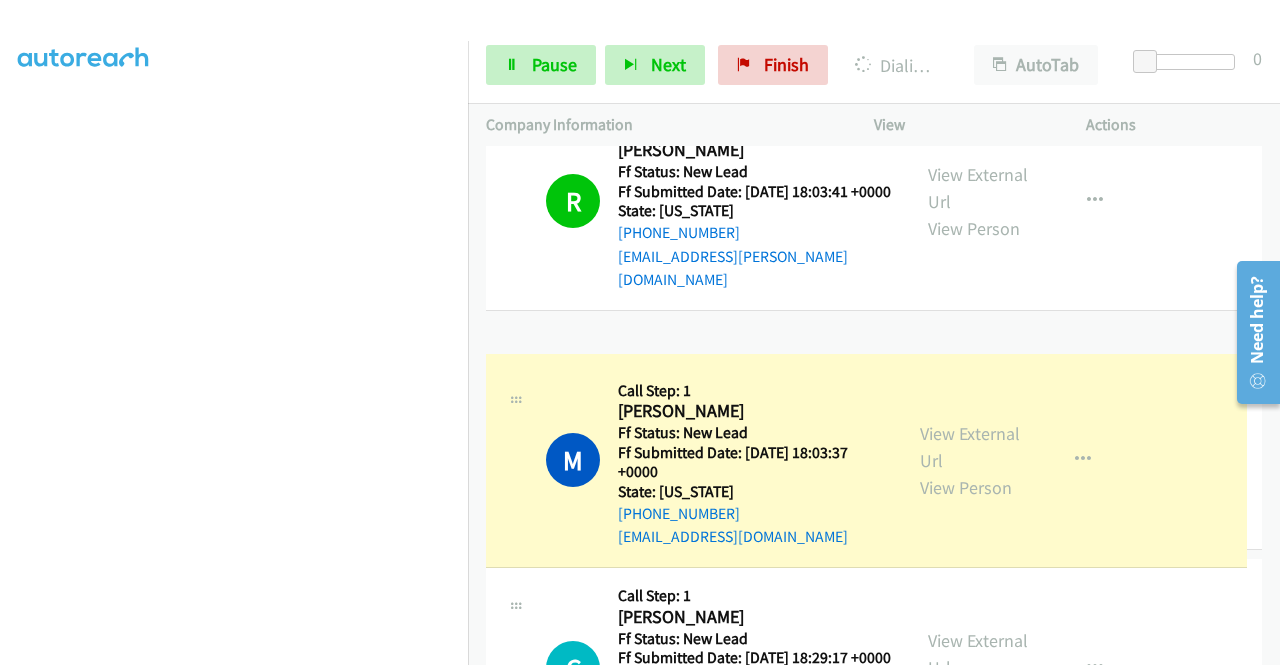 drag, startPoint x: 928, startPoint y: 436, endPoint x: 919, endPoint y: 443, distance: 11.401754 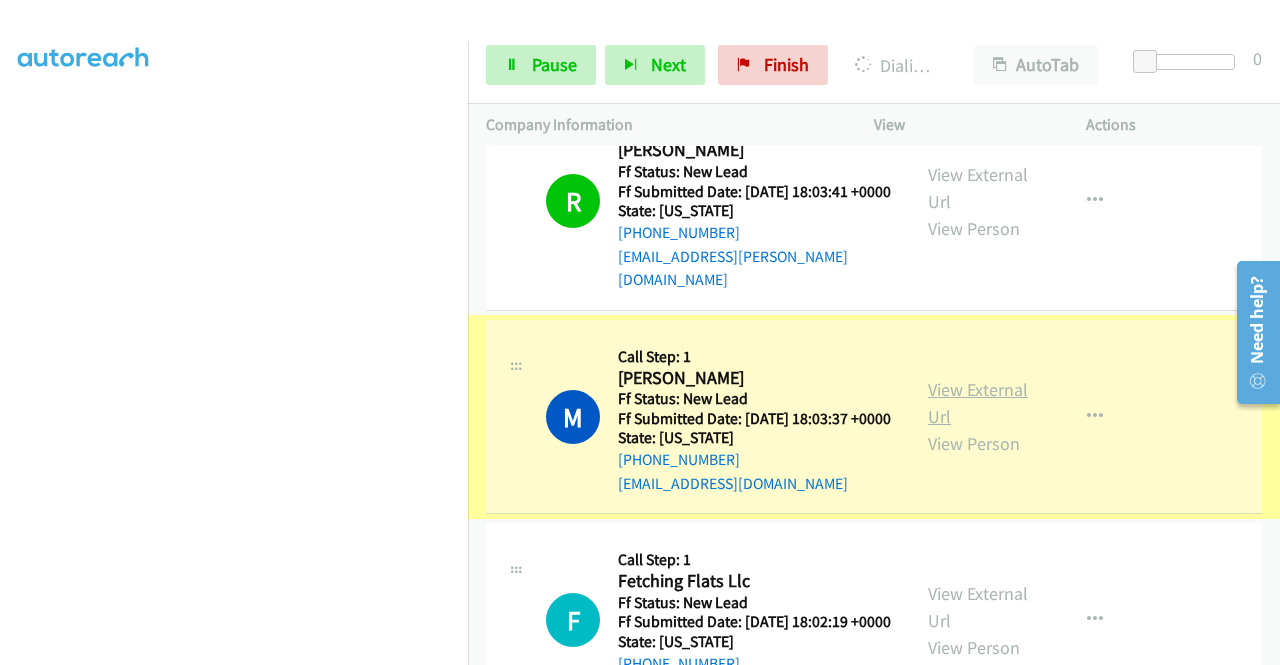 click on "View External Url" at bounding box center (978, 403) 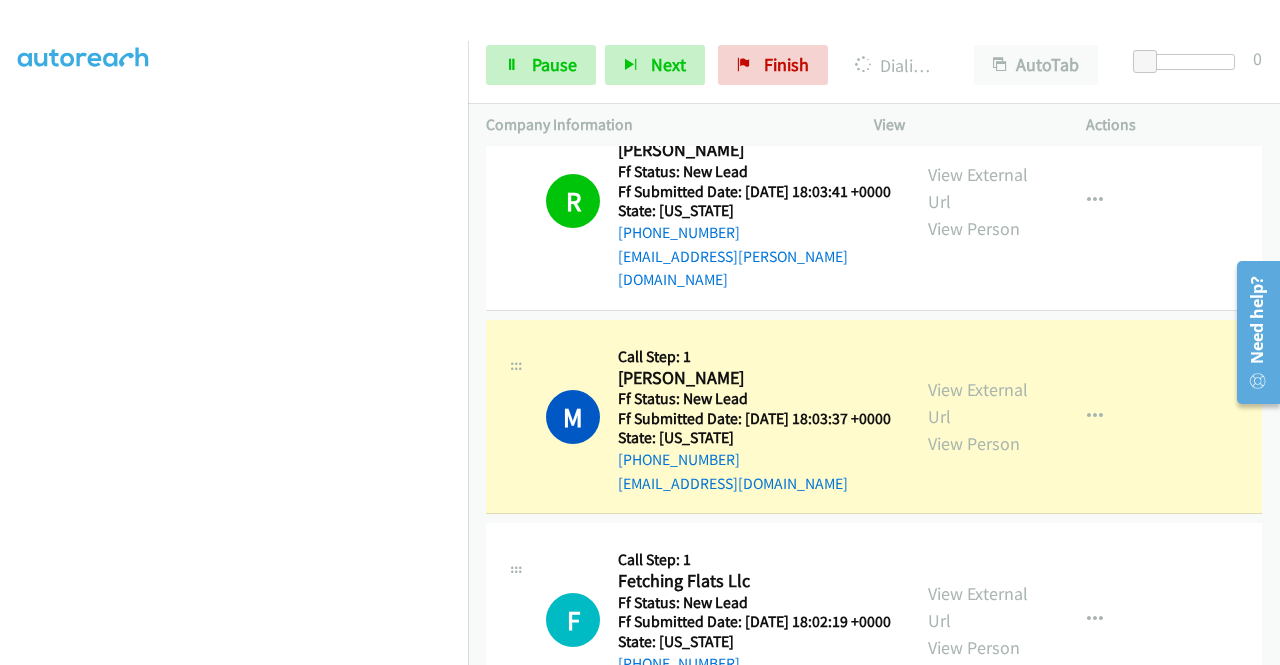 scroll, scrollTop: 0, scrollLeft: 0, axis: both 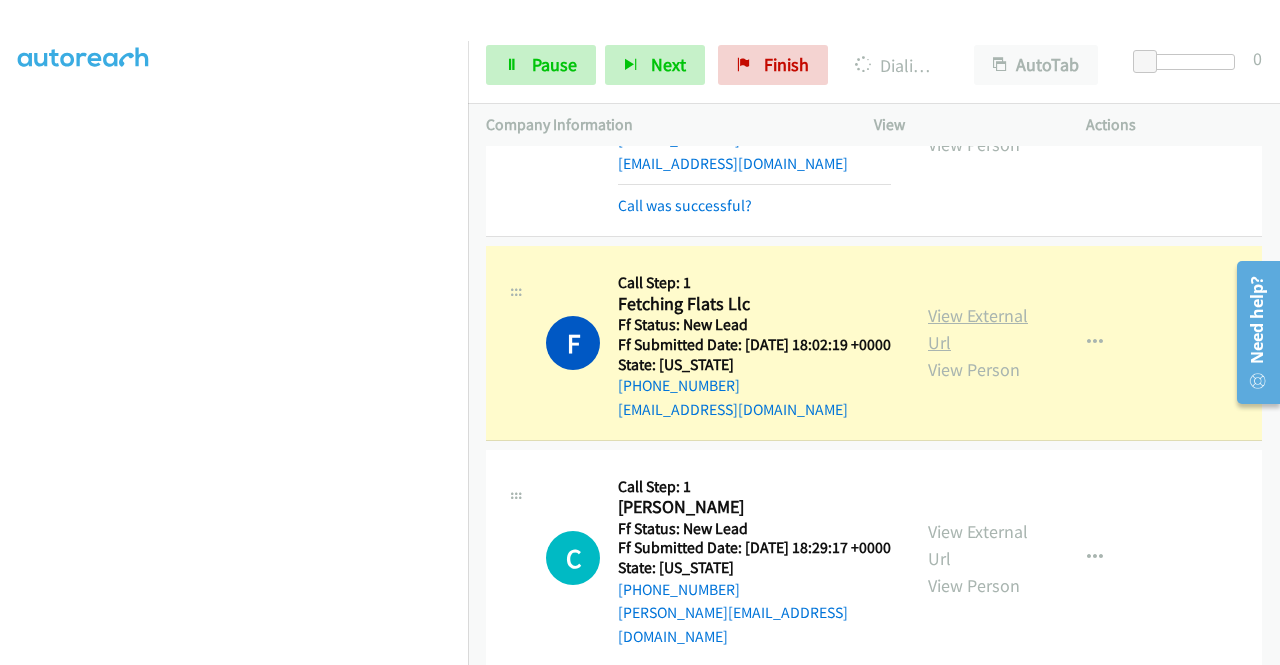 click on "View External Url" at bounding box center (978, 329) 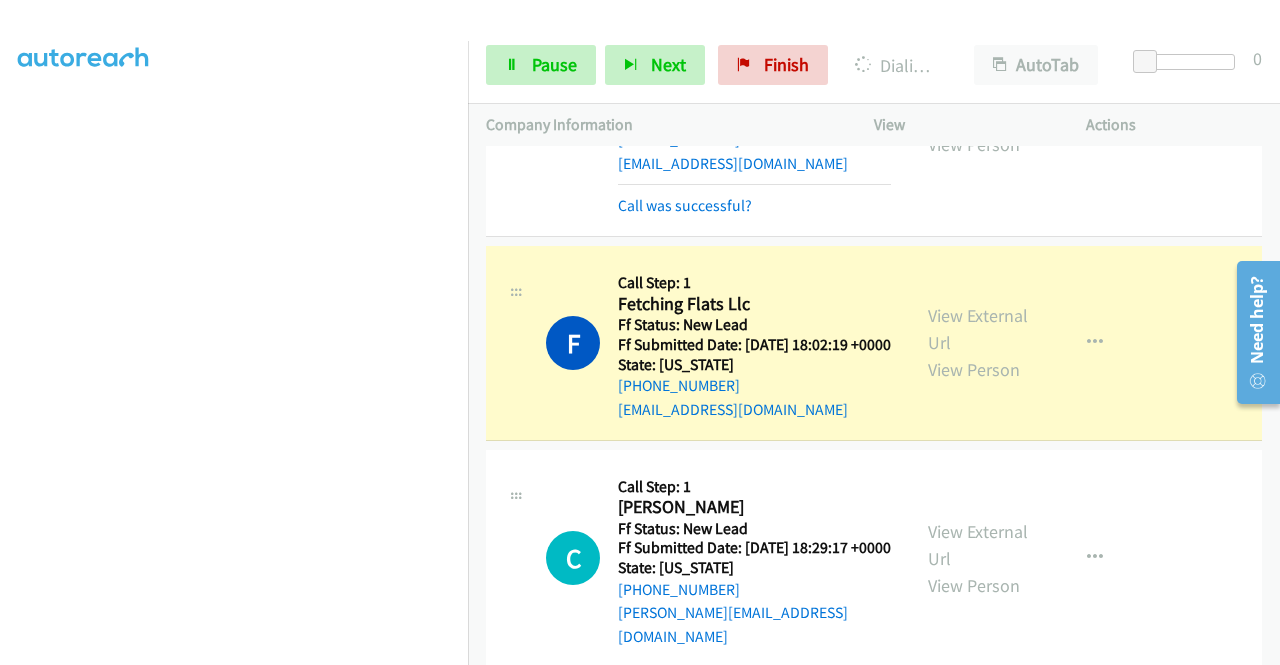 click on "Dialing Mode: Power
|
Switch to Preview
My Lists" at bounding box center (234, 152) 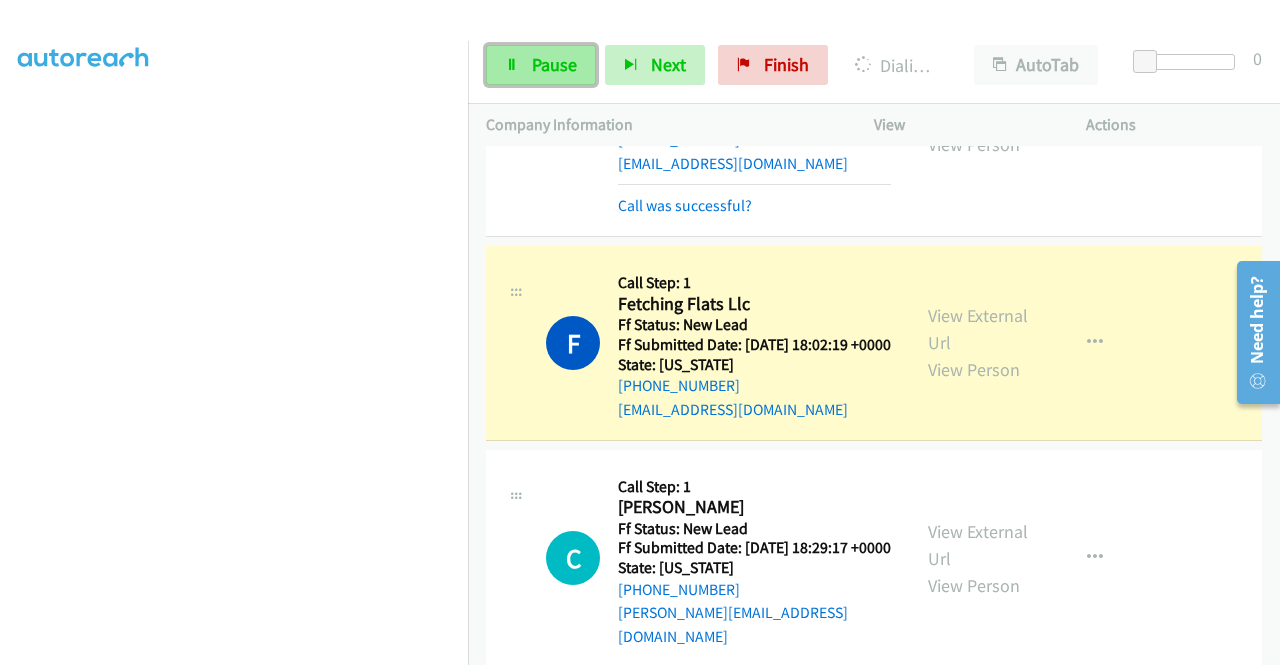 click on "Pause" at bounding box center [554, 64] 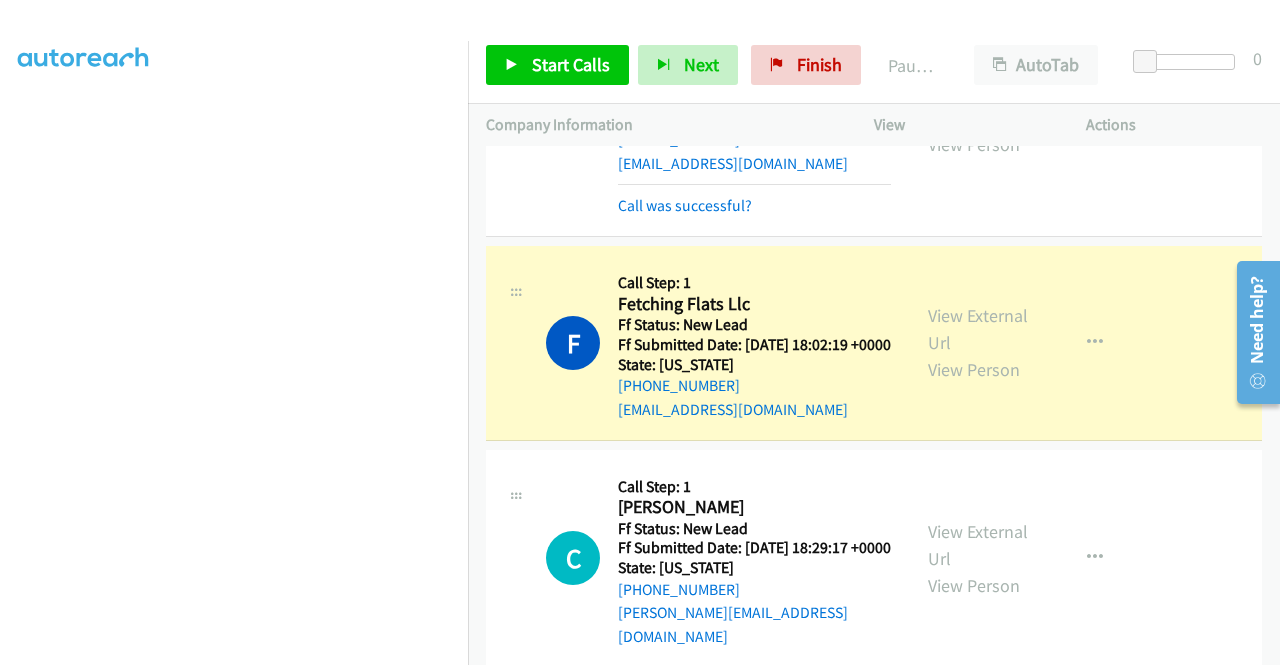 scroll, scrollTop: 136, scrollLeft: 0, axis: vertical 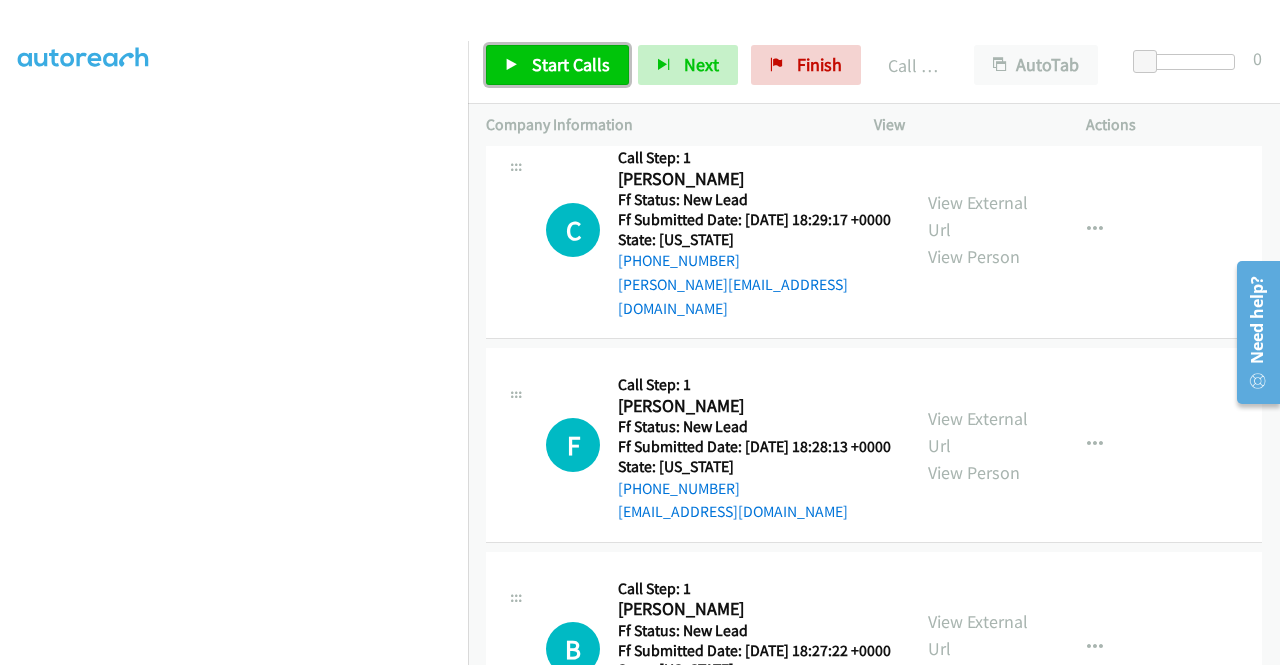 click on "Start Calls" at bounding box center [571, 64] 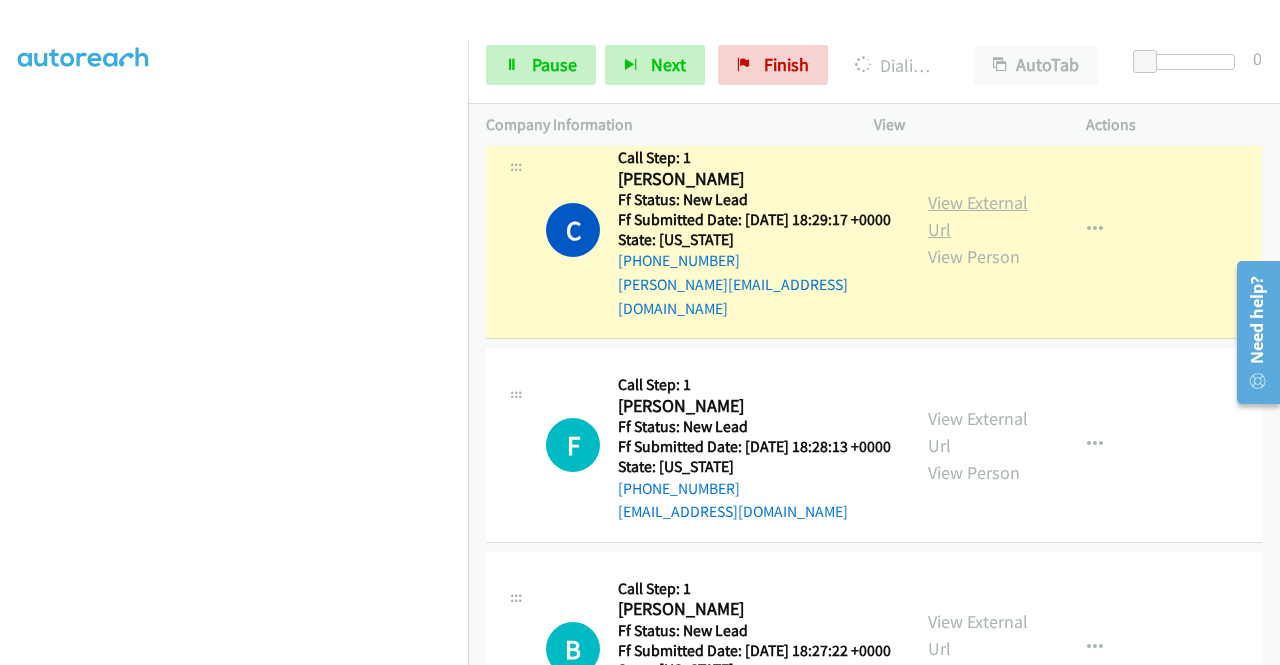 click on "View External Url" at bounding box center [978, 216] 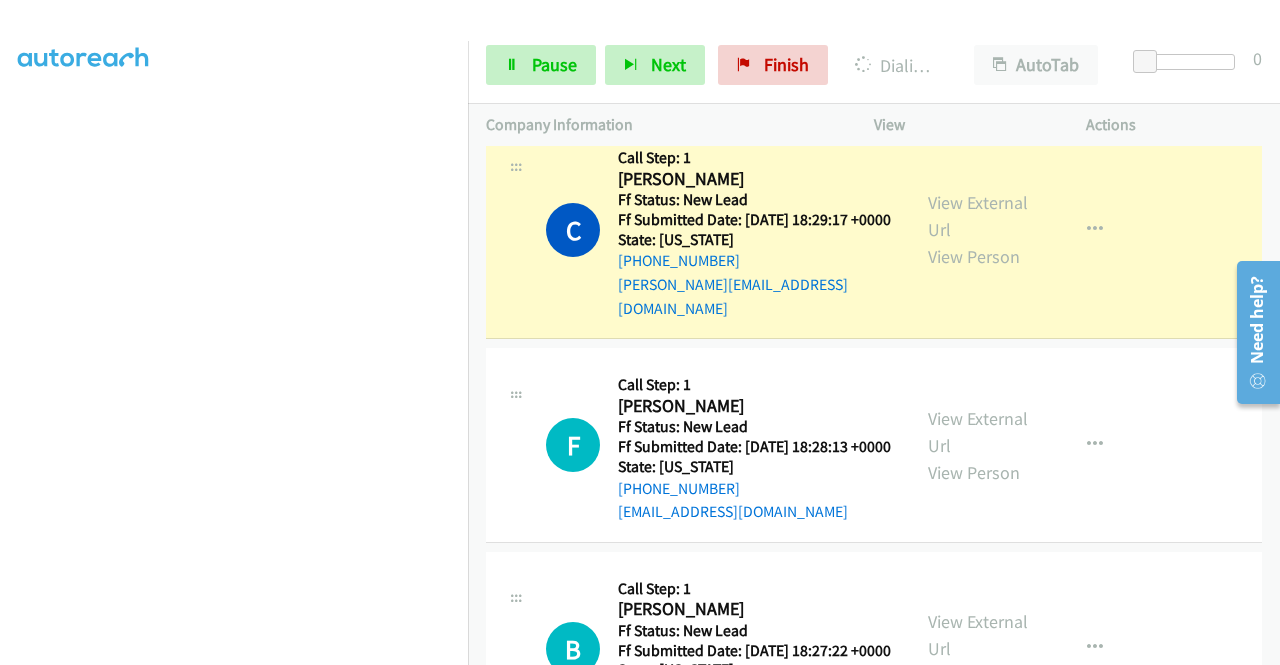 scroll, scrollTop: 447, scrollLeft: 0, axis: vertical 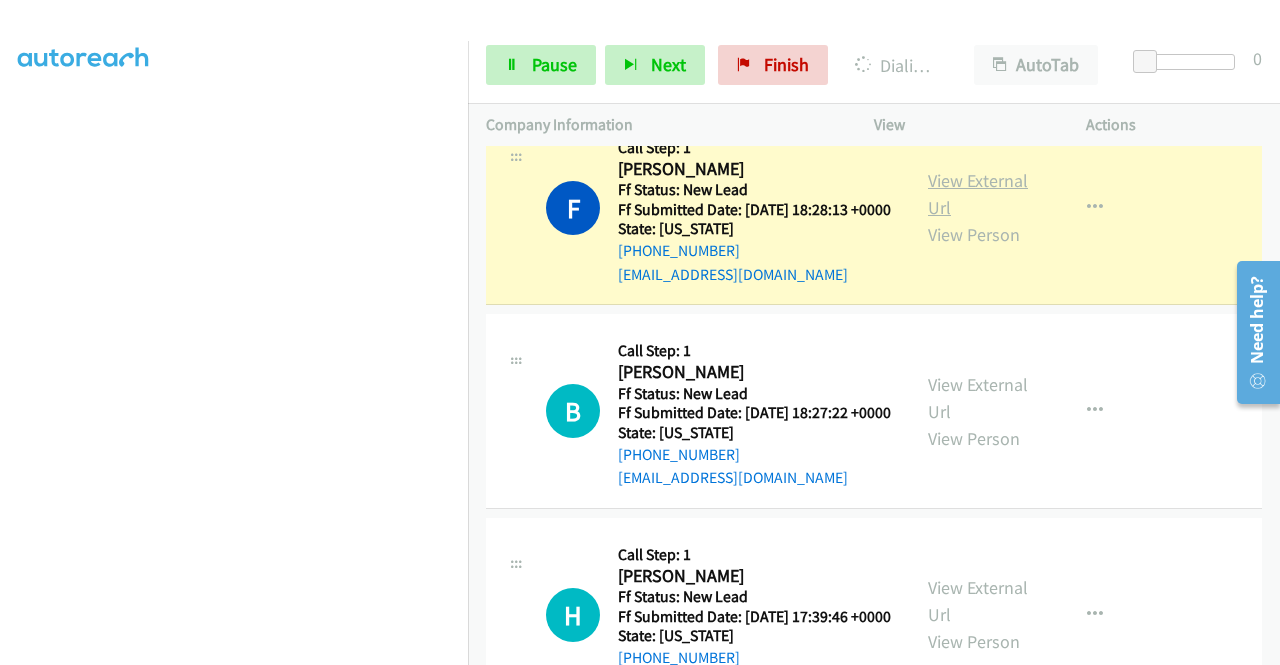 click on "View External Url" at bounding box center [978, 194] 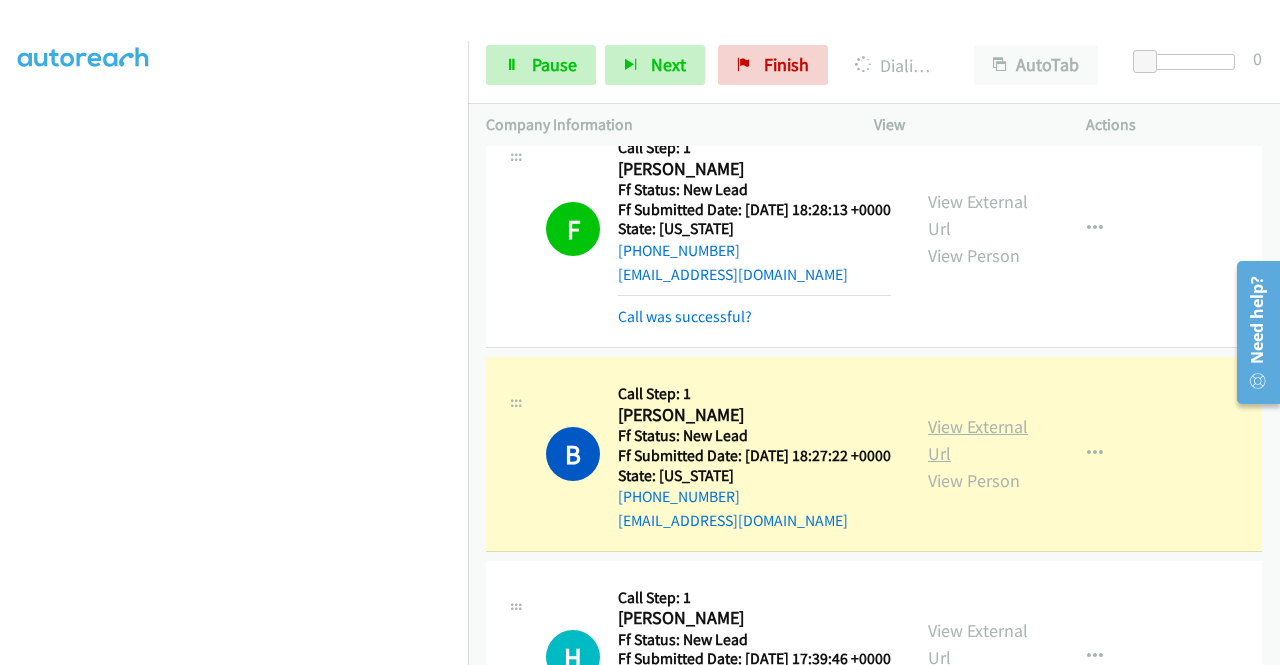 click on "View External Url" at bounding box center [978, 440] 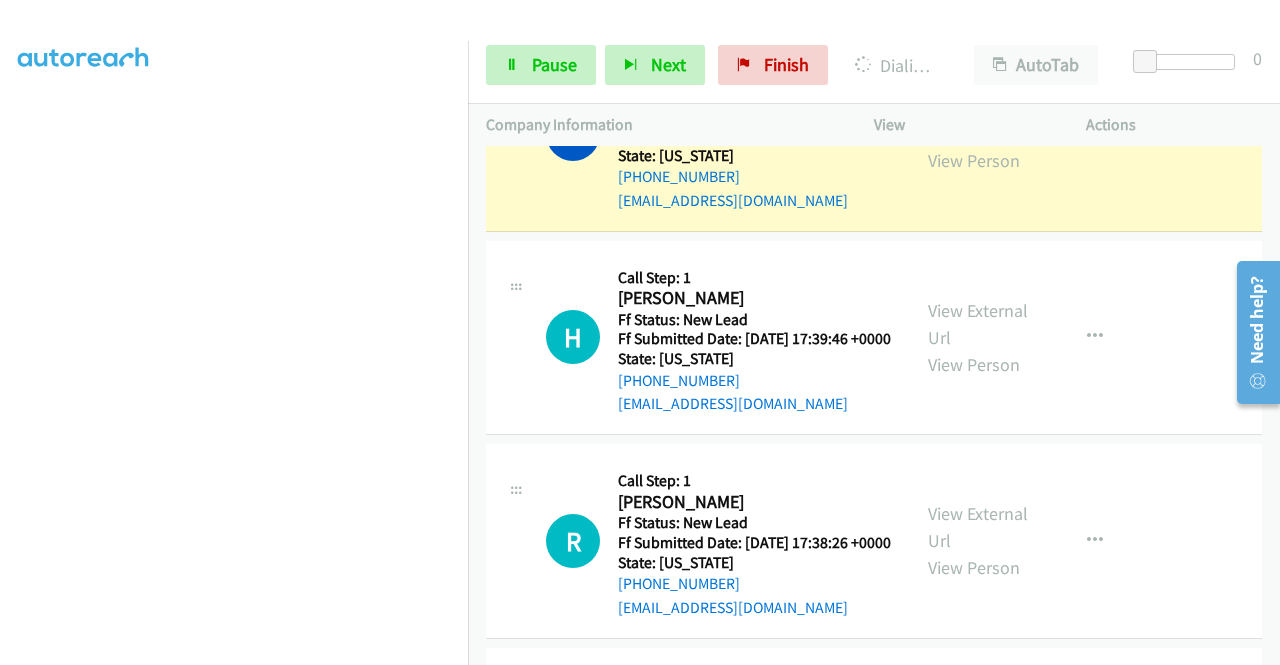scroll, scrollTop: 1868, scrollLeft: 0, axis: vertical 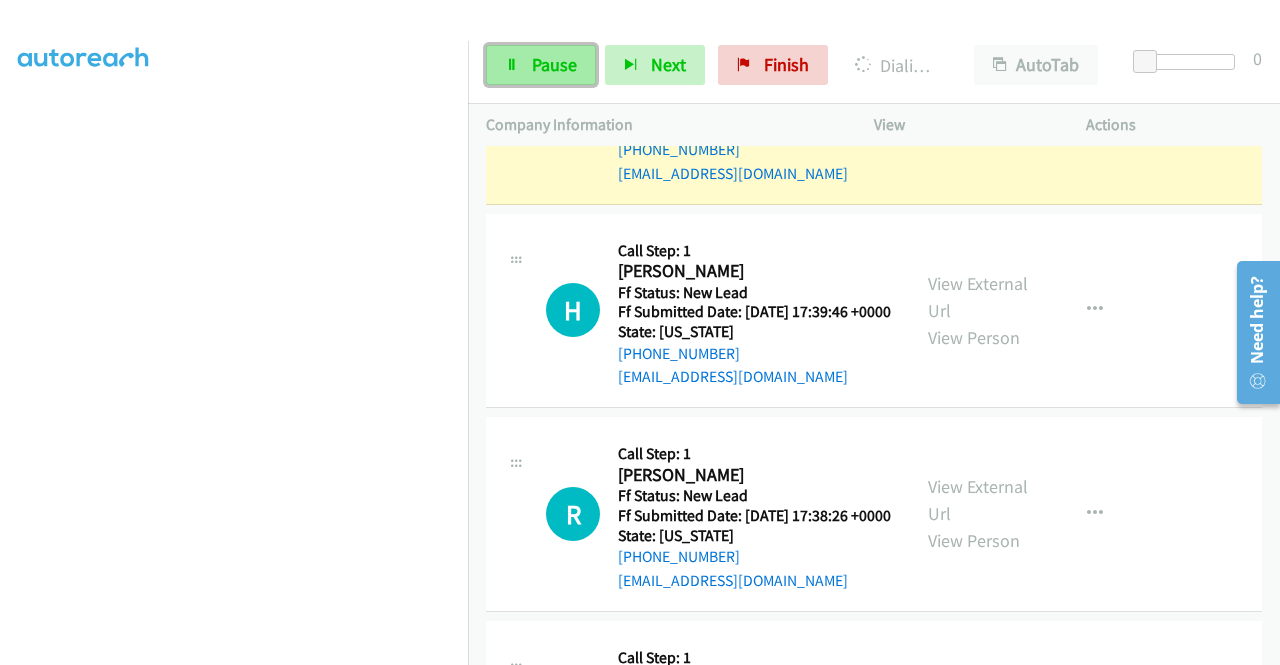 click on "Pause" at bounding box center (541, 65) 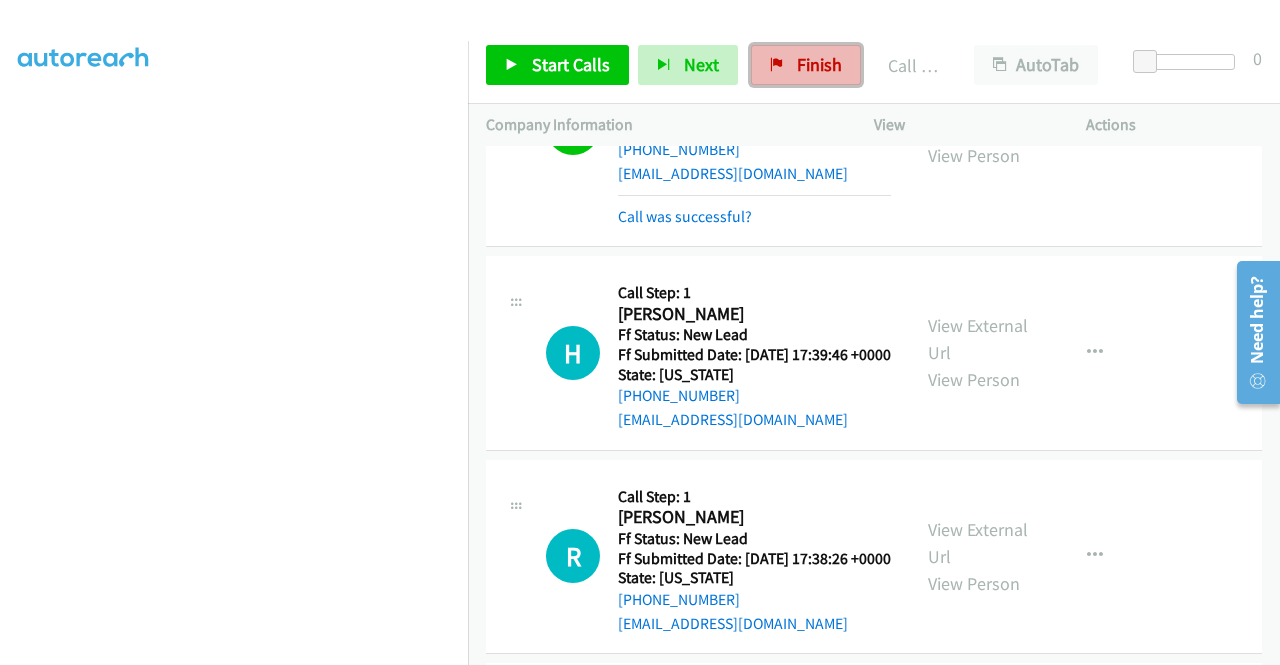 click on "Finish" at bounding box center (819, 64) 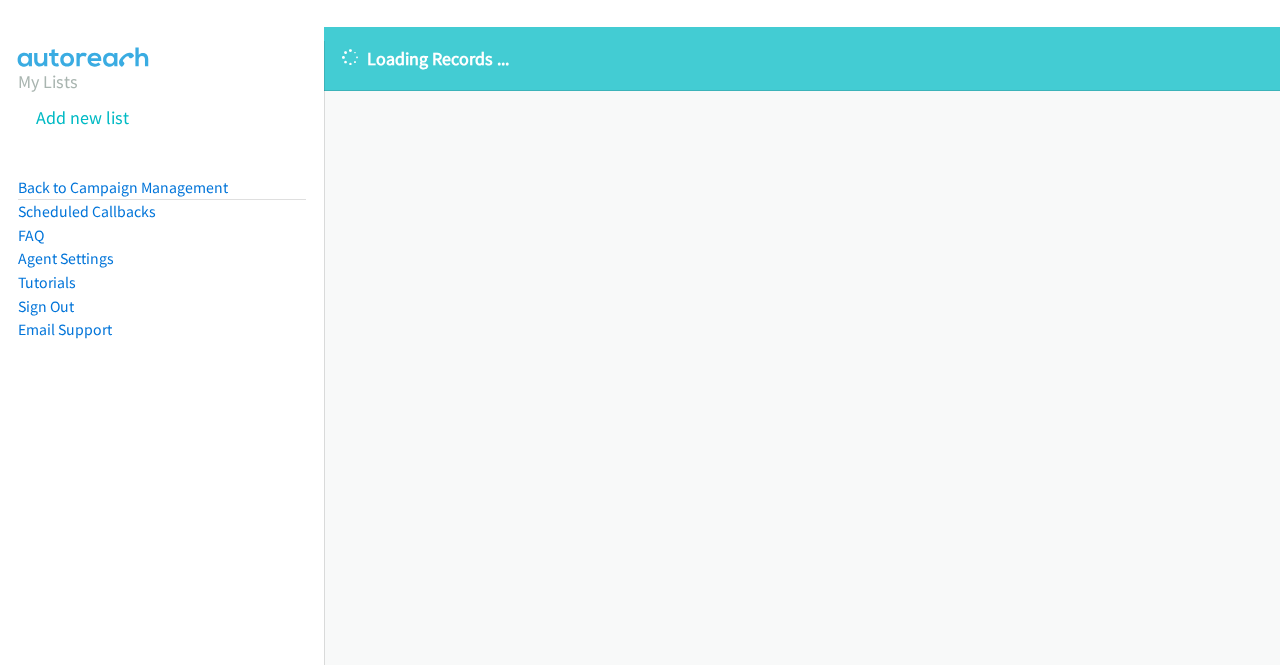 scroll, scrollTop: 0, scrollLeft: 0, axis: both 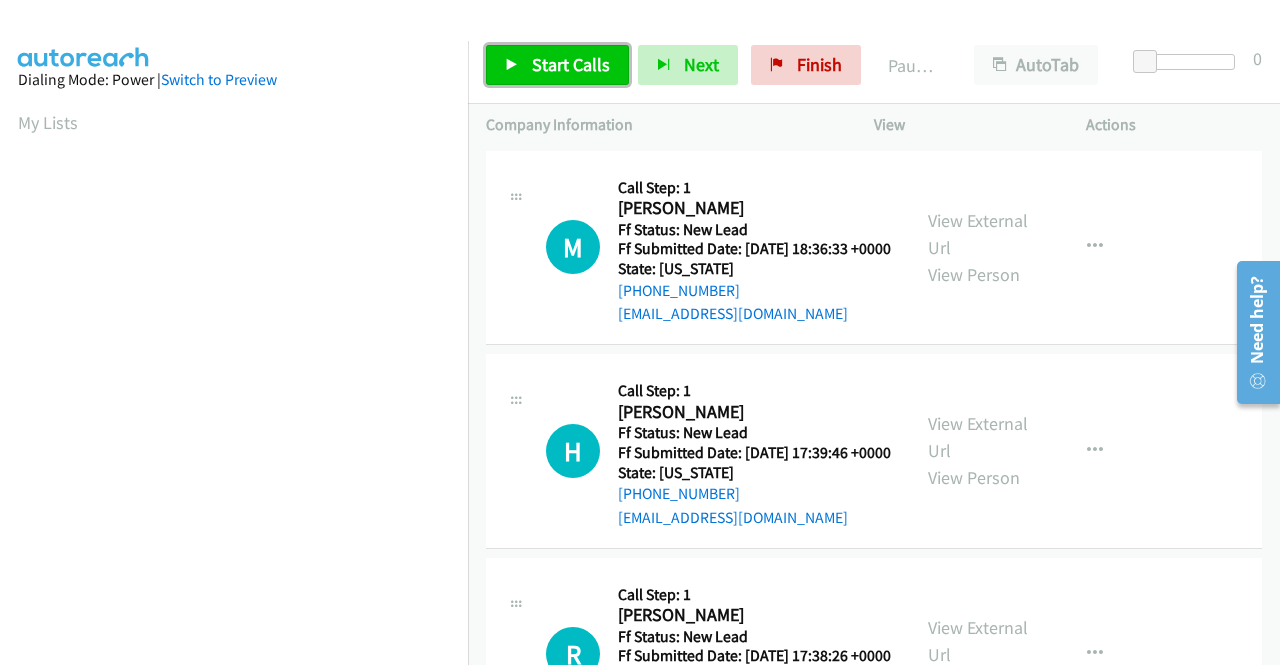 click on "Start Calls" at bounding box center [571, 64] 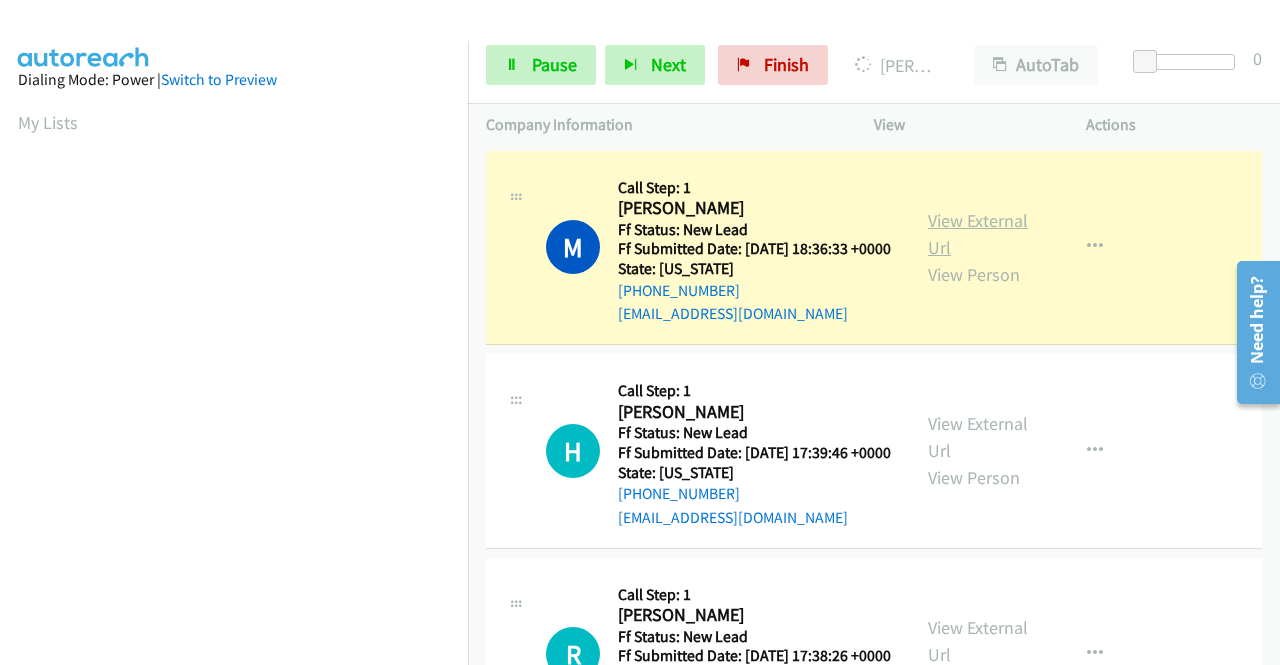 click on "View External Url" at bounding box center [978, 234] 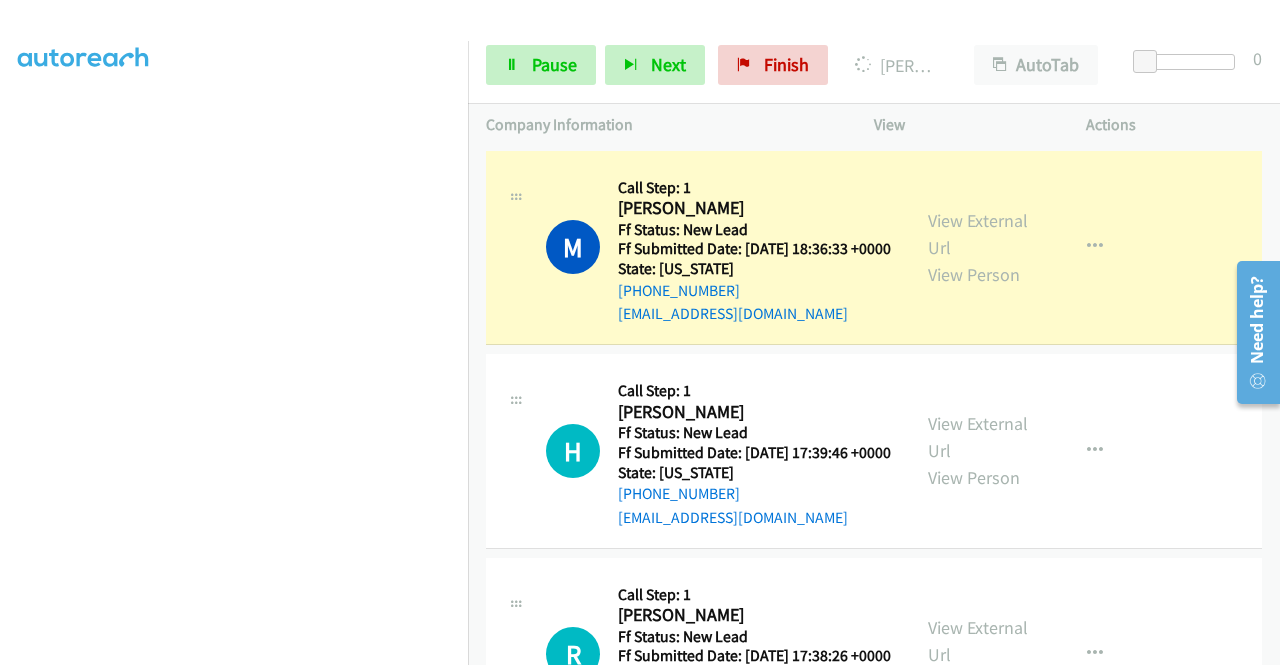 scroll, scrollTop: 451, scrollLeft: 0, axis: vertical 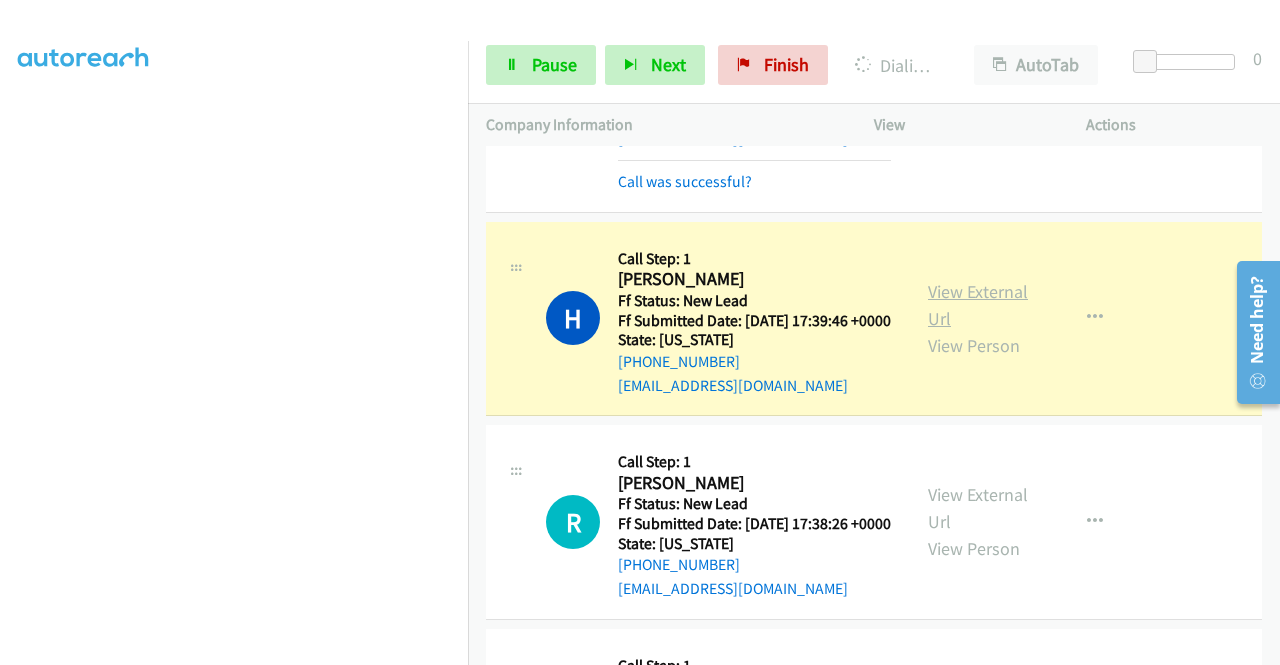 click on "View External Url" at bounding box center (978, 305) 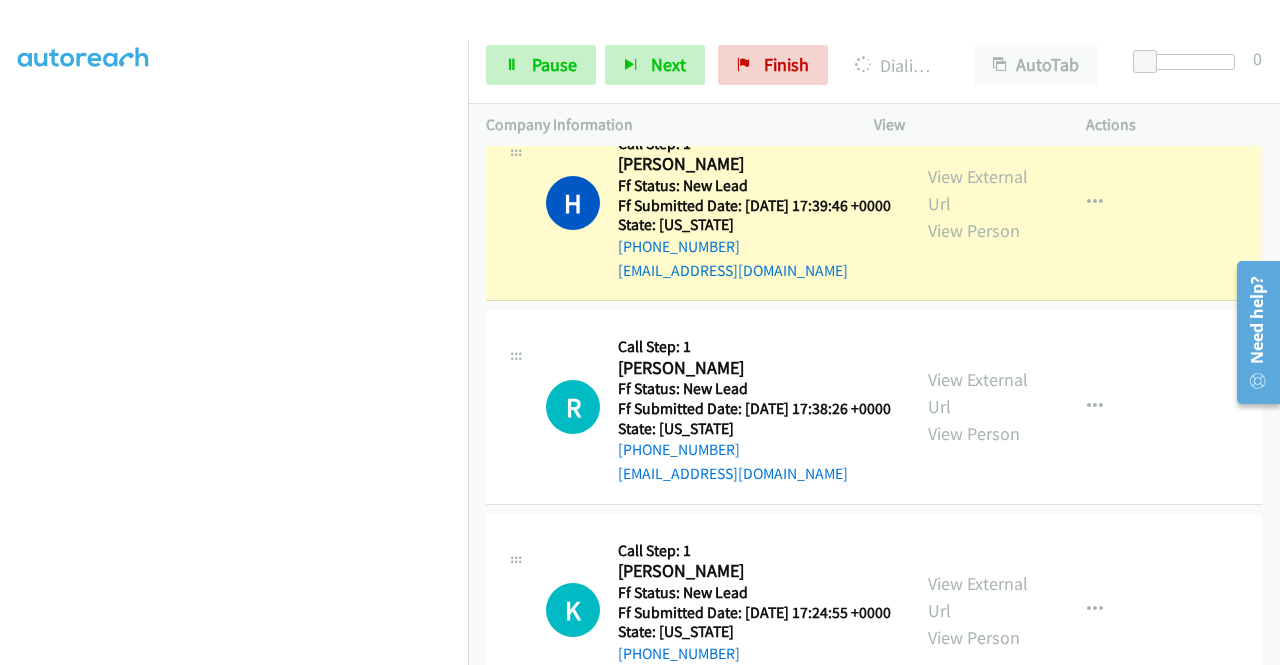 scroll, scrollTop: 295, scrollLeft: 0, axis: vertical 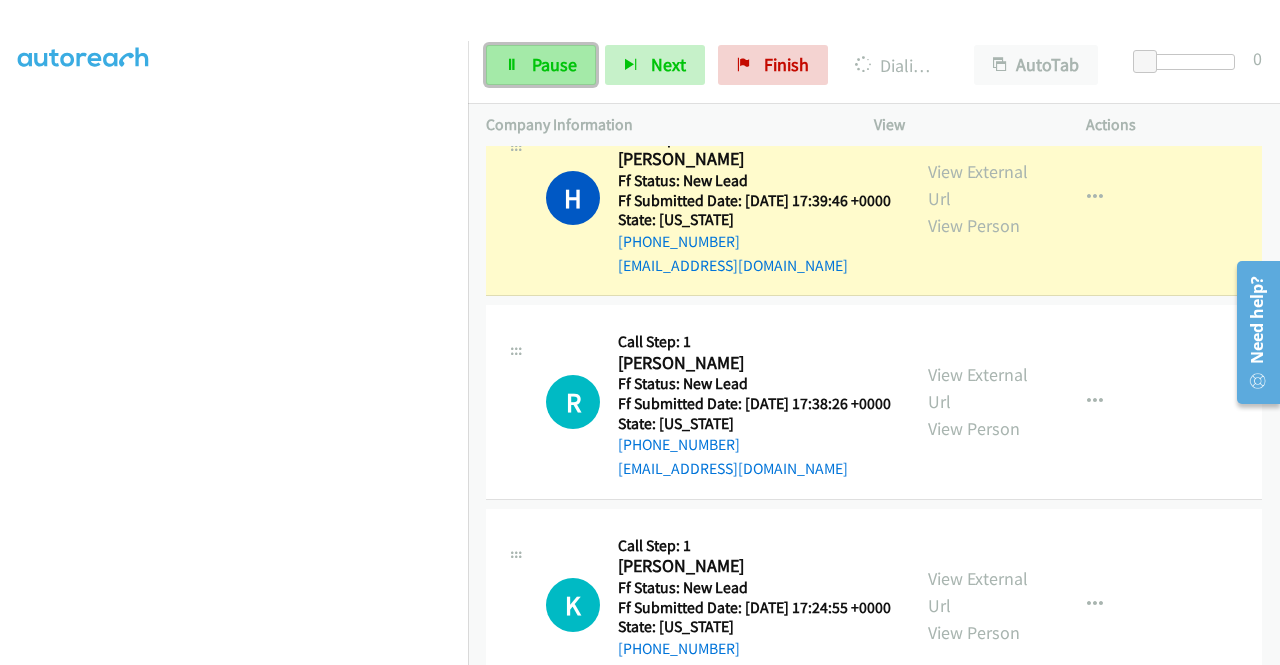 click on "Pause" at bounding box center [541, 65] 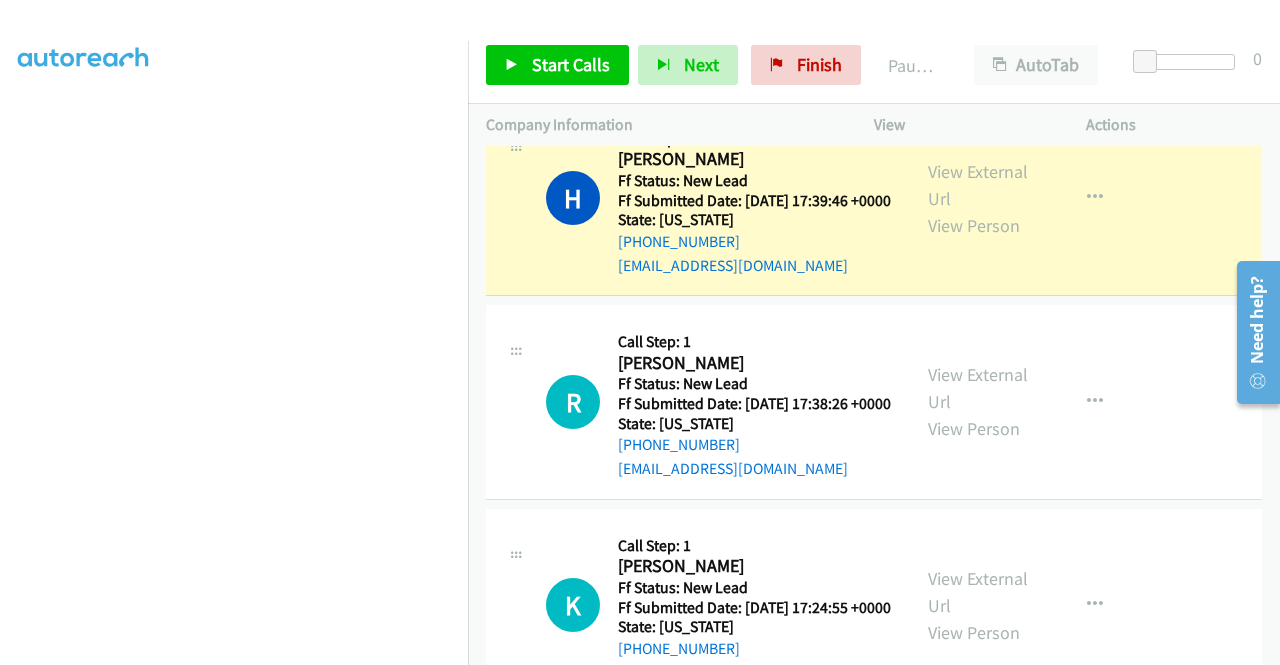 scroll, scrollTop: 0, scrollLeft: 0, axis: both 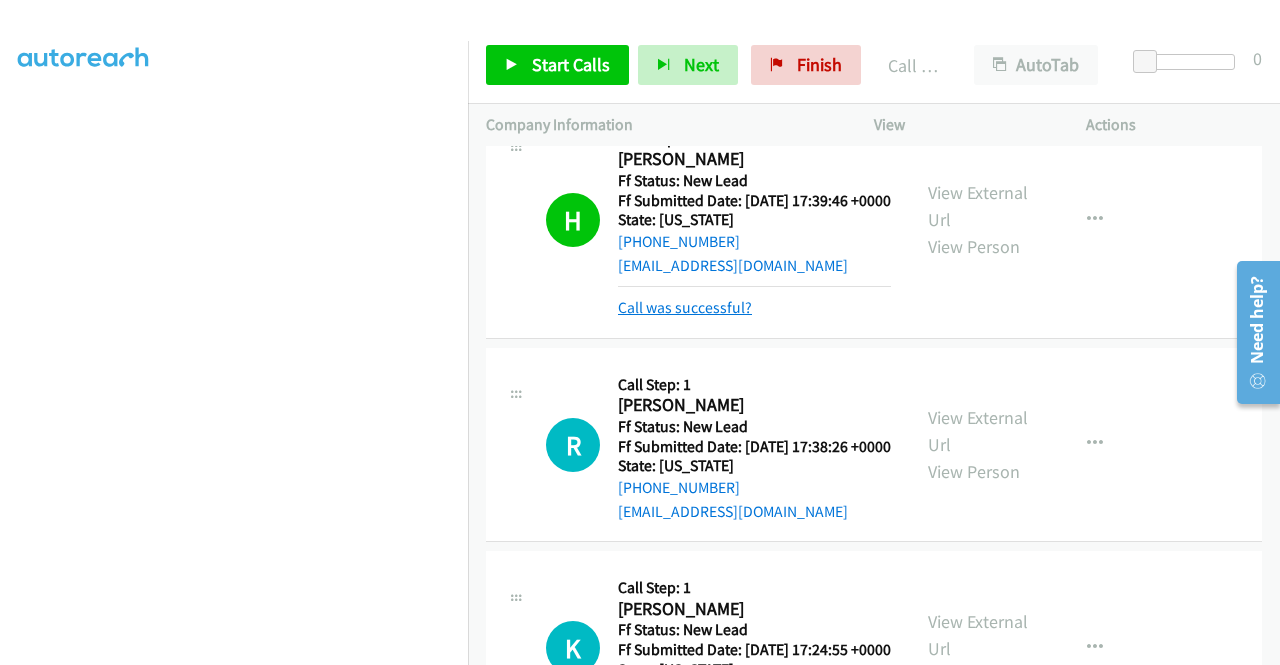 click on "Call was successful?" at bounding box center (685, 307) 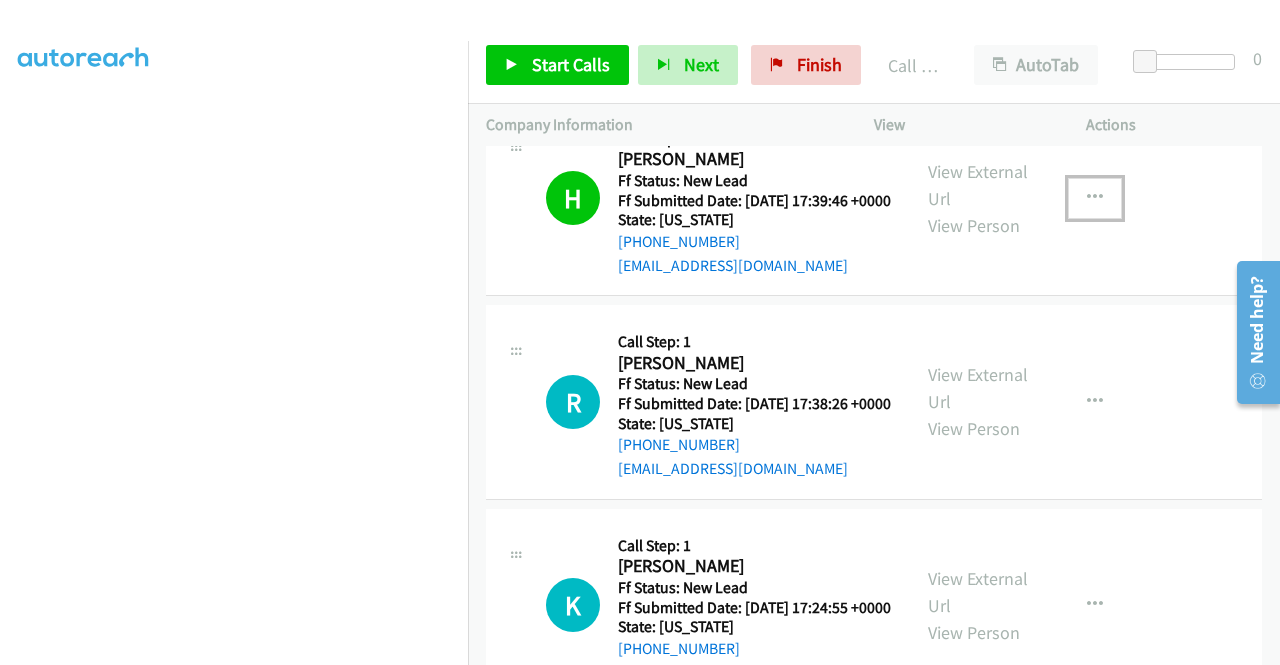 click at bounding box center (1095, 198) 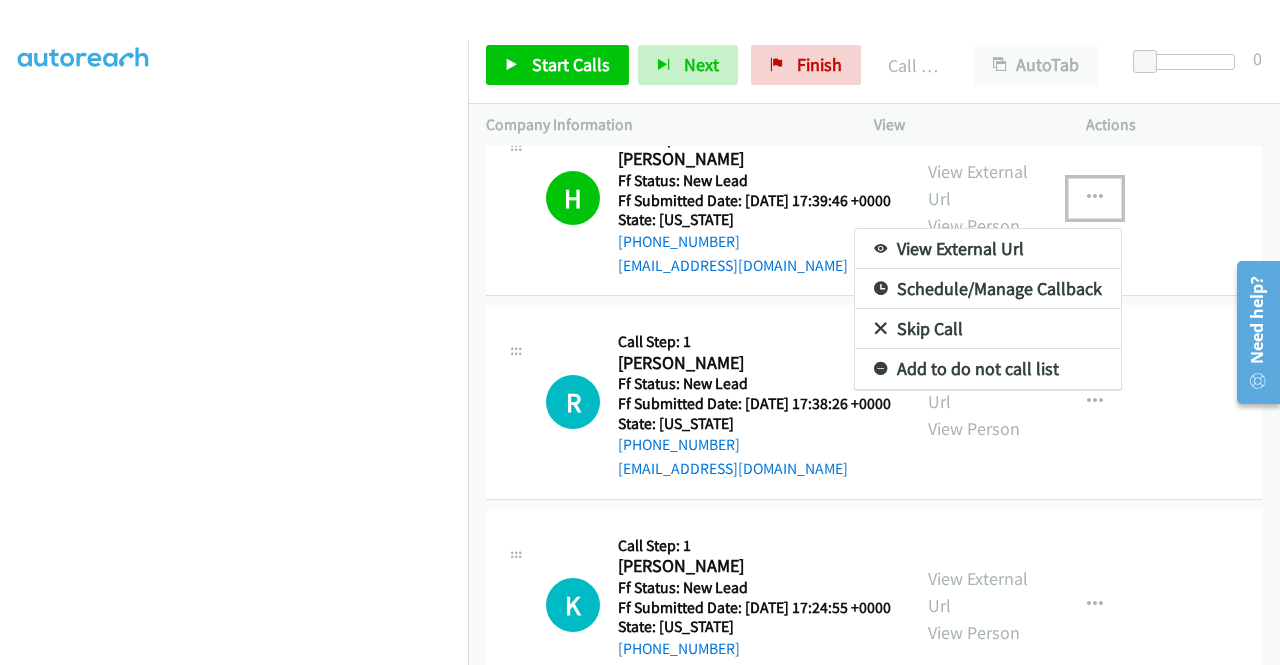 click on "Add to do not call list" at bounding box center (988, 369) 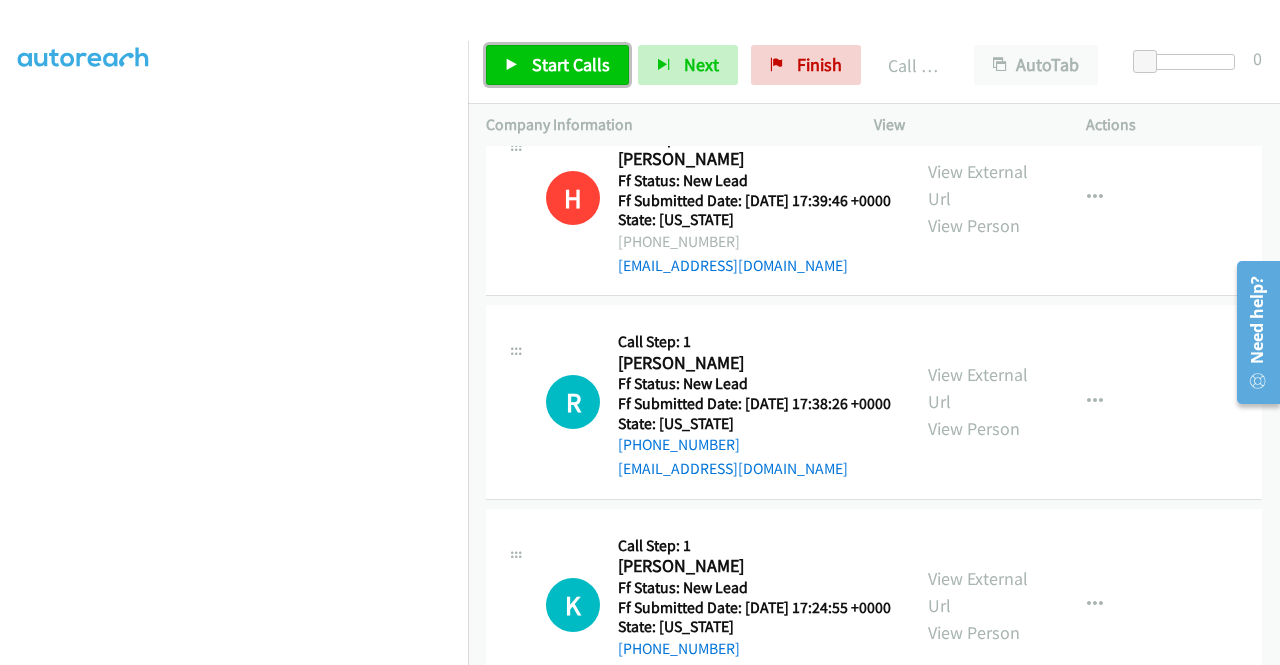 click on "Start Calls" at bounding box center (557, 65) 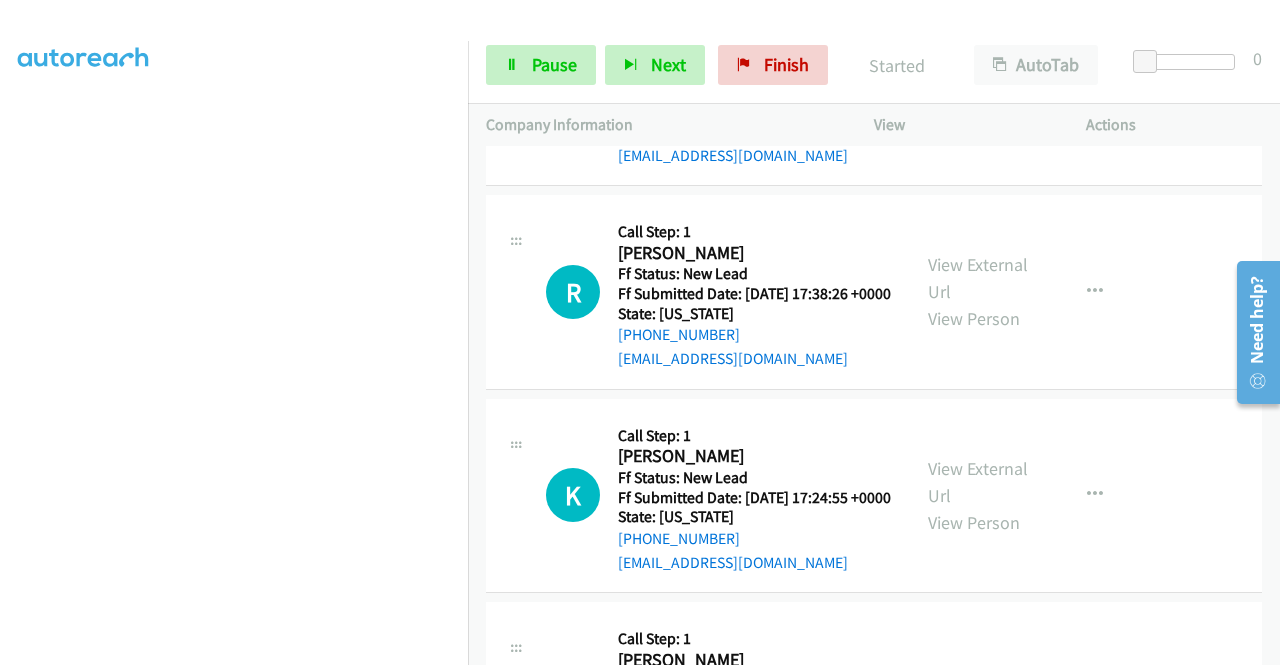 scroll, scrollTop: 434, scrollLeft: 0, axis: vertical 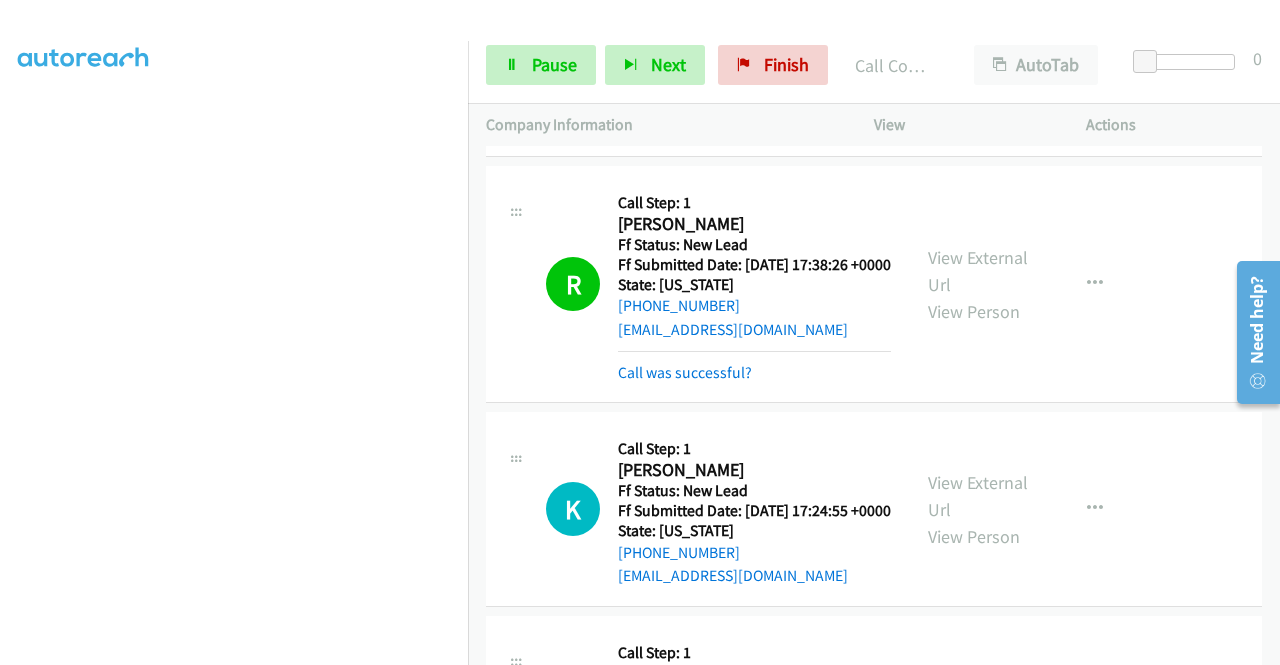 click on "View External Url
View Person" at bounding box center [980, 284] 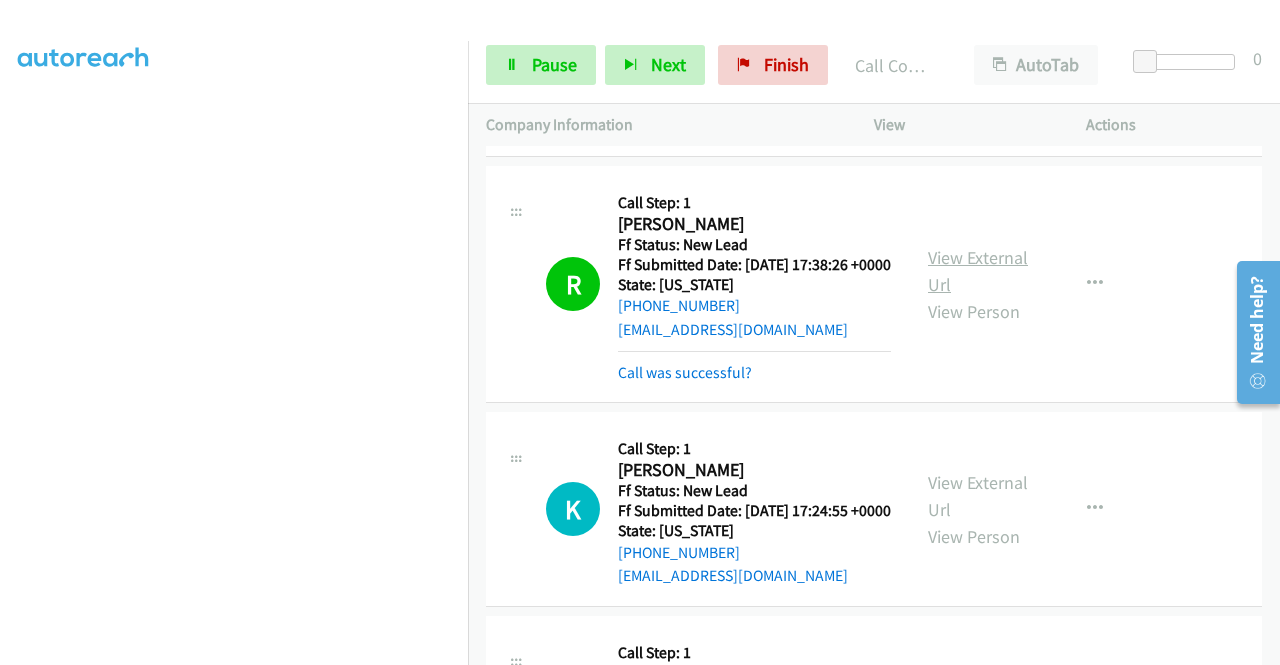 click on "View External Url" at bounding box center [978, 271] 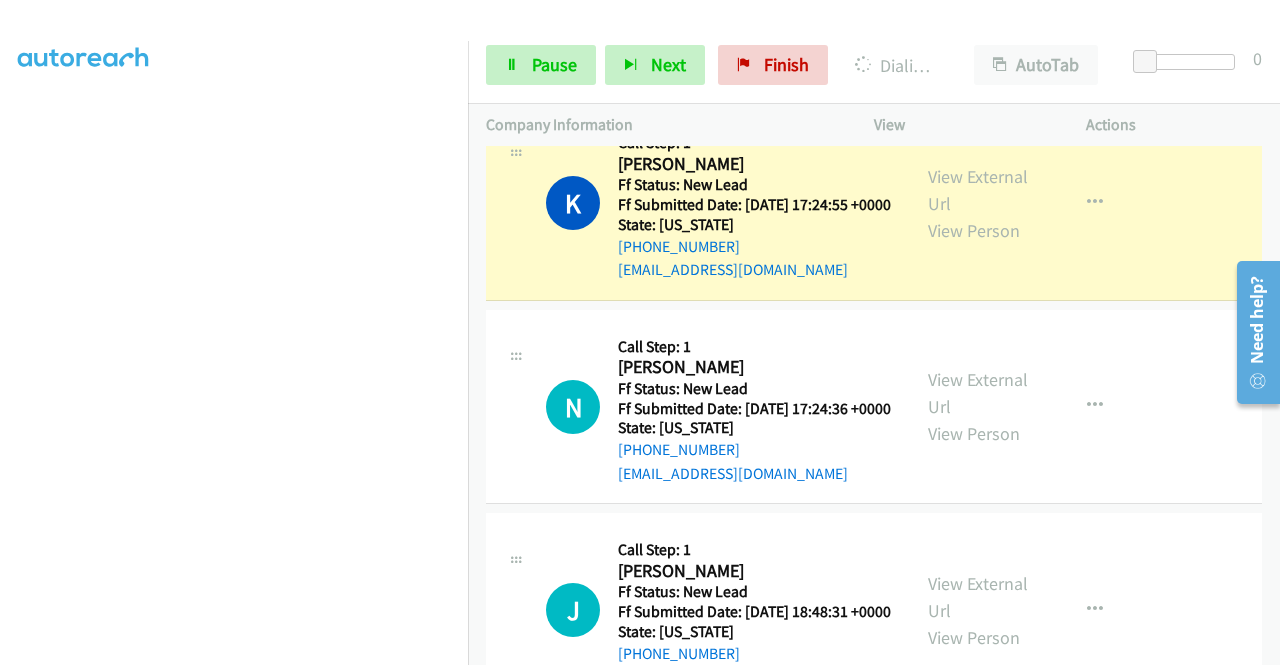 scroll, scrollTop: 780, scrollLeft: 0, axis: vertical 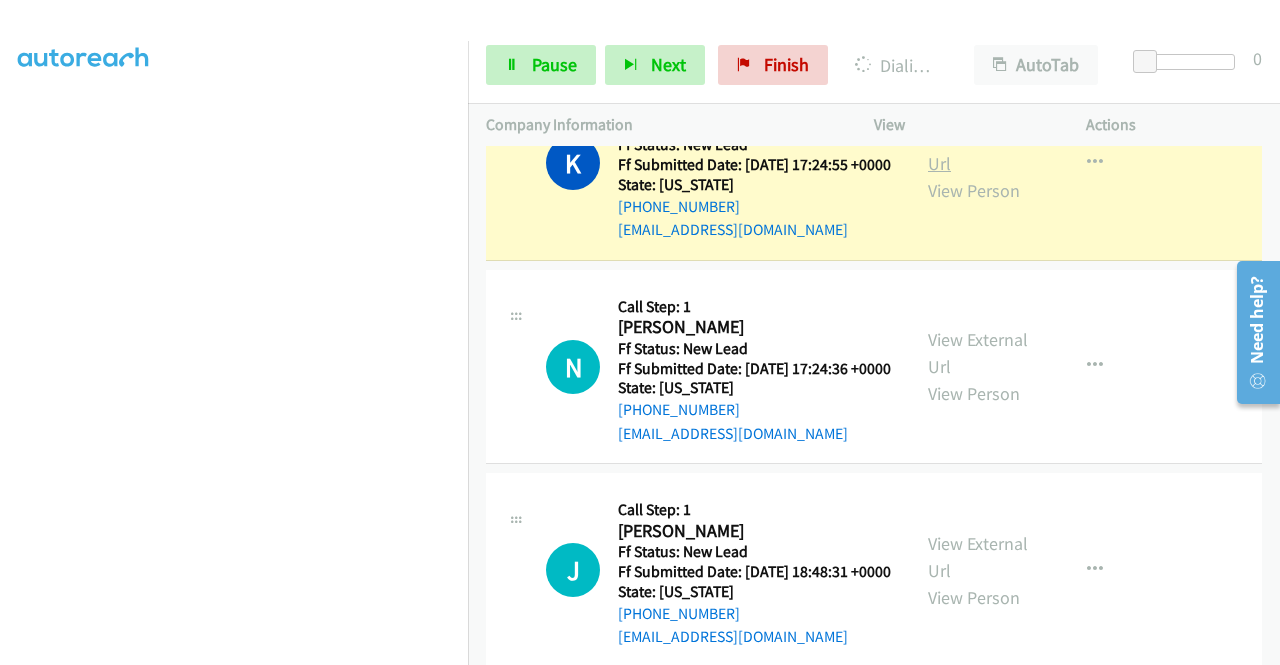 click on "View External Url" at bounding box center (978, 150) 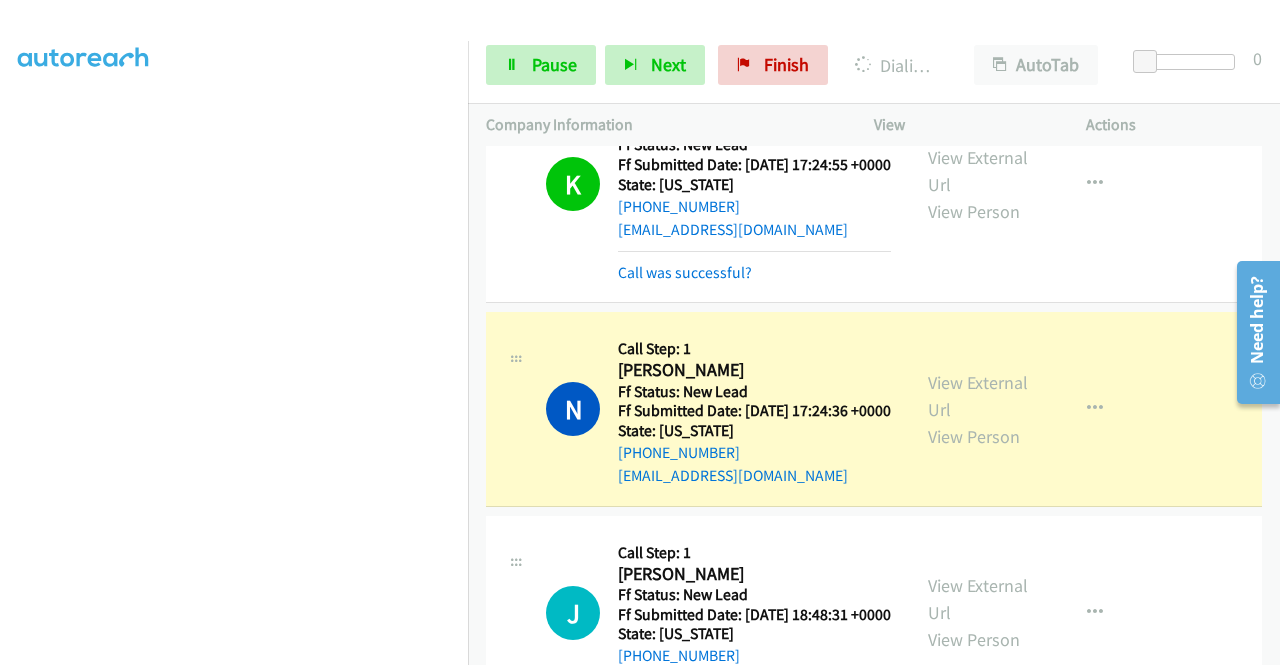 click on "View External Url
View Person
View External Url
Email
Schedule/Manage Callback
Skip Call
Add to do not call list" at bounding box center [1025, 409] 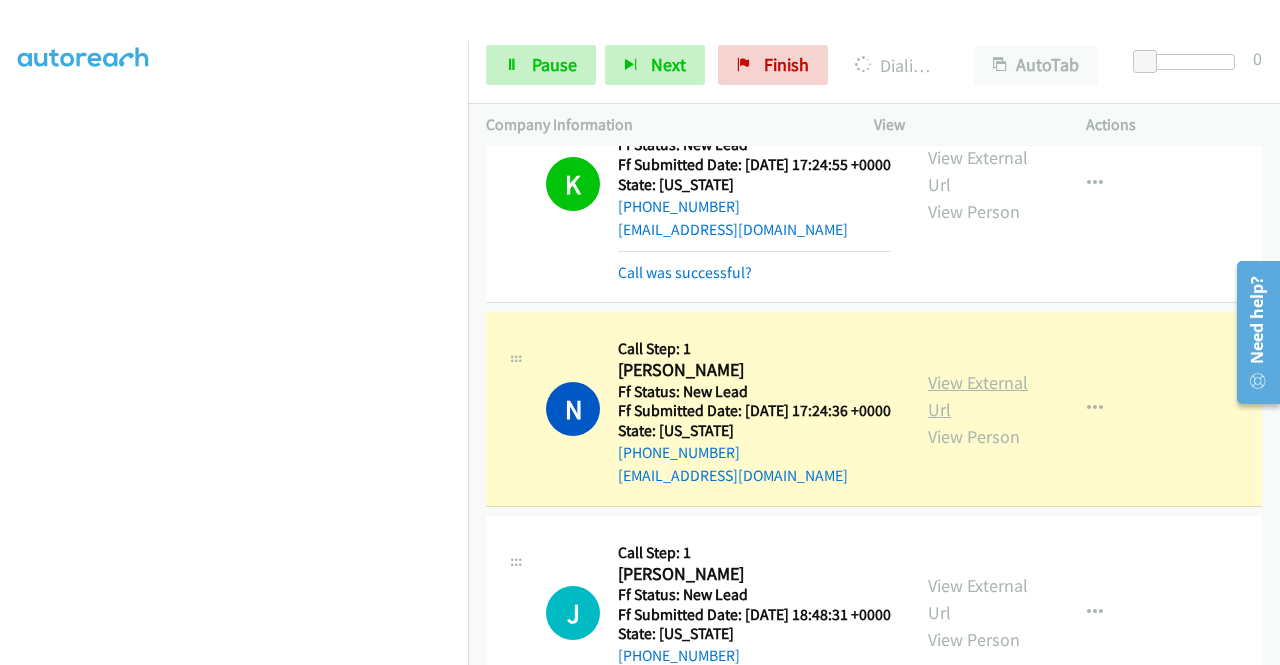 click on "View External Url" at bounding box center [978, 396] 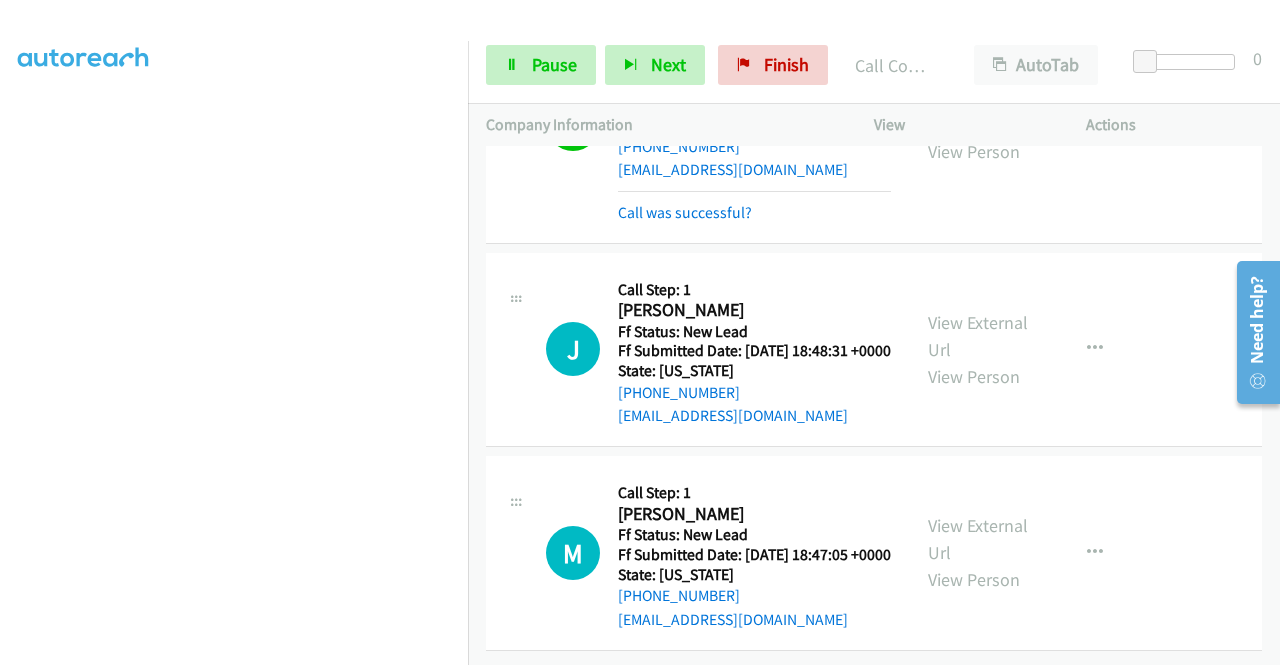 scroll, scrollTop: 1180, scrollLeft: 0, axis: vertical 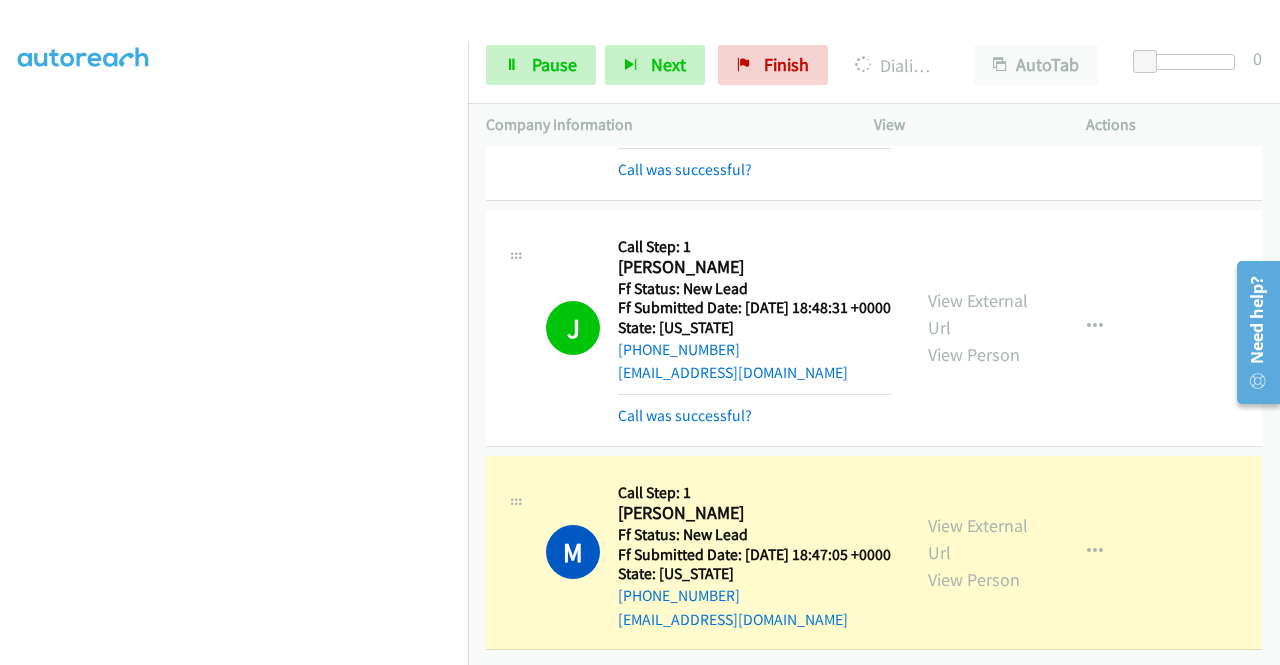 click on "View External Url
View Person" at bounding box center [980, 327] 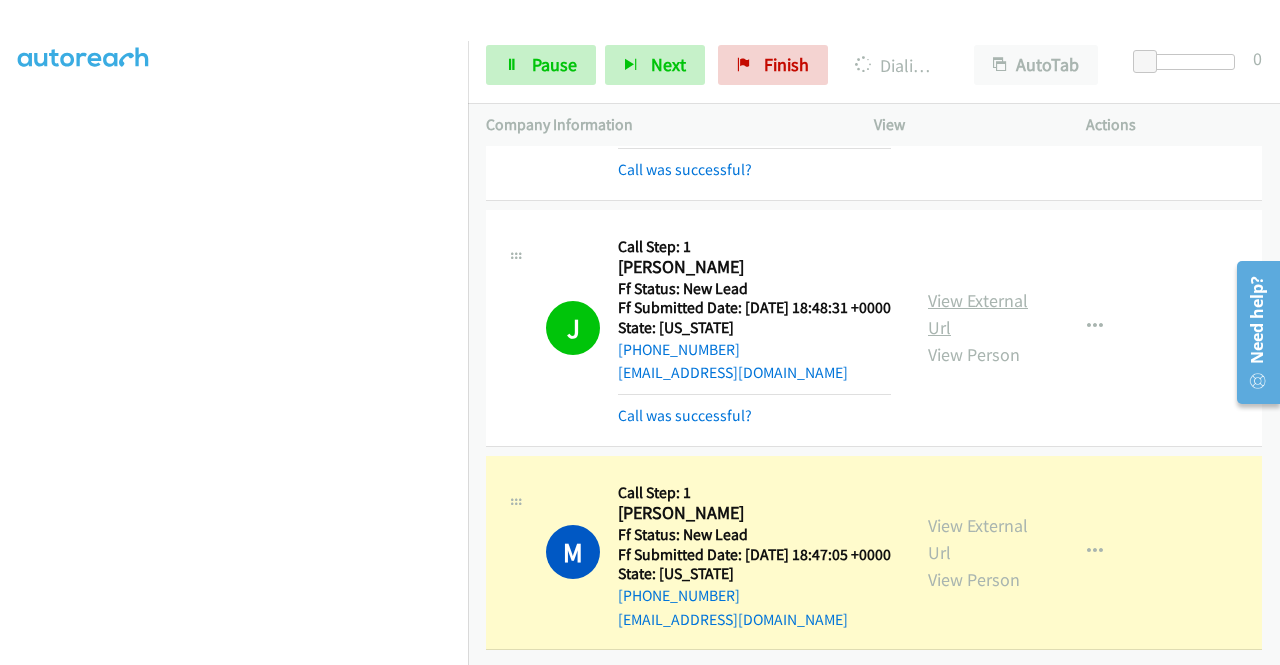click on "View External Url" at bounding box center (978, 314) 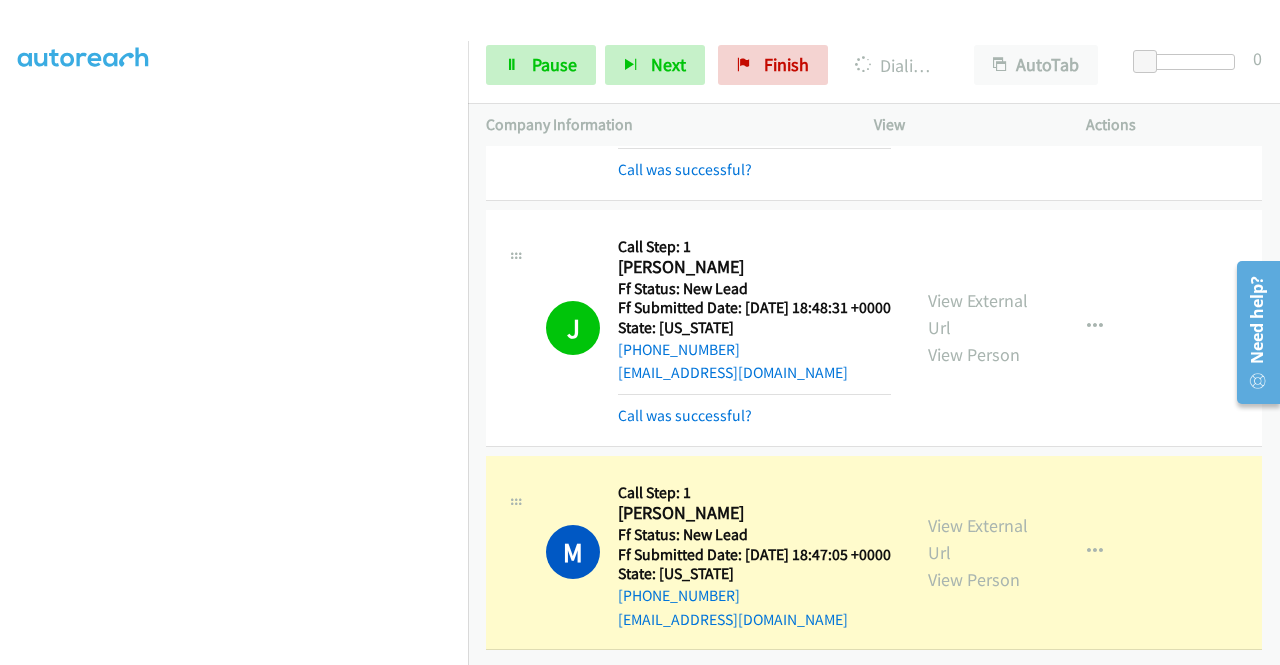 scroll, scrollTop: 1277, scrollLeft: 0, axis: vertical 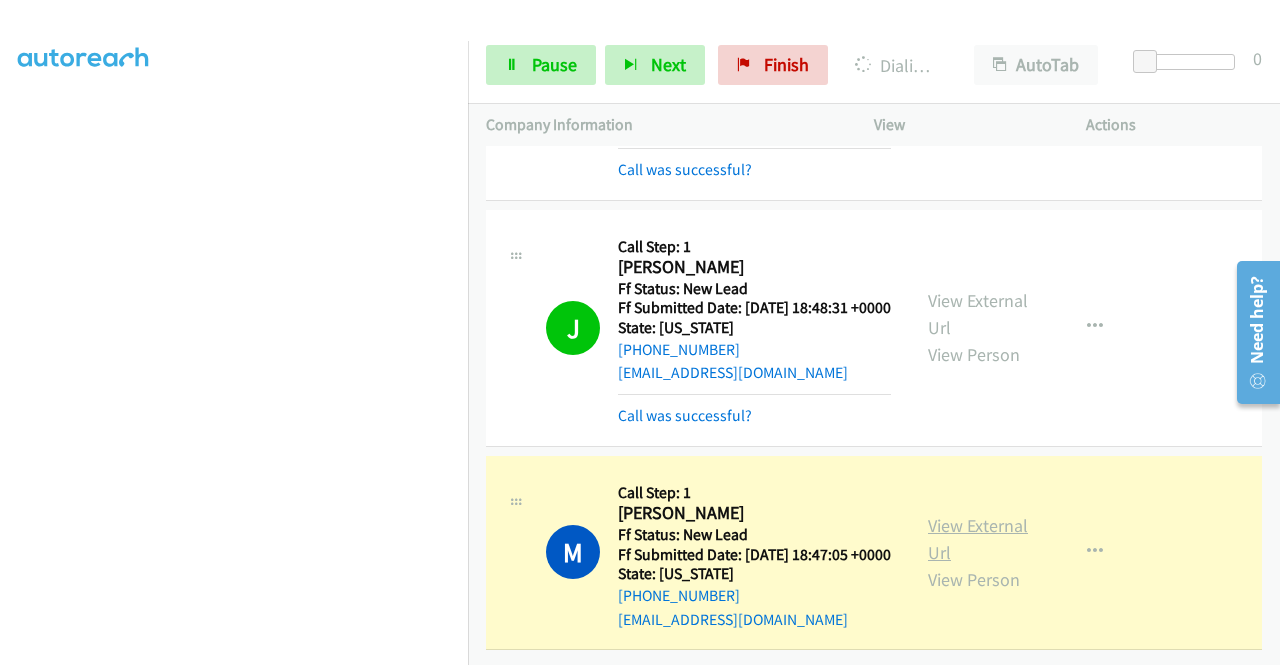 click on "View External Url" at bounding box center [978, 539] 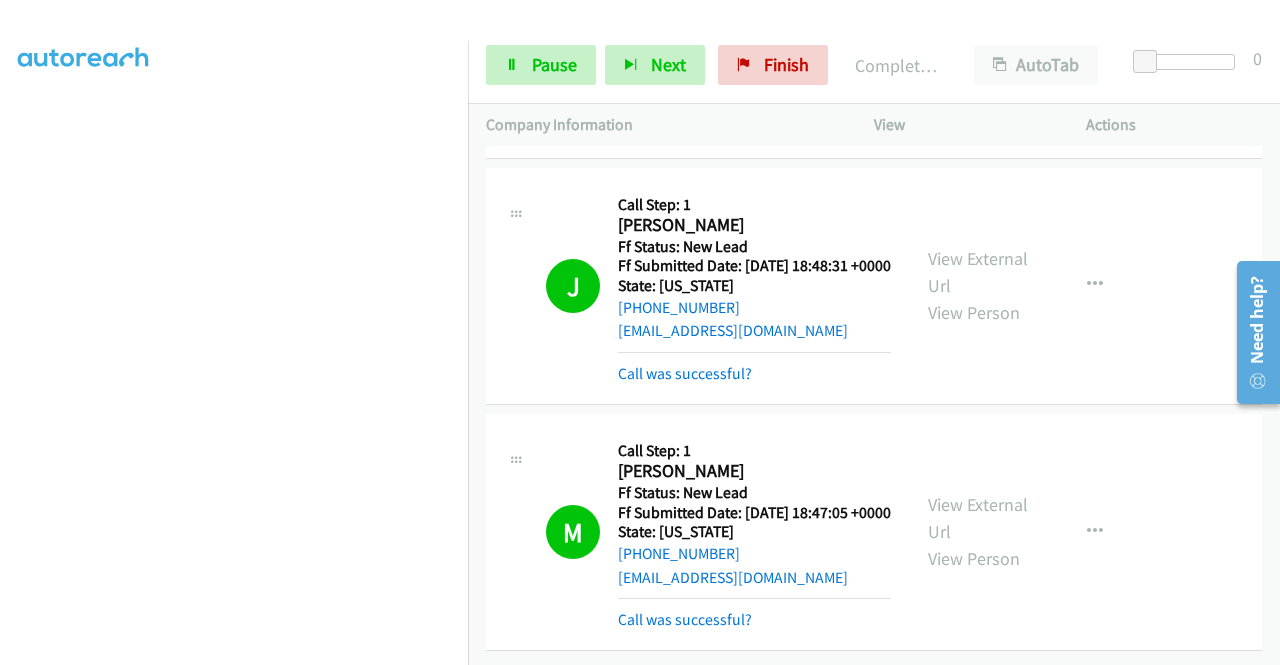 scroll, scrollTop: 1410, scrollLeft: 0, axis: vertical 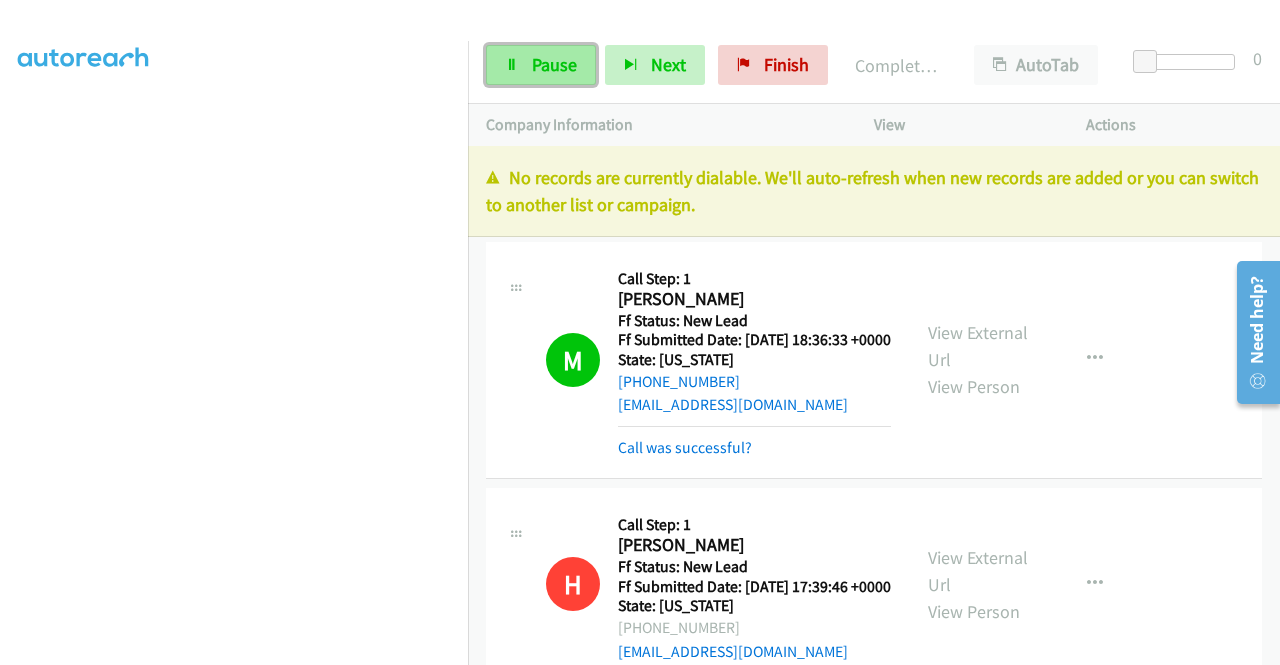 click on "Pause" at bounding box center (541, 65) 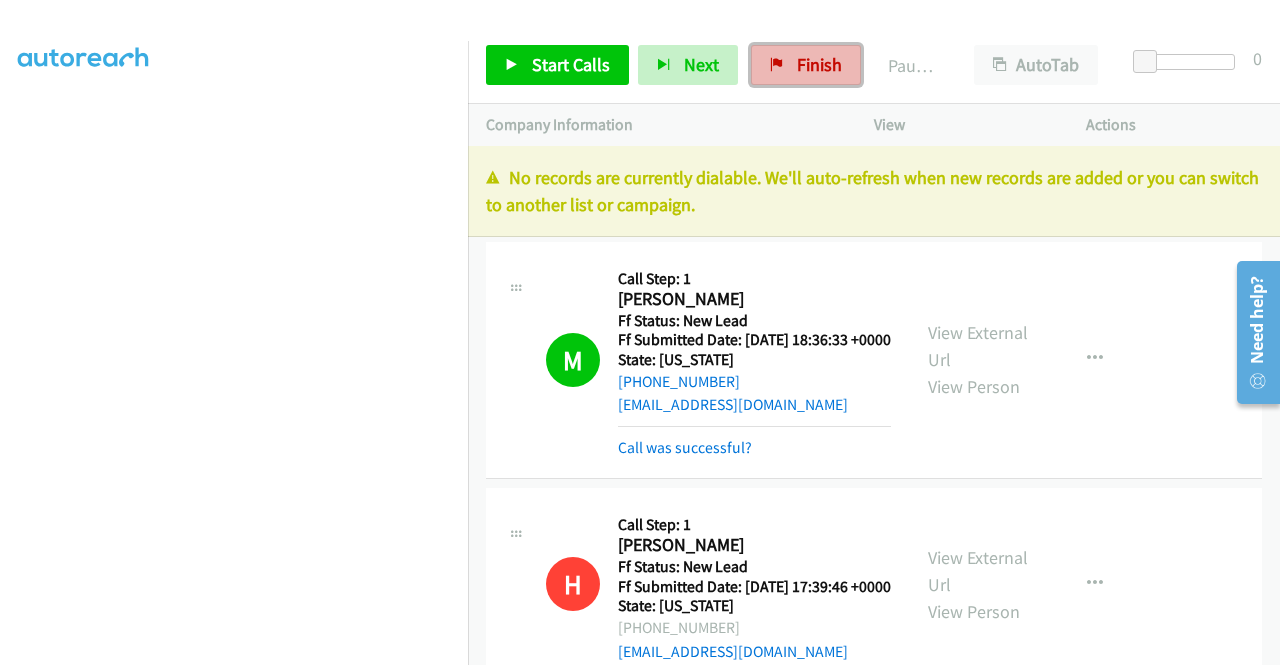 click on "Finish" at bounding box center (806, 65) 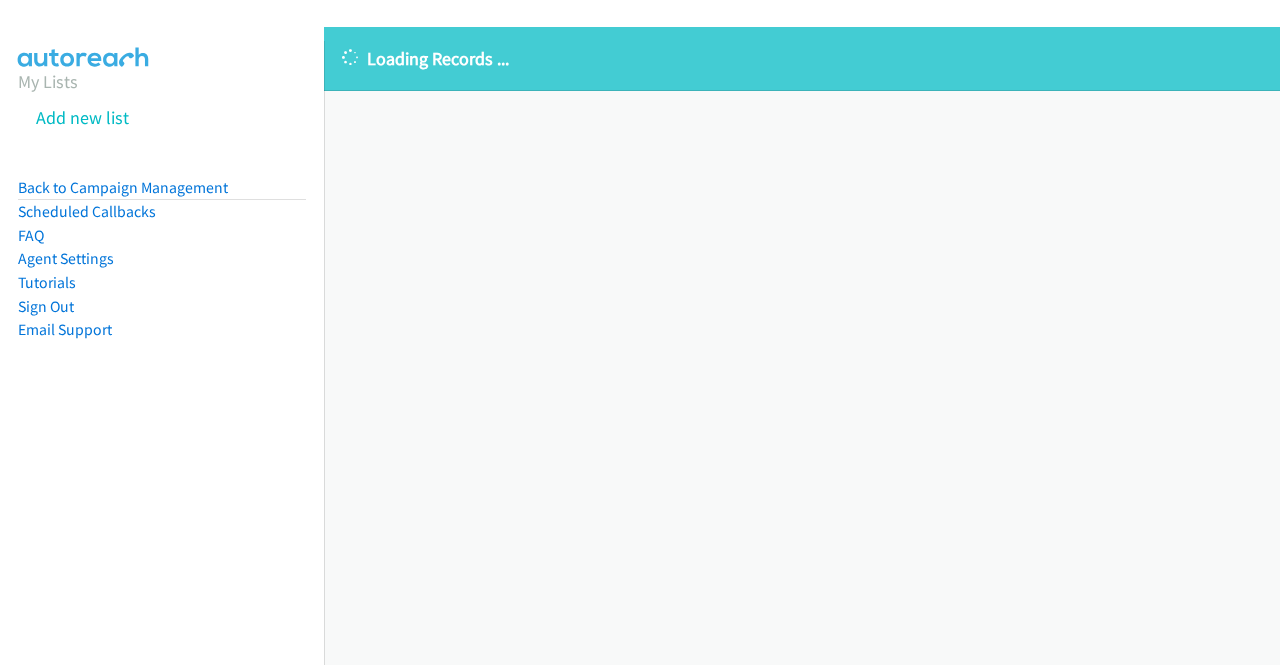 scroll, scrollTop: 0, scrollLeft: 0, axis: both 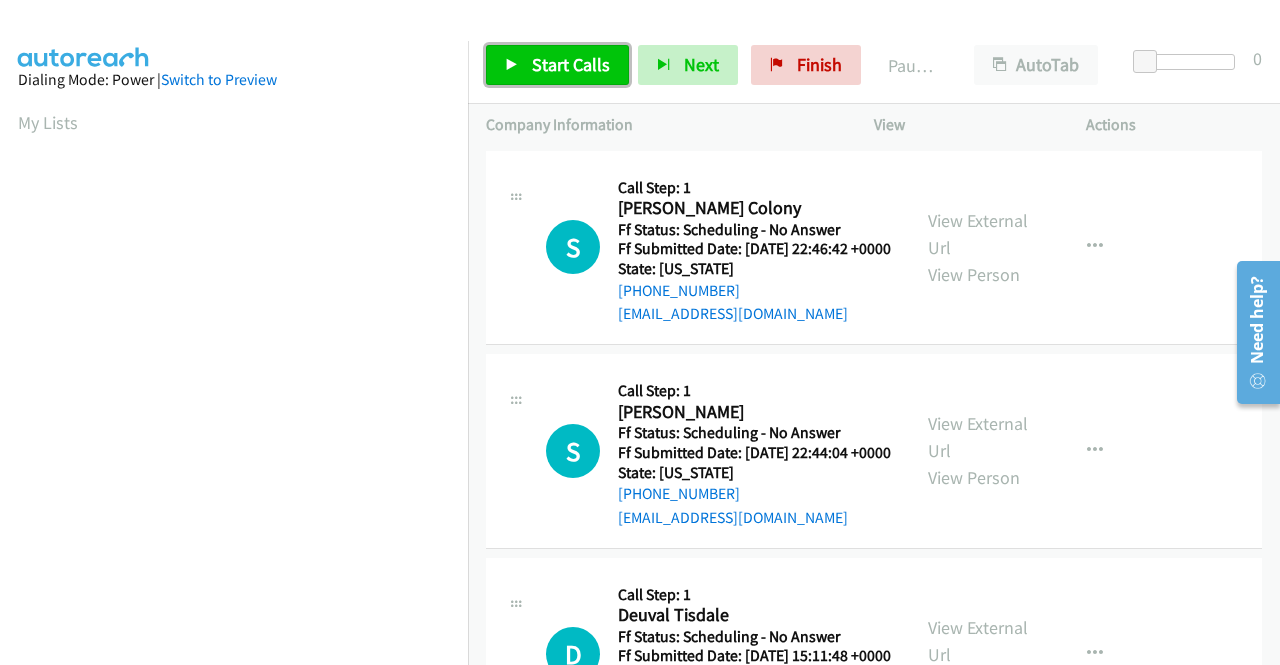click on "Start Calls" at bounding box center [571, 64] 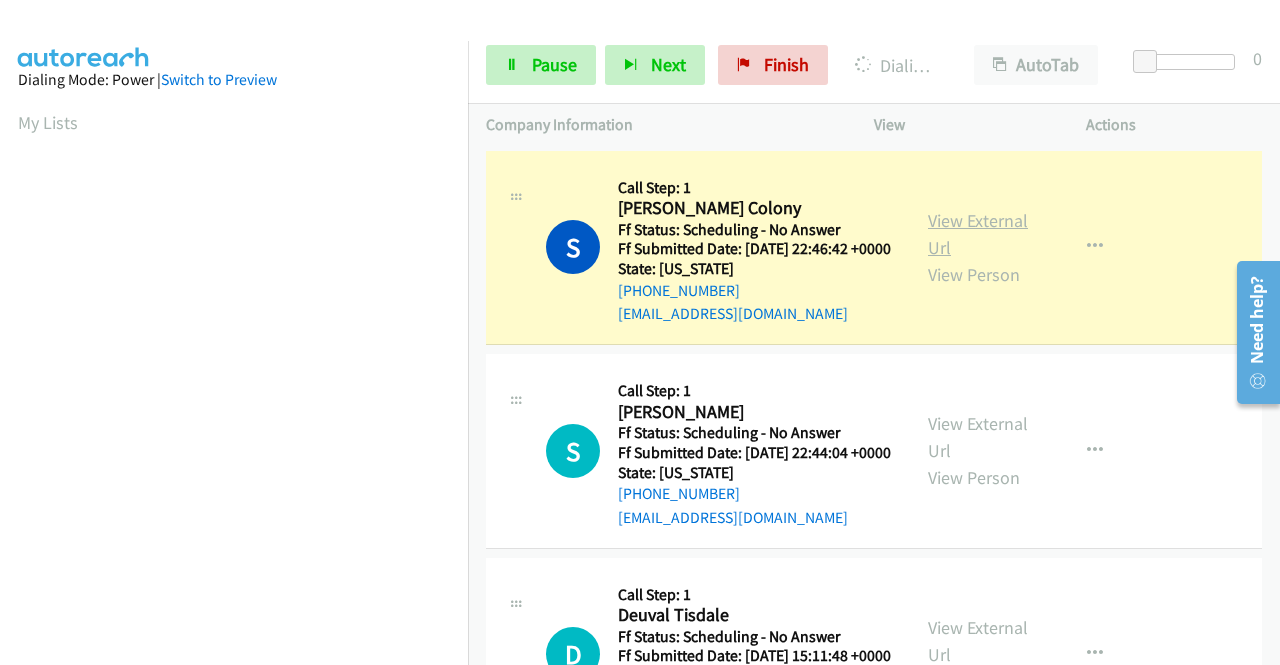 click on "View External Url" at bounding box center (978, 234) 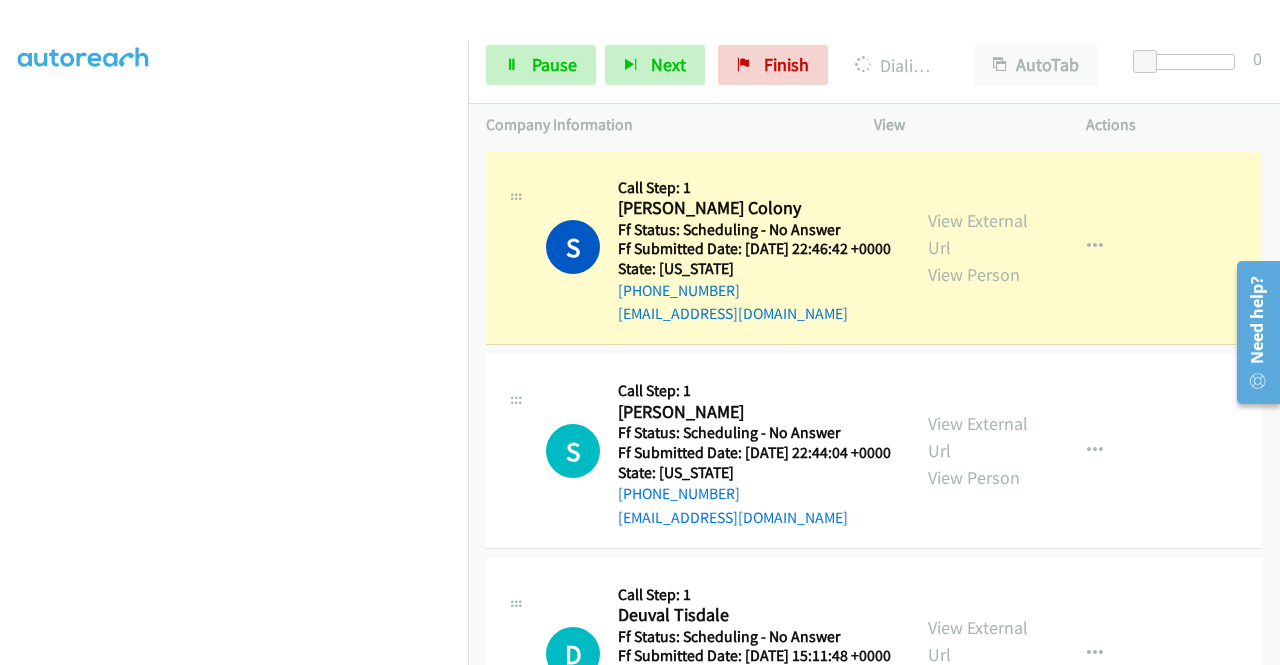 scroll, scrollTop: 456, scrollLeft: 0, axis: vertical 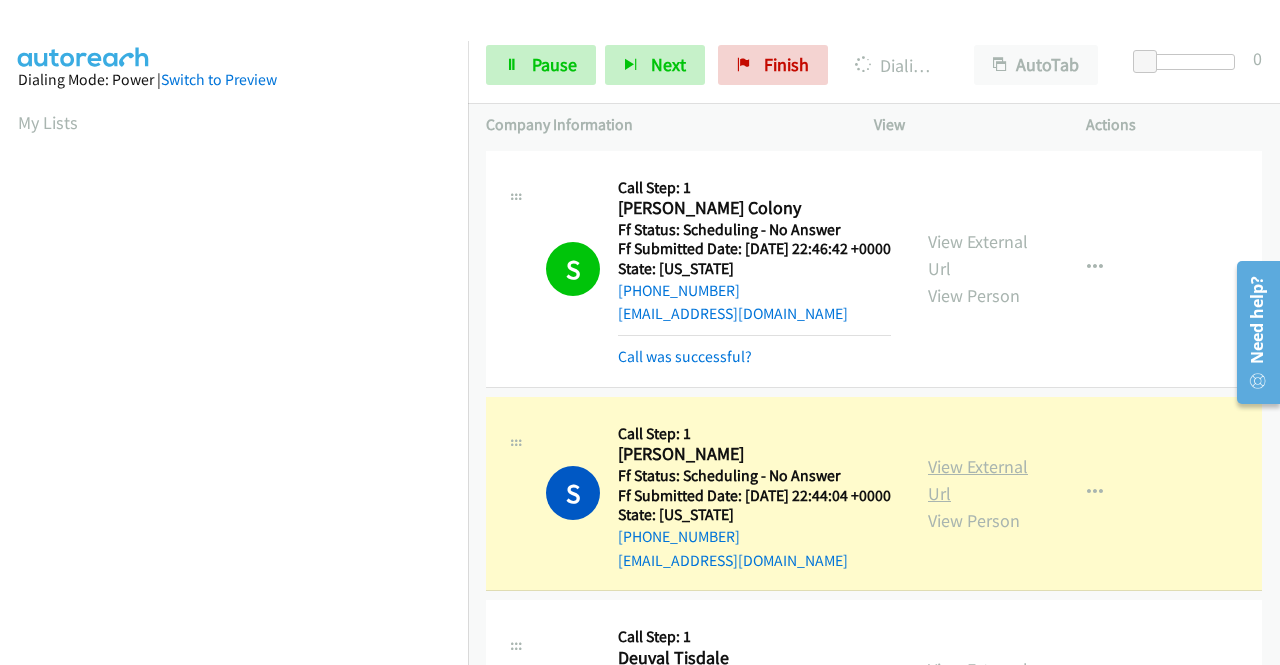 click on "View External Url" at bounding box center (978, 480) 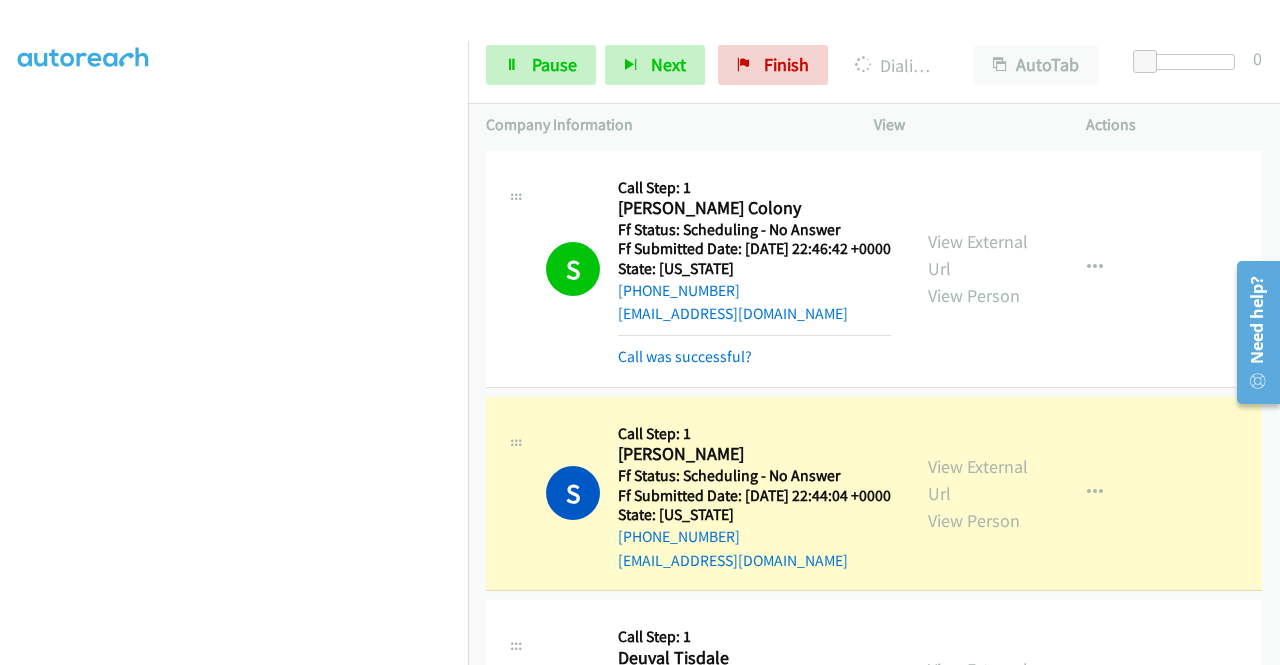 scroll, scrollTop: 456, scrollLeft: 0, axis: vertical 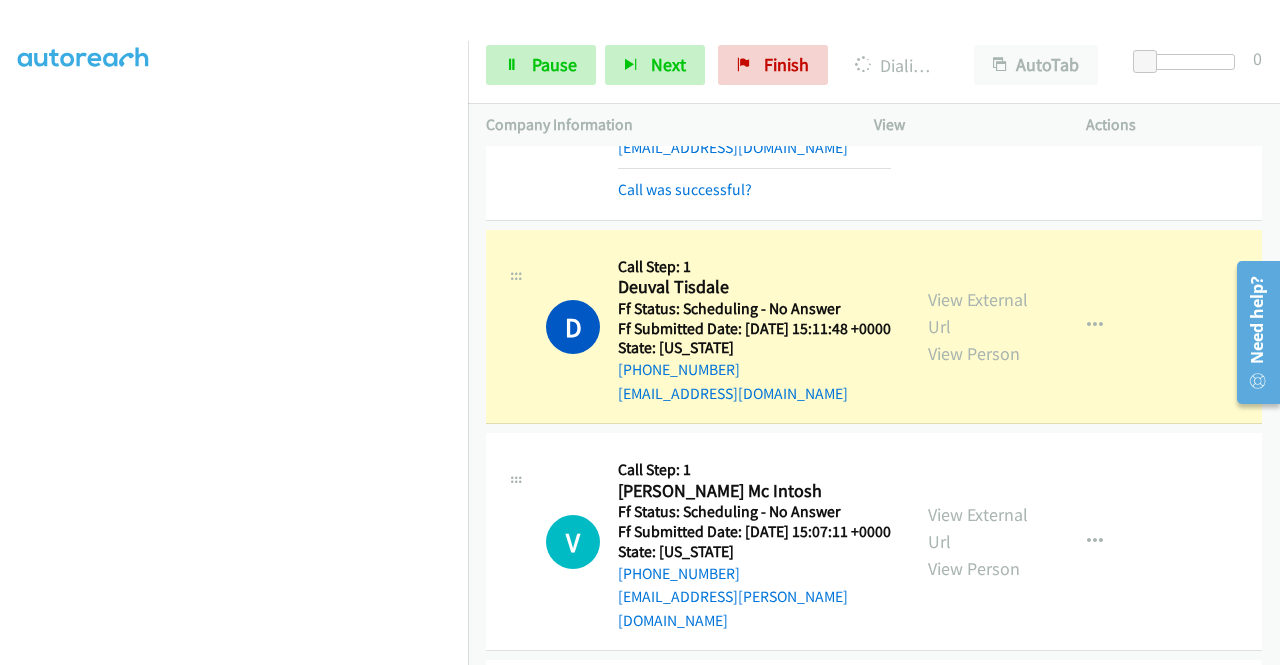 click on "View External Url" at bounding box center (978, 313) 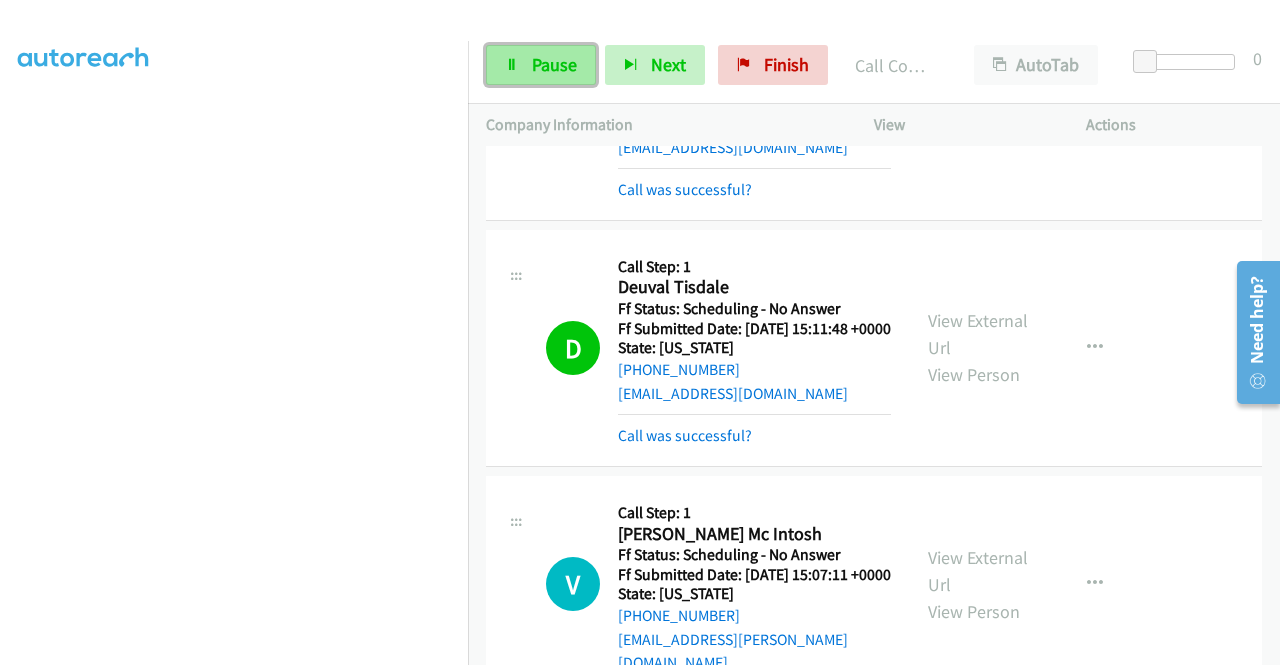 click on "Pause" at bounding box center [541, 65] 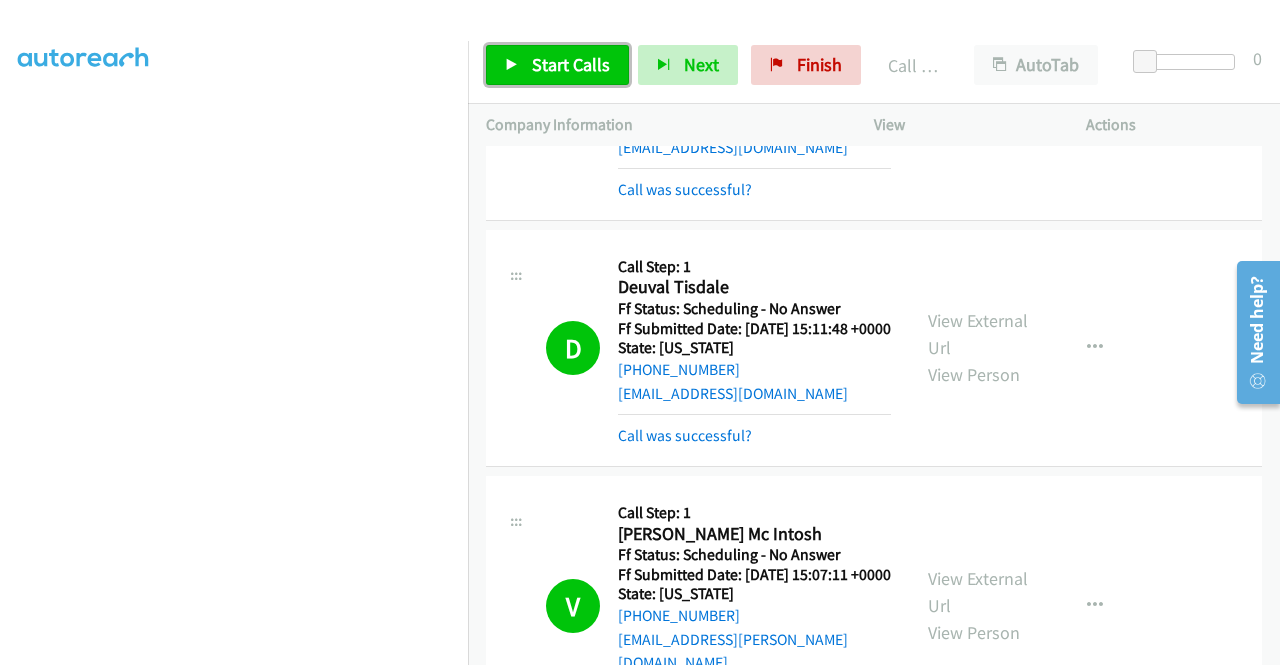 click on "Start Calls" at bounding box center [571, 64] 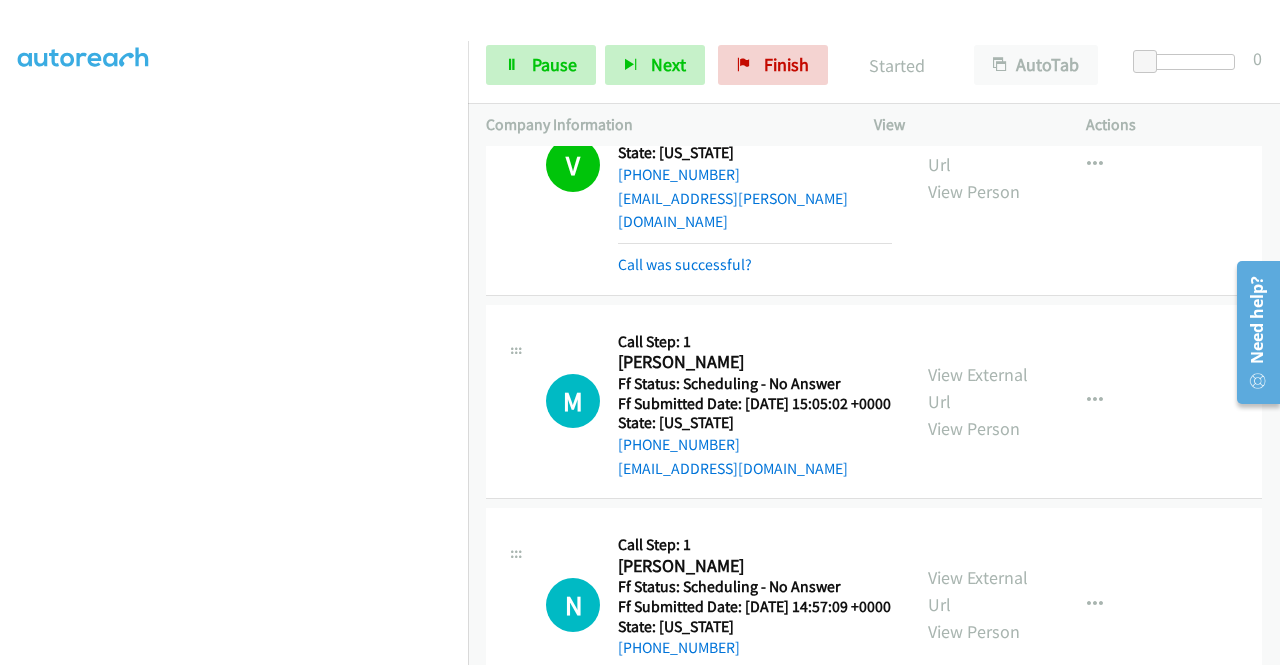 scroll, scrollTop: 1294, scrollLeft: 0, axis: vertical 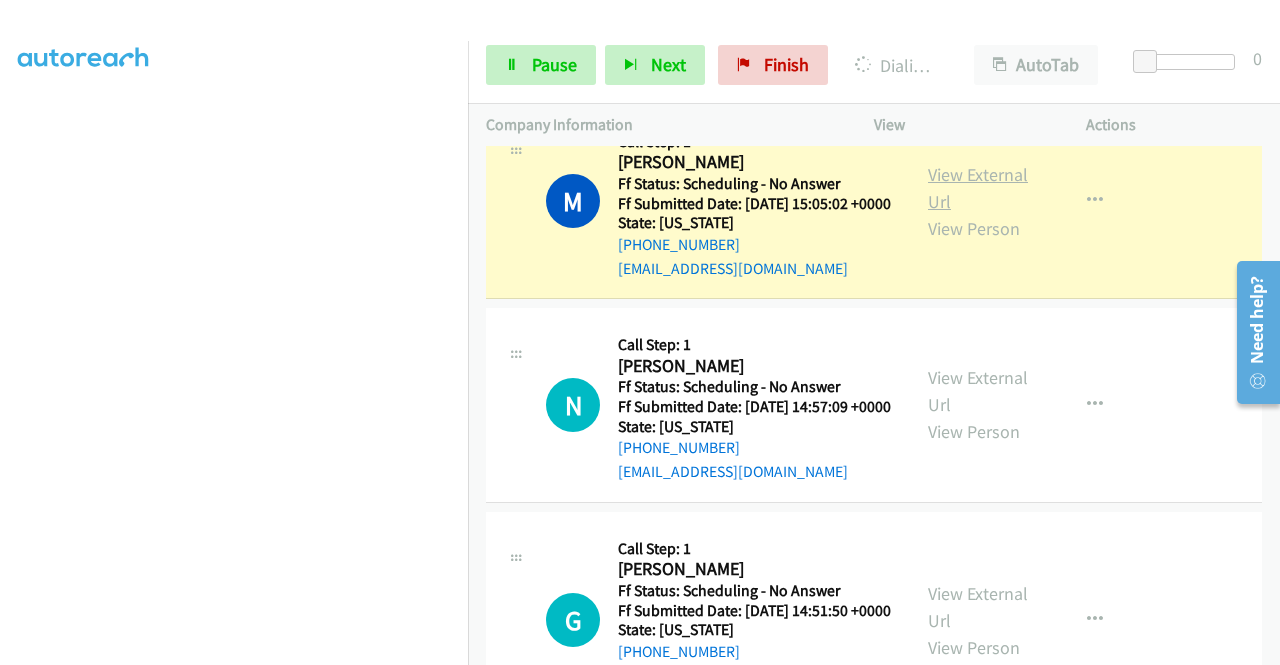 click on "View External Url" at bounding box center [978, 188] 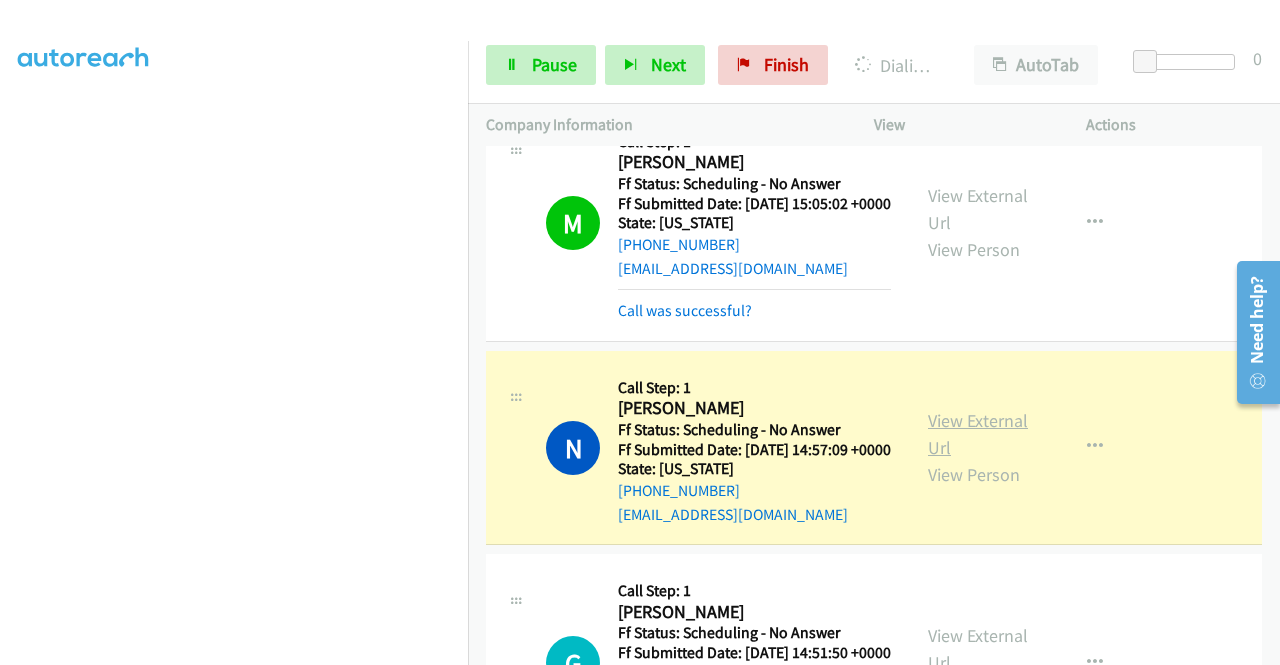 click on "View External Url" at bounding box center [978, 434] 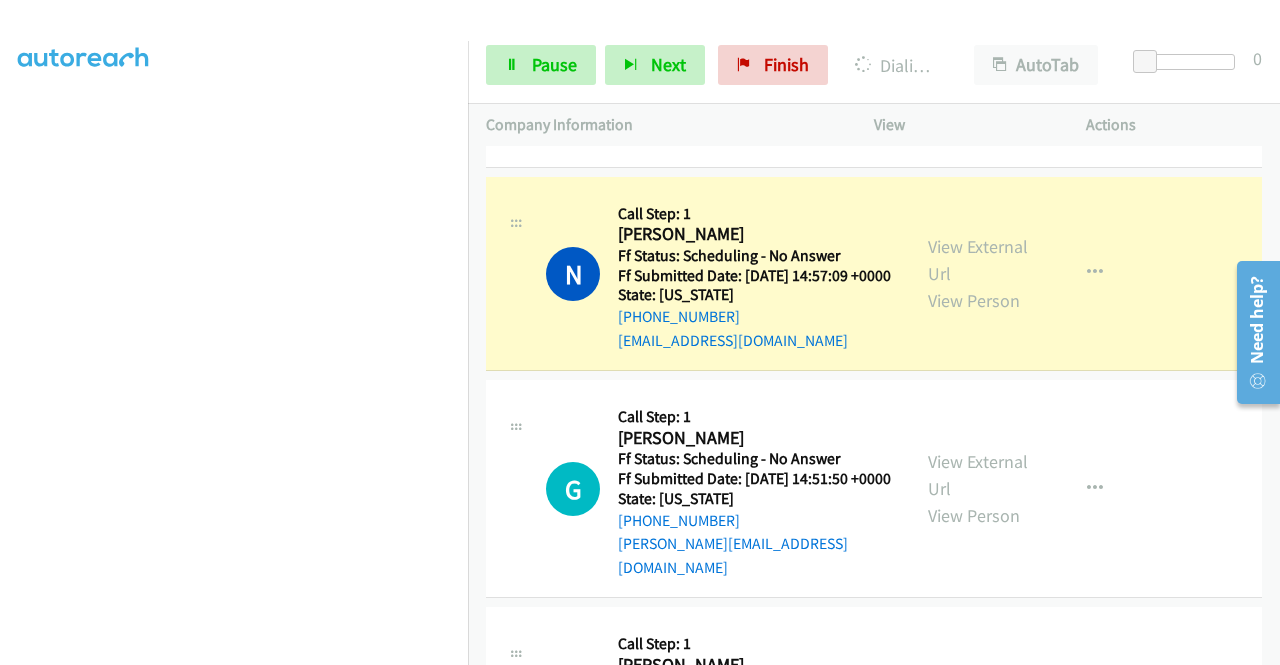 scroll, scrollTop: 1401, scrollLeft: 0, axis: vertical 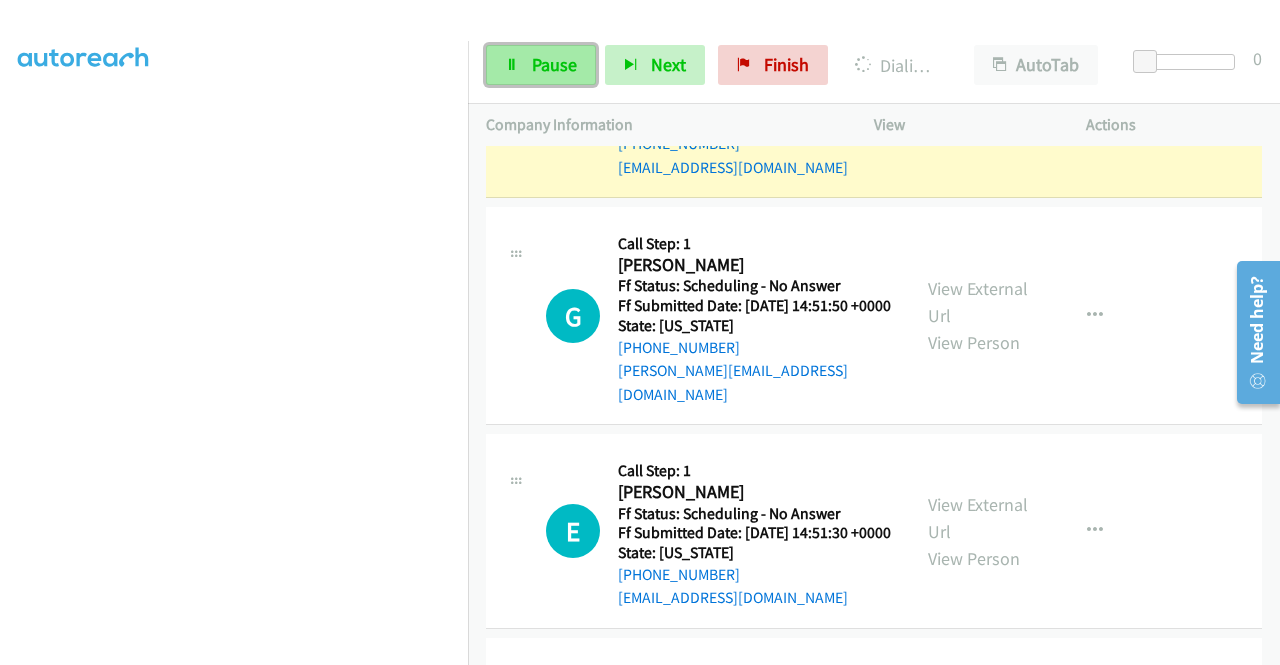 click on "Pause" at bounding box center [554, 64] 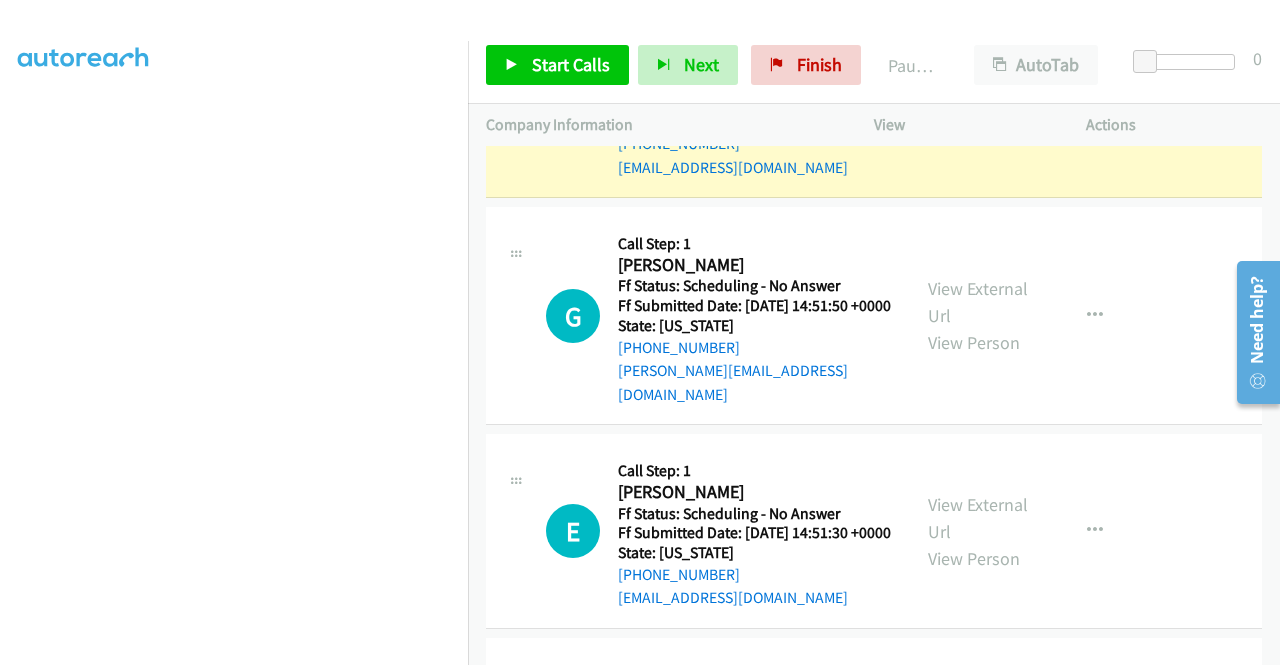 scroll, scrollTop: 0, scrollLeft: 0, axis: both 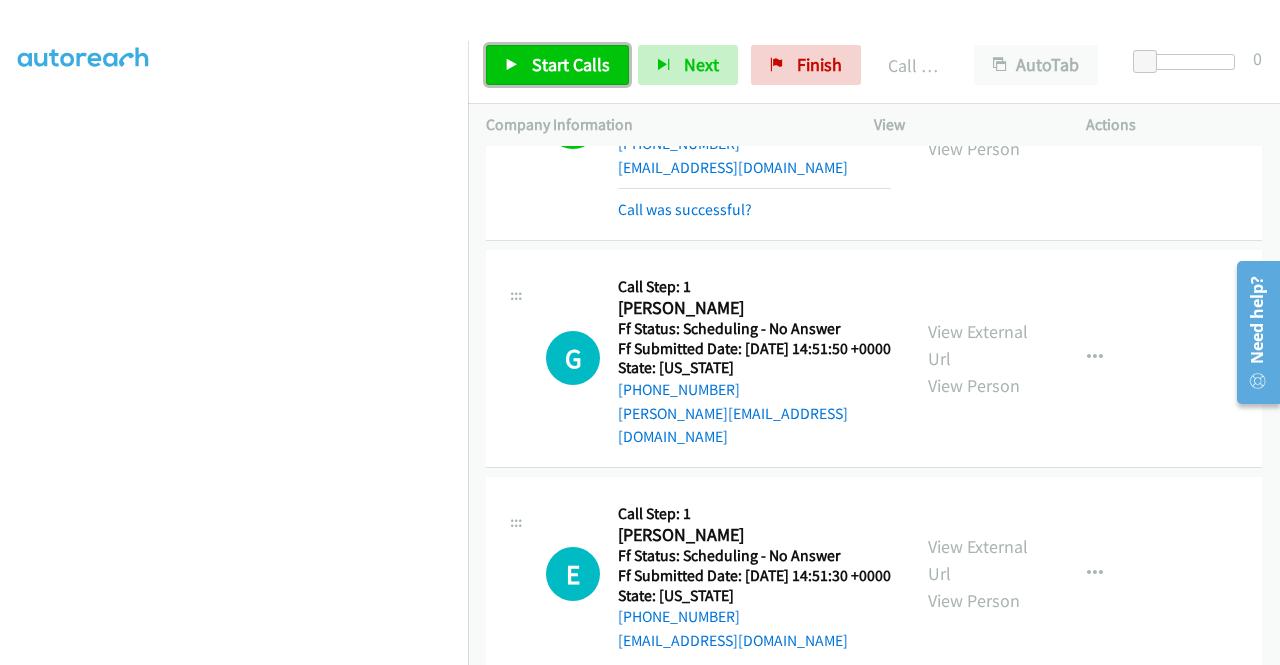 click on "Start Calls" at bounding box center [557, 65] 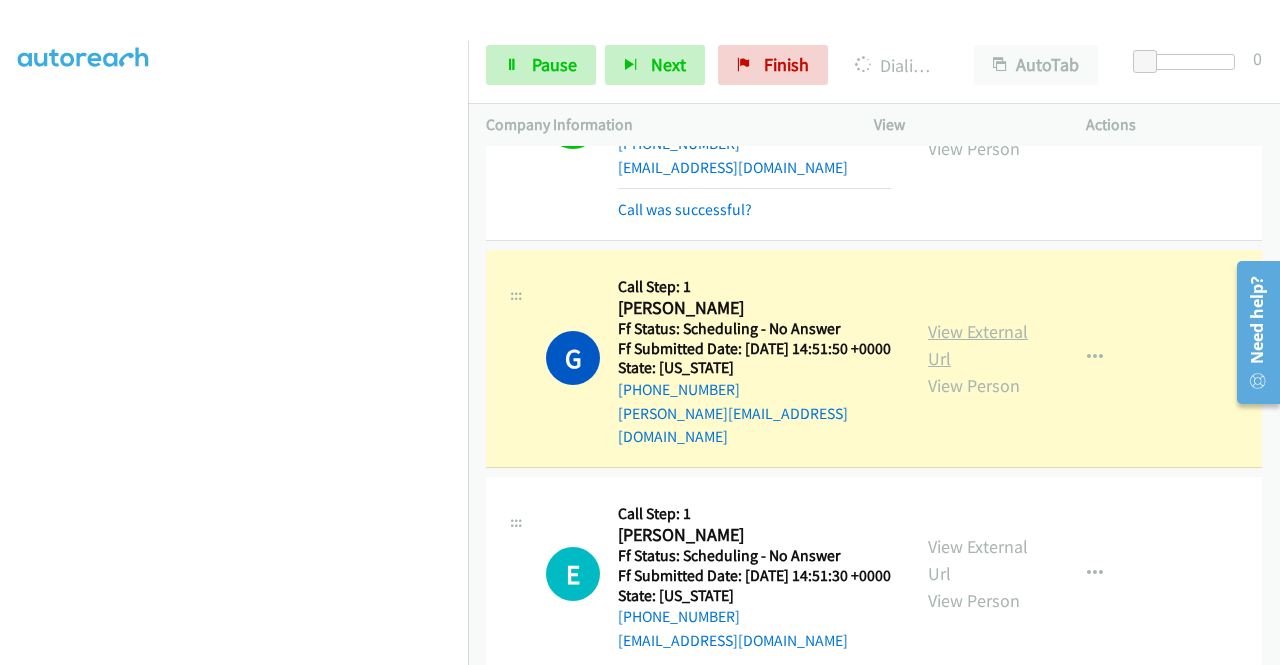 click on "View External Url" at bounding box center [978, 345] 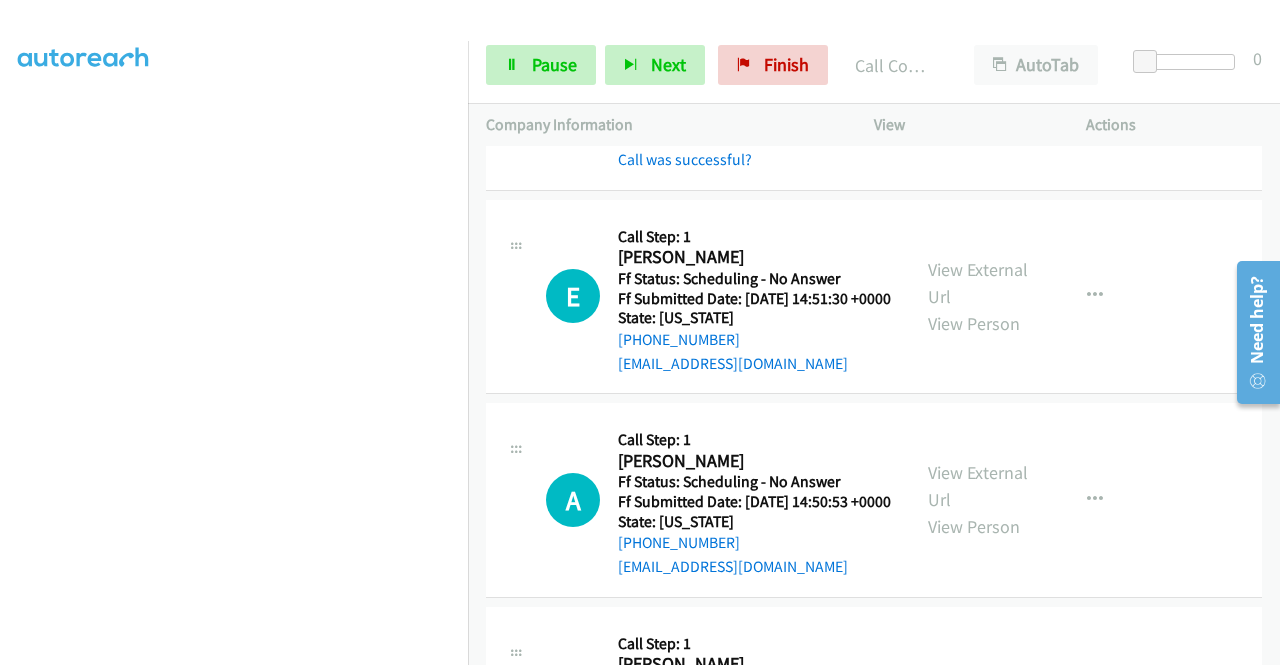 scroll, scrollTop: 1742, scrollLeft: 0, axis: vertical 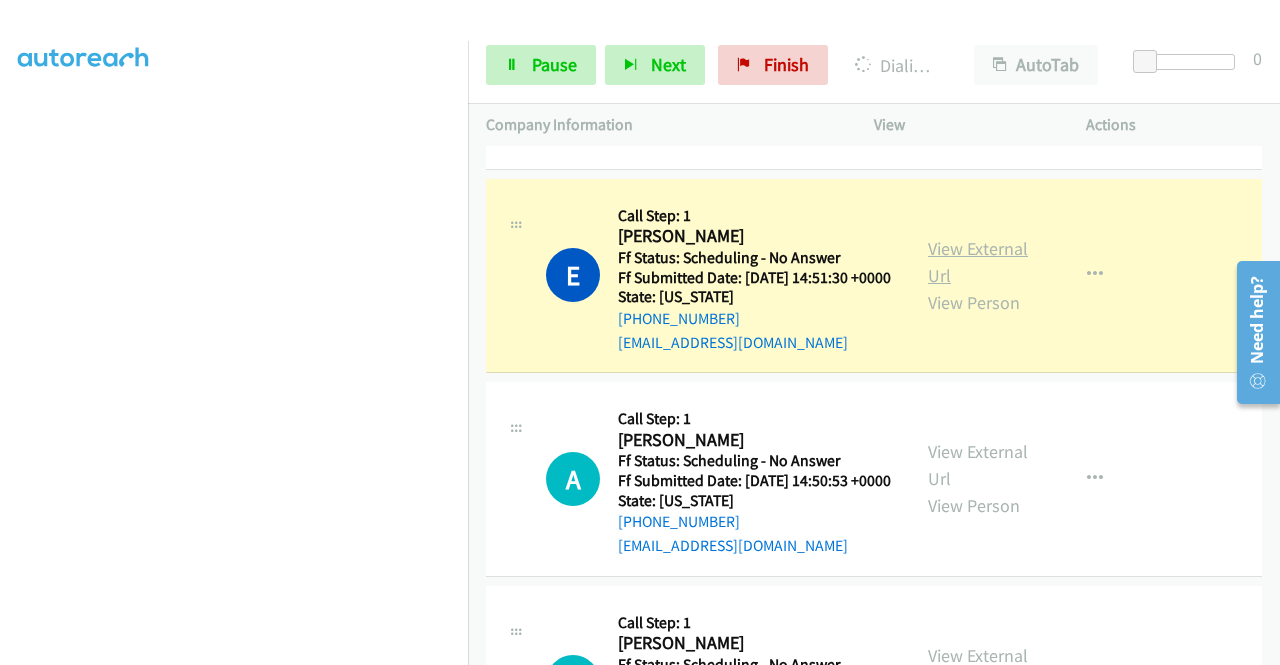 click on "View External Url" at bounding box center [978, 262] 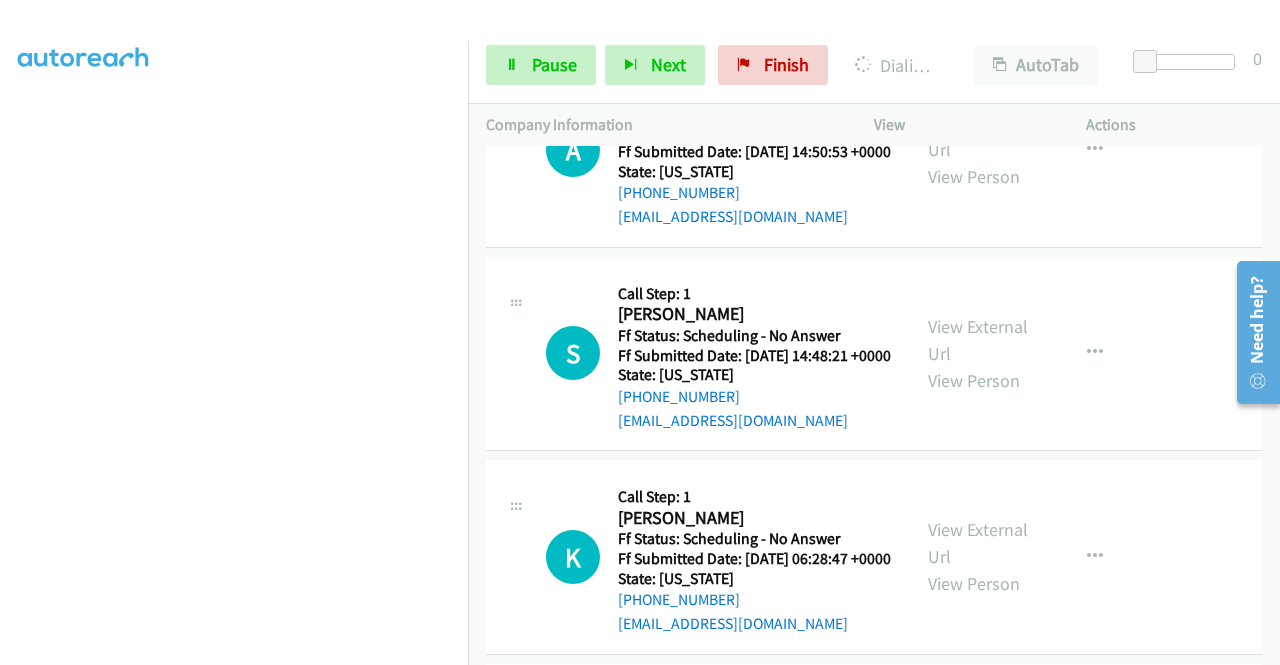 scroll, scrollTop: 2089, scrollLeft: 0, axis: vertical 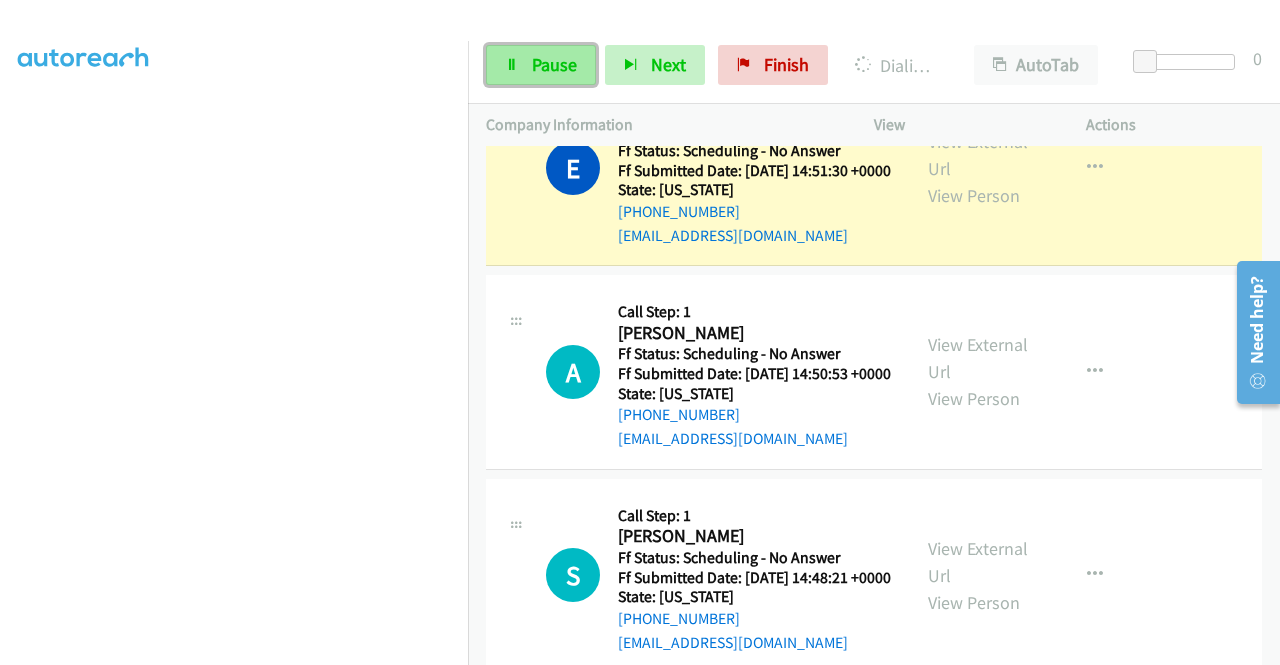 click on "Pause" at bounding box center [541, 65] 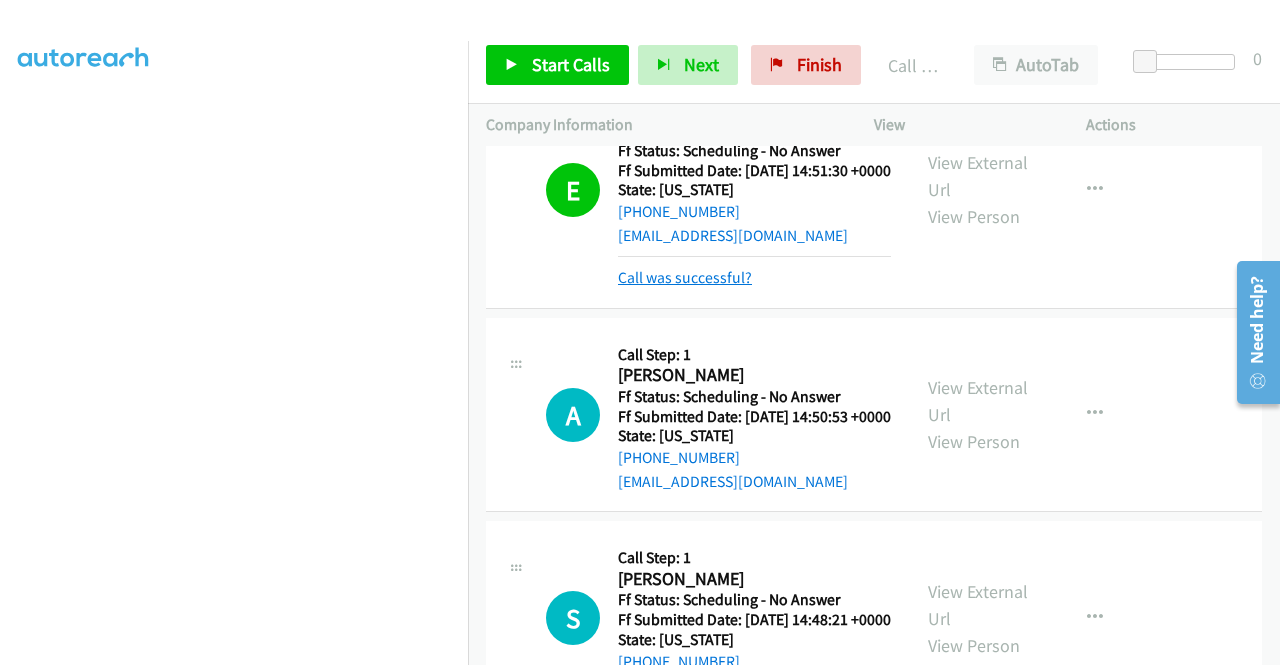 click on "Call was successful?" at bounding box center [685, 277] 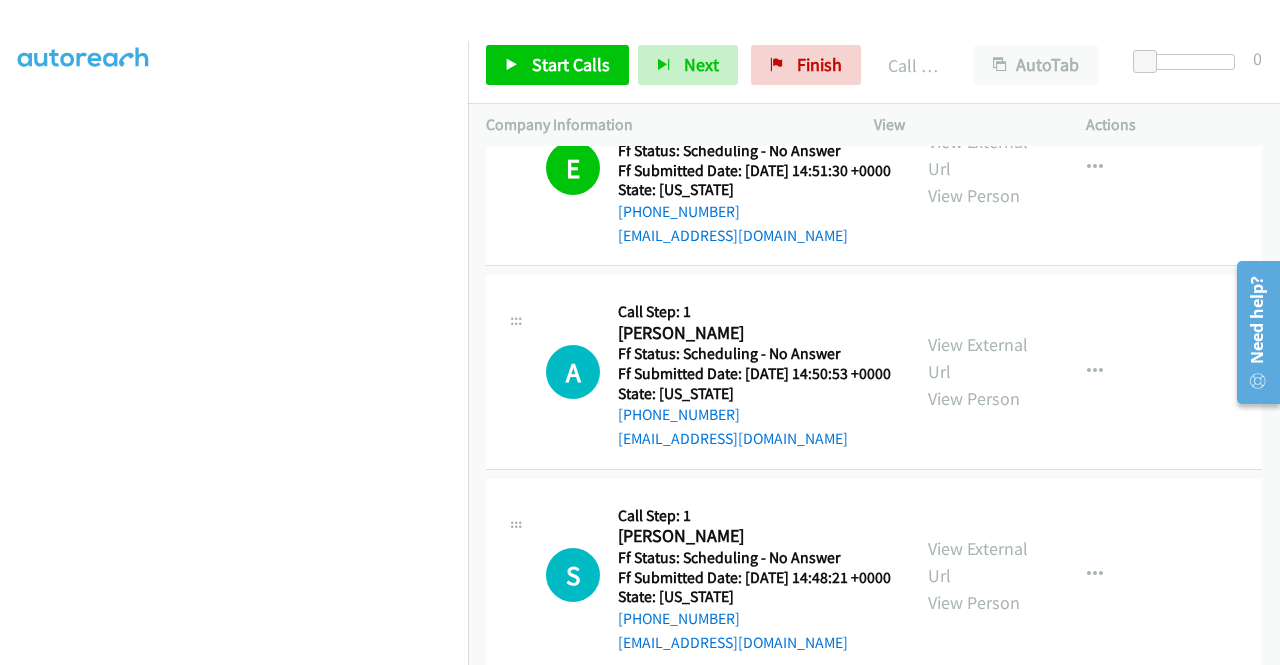 click on "Start Calls
Pause
Next
Finish
Call Completed
AutoTab
AutoTab
0" at bounding box center (874, 65) 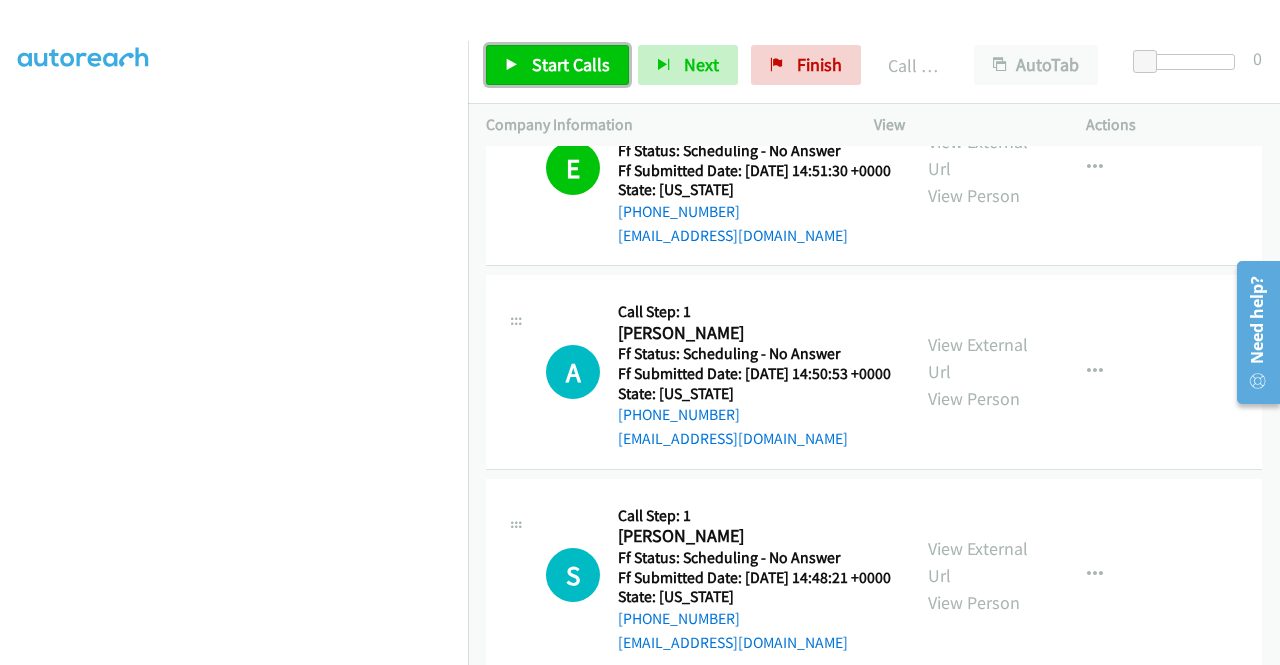 click on "Start Calls" at bounding box center (571, 64) 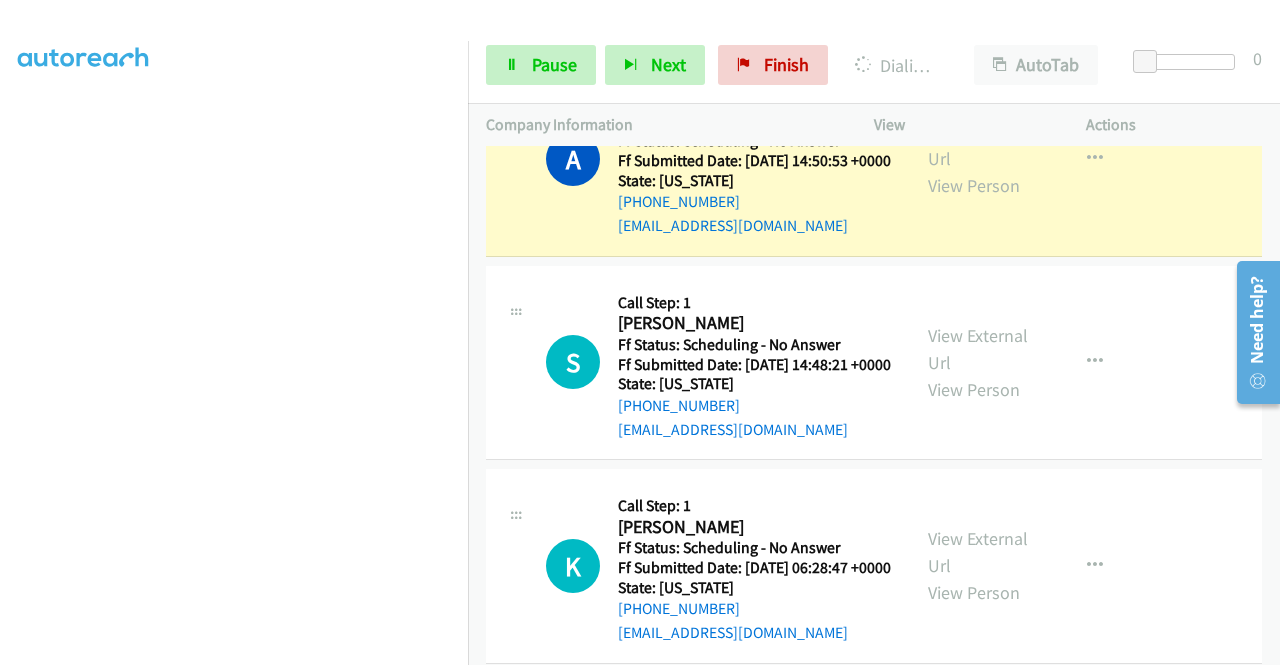 scroll, scrollTop: 2102, scrollLeft: 0, axis: vertical 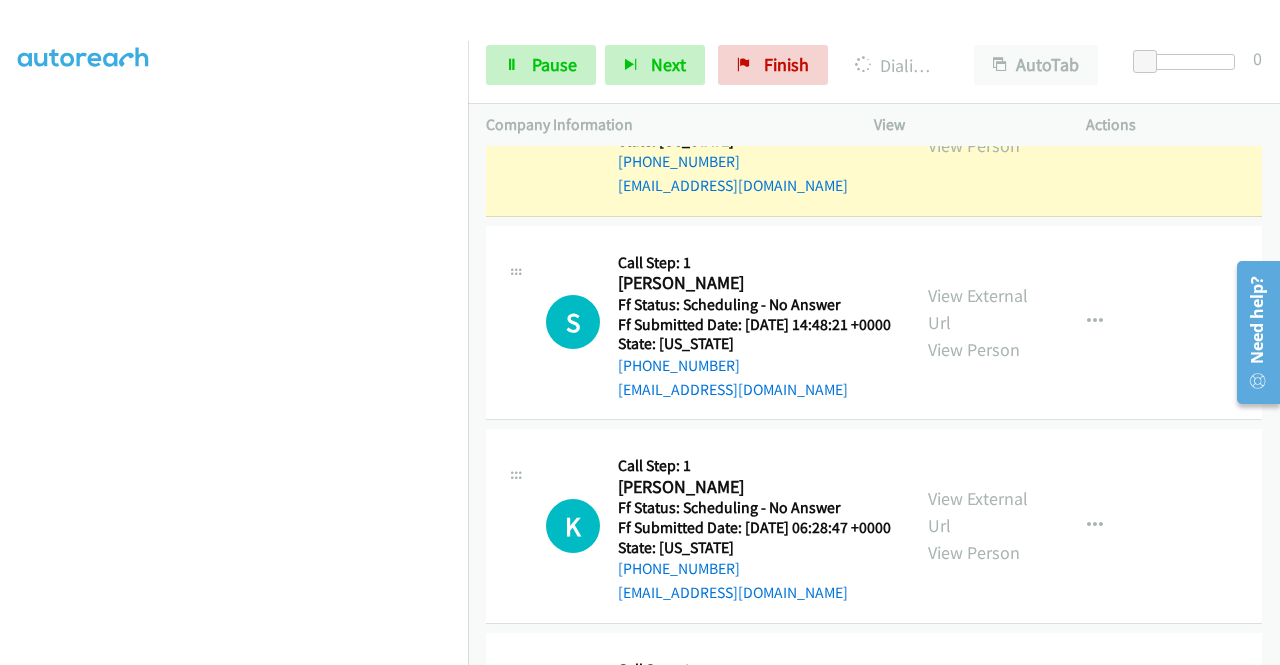 click on "View External Url" at bounding box center [978, 105] 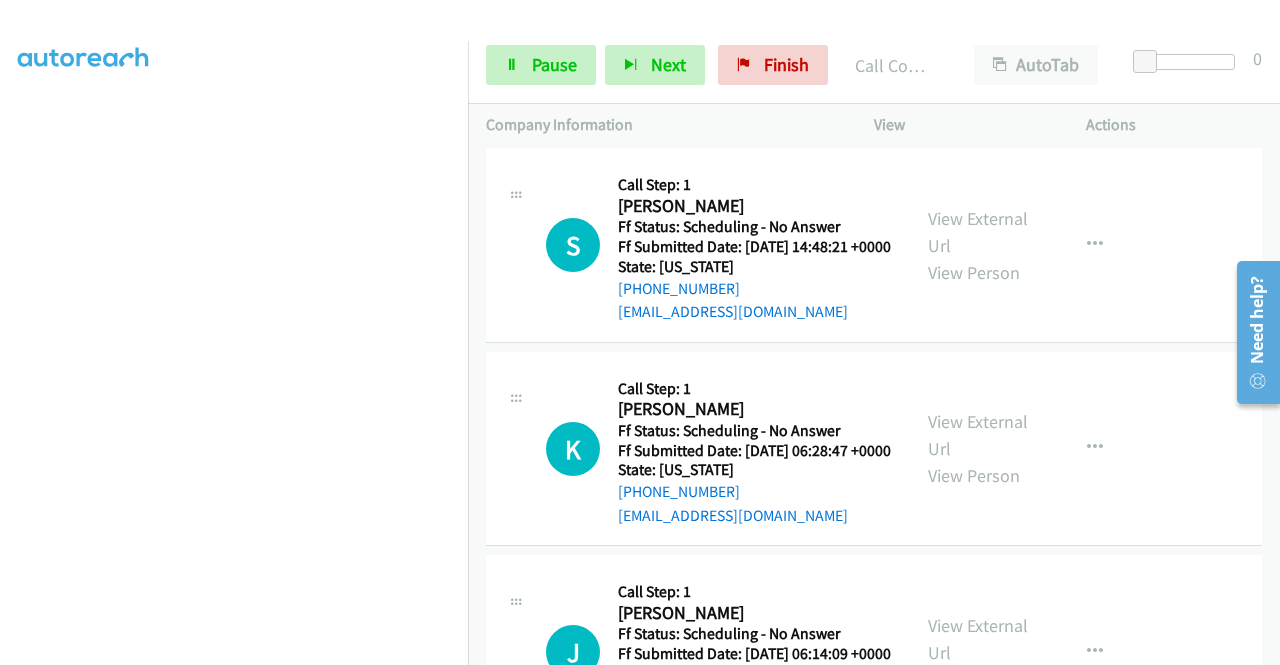 scroll, scrollTop: 2249, scrollLeft: 0, axis: vertical 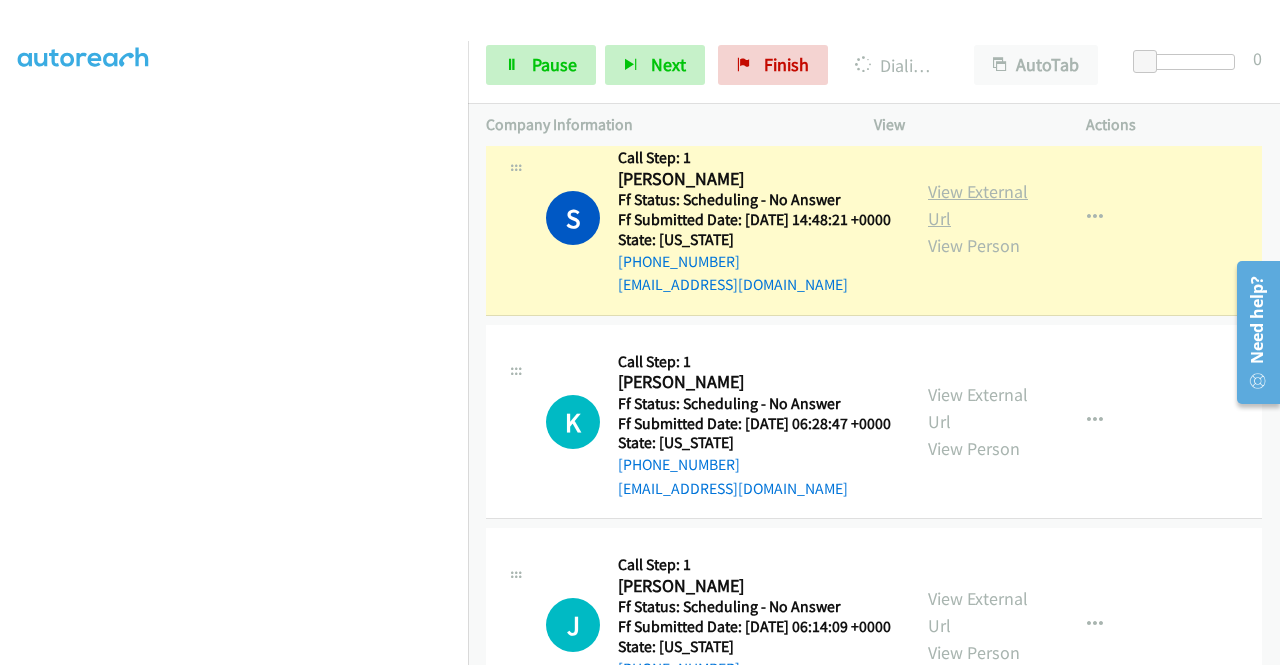 click on "View External Url" at bounding box center (978, 205) 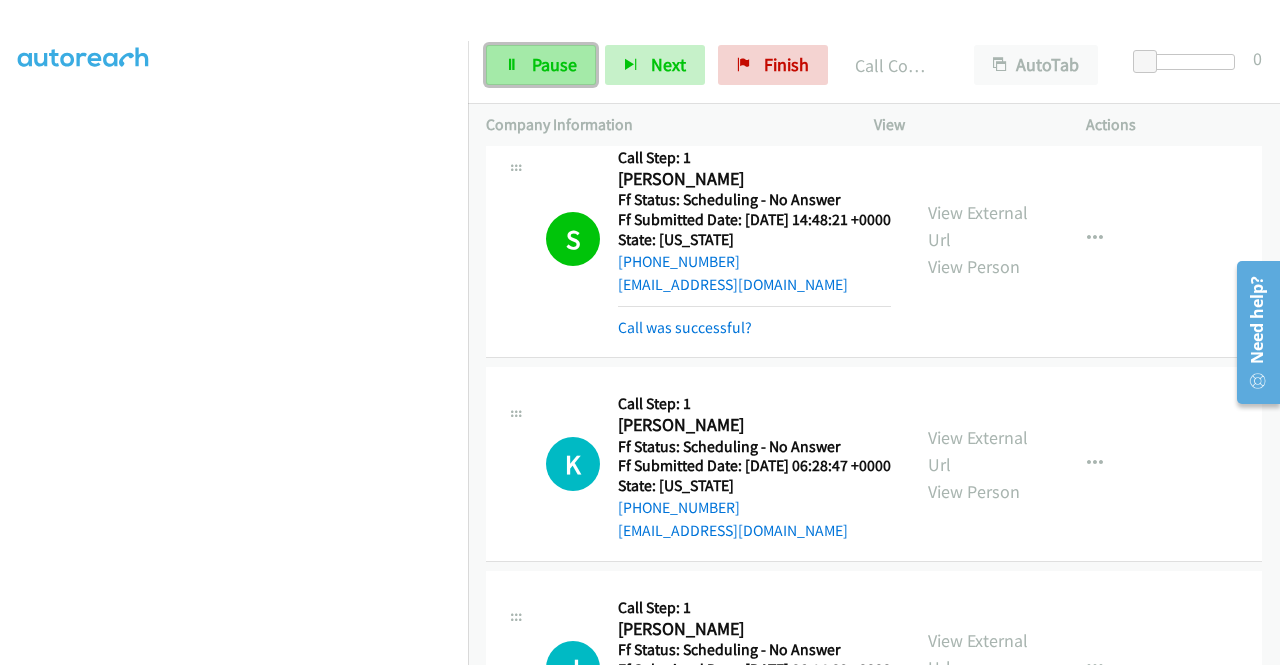 click on "Pause" at bounding box center (541, 65) 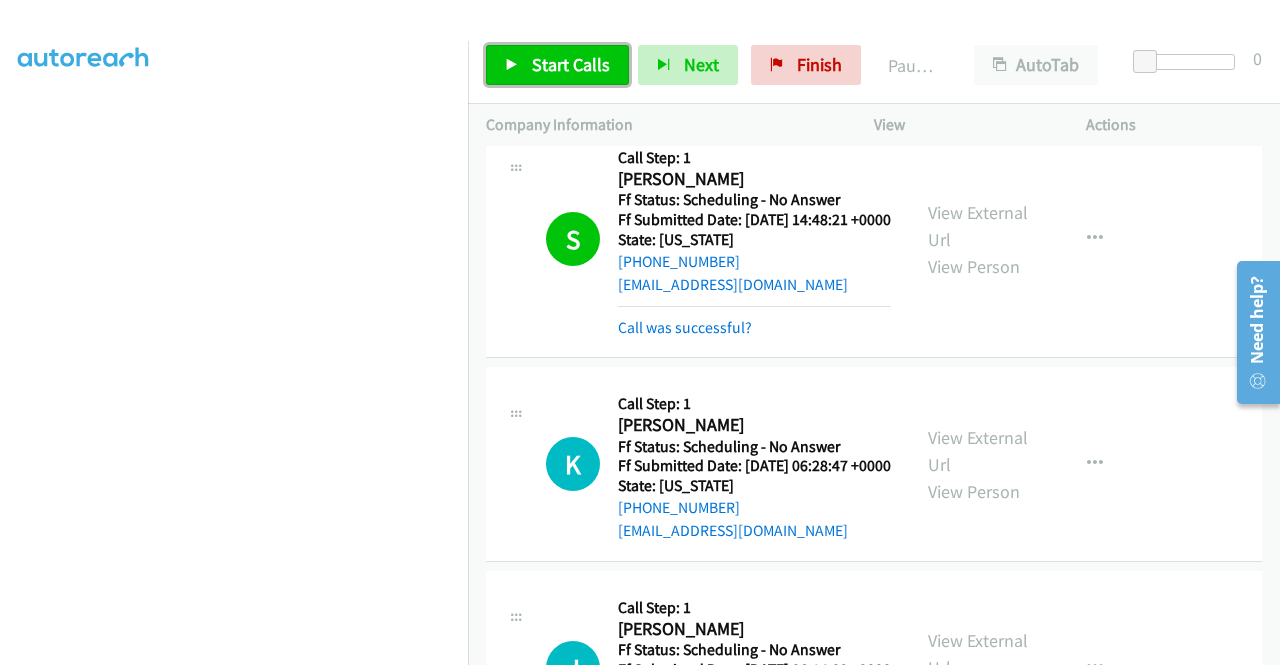 click on "Start Calls" at bounding box center [571, 64] 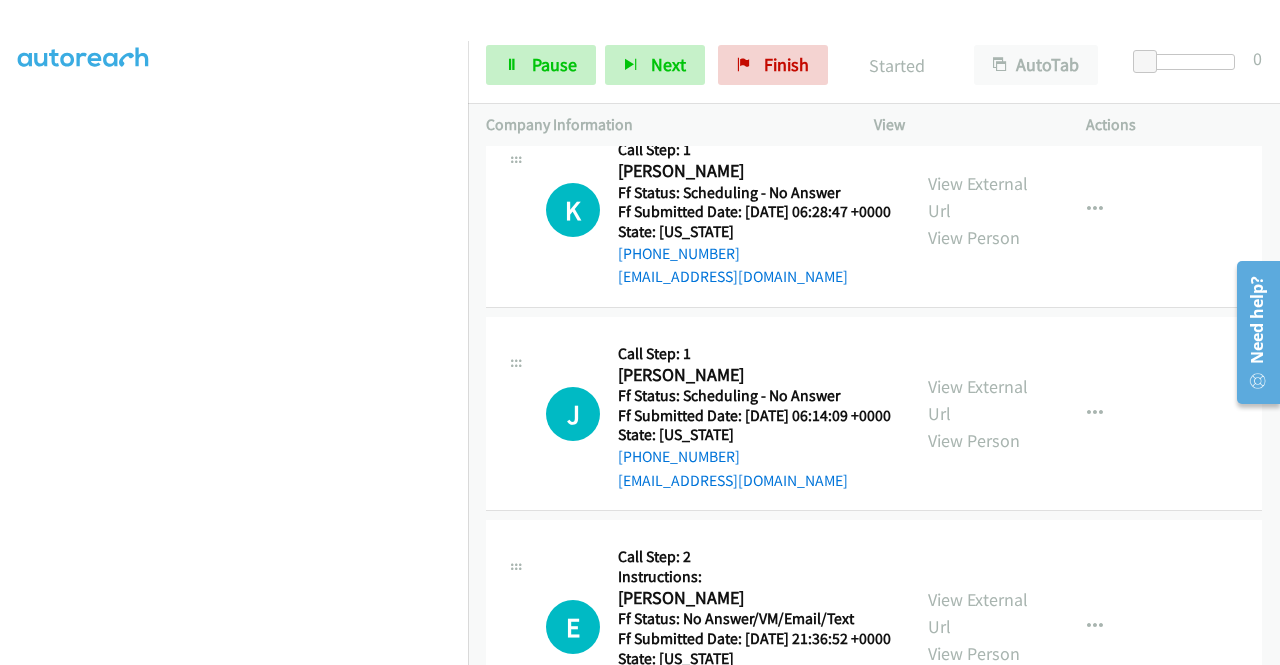 scroll, scrollTop: 2542, scrollLeft: 0, axis: vertical 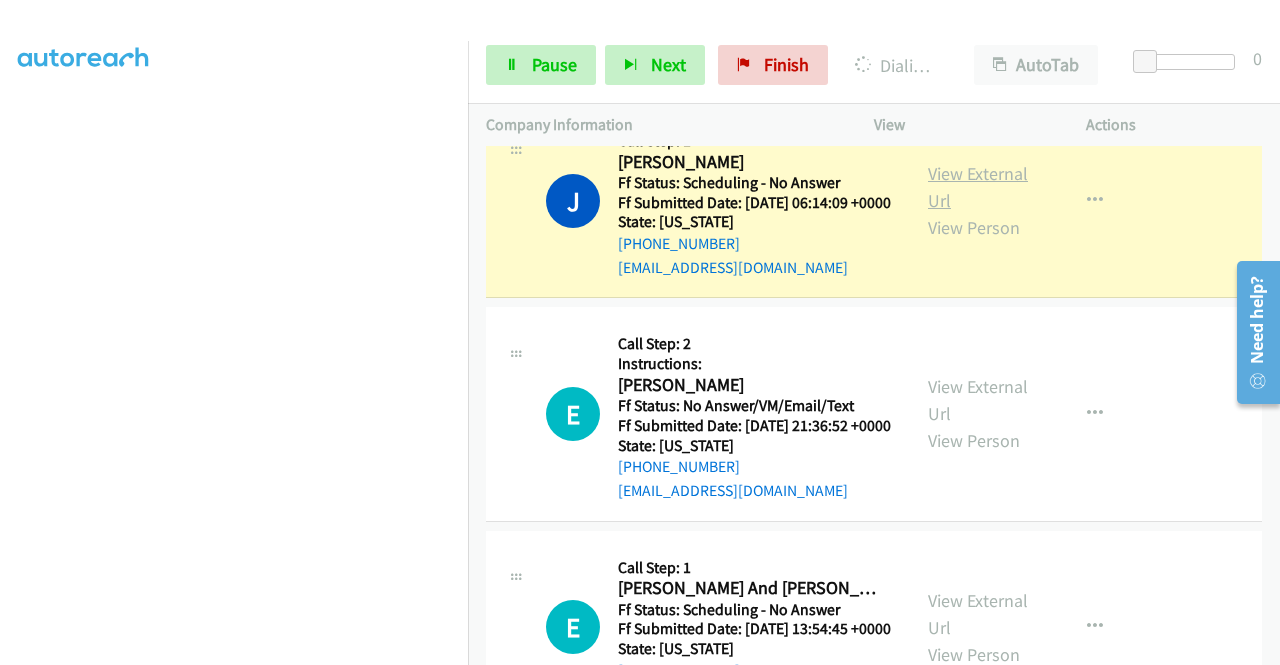 click on "View External Url" at bounding box center (978, 187) 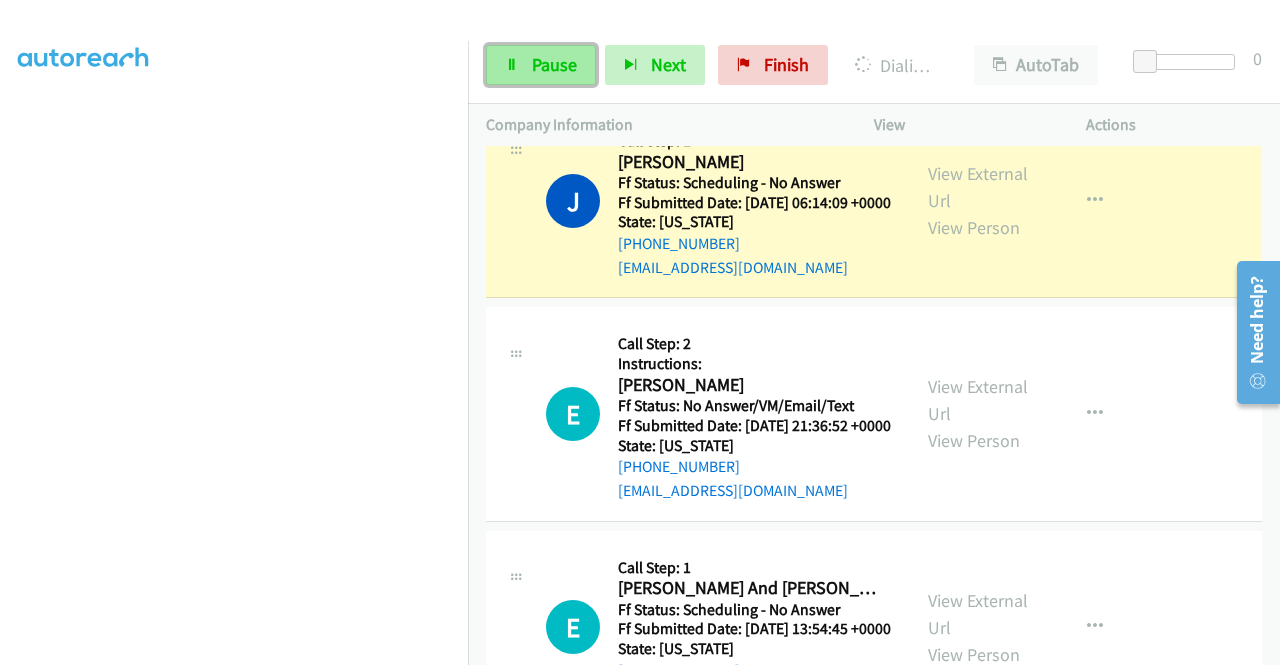 click on "Pause" at bounding box center [541, 65] 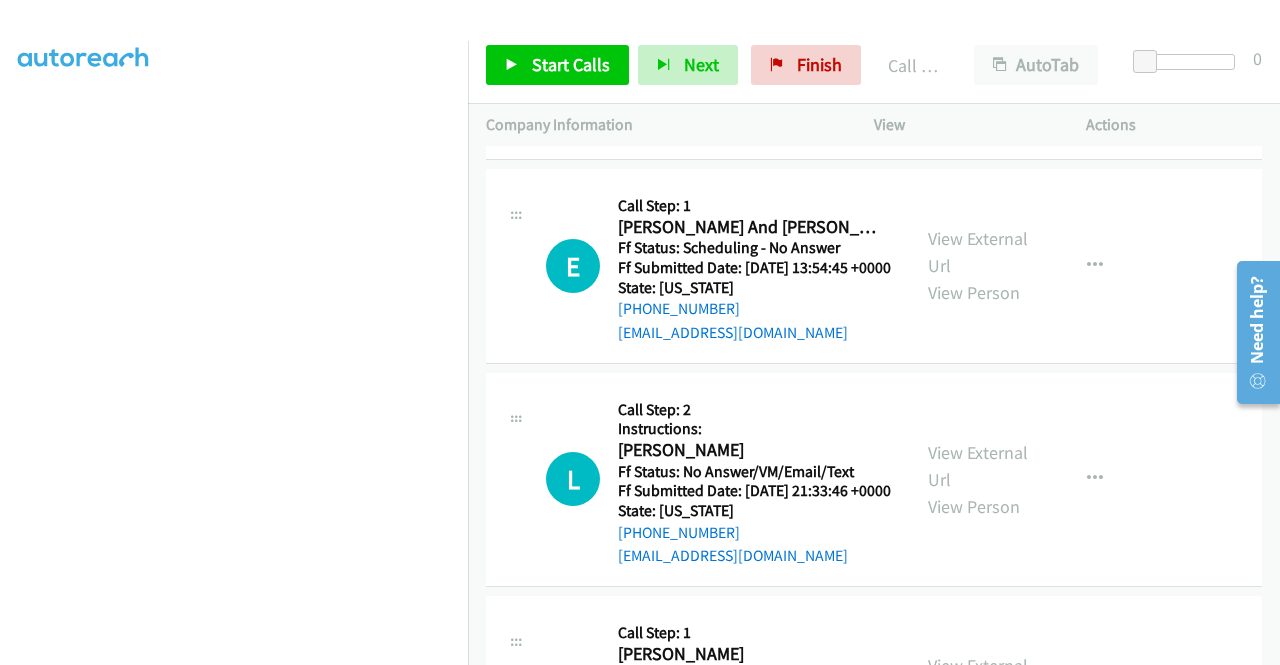scroll, scrollTop: 3072, scrollLeft: 0, axis: vertical 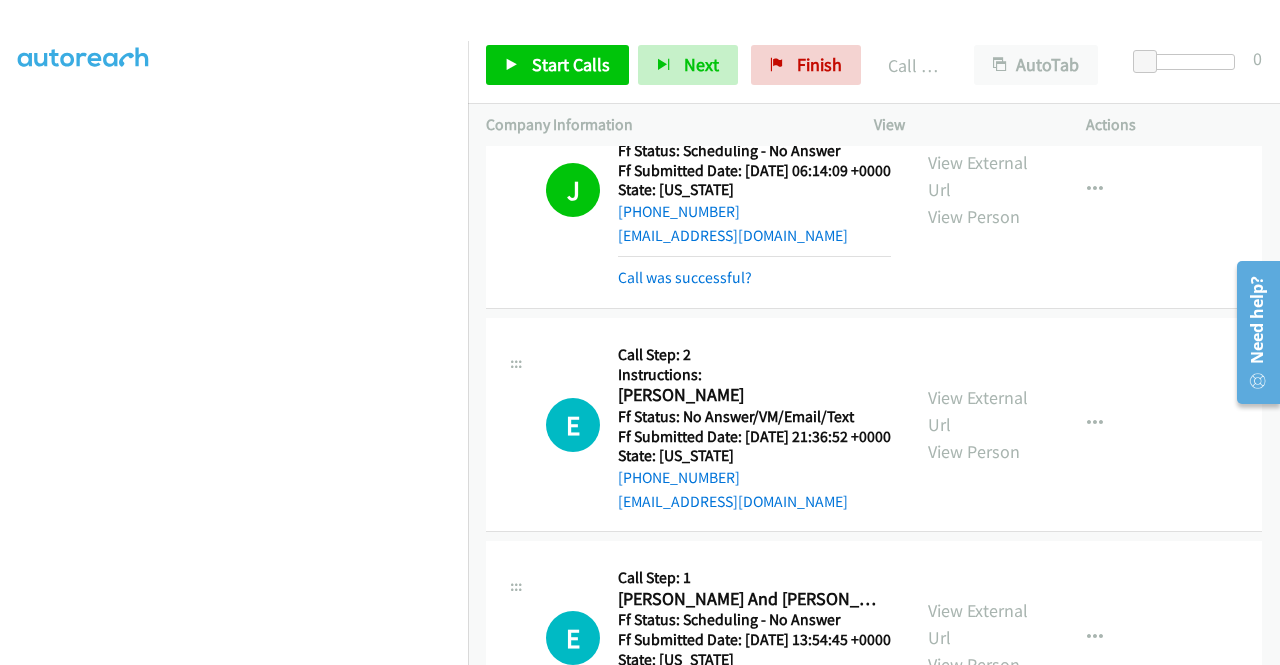 click on "Need help?" at bounding box center (1258, 331) 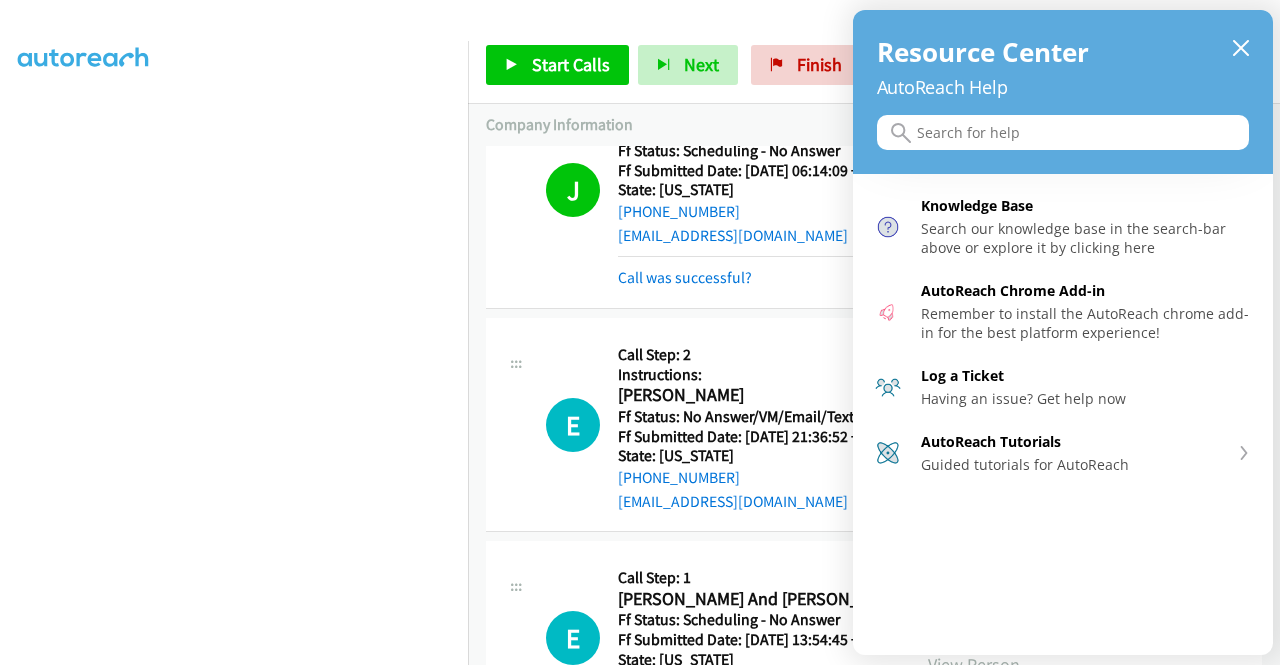click at bounding box center [640, 332] 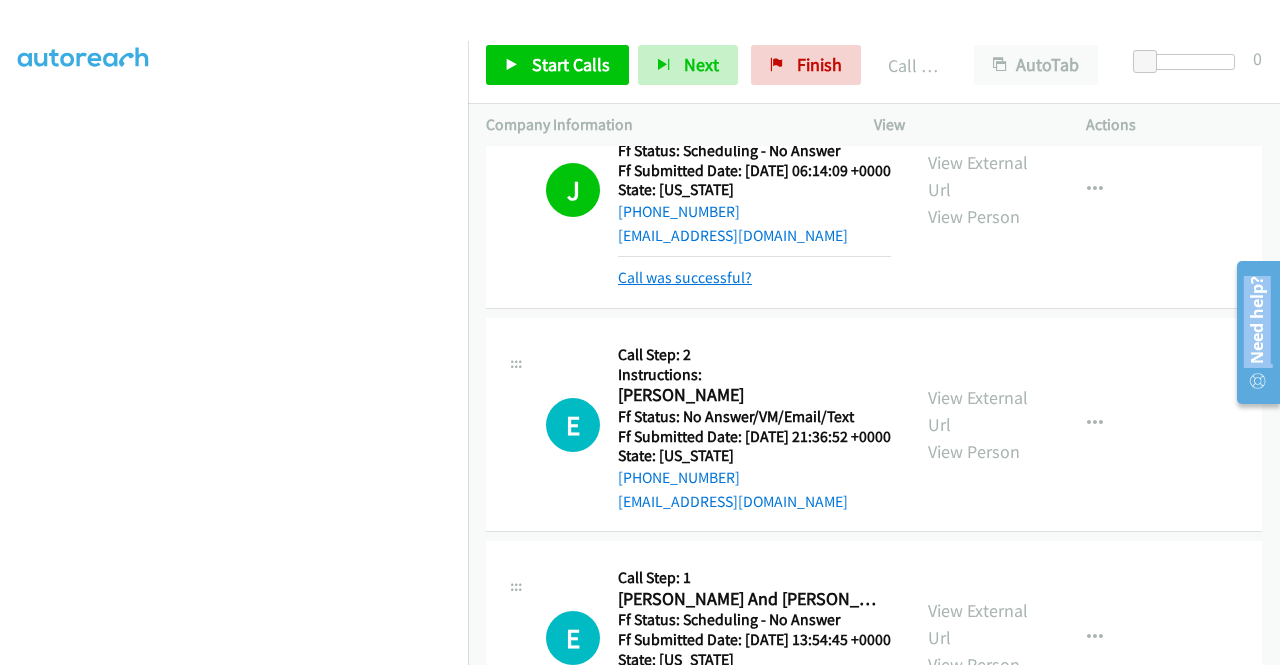 click on "Call was successful?" at bounding box center (685, 277) 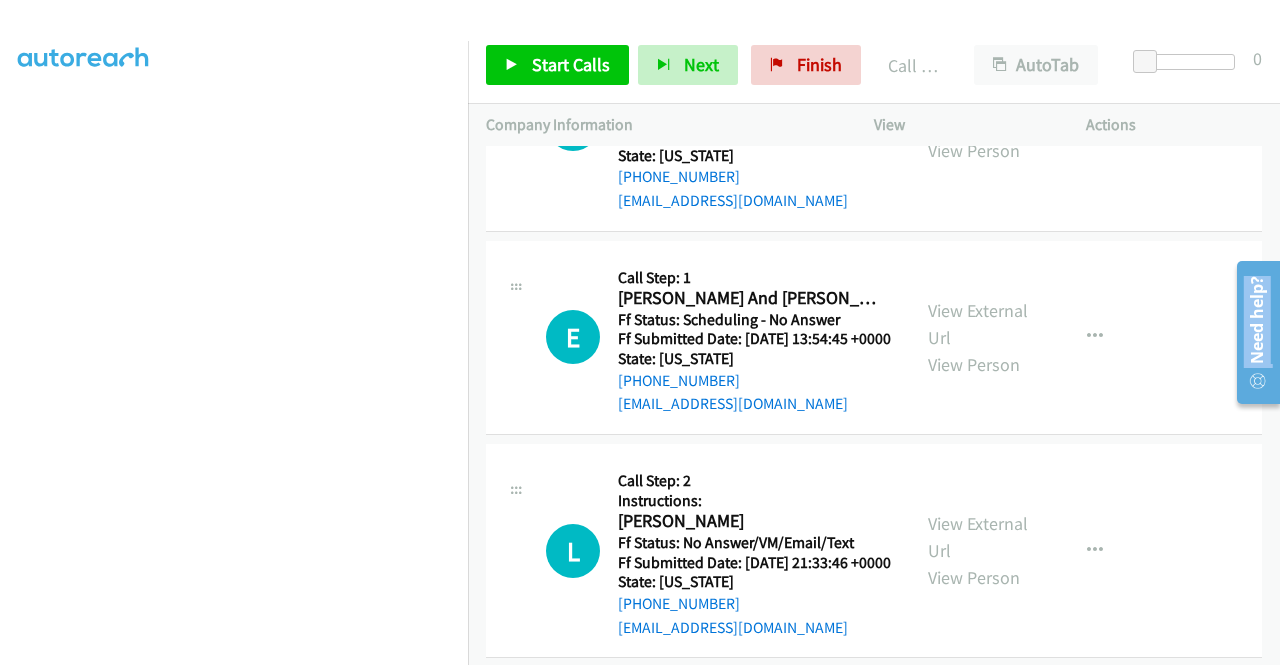 scroll, scrollTop: 3015, scrollLeft: 0, axis: vertical 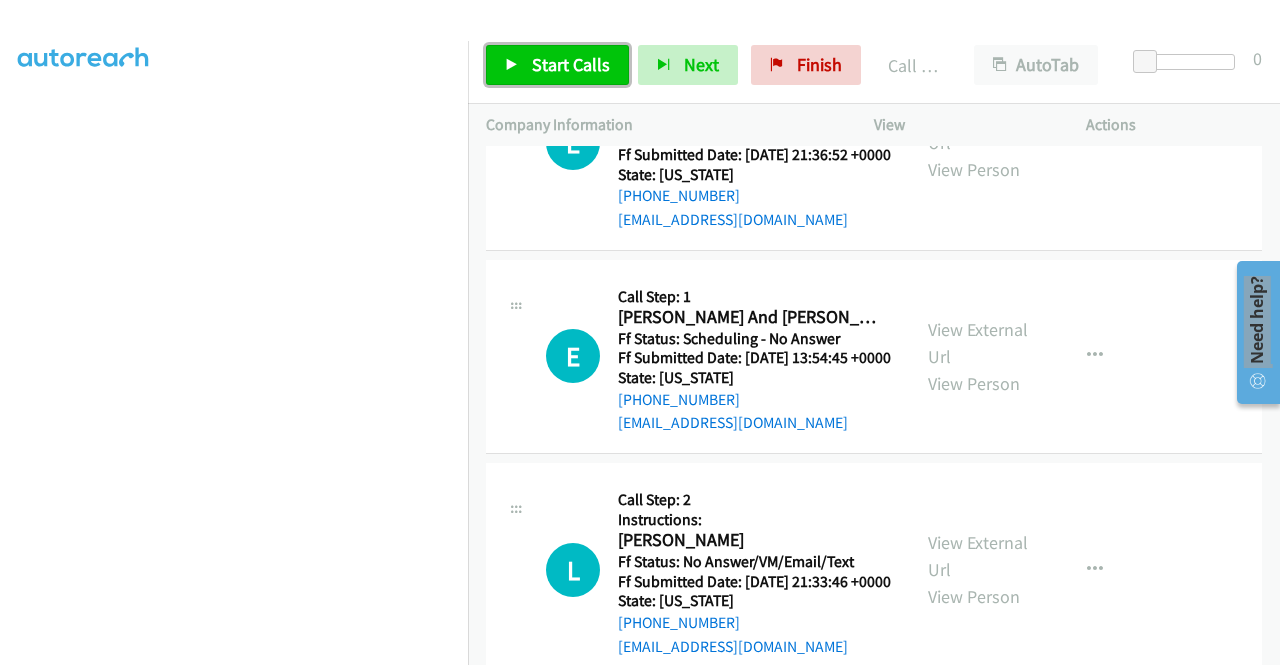 click on "Start Calls" at bounding box center [571, 64] 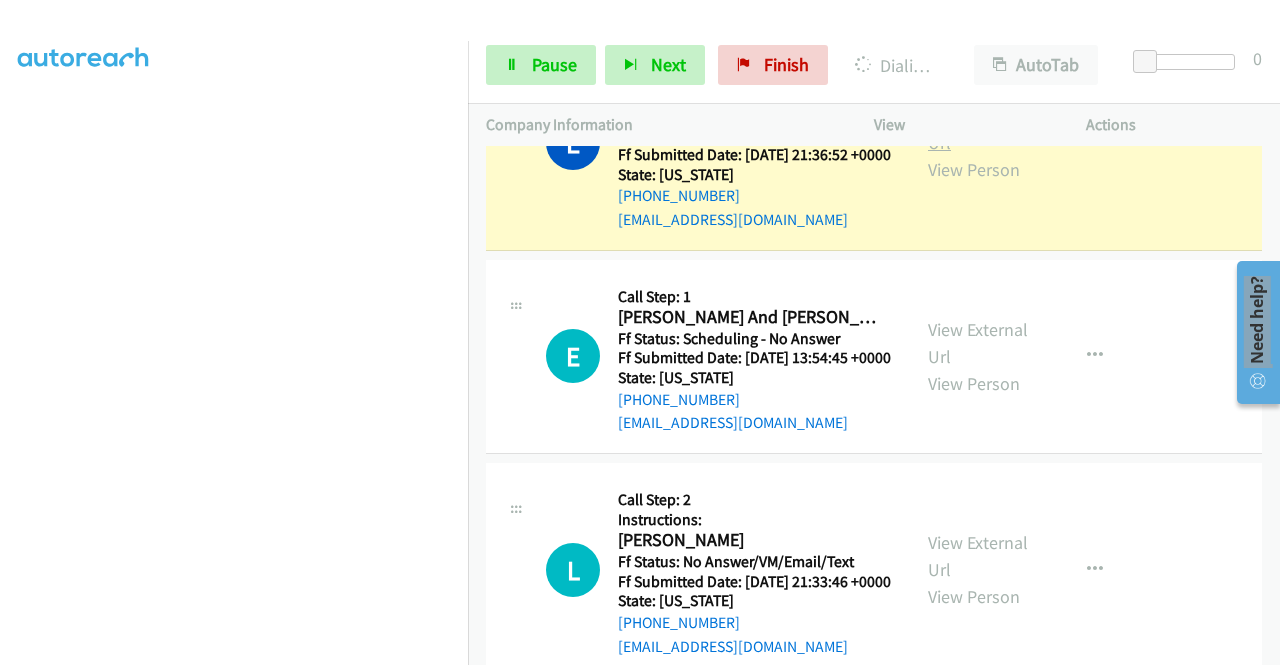 click on "View External Url" at bounding box center [978, 129] 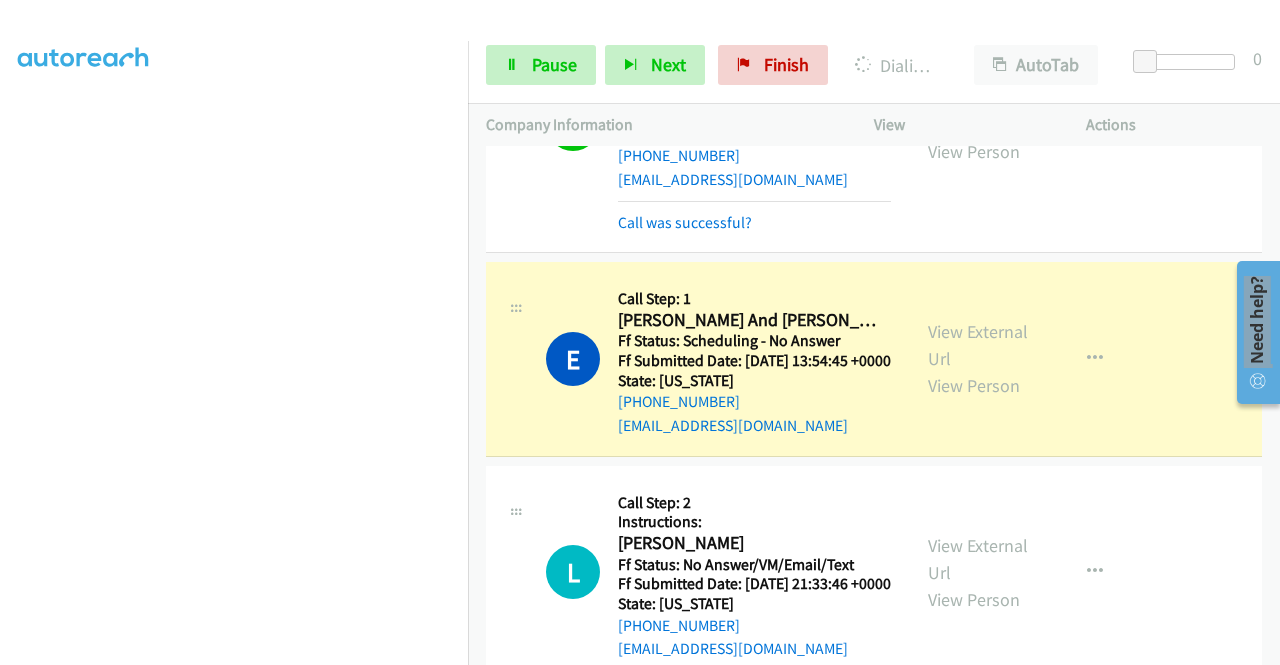 scroll, scrollTop: 3200, scrollLeft: 0, axis: vertical 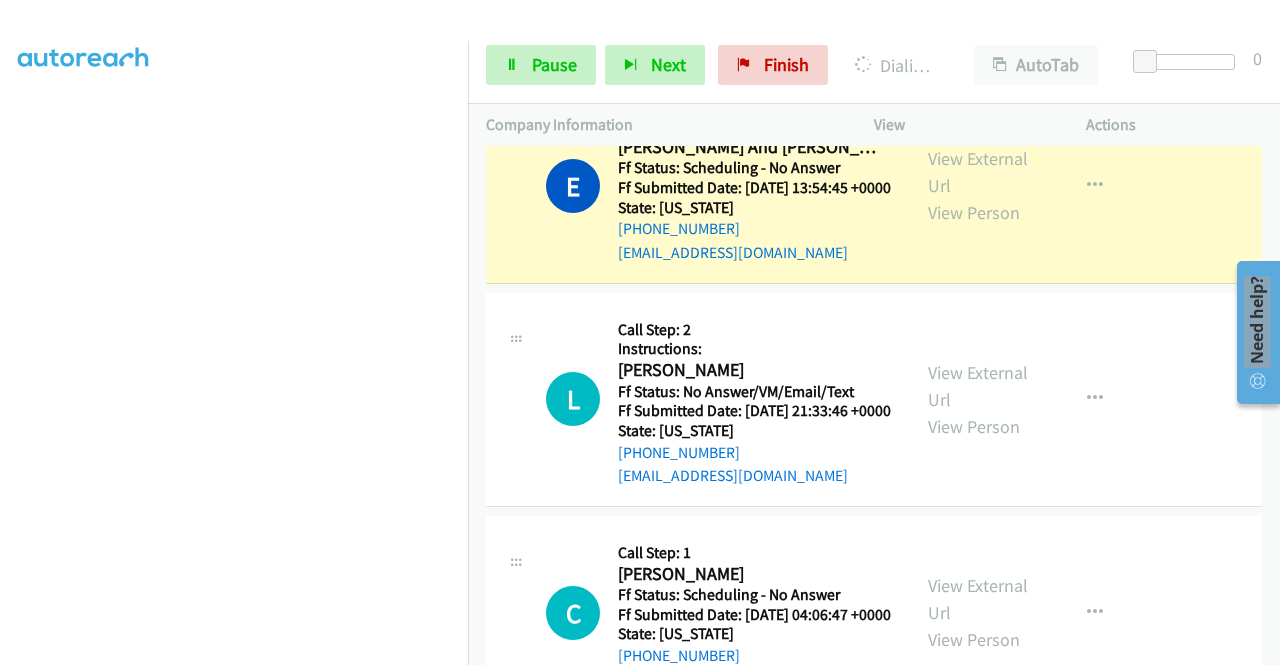click on "View External Url
View Person" at bounding box center (980, 185) 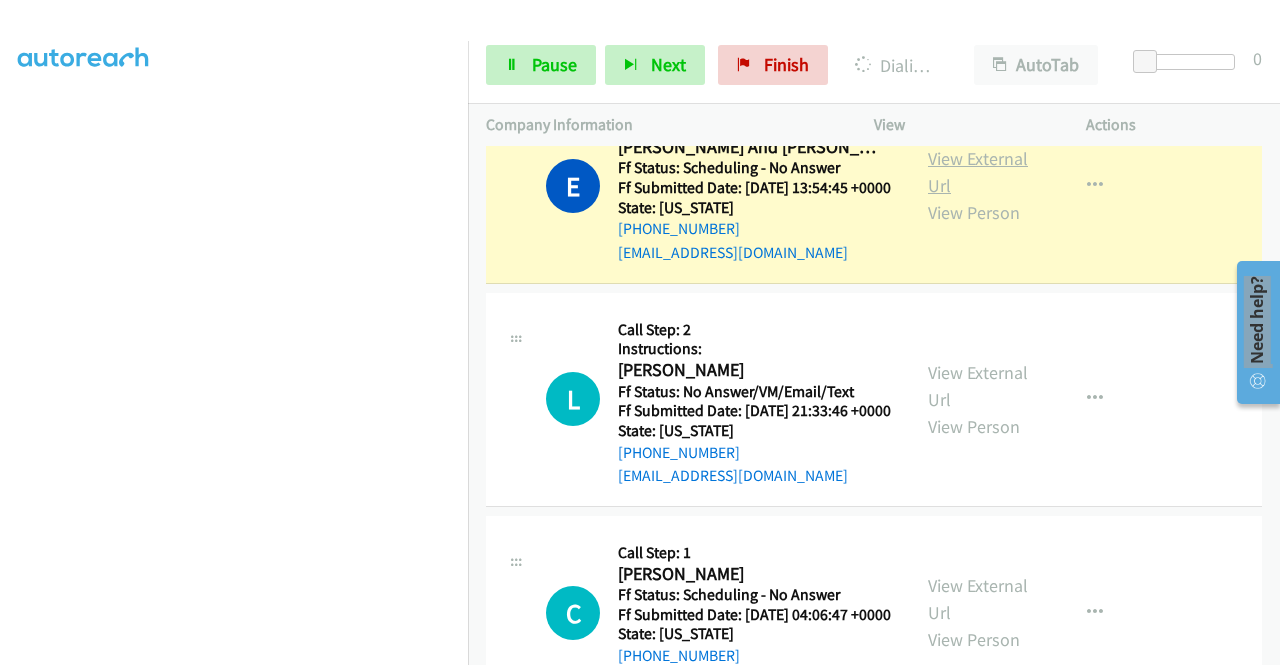 click on "View External Url" at bounding box center (978, 172) 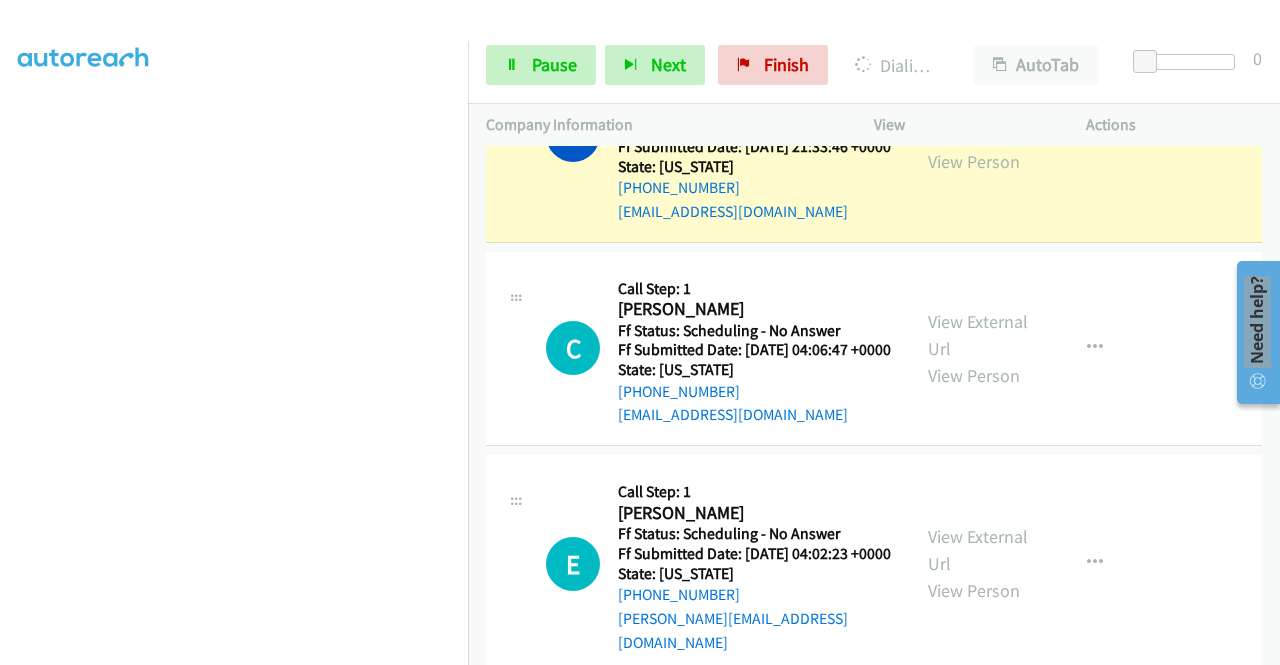 scroll, scrollTop: 3600, scrollLeft: 0, axis: vertical 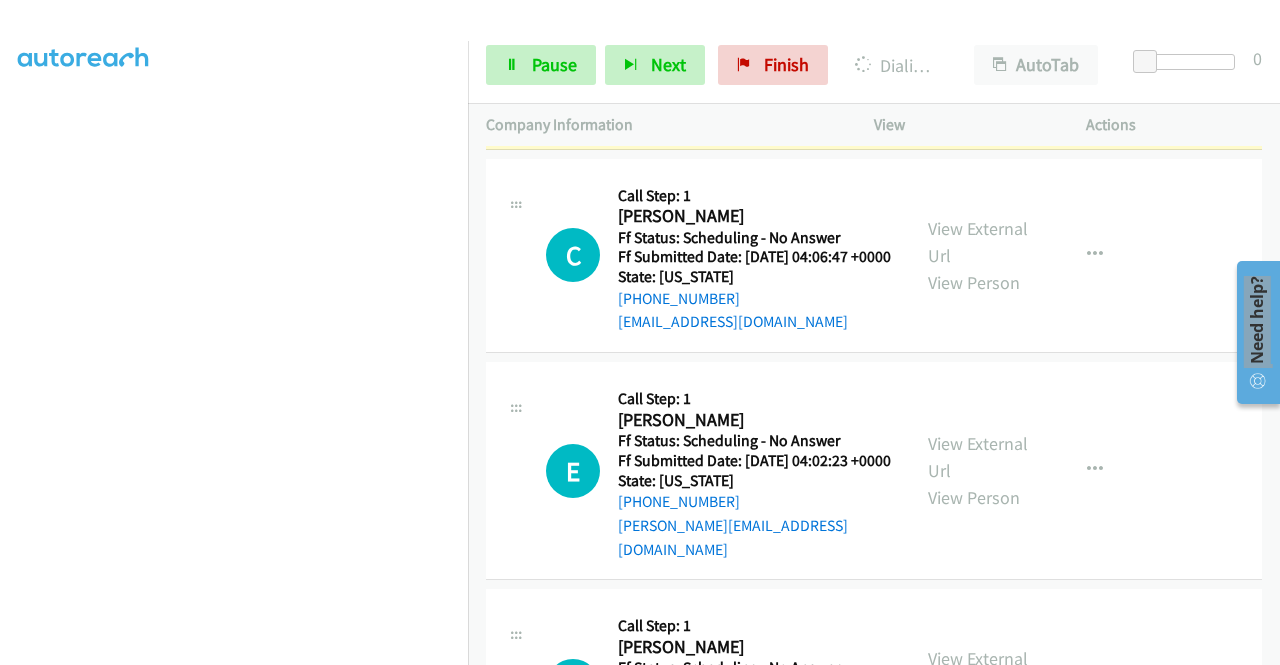 click on "View External Url" at bounding box center [978, 28] 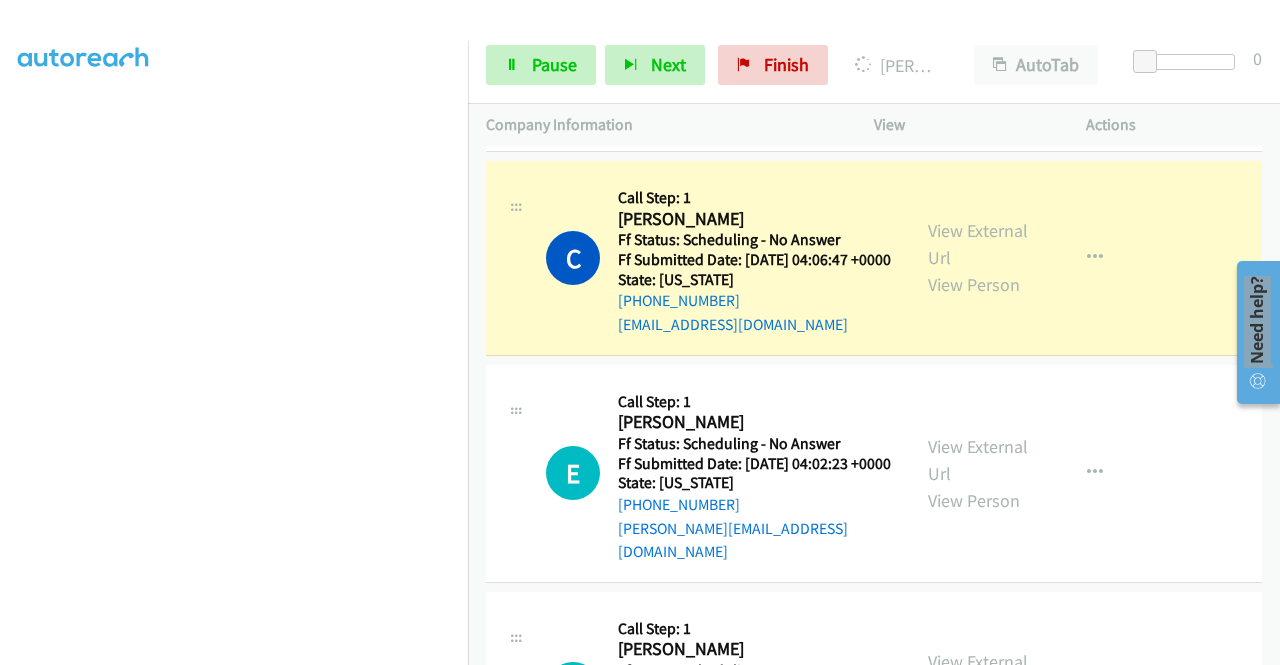 scroll, scrollTop: 3774, scrollLeft: 0, axis: vertical 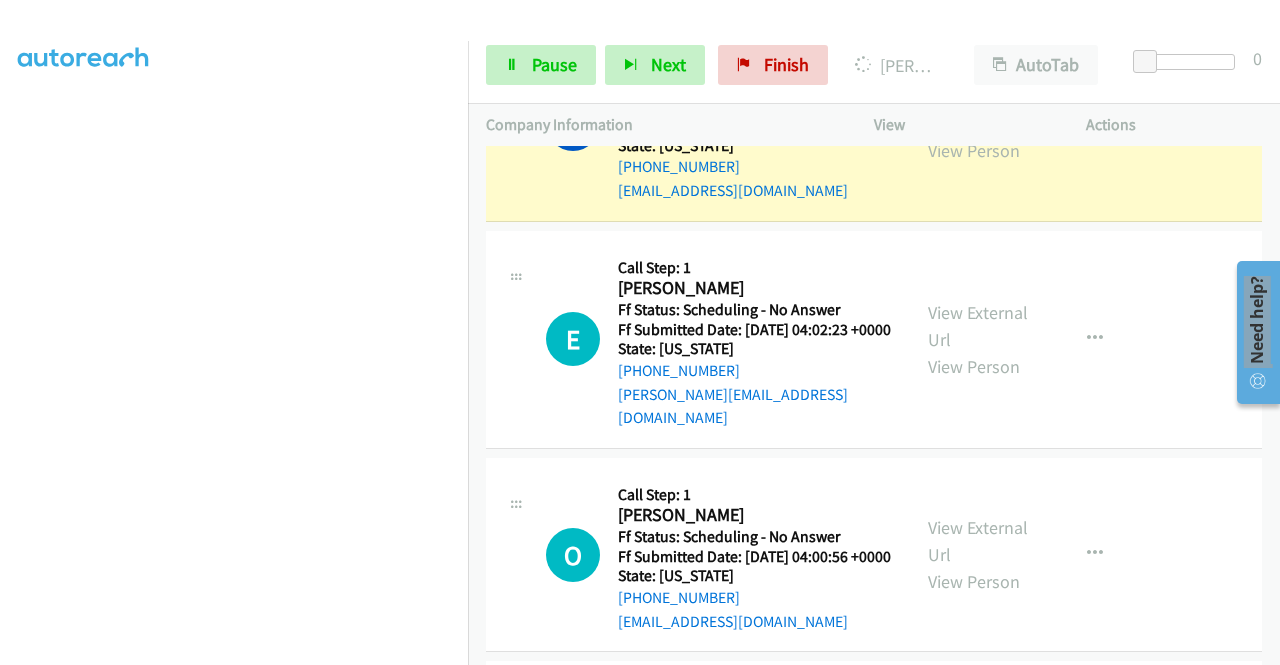 click on "View External Url" at bounding box center (978, 110) 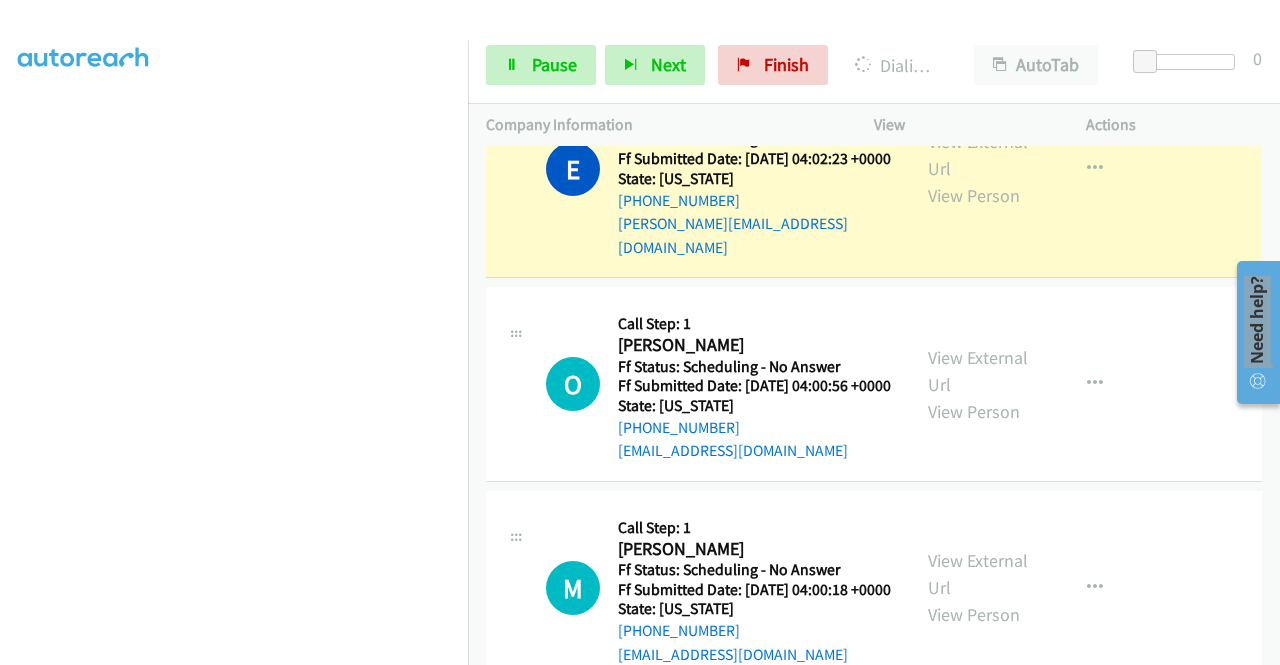 click on "+1 415-964-1034
Call failed - Please reload the list and try again
The Callbar Failed to Load Please Open it and Reload the Page
Hmm something isn't quite right.. Please refresh the page
Hmm something isn't quite right.. Please refresh the page
No records are currently dialable. We'll auto-refresh when new records are added or you can switch to another list or campaign.
Loading New Records ...
S
Callback Scheduled
Call Step: 1
Sean Colony
America/Chicago
Ff Status: Scheduling - No Answer
Ff Submitted Date: 2025-07-19 22:46:42 +0000
State: Texas
+1 626-393-5633
seancolony@hotmail.com
Call was successful?
View External Url
View Person
View External Url
Email
Schedule/Manage Callback
Skip Call
Add to do not call list
S
Callback Scheduled
Call Step: 1" at bounding box center [874, 405] 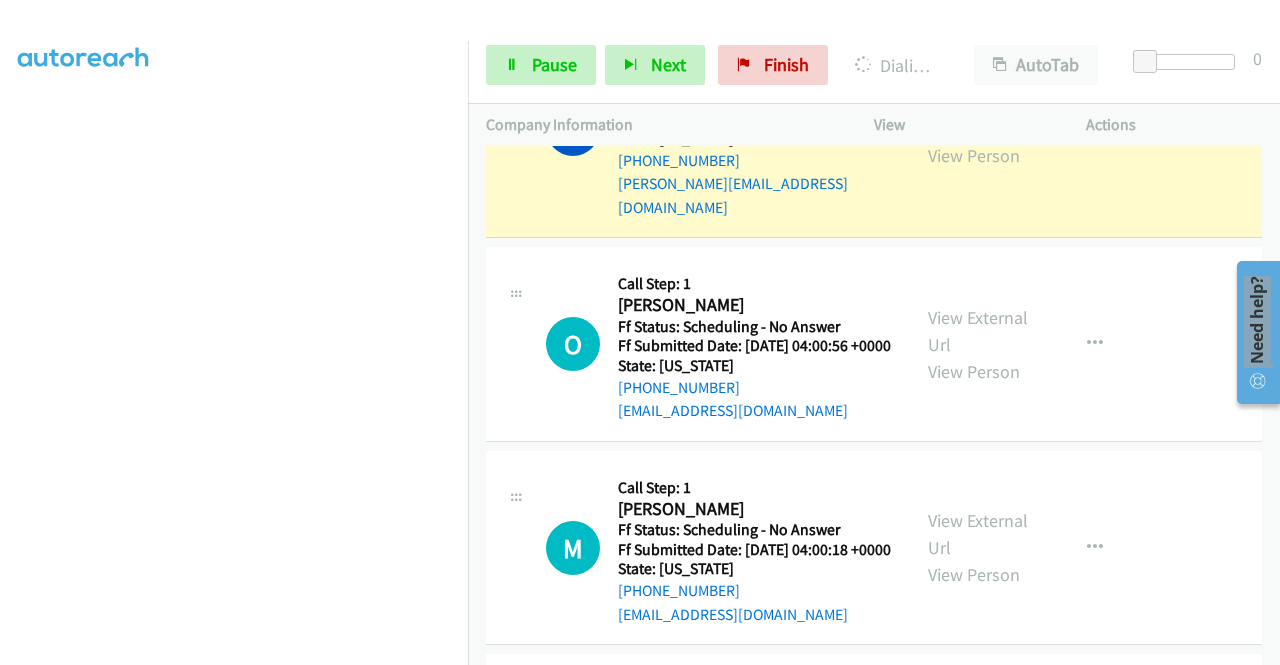 click on "View External Url" at bounding box center (978, 115) 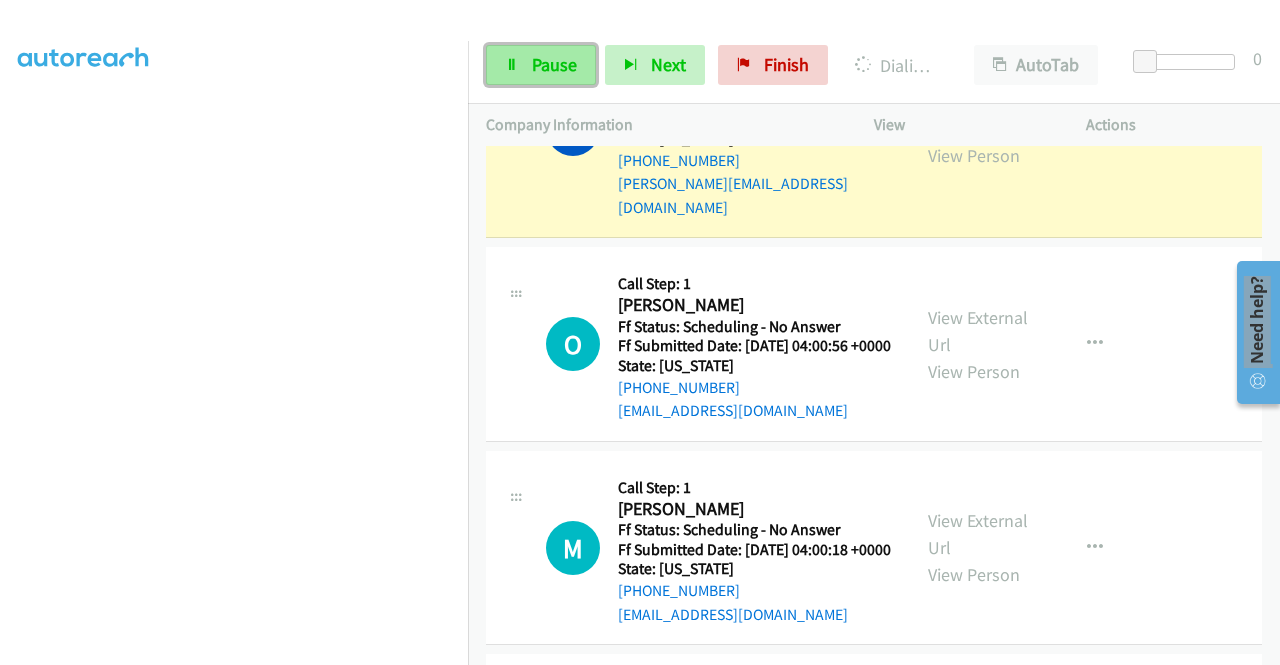 click on "Pause" at bounding box center (541, 65) 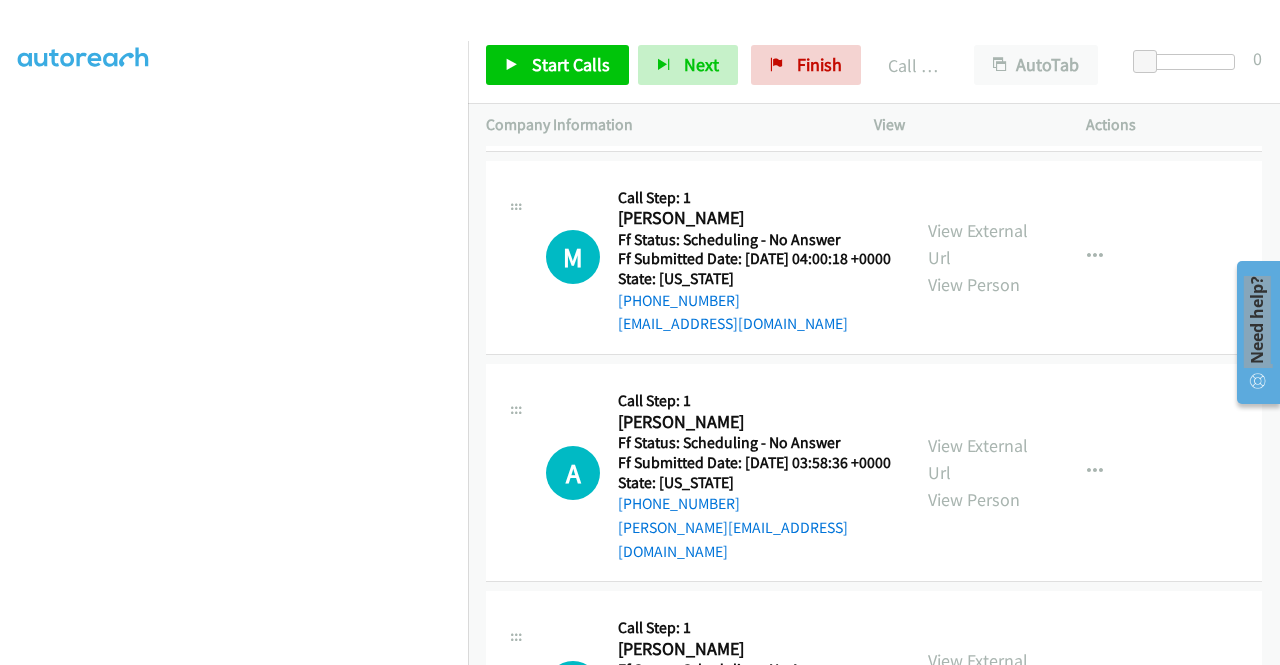 scroll, scrollTop: 4400, scrollLeft: 0, axis: vertical 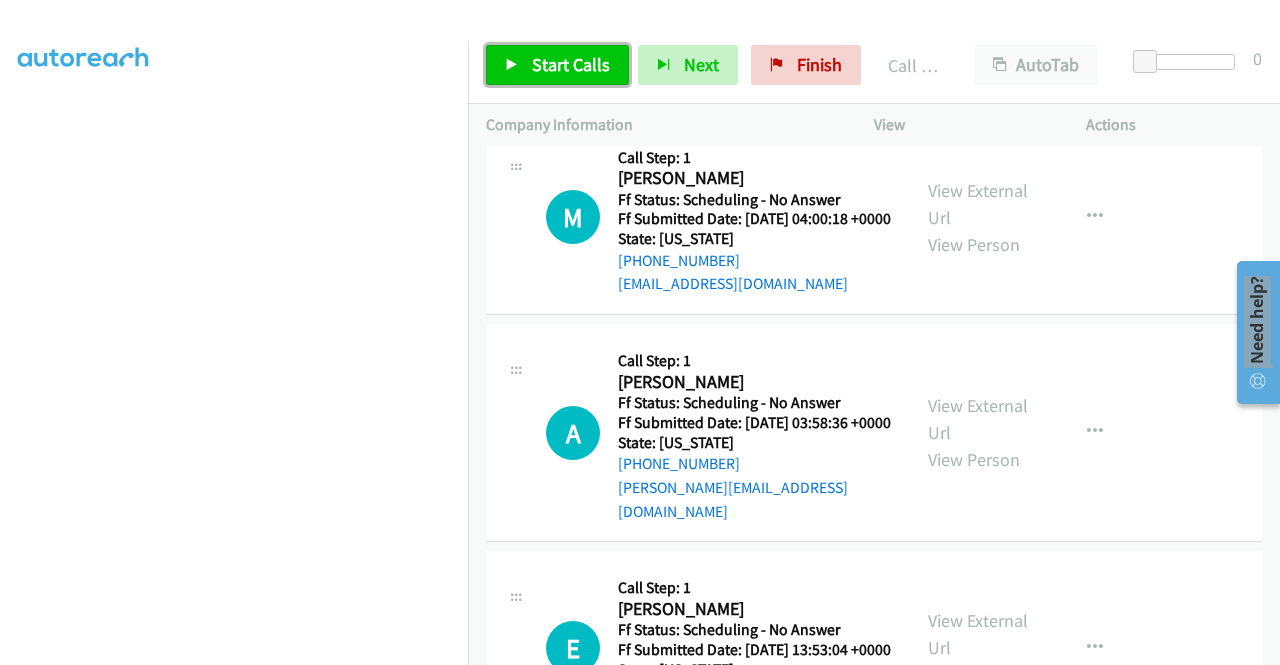 click on "Start Calls" at bounding box center [557, 65] 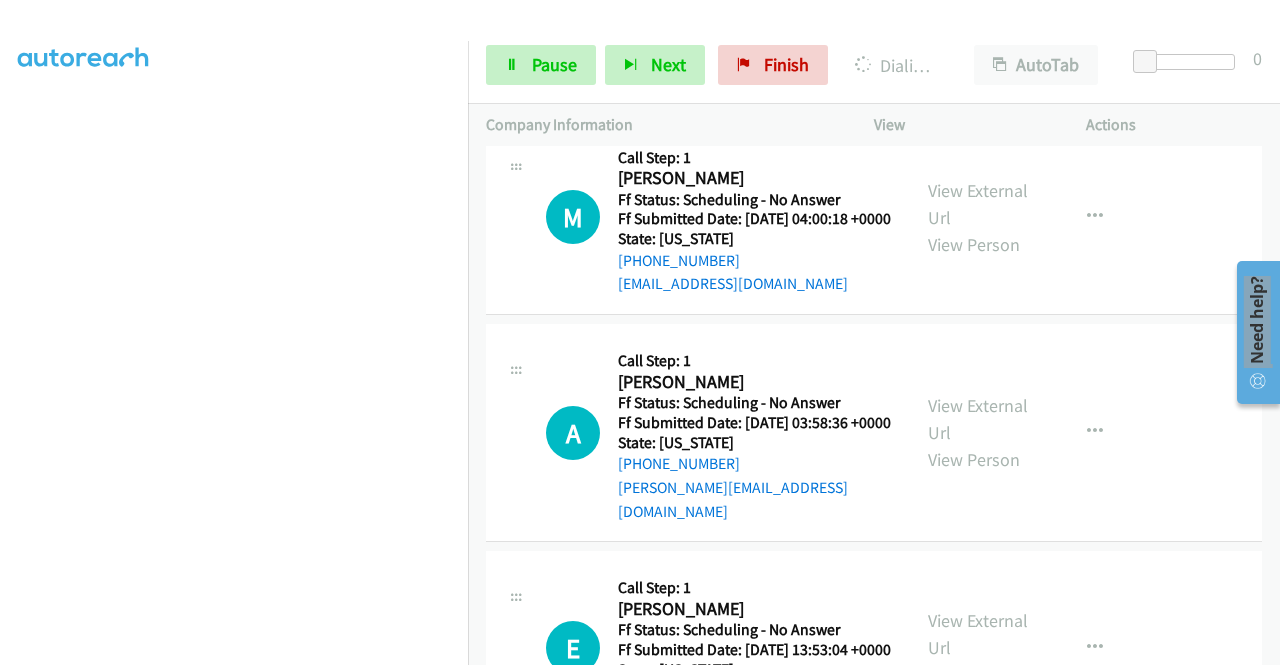 click on "View External Url" at bounding box center (978, 0) 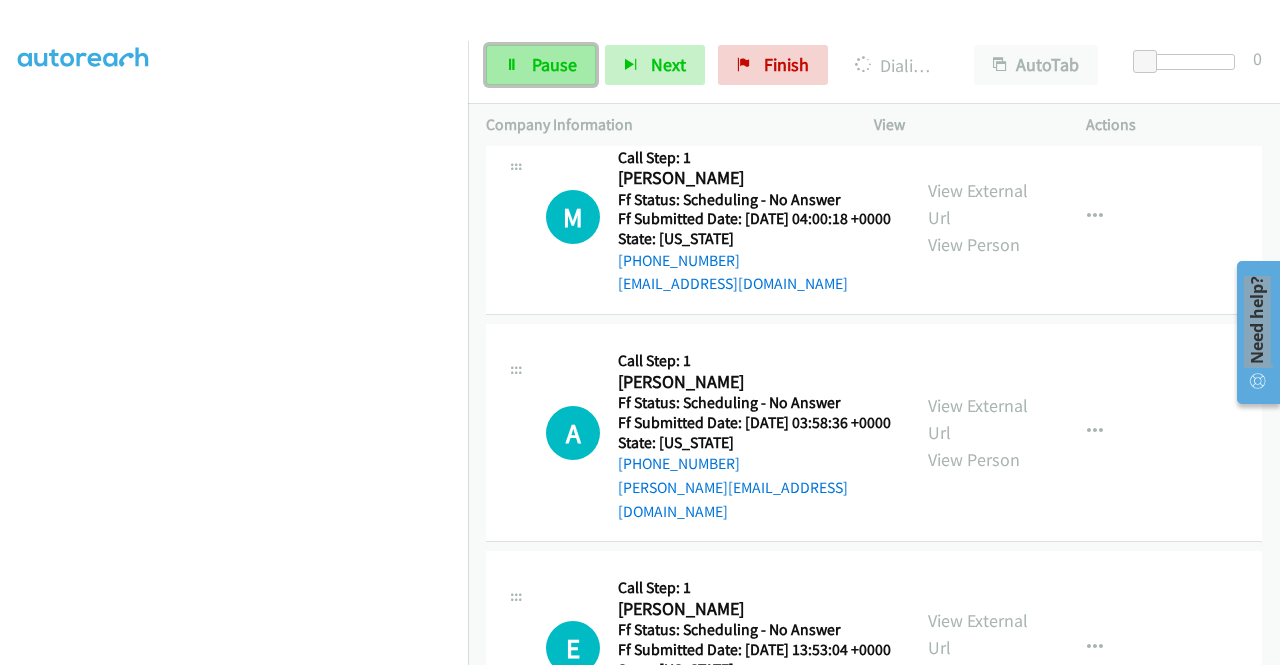 click on "Pause" at bounding box center (541, 65) 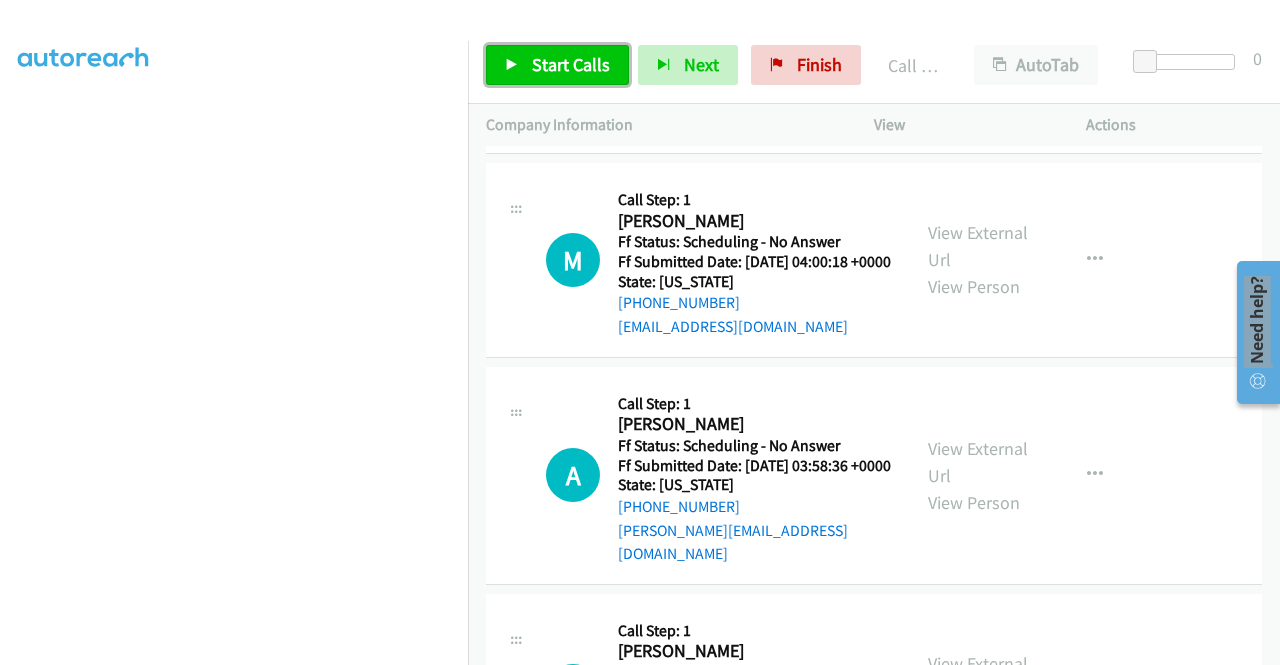 click on "Start Calls" at bounding box center (571, 64) 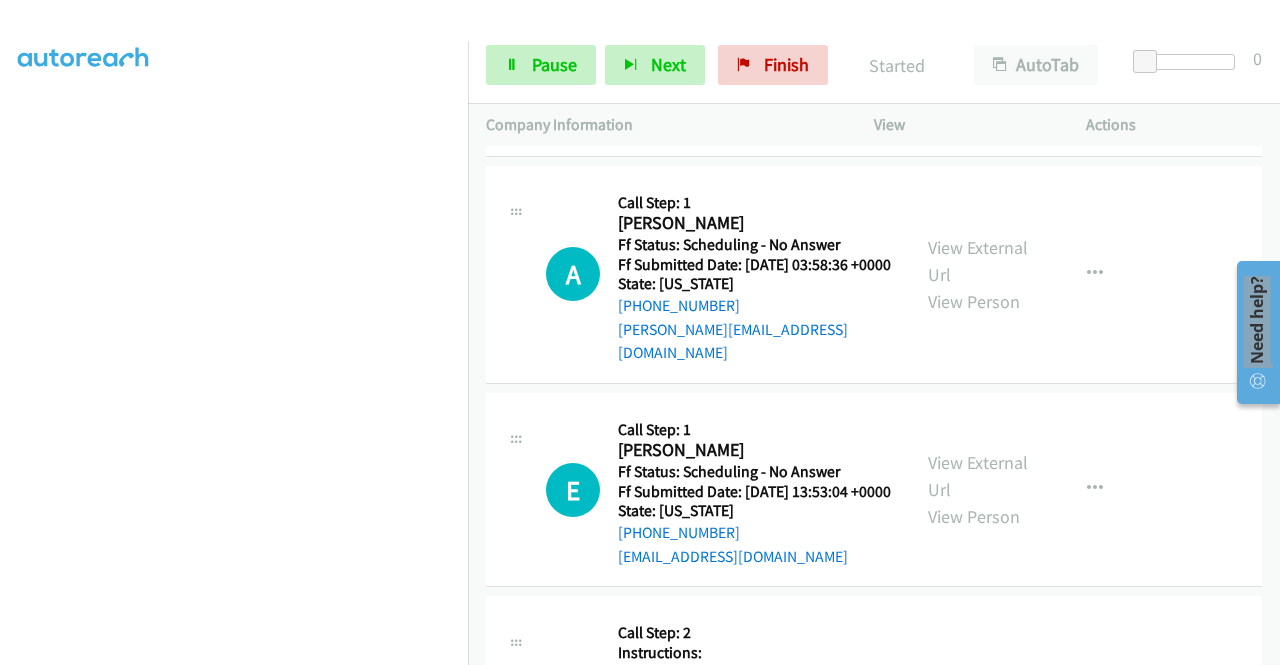 scroll, scrollTop: 4640, scrollLeft: 0, axis: vertical 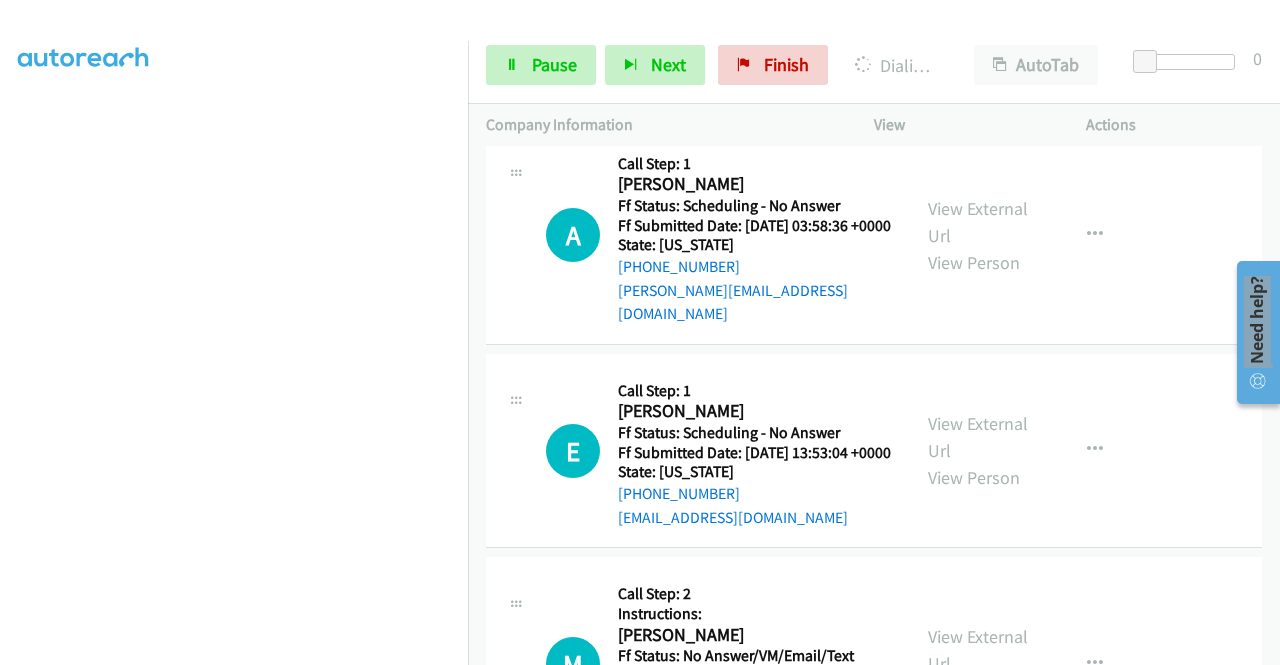 click on "View External Url" at bounding box center (978, 6) 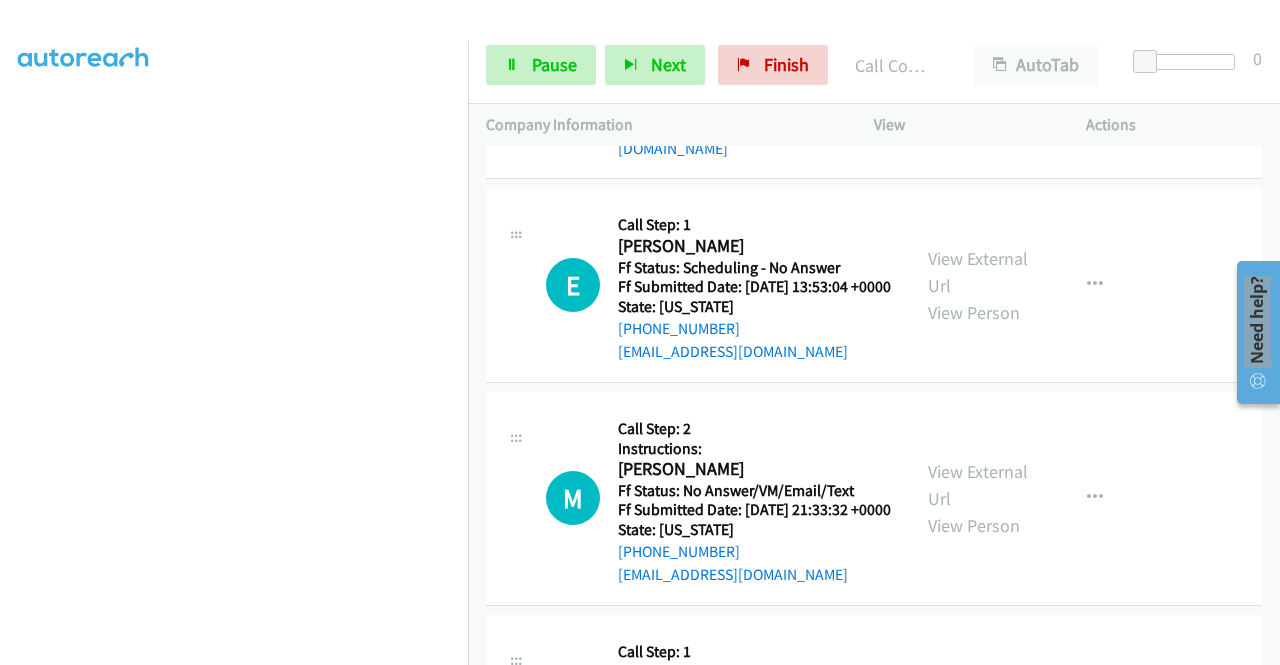 scroll, scrollTop: 4867, scrollLeft: 0, axis: vertical 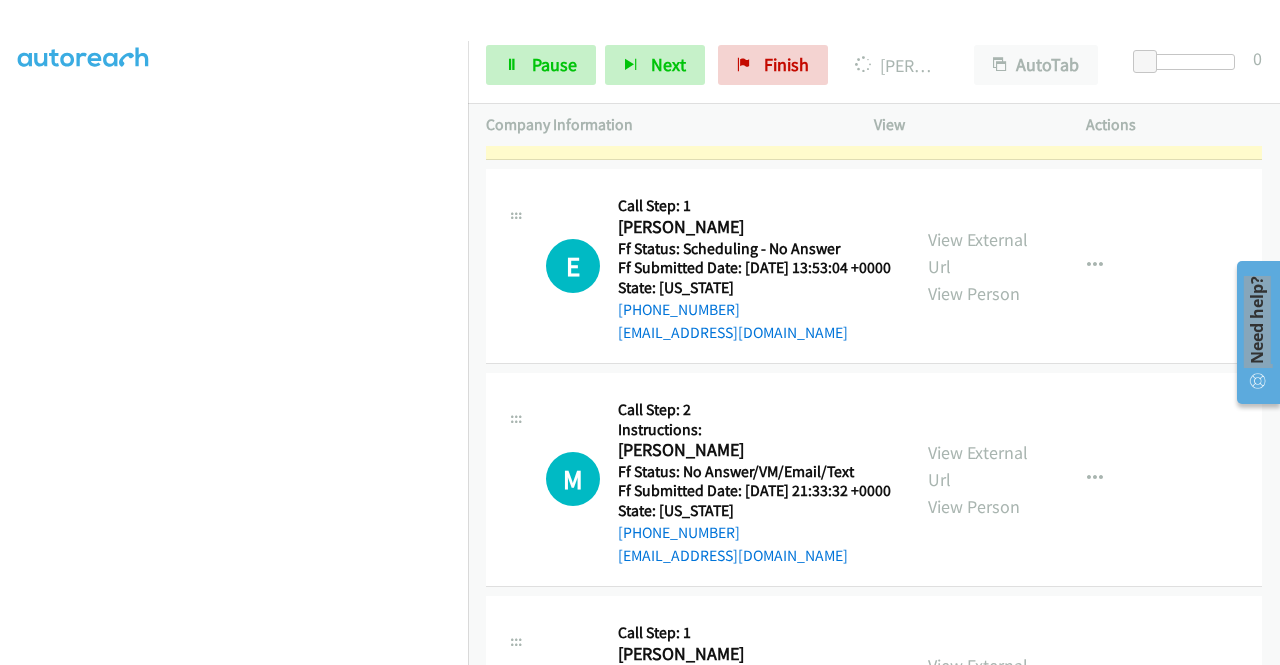 click on "View External Url" at bounding box center [978, 37] 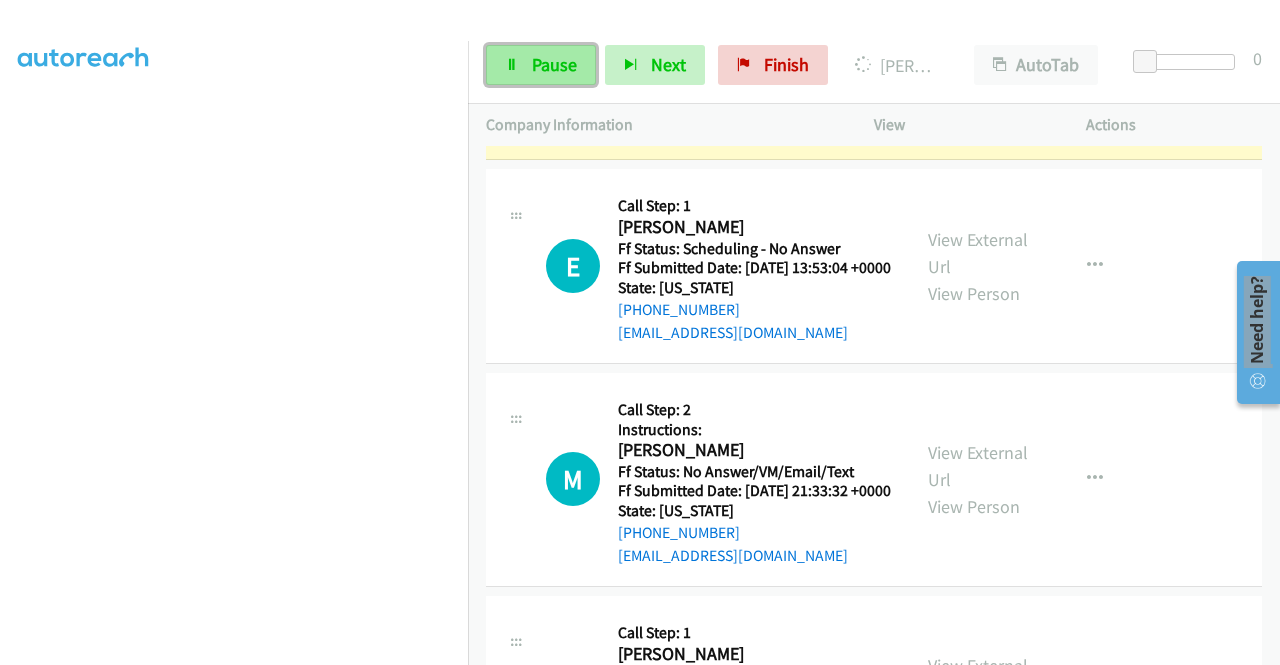 click on "Pause" at bounding box center [541, 65] 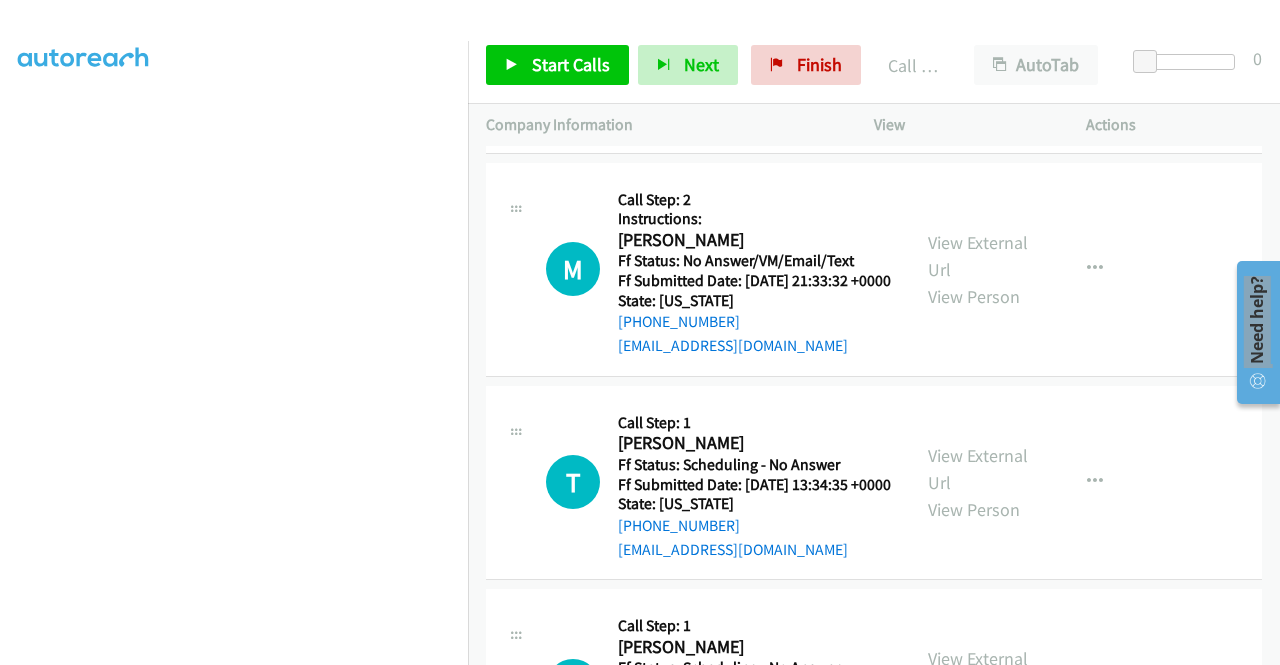 scroll, scrollTop: 5160, scrollLeft: 0, axis: vertical 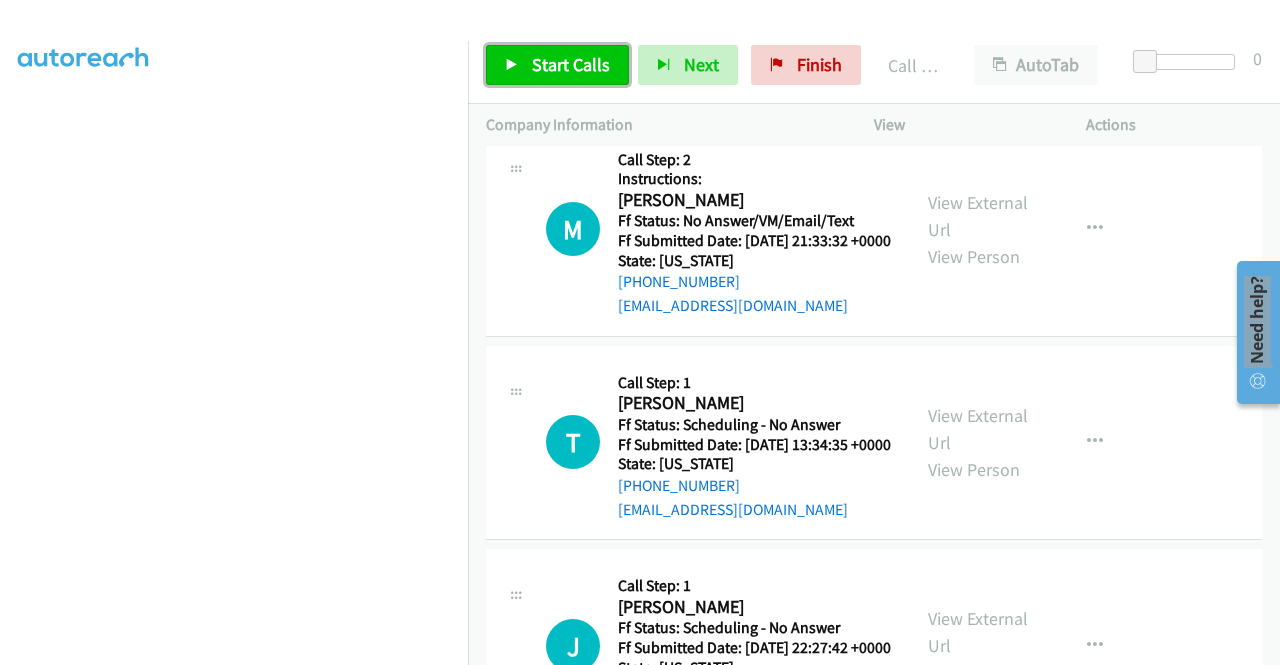click on "Start Calls" at bounding box center [557, 65] 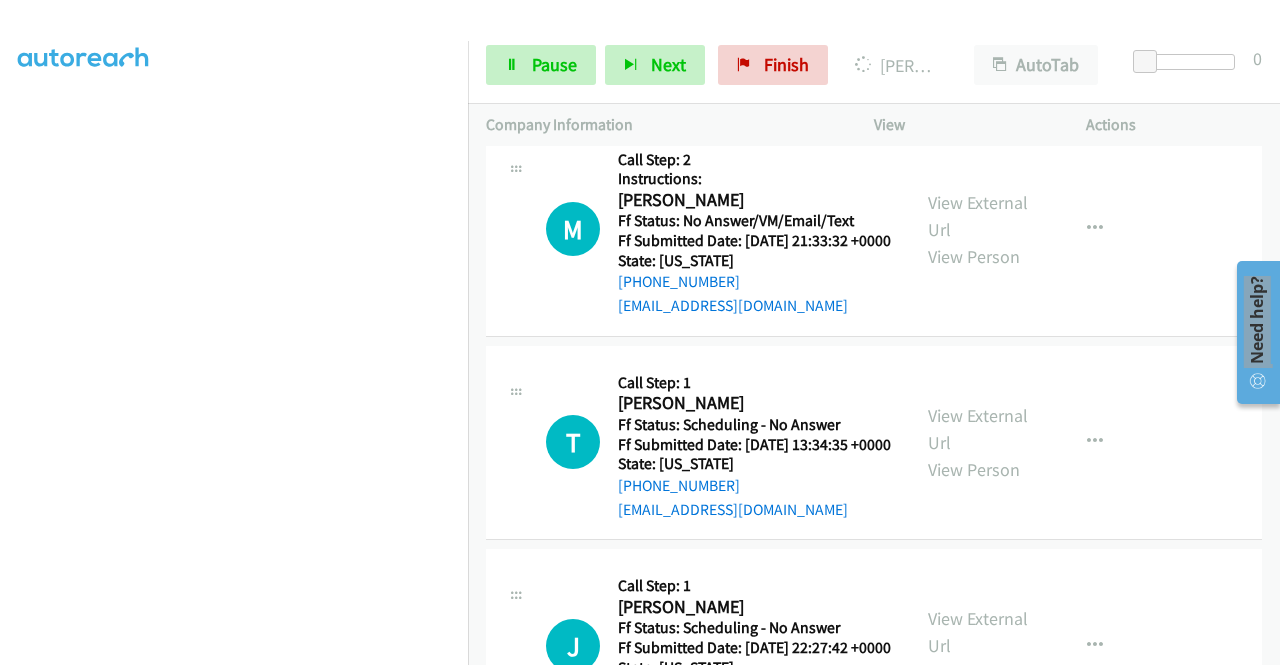 click on "View External Url" at bounding box center [978, 2] 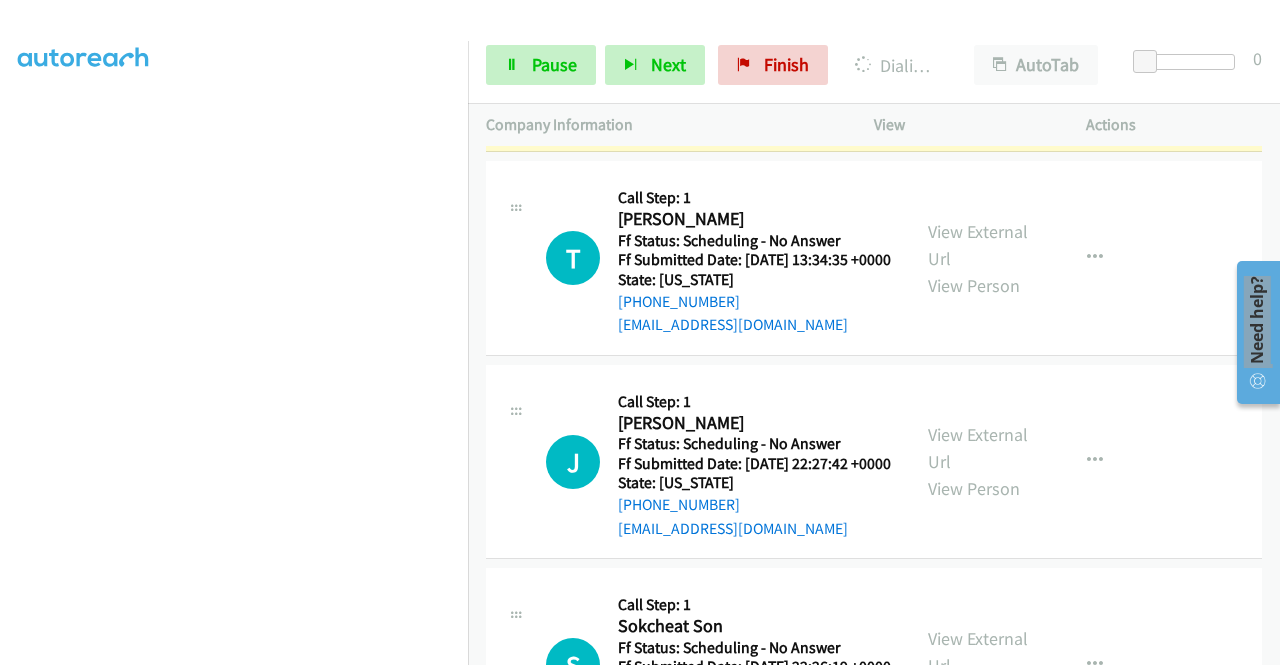 scroll, scrollTop: 5480, scrollLeft: 0, axis: vertical 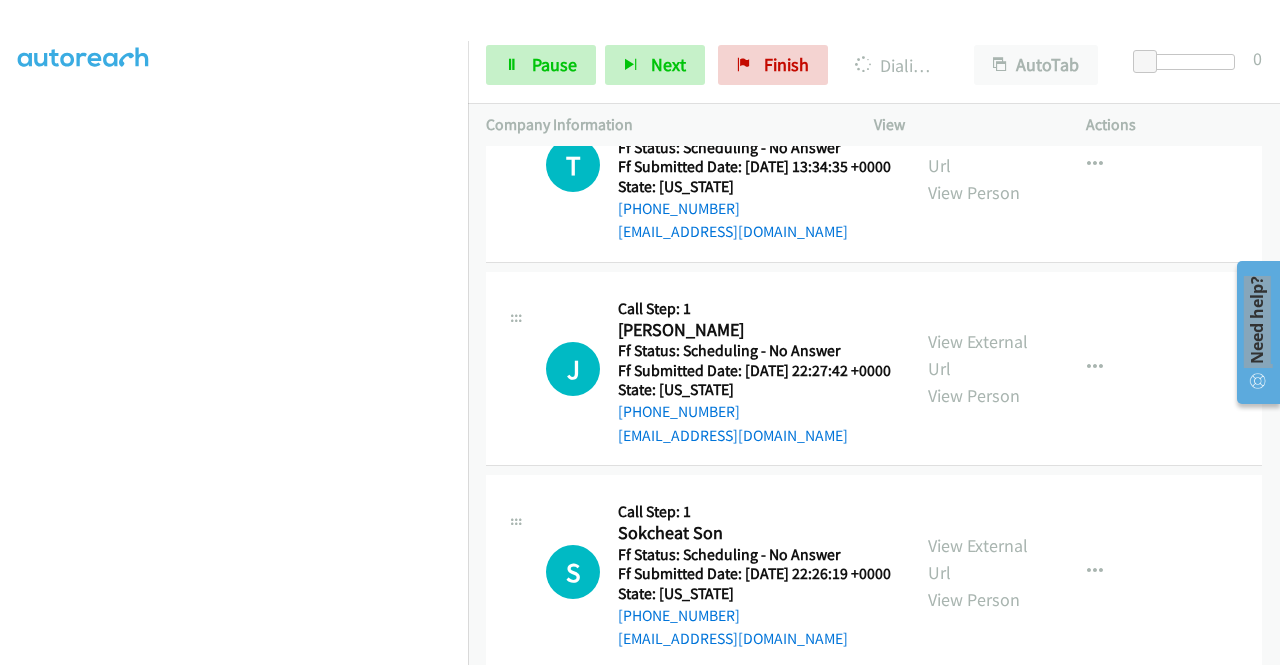 click on "View External Url" at bounding box center (978, -62) 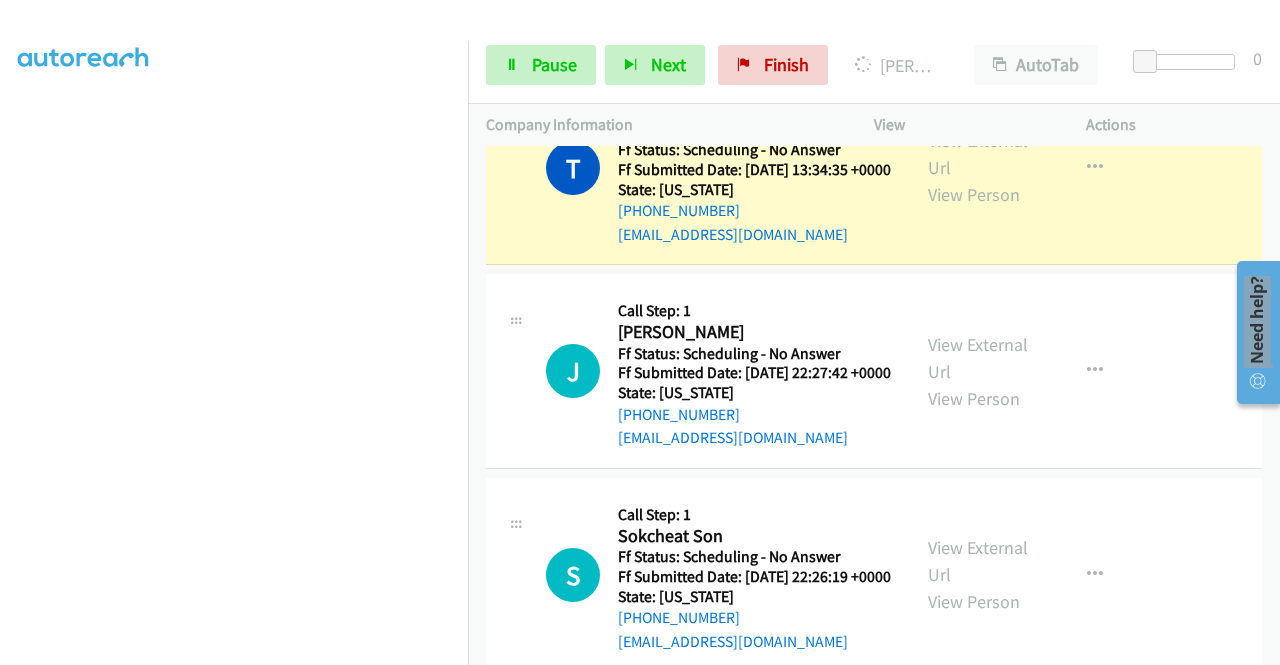 scroll, scrollTop: 5694, scrollLeft: 0, axis: vertical 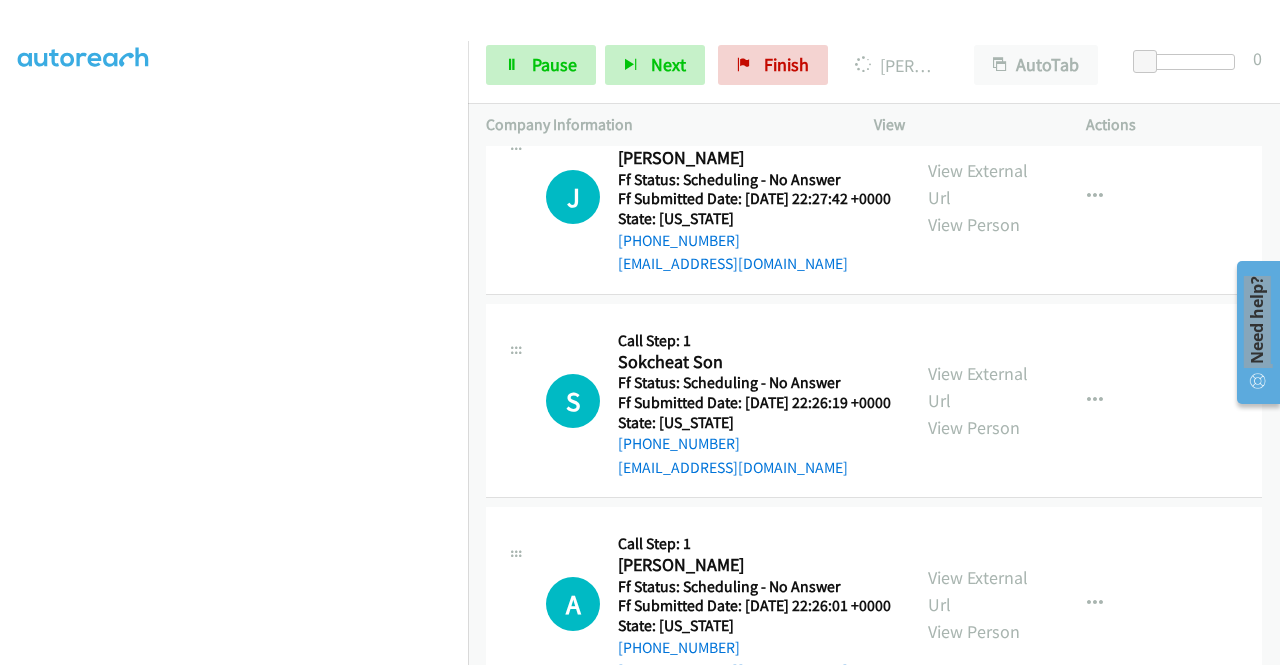 click on "View External Url" at bounding box center [978, -20] 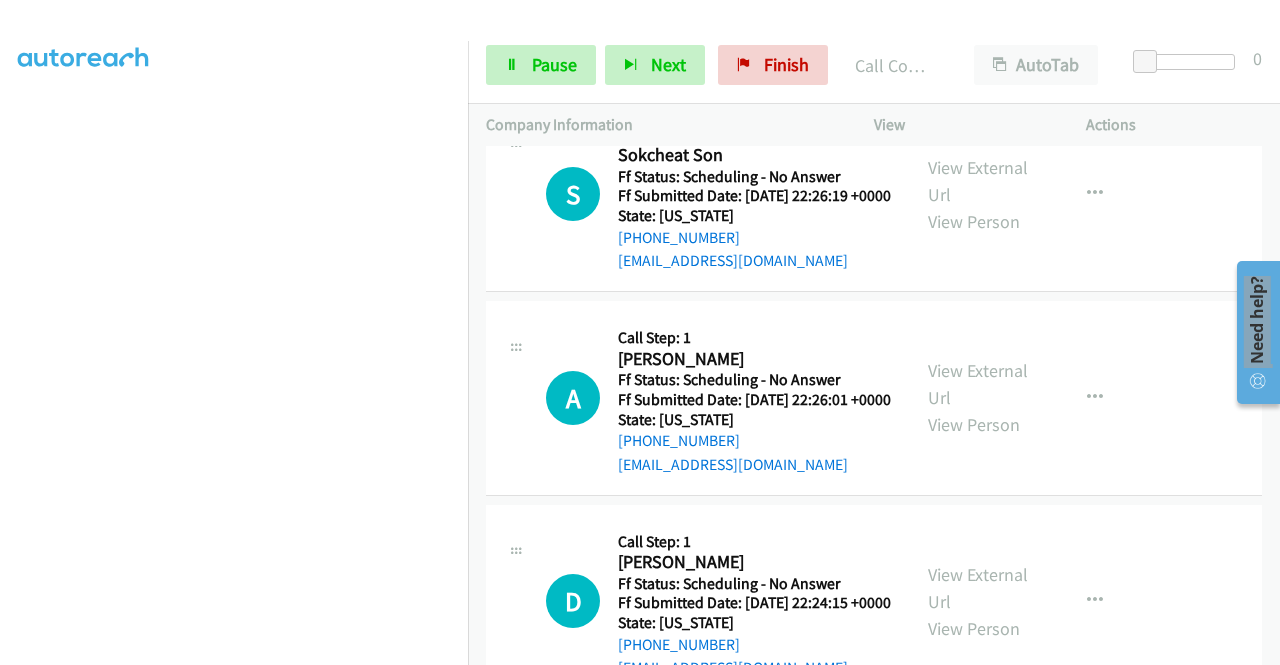 scroll, scrollTop: 5948, scrollLeft: 0, axis: vertical 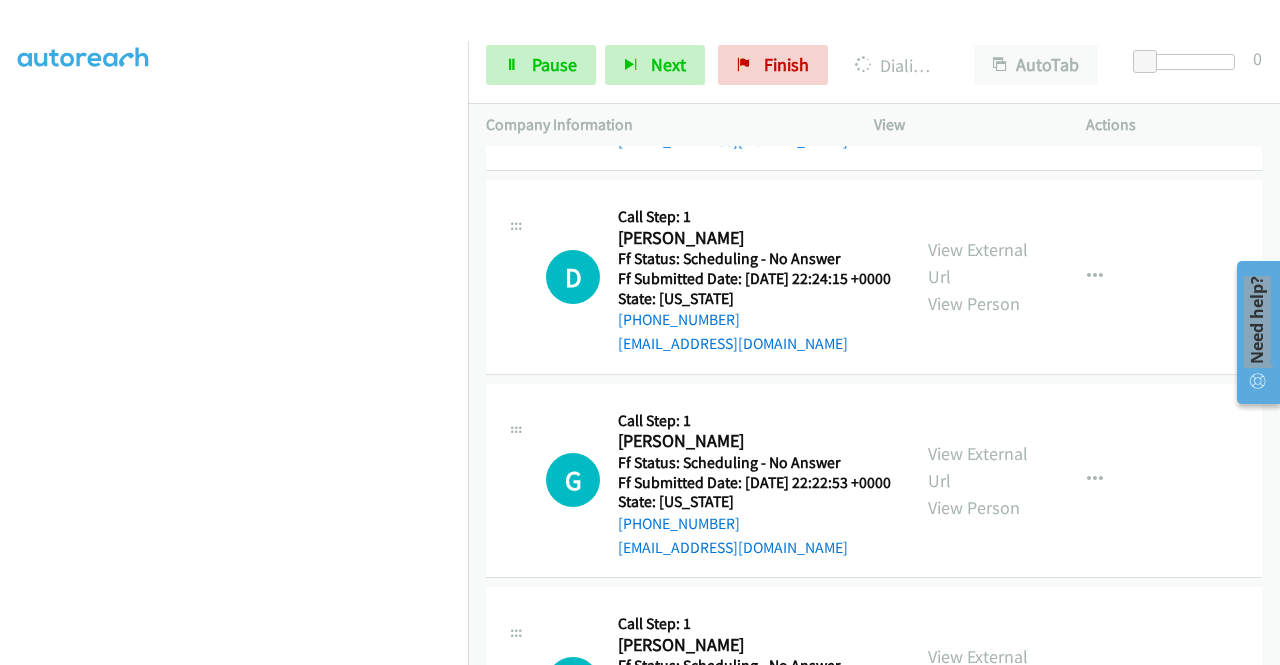 click on "View External Url" at bounding box center [978, -144] 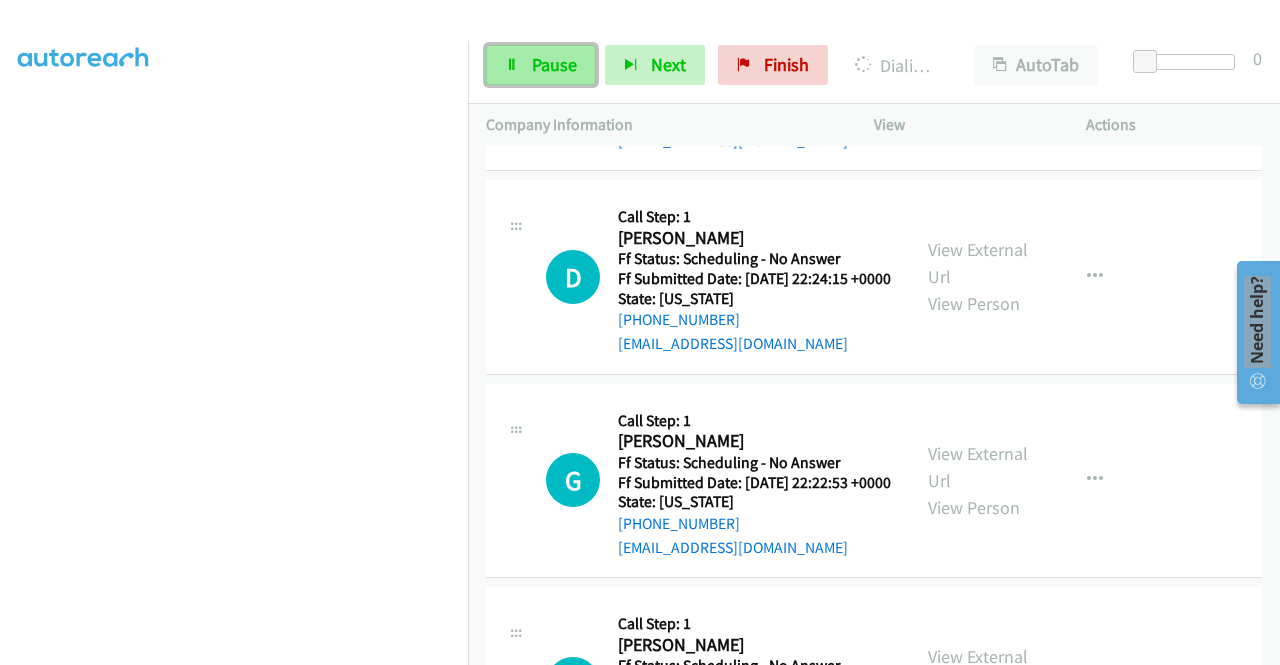 click on "Pause" at bounding box center [541, 65] 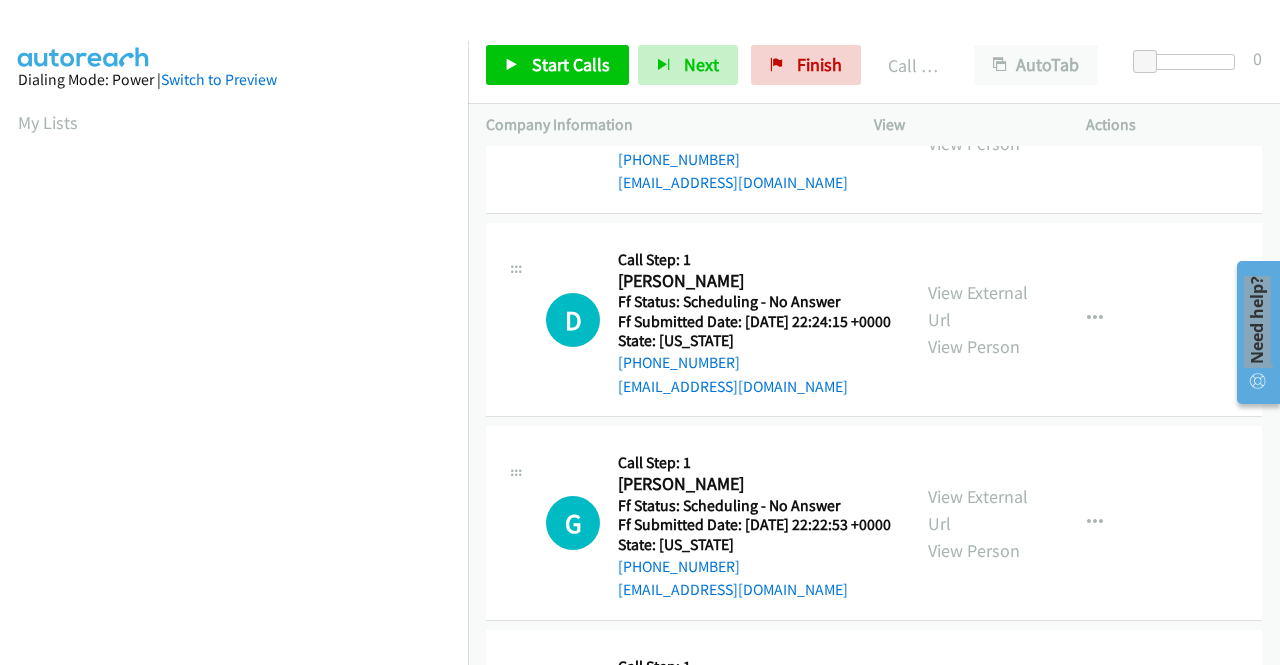 scroll, scrollTop: 456, scrollLeft: 0, axis: vertical 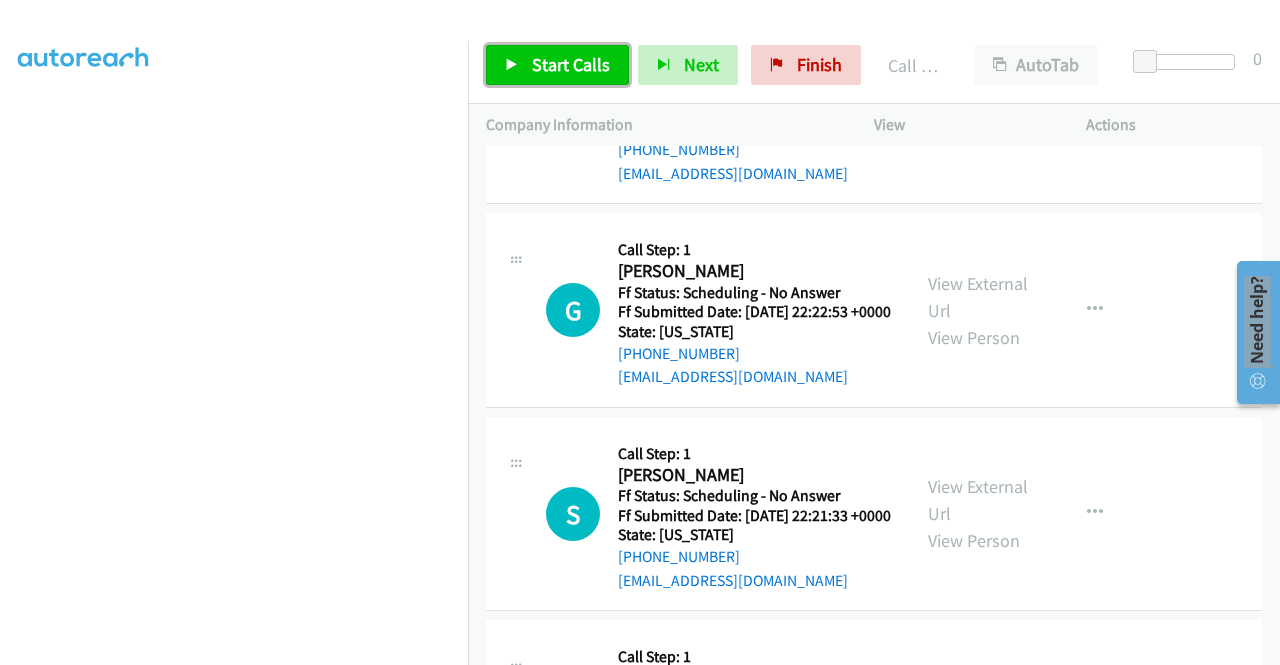click on "Start Calls" at bounding box center (571, 64) 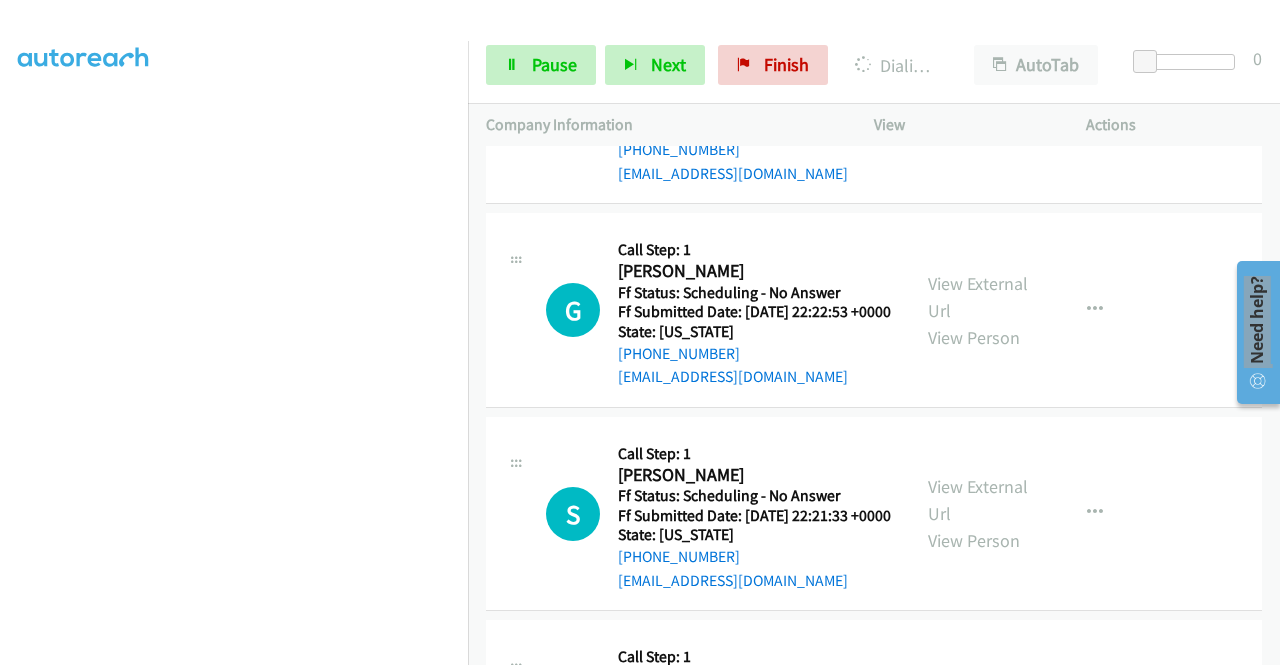 click on "View External Url" at bounding box center (978, -110) 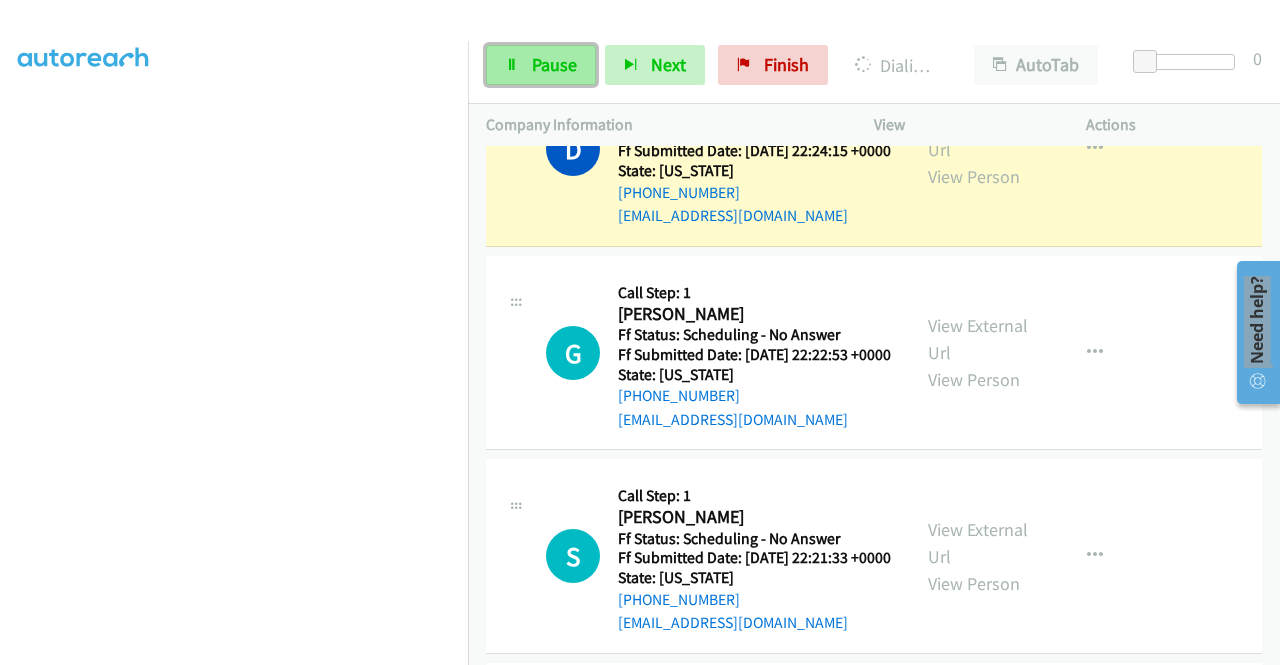 click on "Pause" at bounding box center (554, 64) 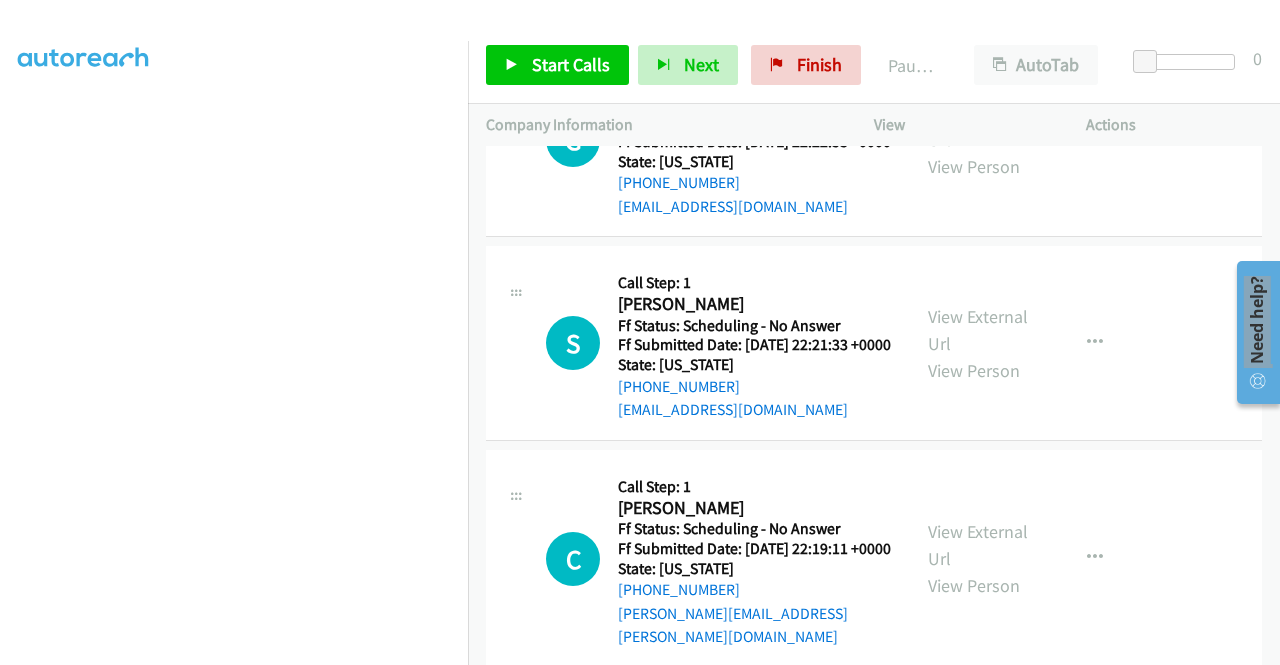 scroll, scrollTop: 6776, scrollLeft: 0, axis: vertical 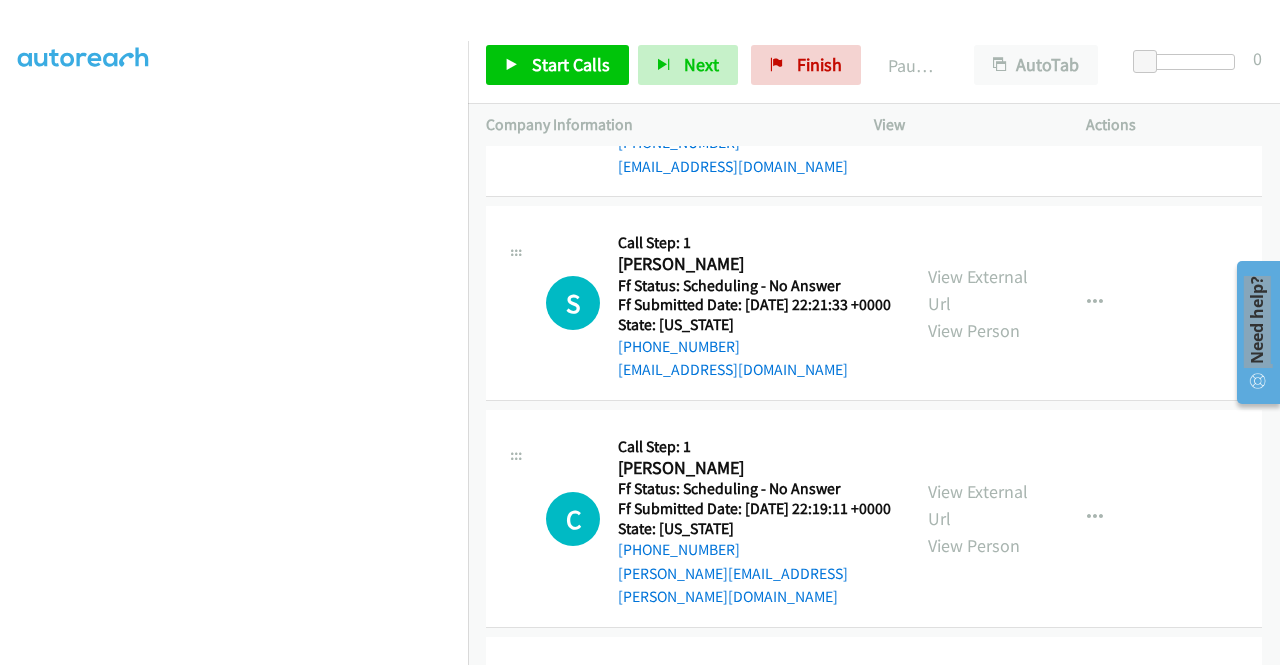 click on "View External Url" at bounding box center (978, -117) 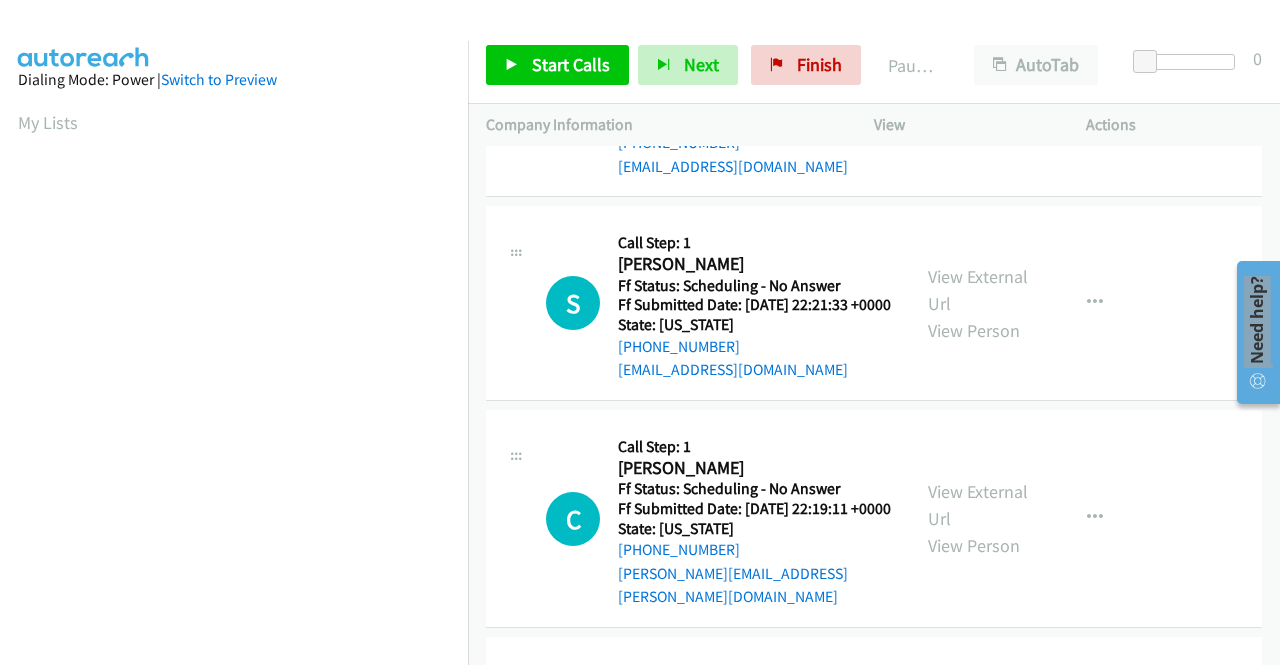 scroll, scrollTop: 456, scrollLeft: 0, axis: vertical 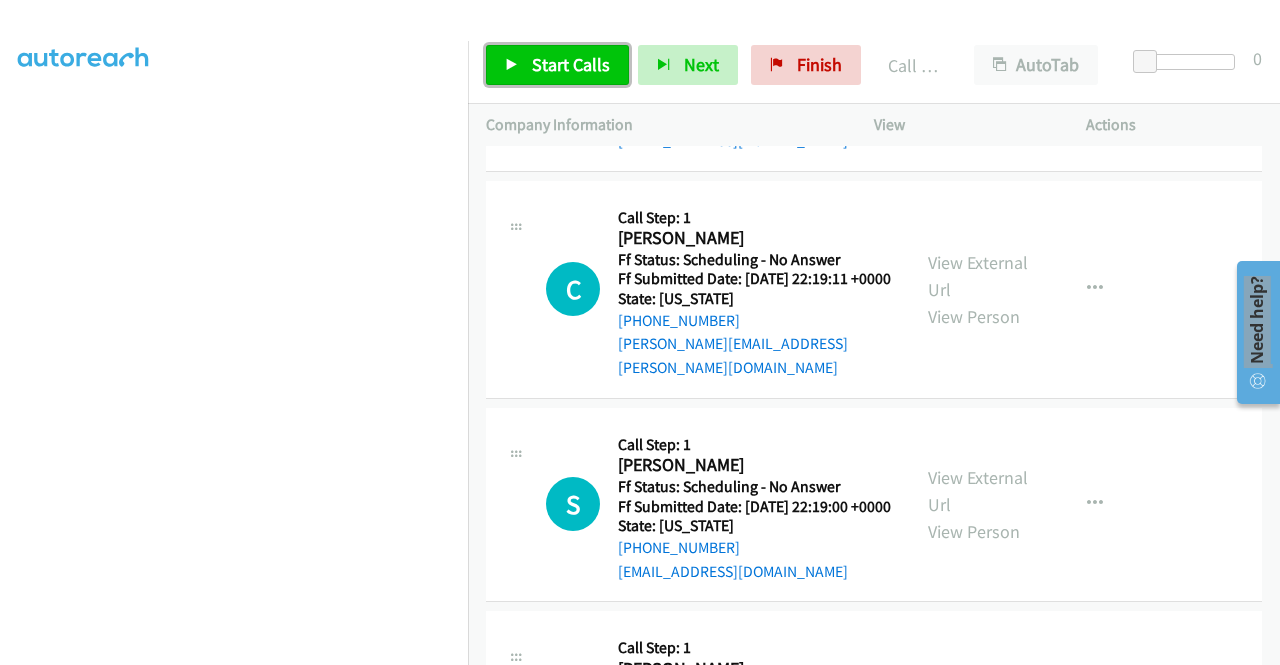 click on "Start Calls" at bounding box center [571, 64] 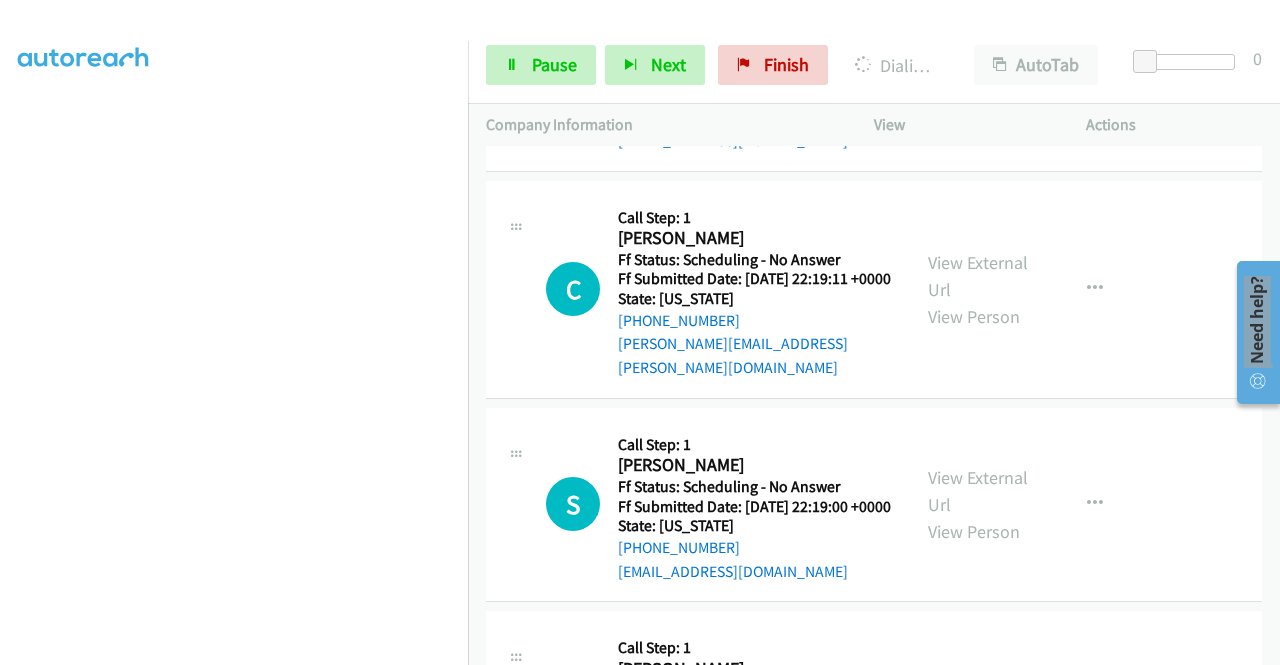 click on "View External Url" at bounding box center [978, -143] 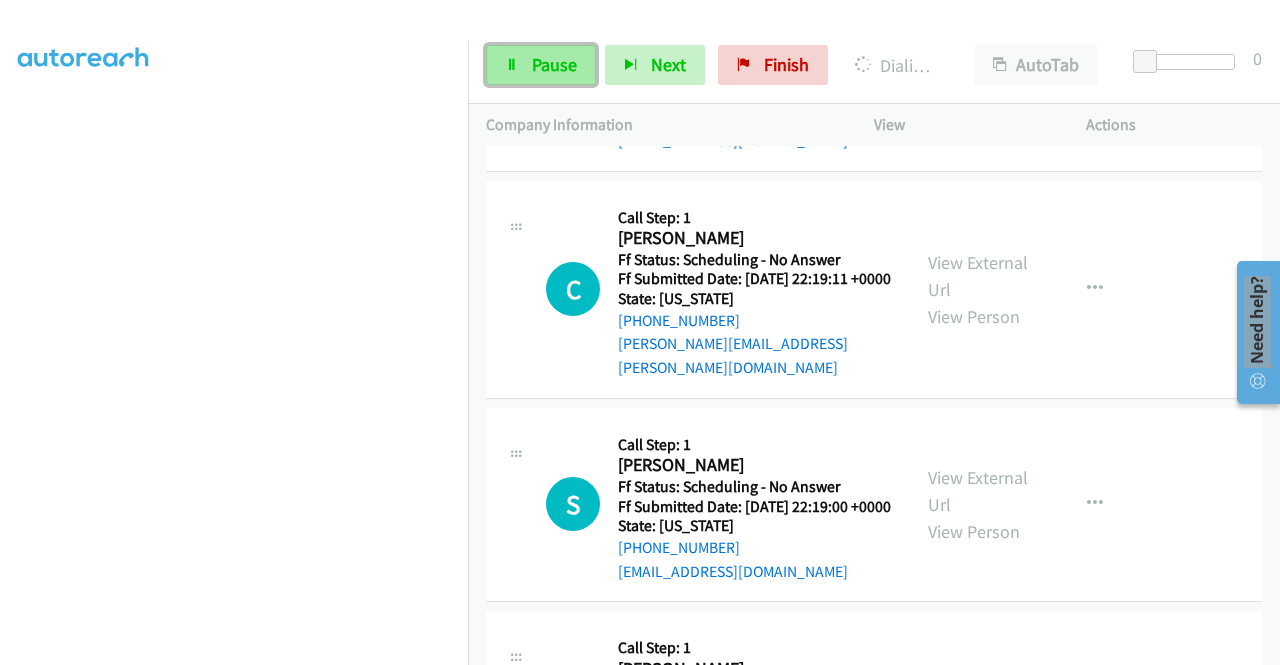 click on "Pause" at bounding box center [554, 64] 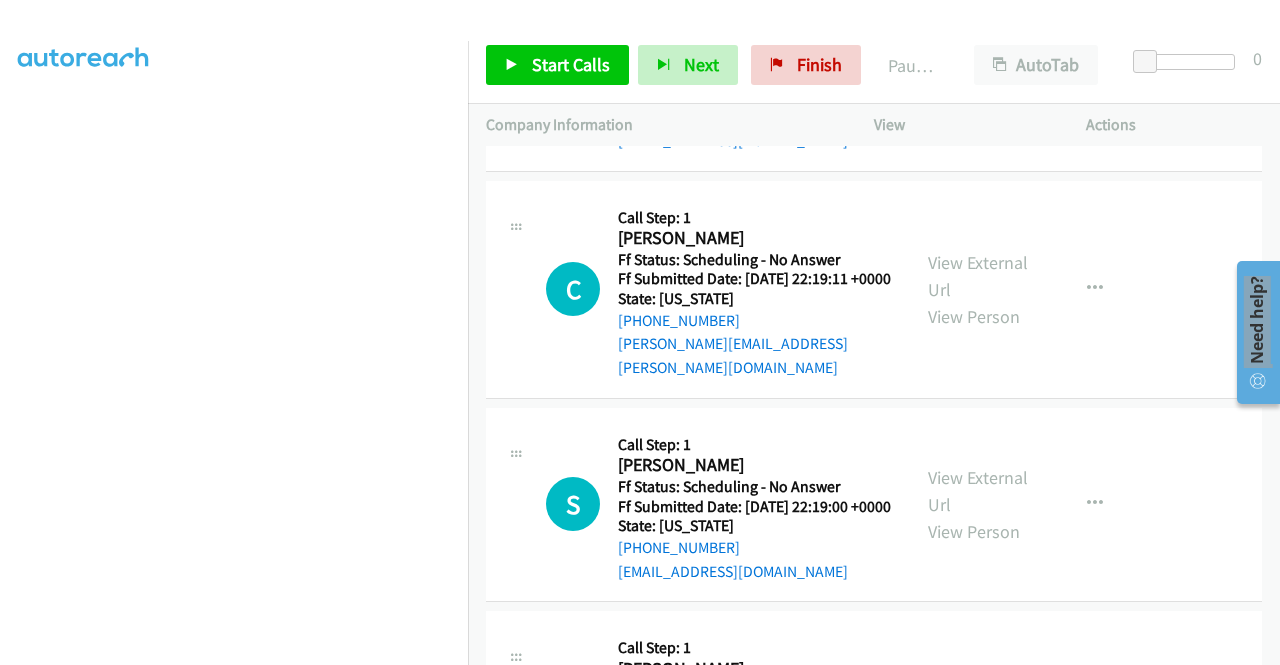 click on "Dialing Mode: Power
|
Switch to Preview
My Lists" at bounding box center (234, 152) 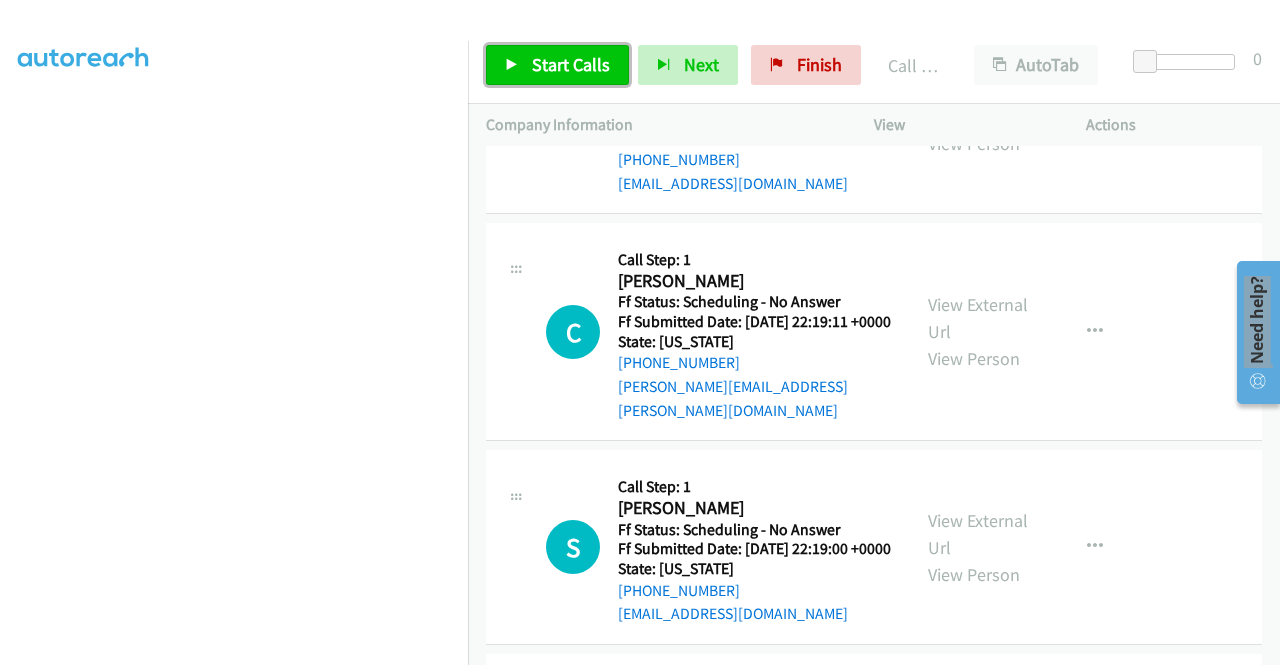 click on "Start Calls" at bounding box center [571, 64] 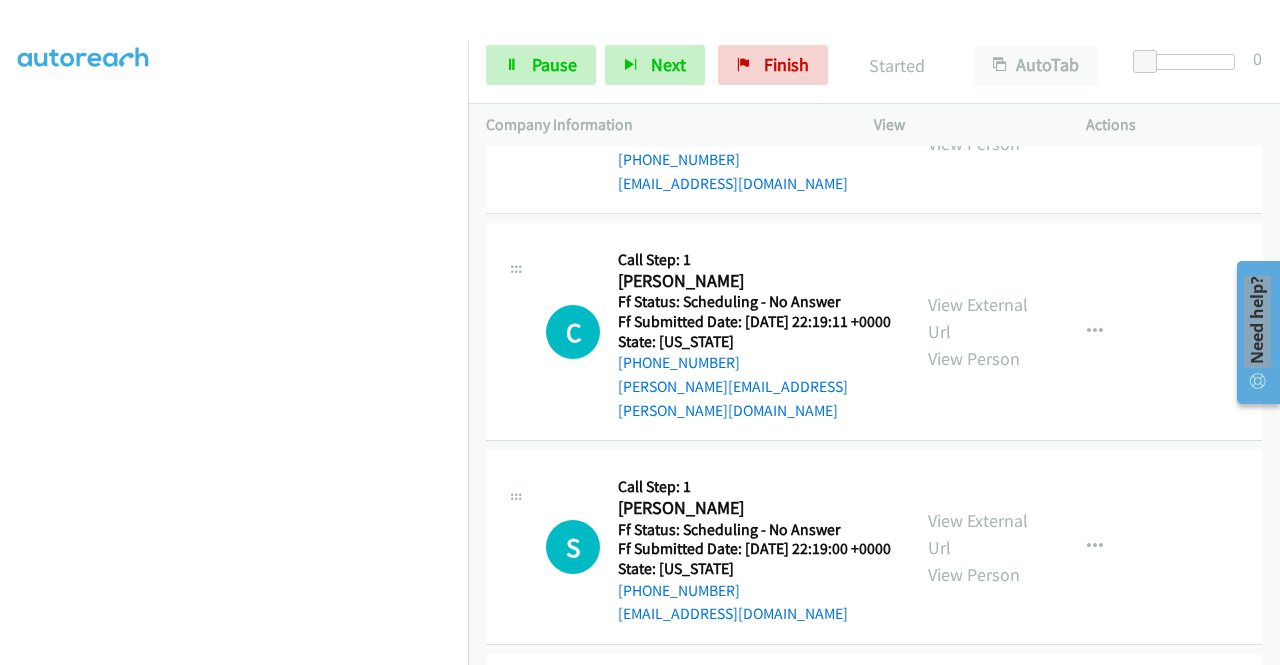 click on "Call was successful?" at bounding box center (685, -21) 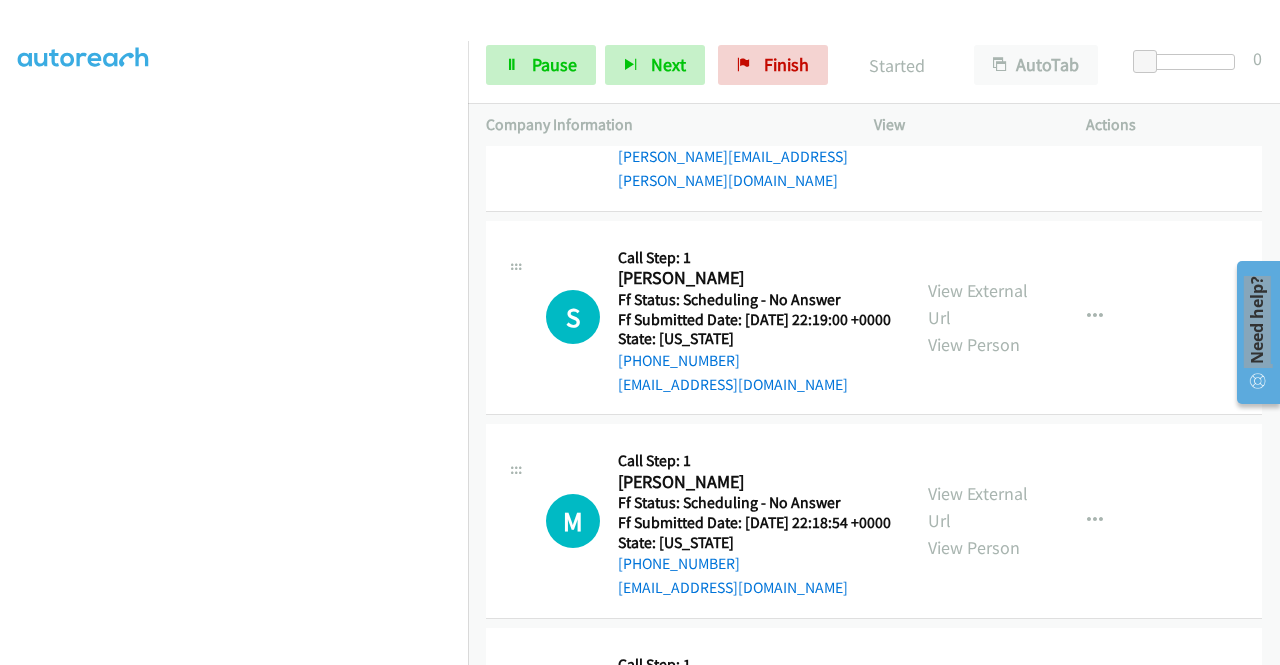 scroll, scrollTop: 7274, scrollLeft: 0, axis: vertical 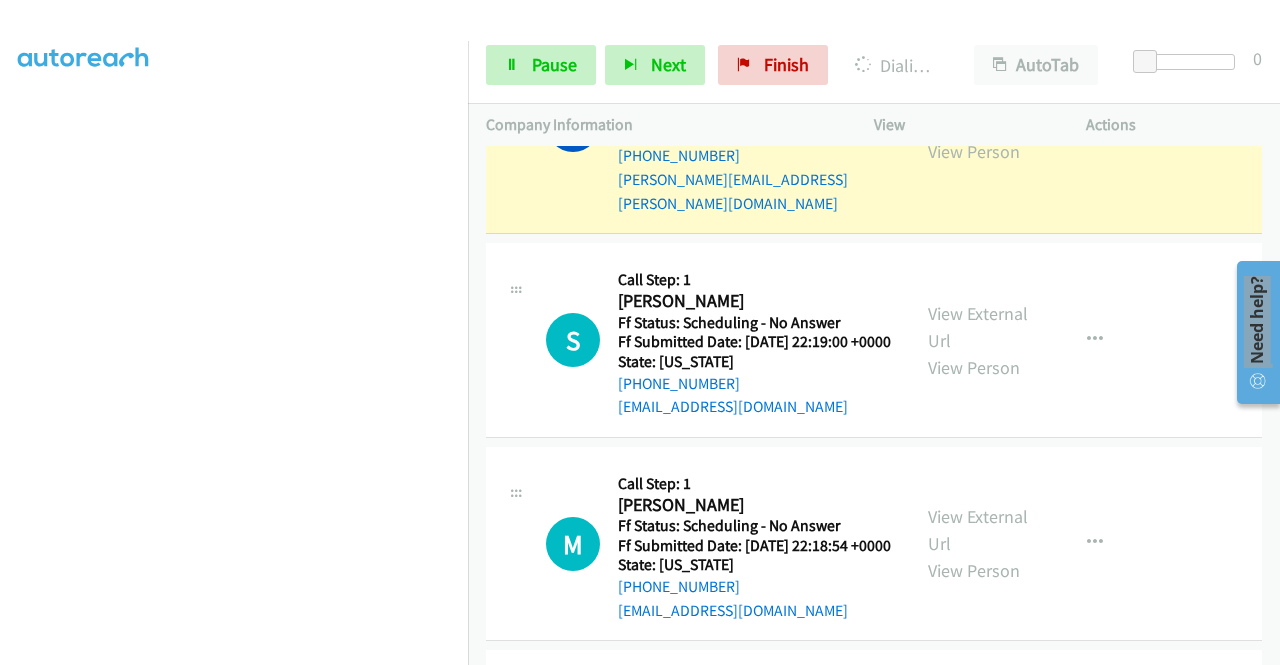 click on "View External Url" at bounding box center [978, -125] 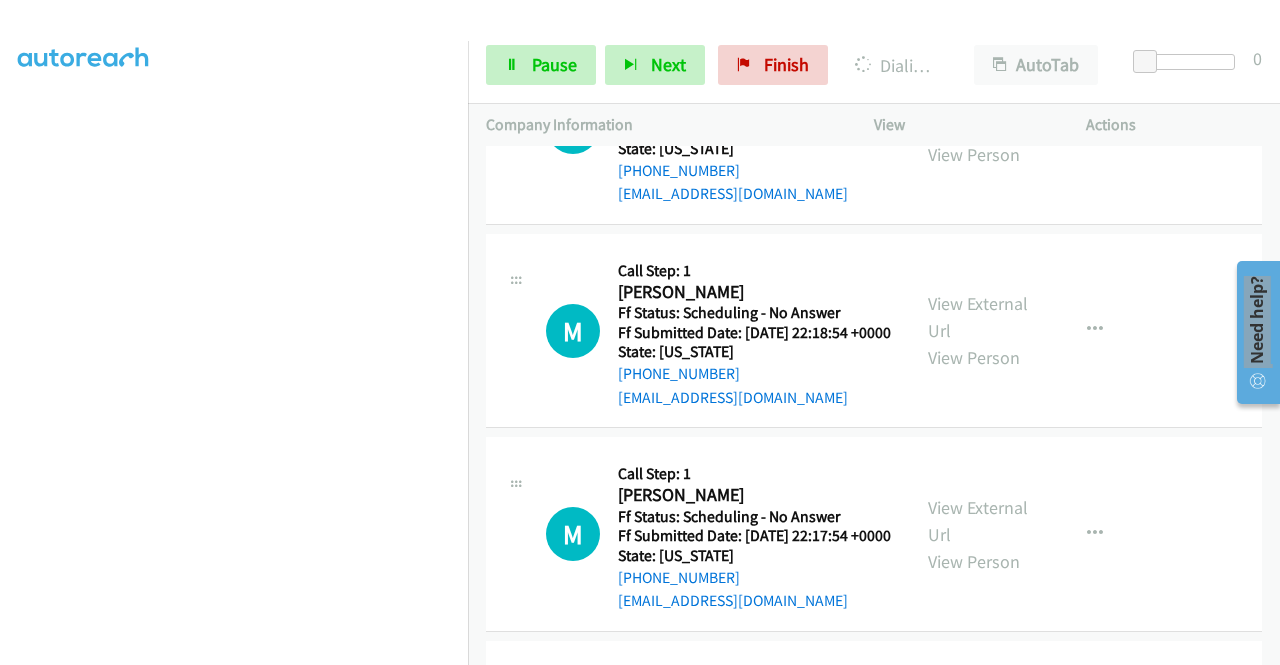 scroll, scrollTop: 7508, scrollLeft: 0, axis: vertical 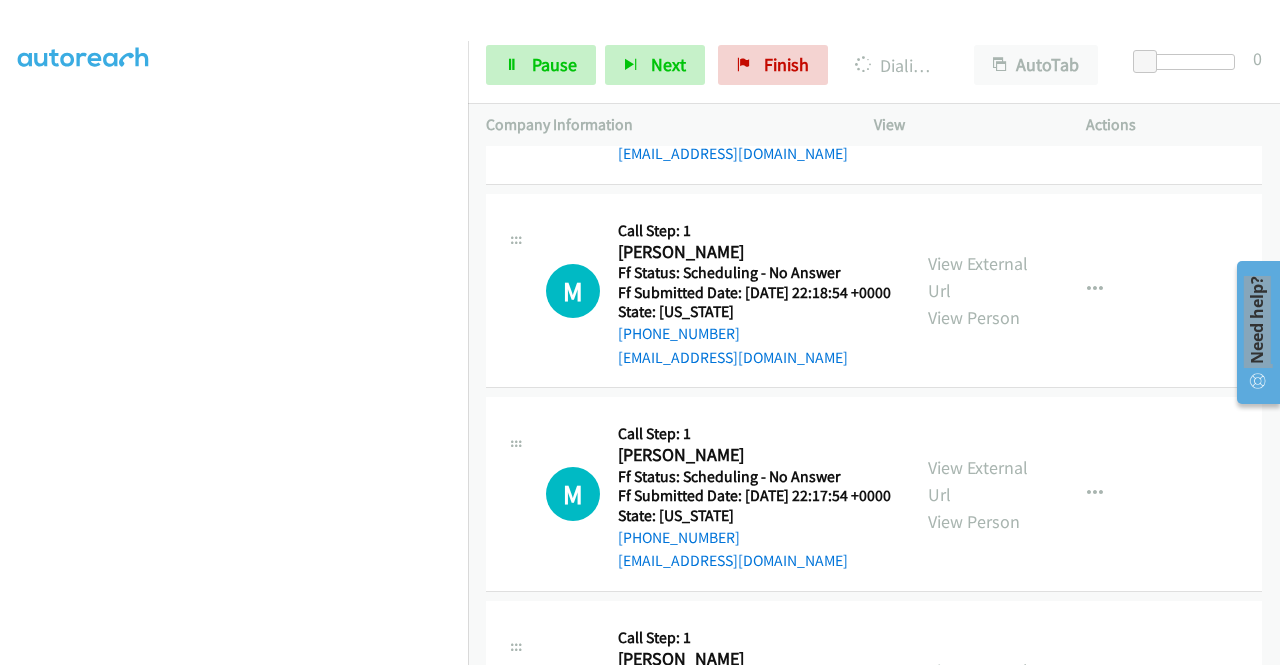 click on "View External Url" at bounding box center [978, -142] 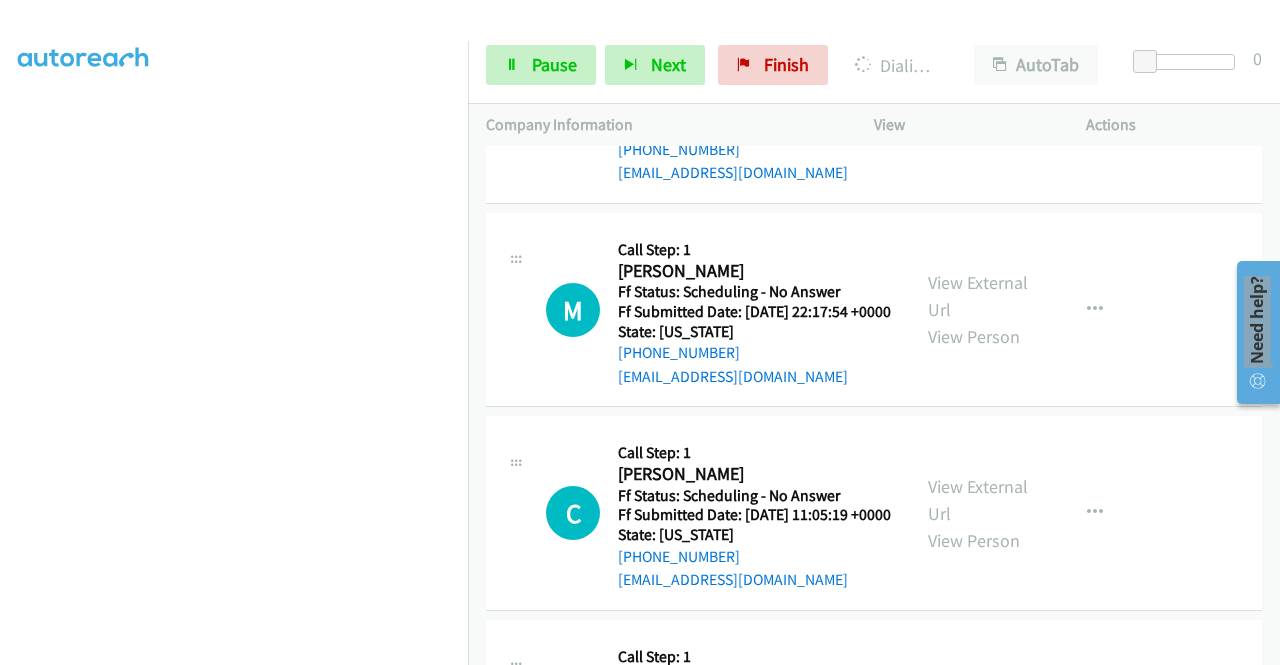 scroll, scrollTop: 7802, scrollLeft: 0, axis: vertical 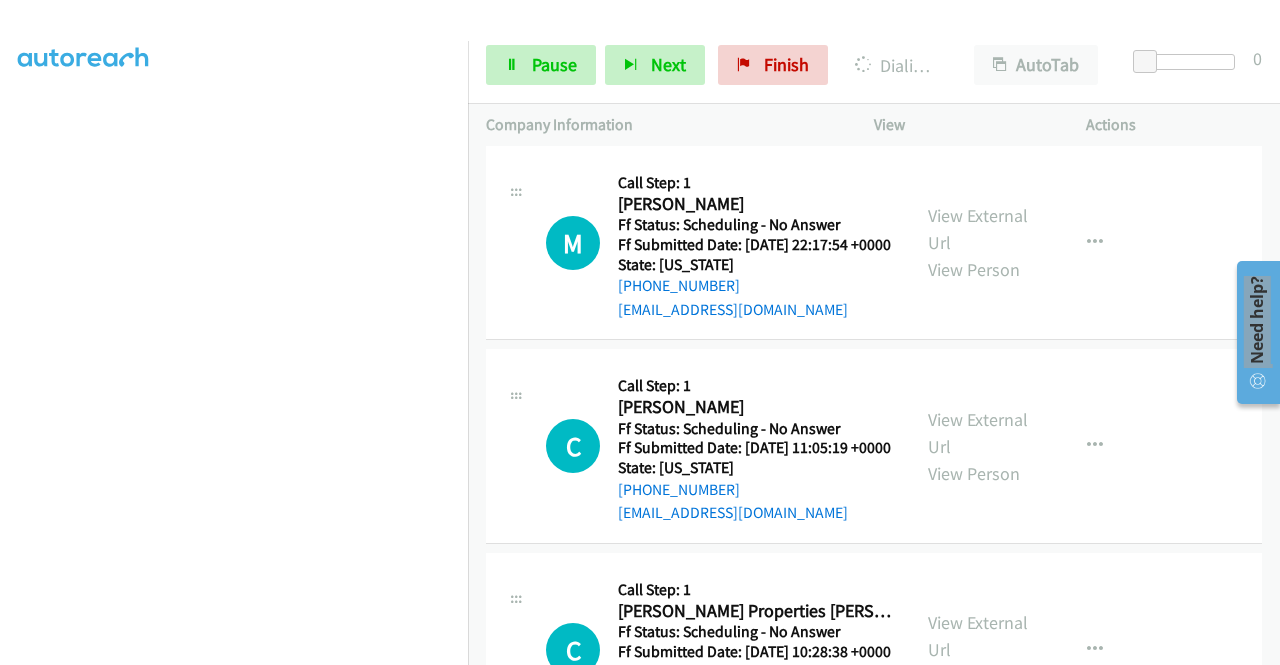click on "View External Url" at bounding box center [978, -178] 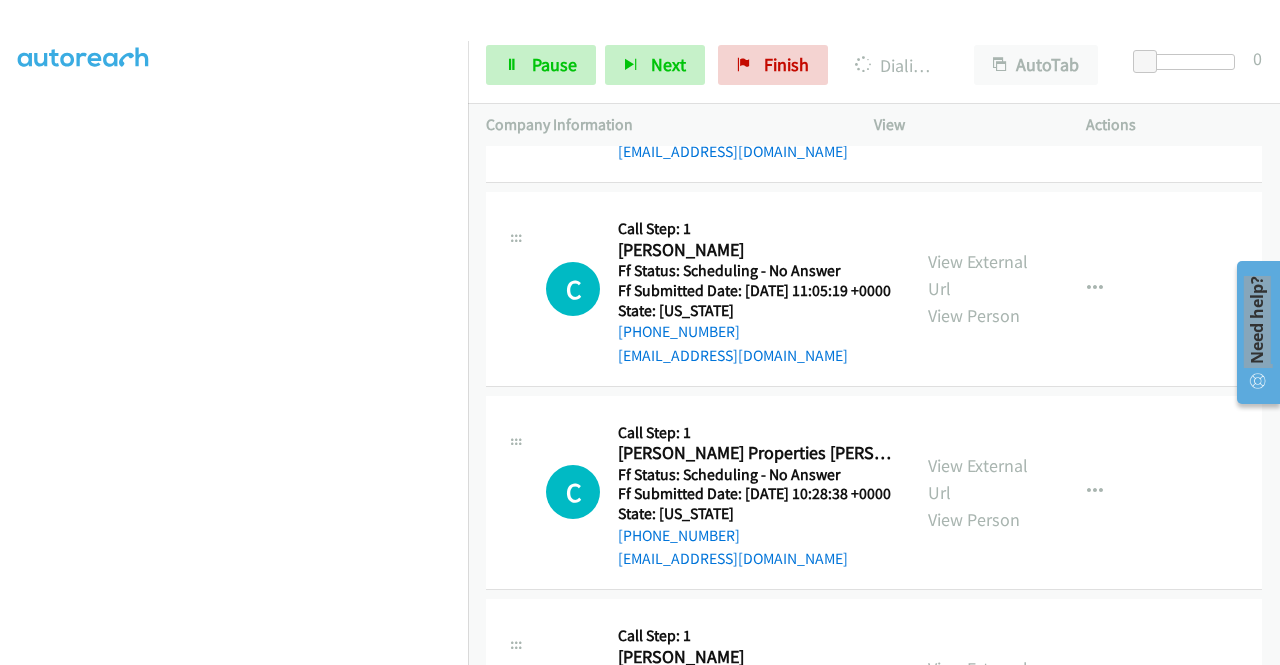 scroll, scrollTop: 8135, scrollLeft: 0, axis: vertical 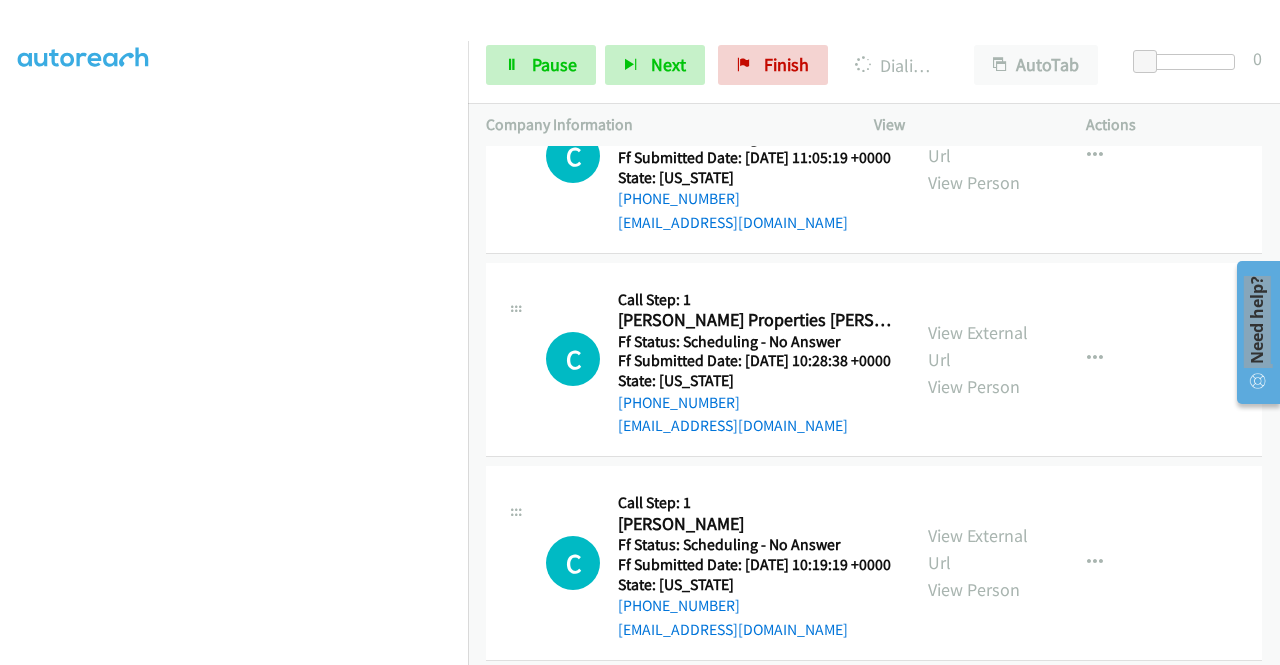 click on "View External Url" at bounding box center (978, -265) 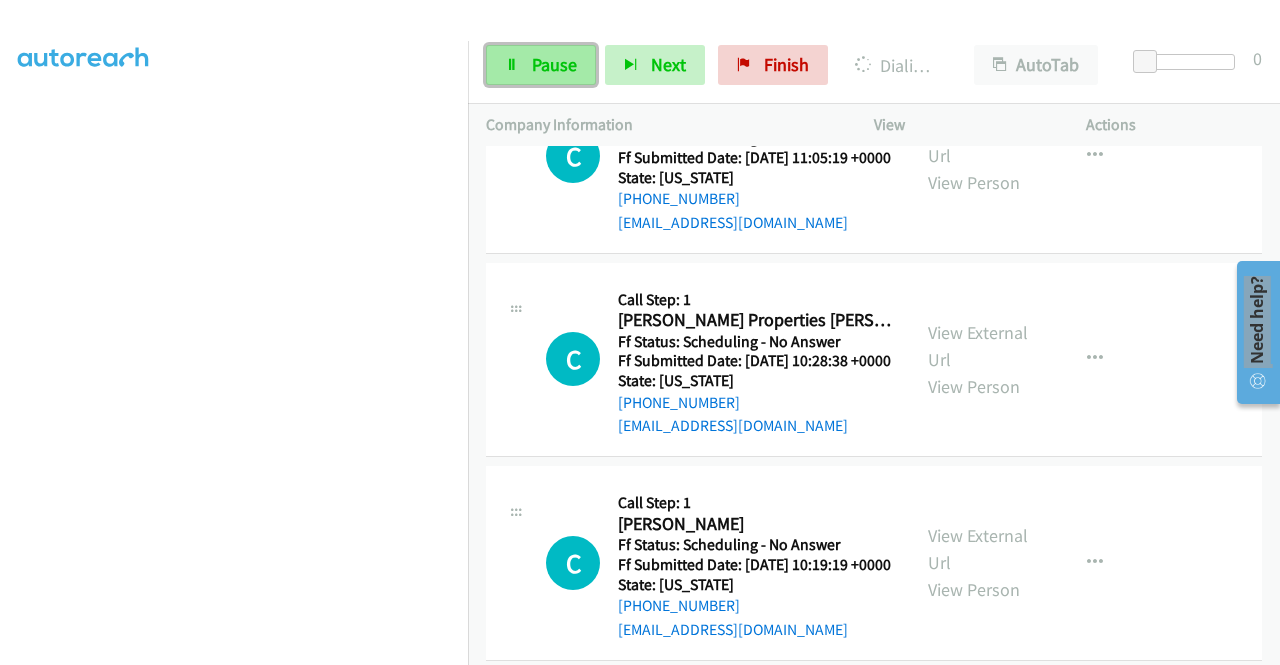 click on "Pause" at bounding box center [554, 64] 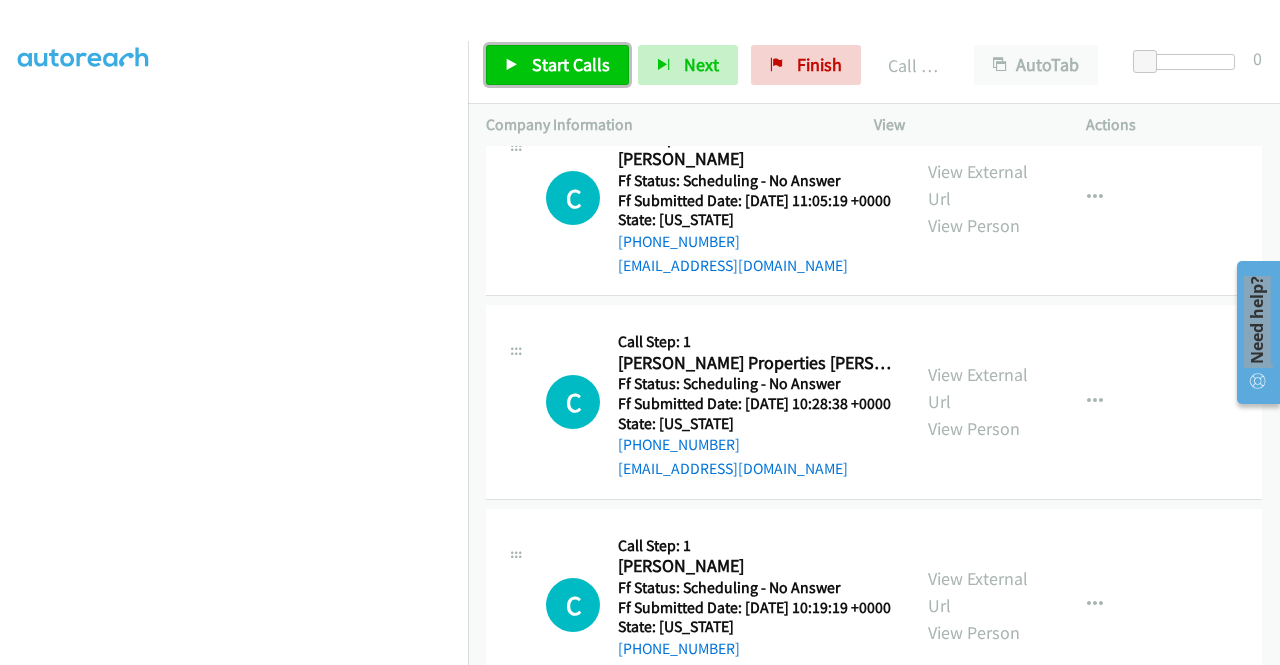 click on "Start Calls" at bounding box center (557, 65) 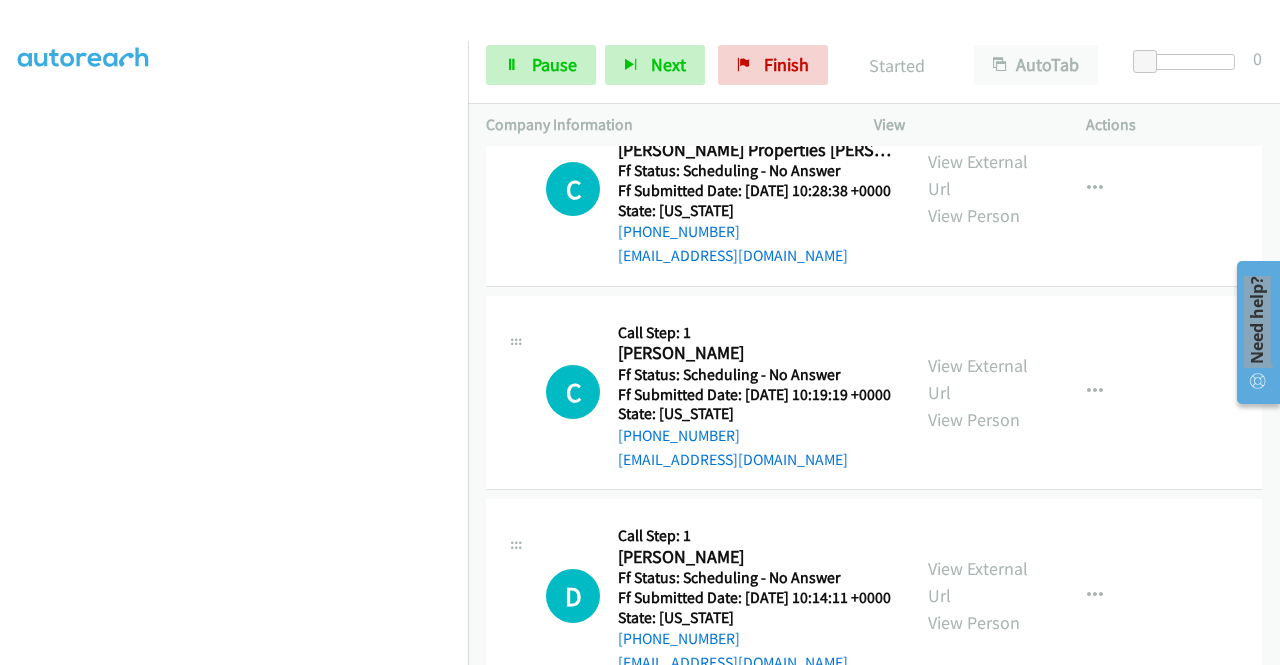 scroll, scrollTop: 8388, scrollLeft: 0, axis: vertical 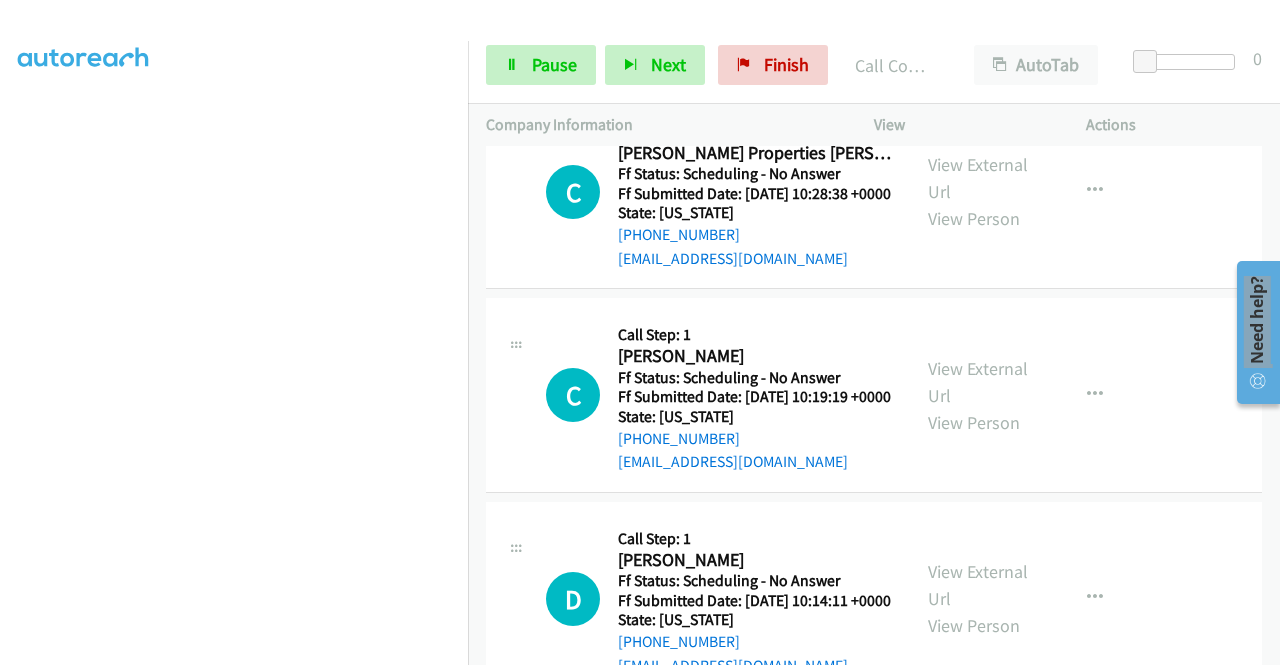 click on "View External Url" at bounding box center (978, -250) 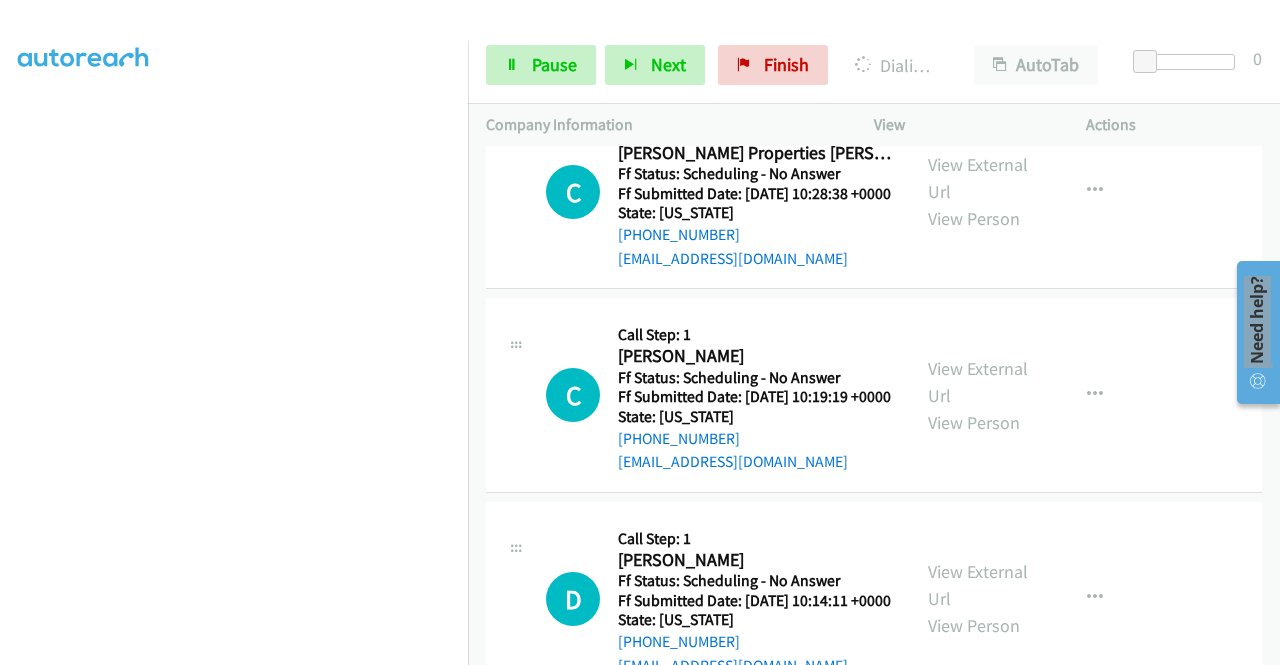 click on "View External Url" at bounding box center [978, -25] 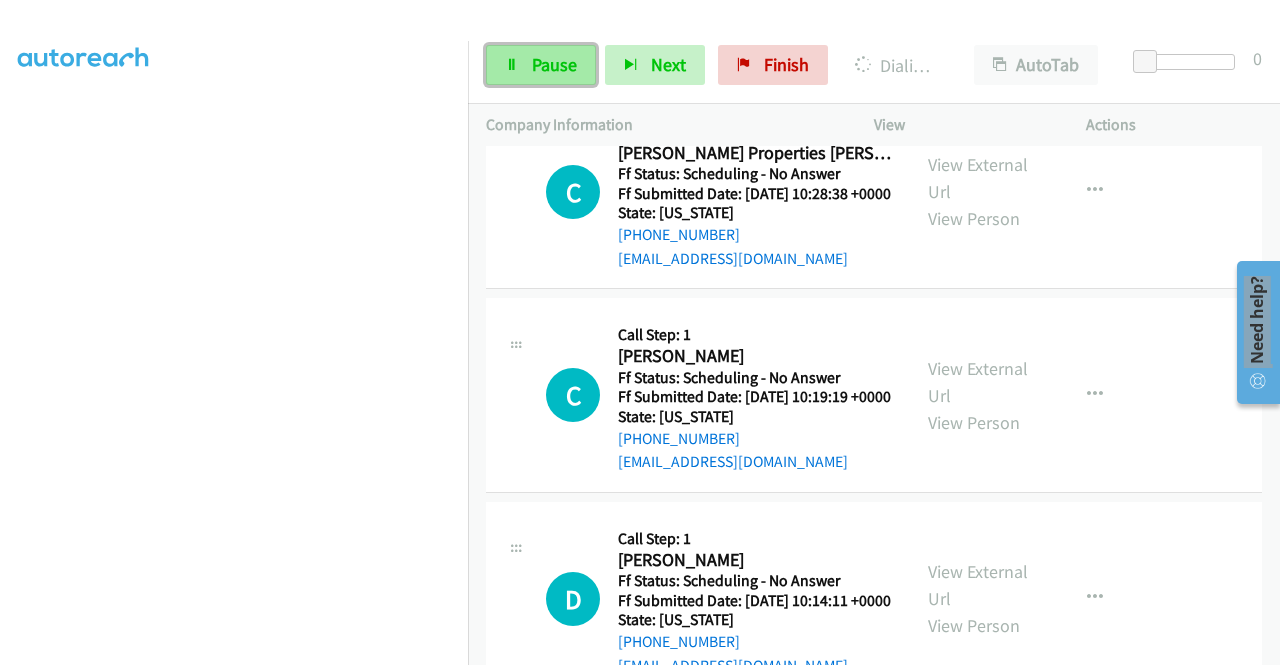 click on "Pause" at bounding box center [554, 64] 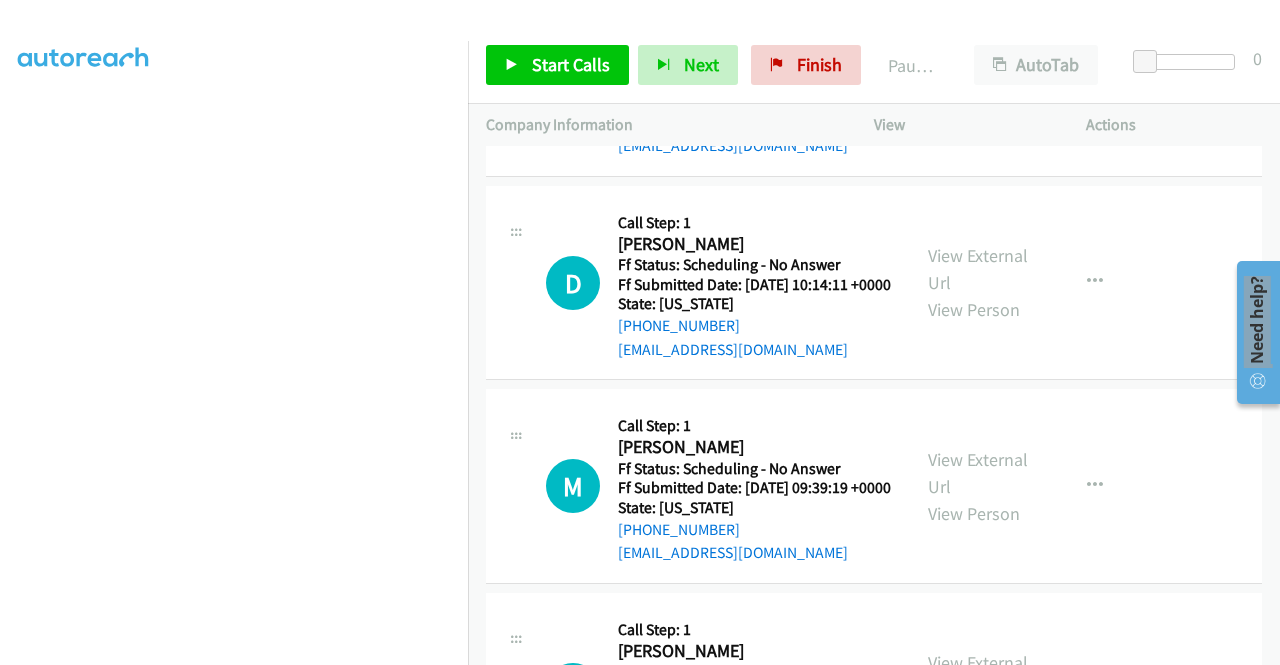 scroll, scrollTop: 8722, scrollLeft: 0, axis: vertical 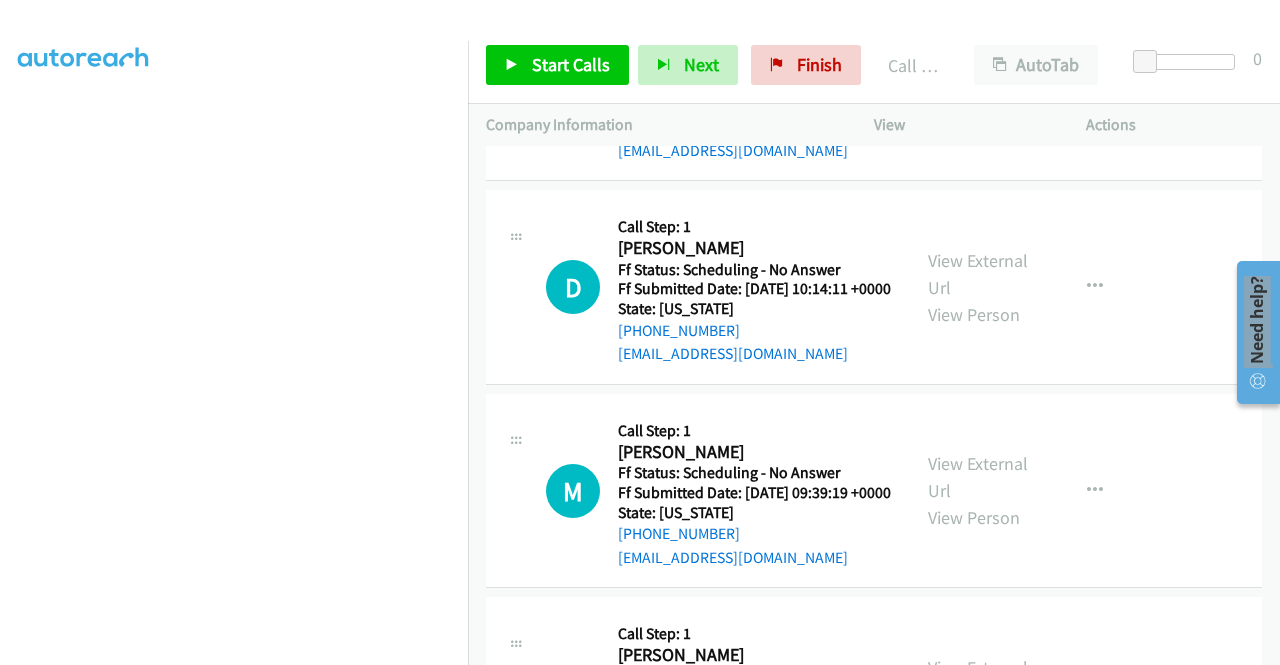 click on "Call was successful?" at bounding box center (685, -257) 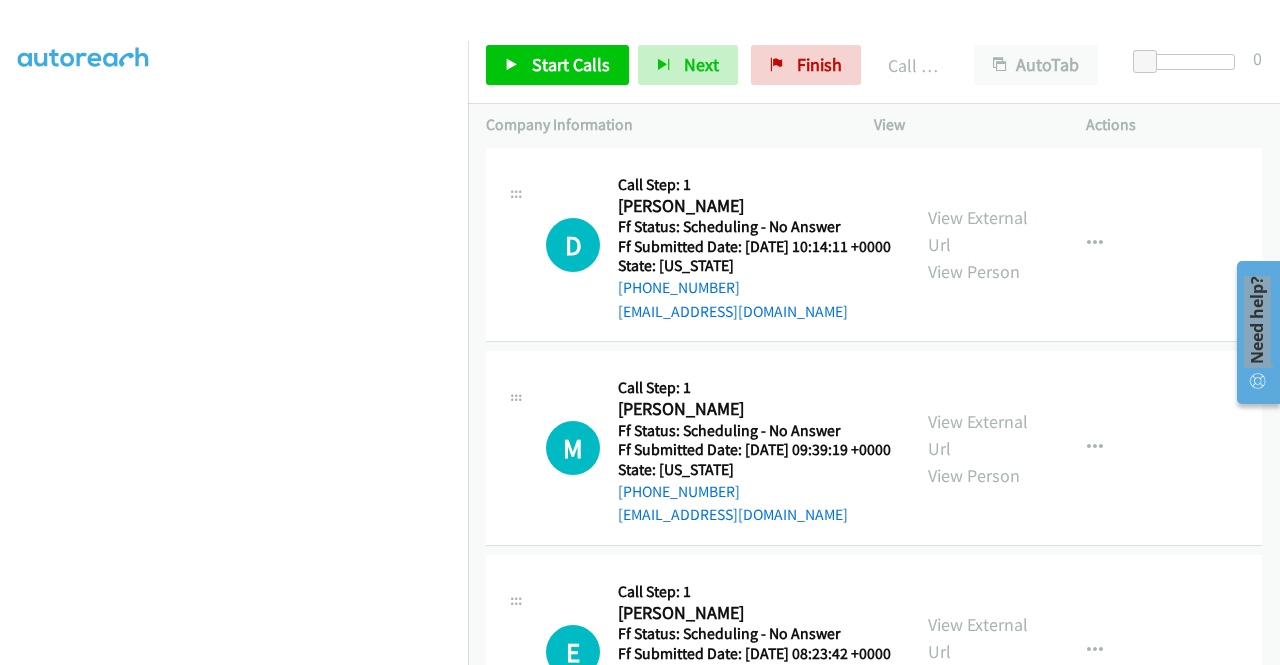 scroll, scrollTop: 8722, scrollLeft: 0, axis: vertical 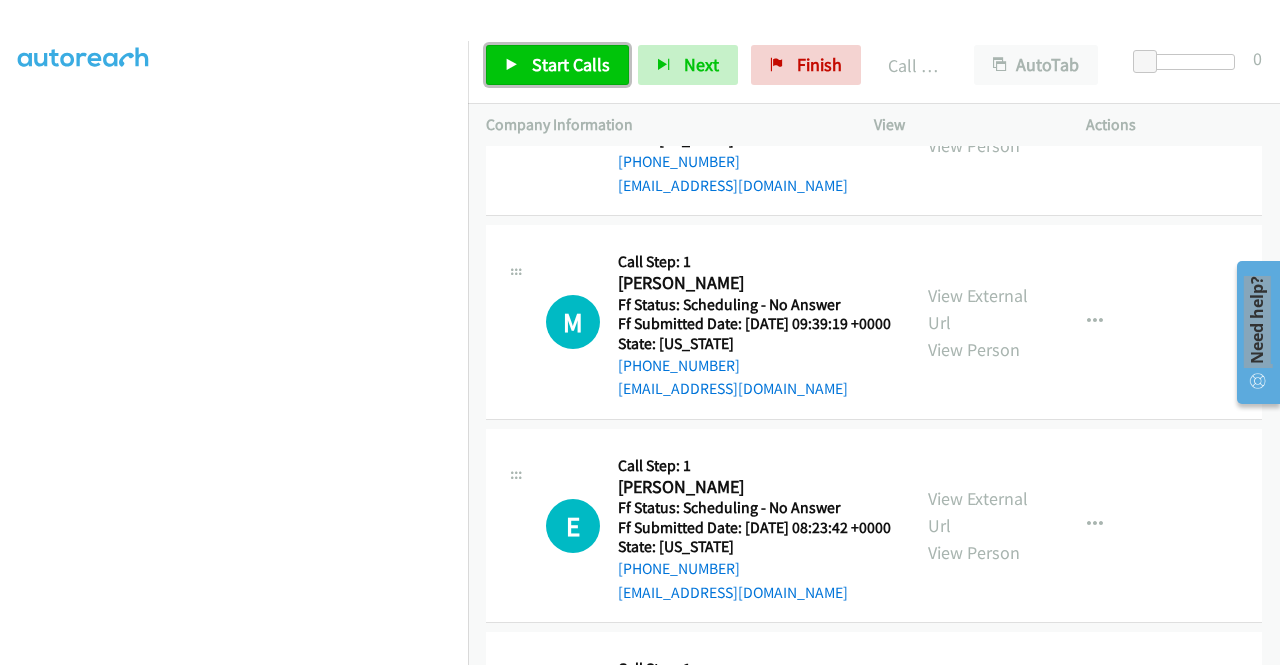 click on "Start Calls" at bounding box center [571, 64] 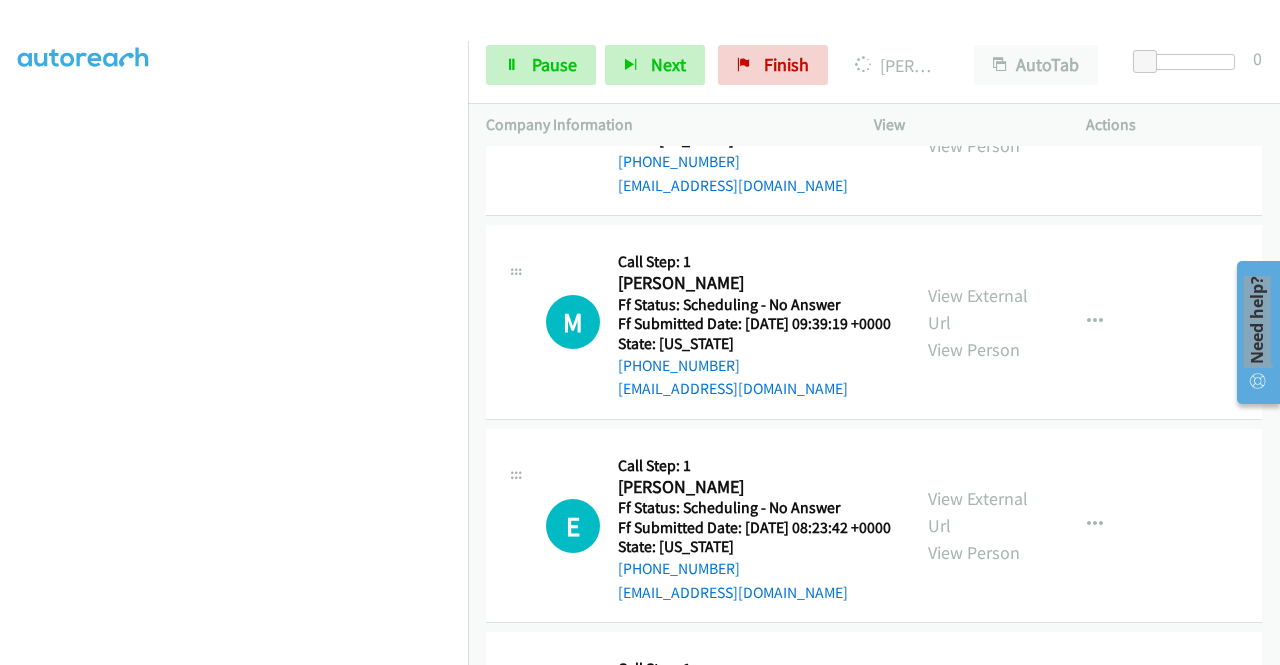 click on "View External Url" at bounding box center (978, -302) 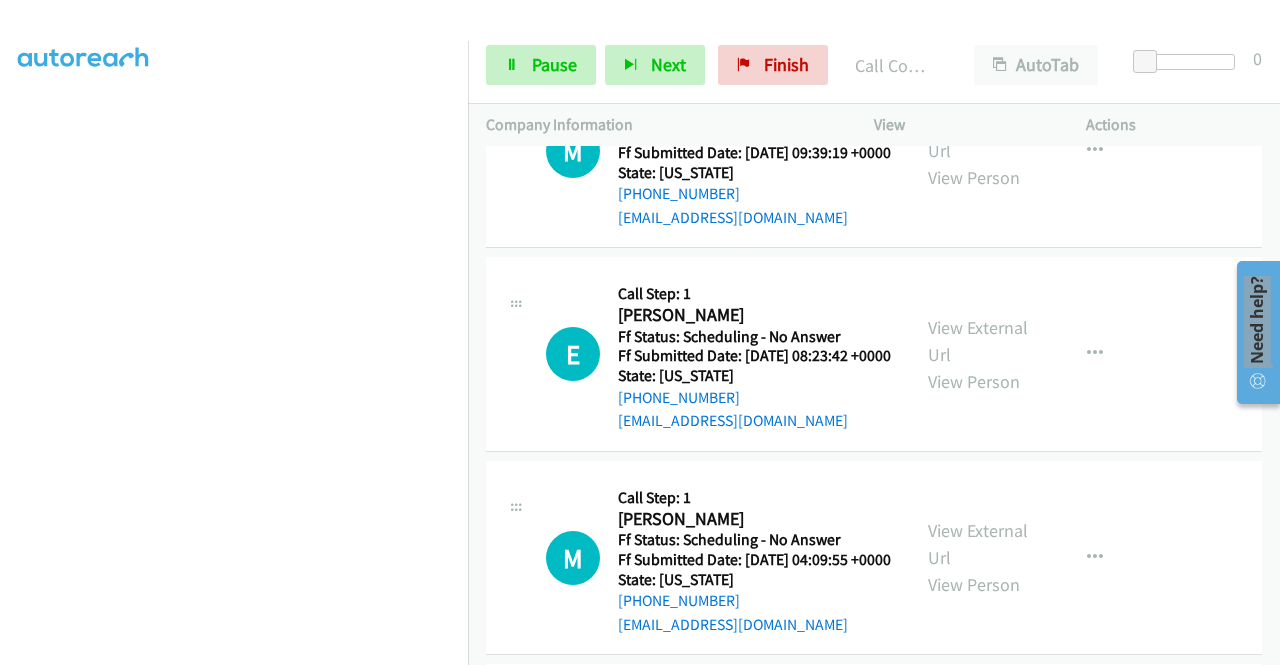 scroll, scrollTop: 9082, scrollLeft: 0, axis: vertical 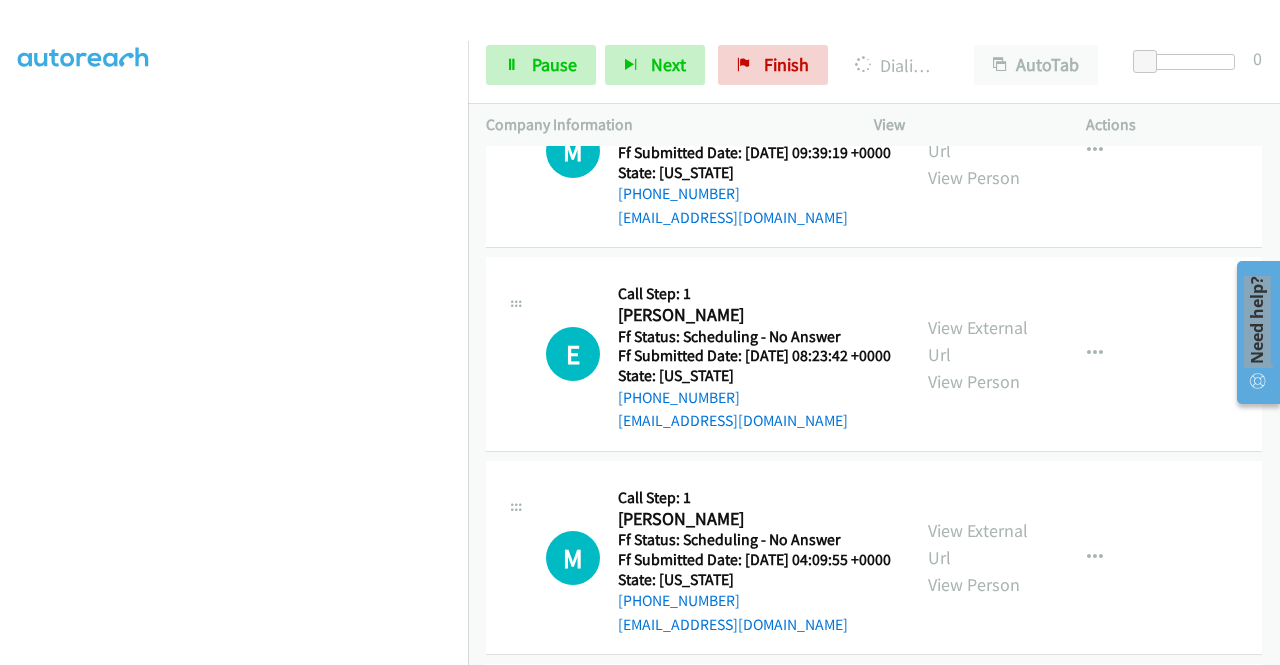 click on "View External Url" at bounding box center [978, -270] 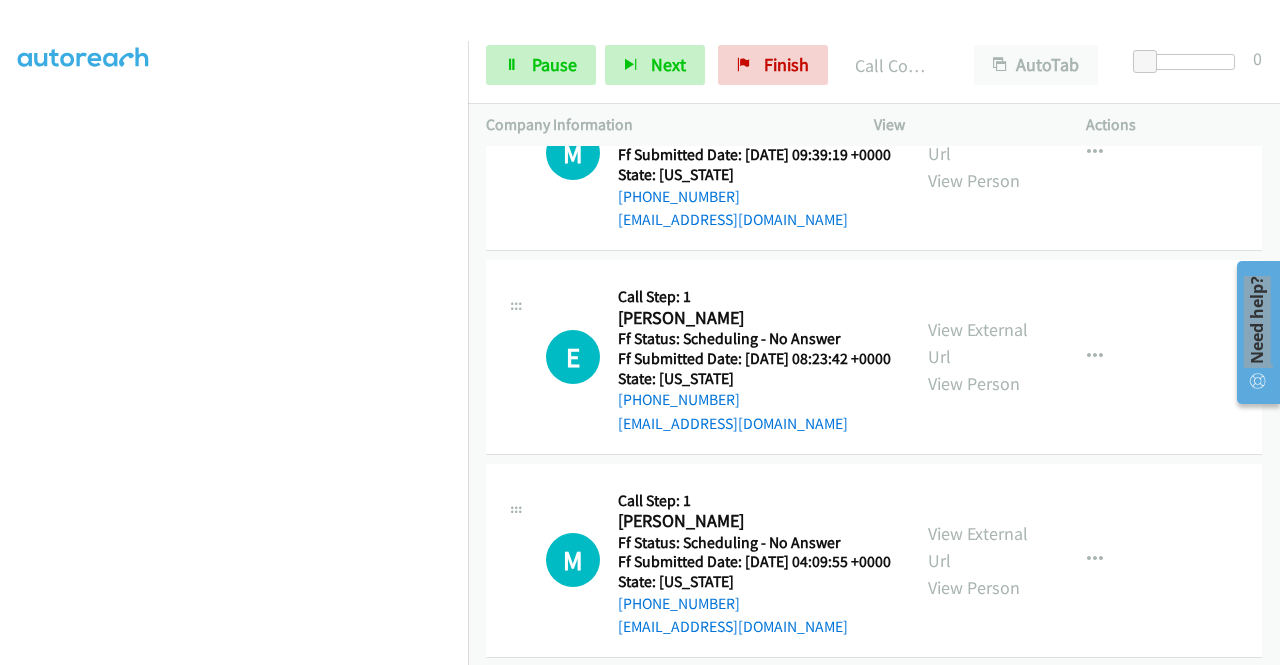 scroll, scrollTop: 9202, scrollLeft: 0, axis: vertical 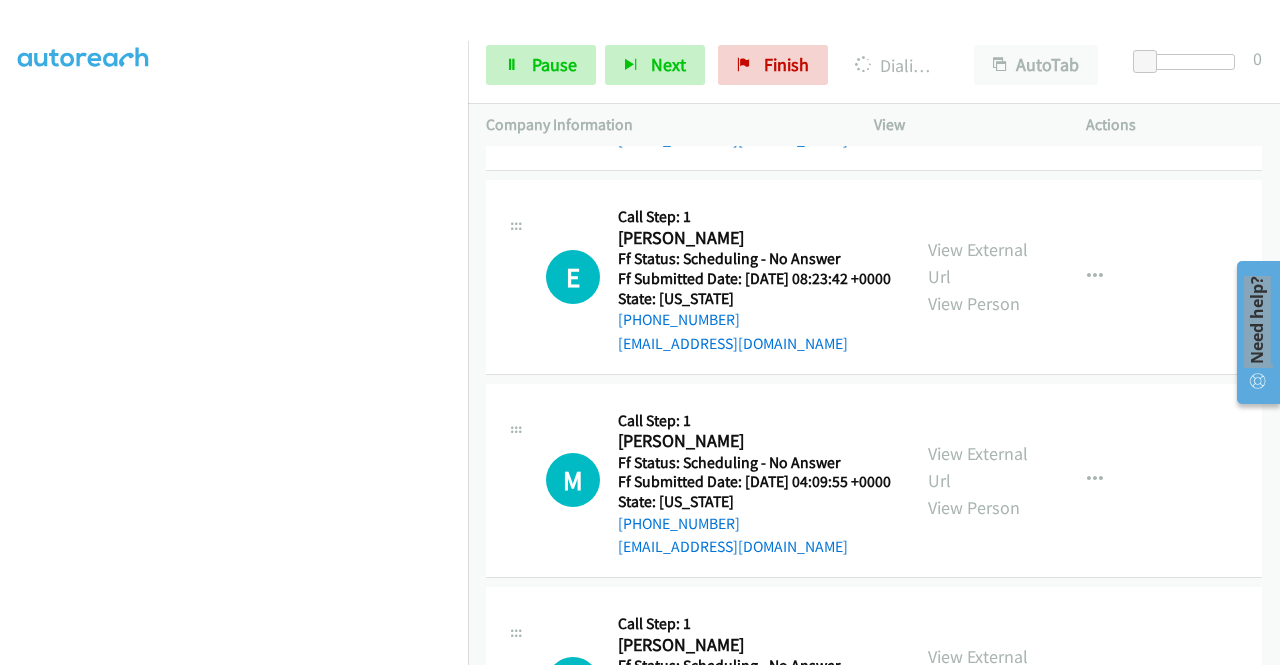 click on "View External Url" at bounding box center (978, -144) 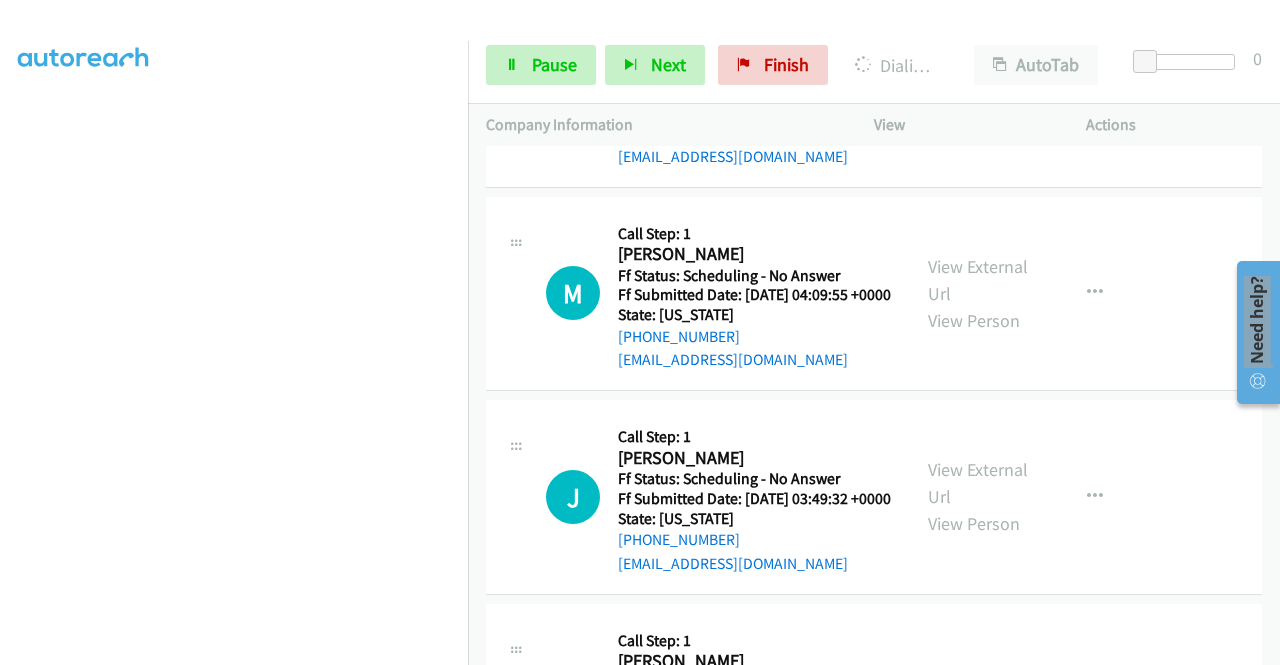 scroll, scrollTop: 9442, scrollLeft: 0, axis: vertical 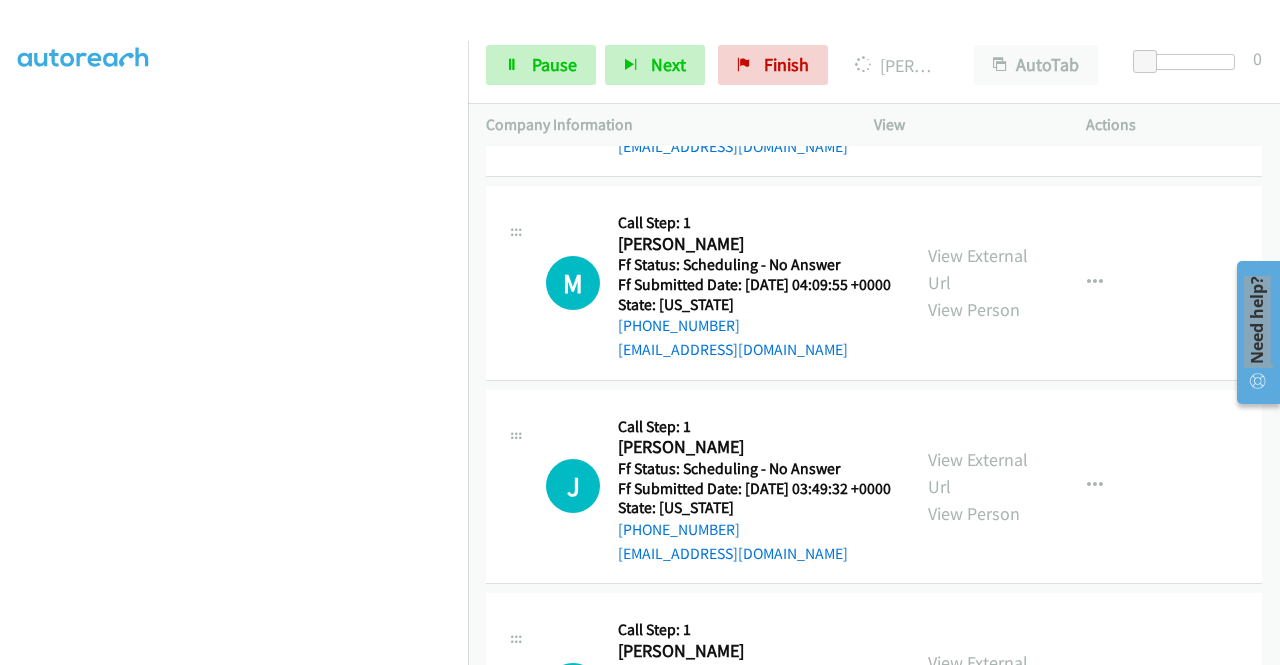 click on "View External Url" at bounding box center [978, -138] 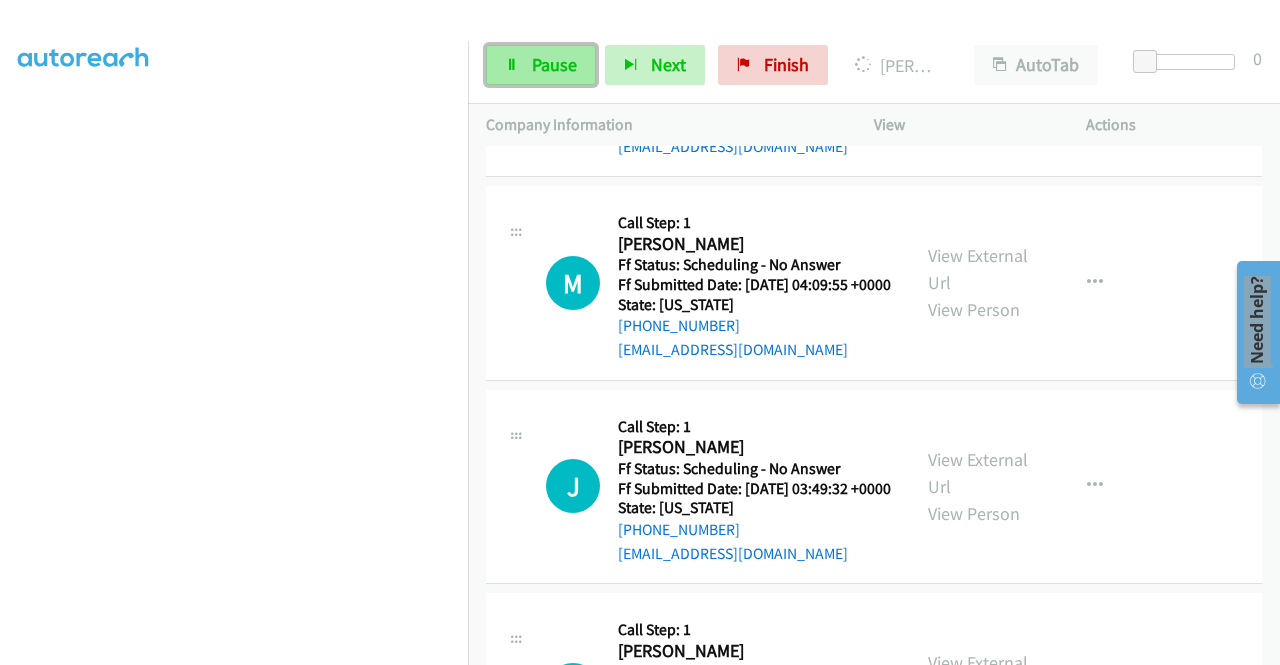 click on "Pause" at bounding box center [541, 65] 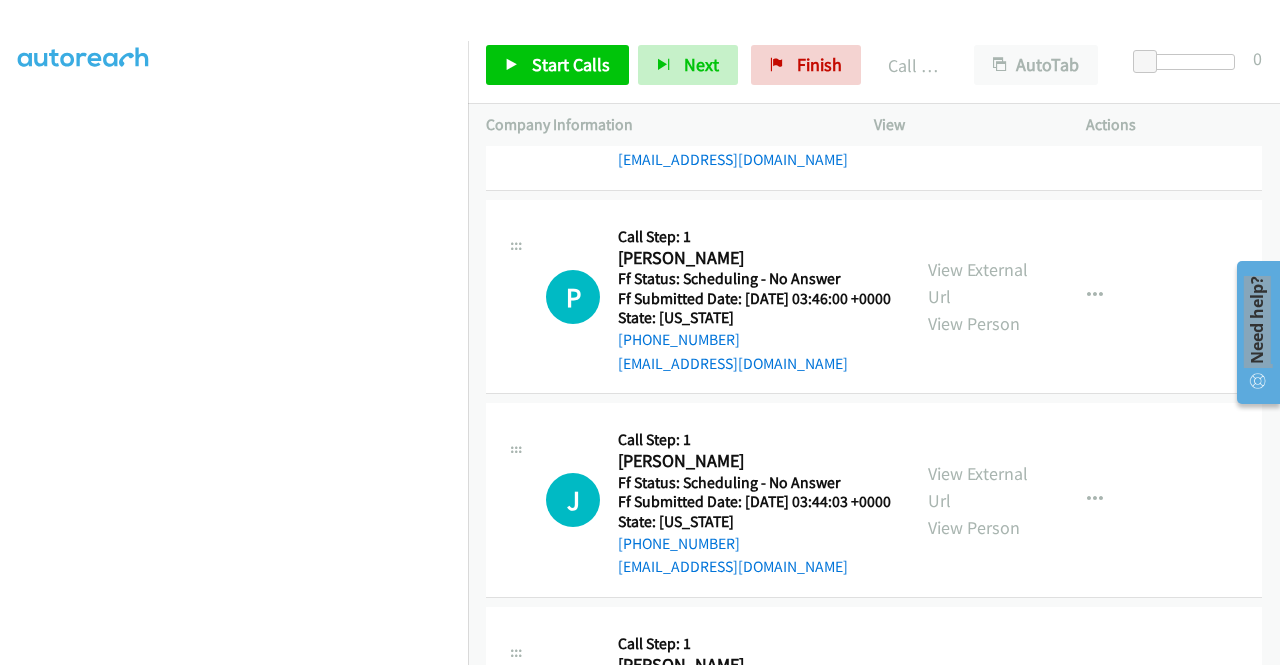 scroll, scrollTop: 9895, scrollLeft: 0, axis: vertical 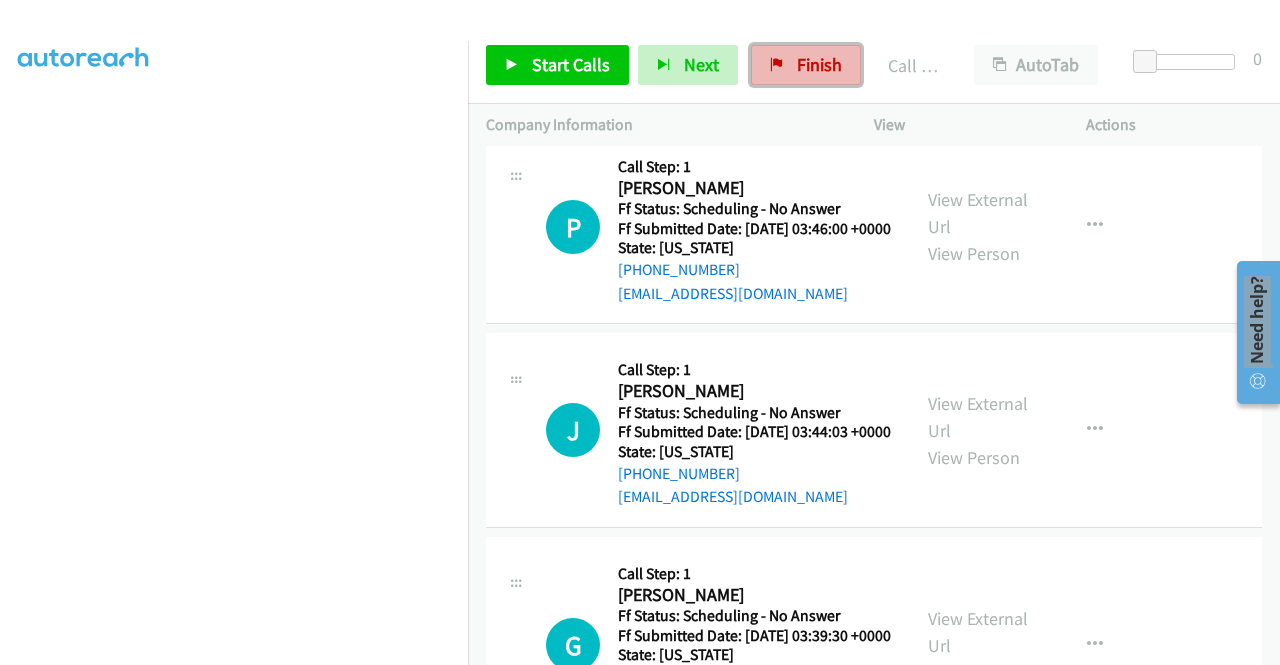 click on "Finish" at bounding box center (819, 64) 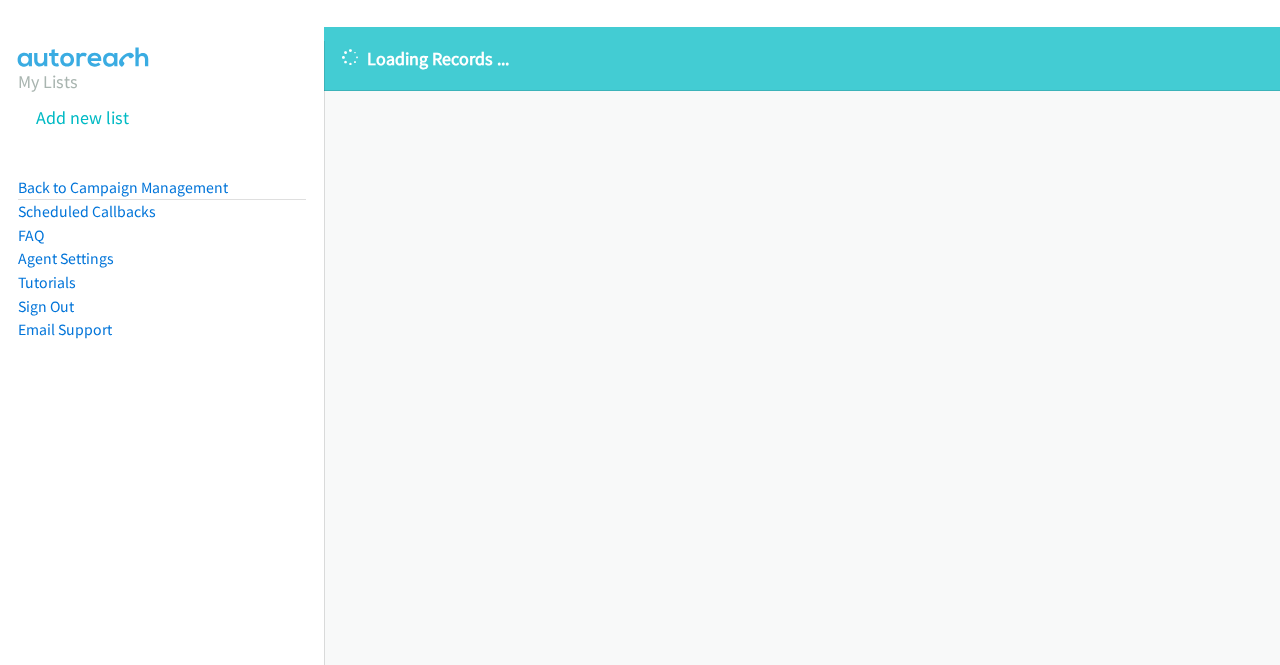 scroll, scrollTop: 0, scrollLeft: 0, axis: both 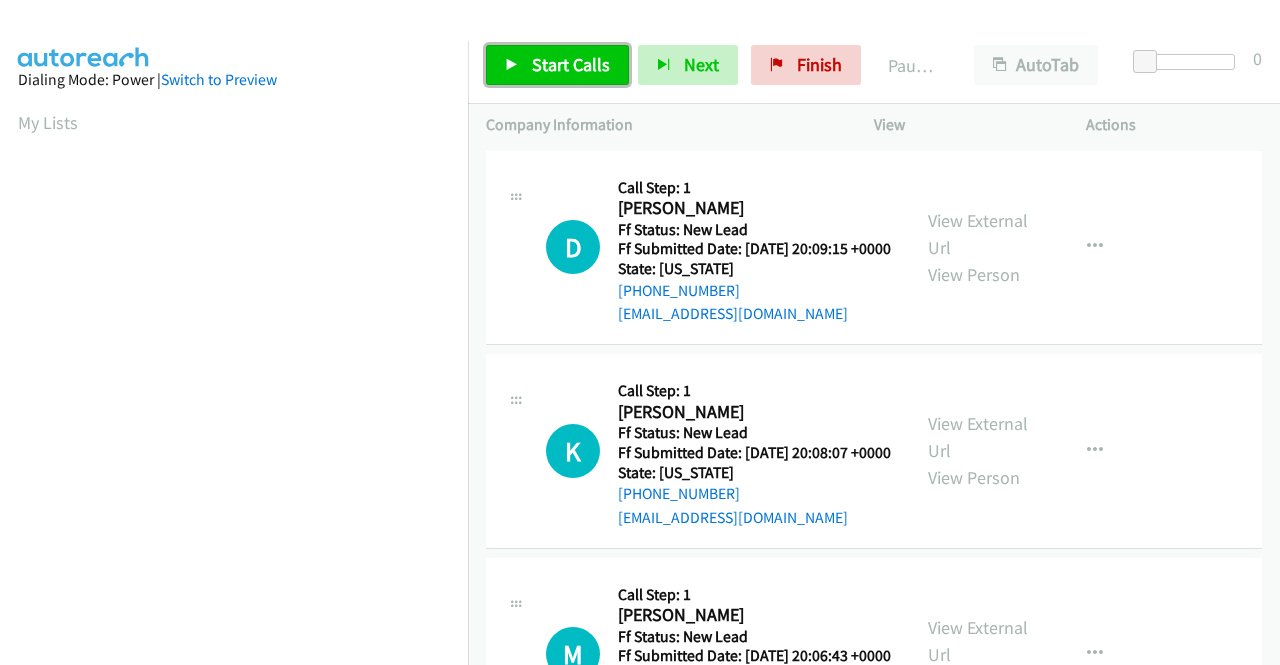 click on "Start Calls" at bounding box center (571, 64) 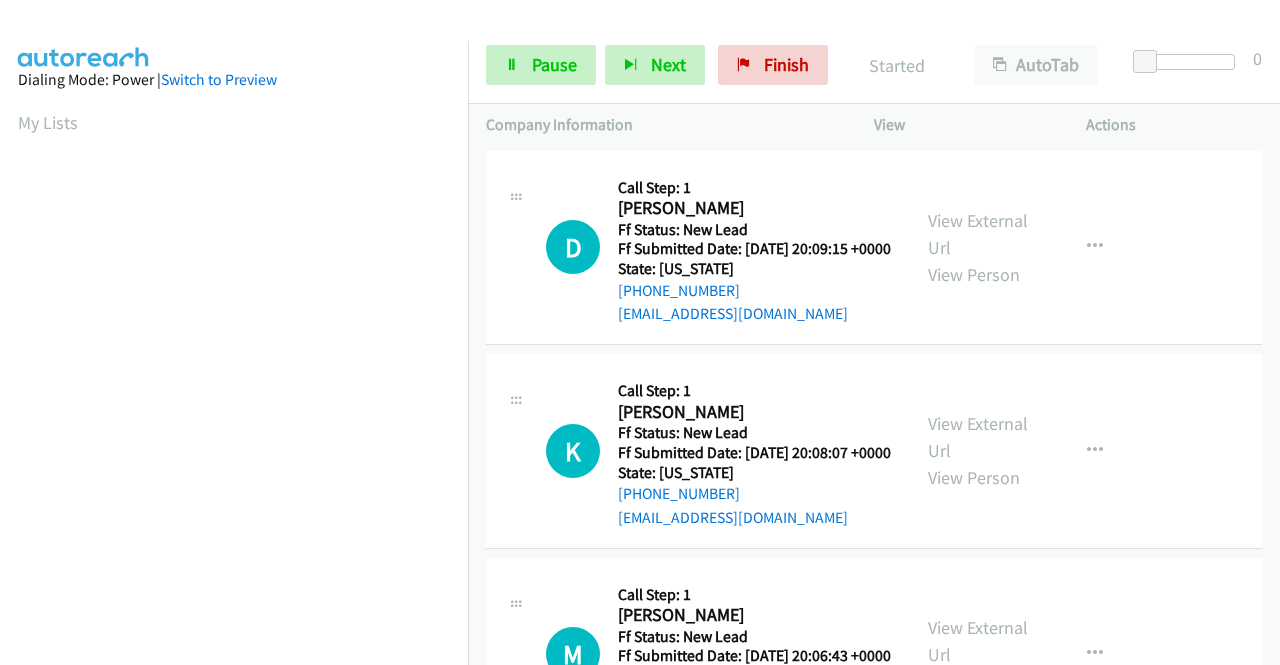 scroll, scrollTop: 0, scrollLeft: 0, axis: both 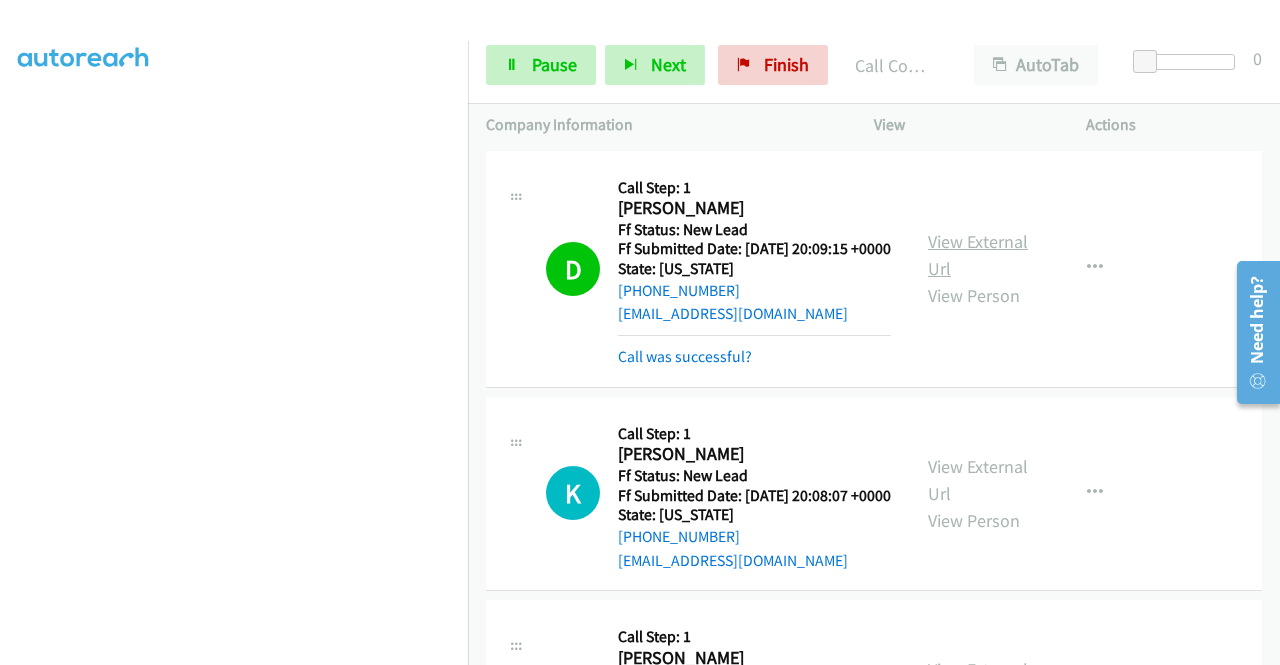 click on "View External Url" at bounding box center (978, 255) 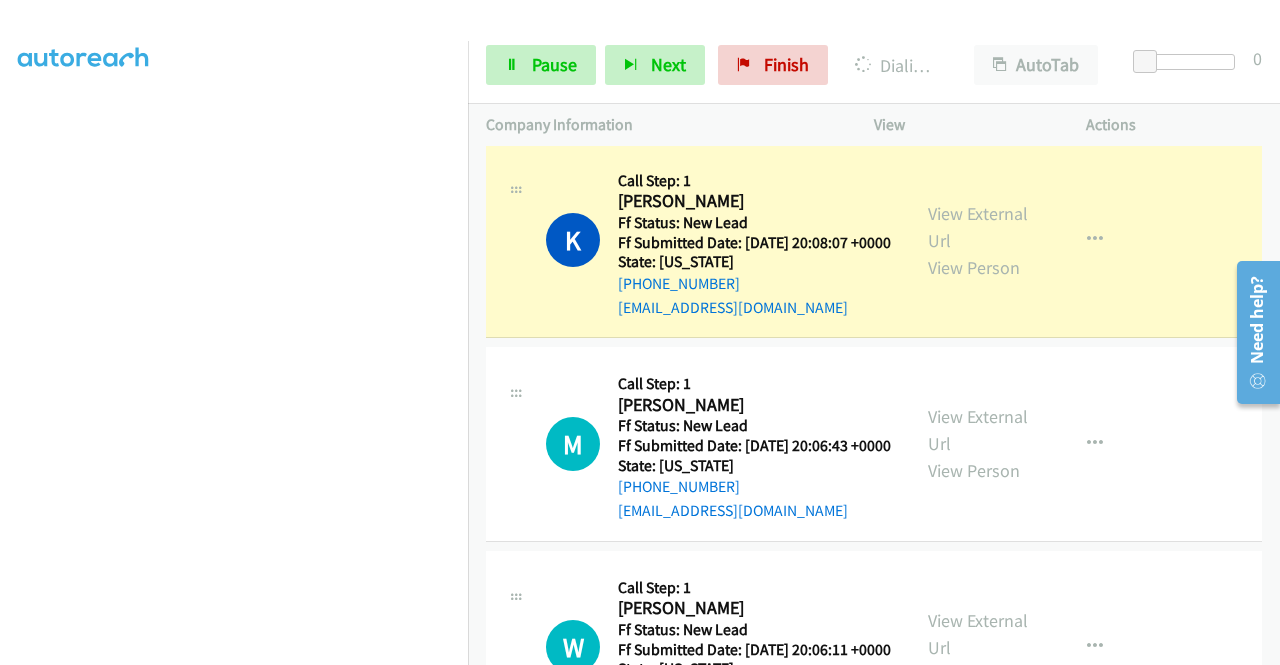scroll, scrollTop: 293, scrollLeft: 0, axis: vertical 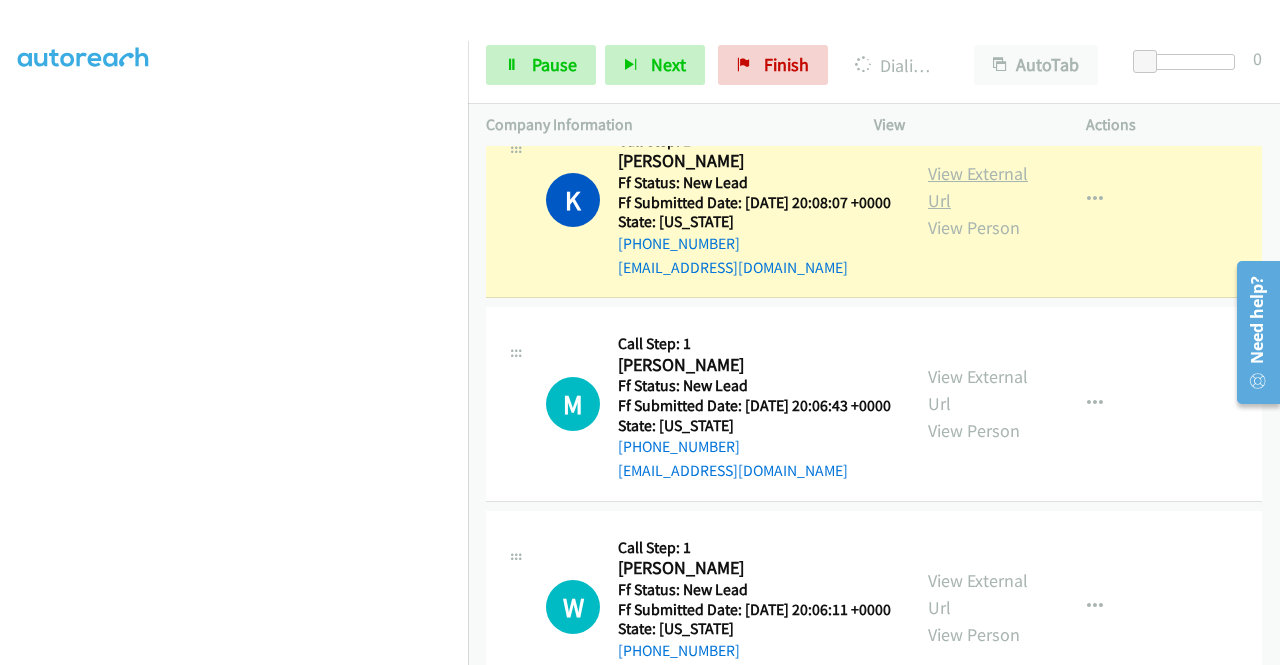 click on "View External Url" at bounding box center (978, 187) 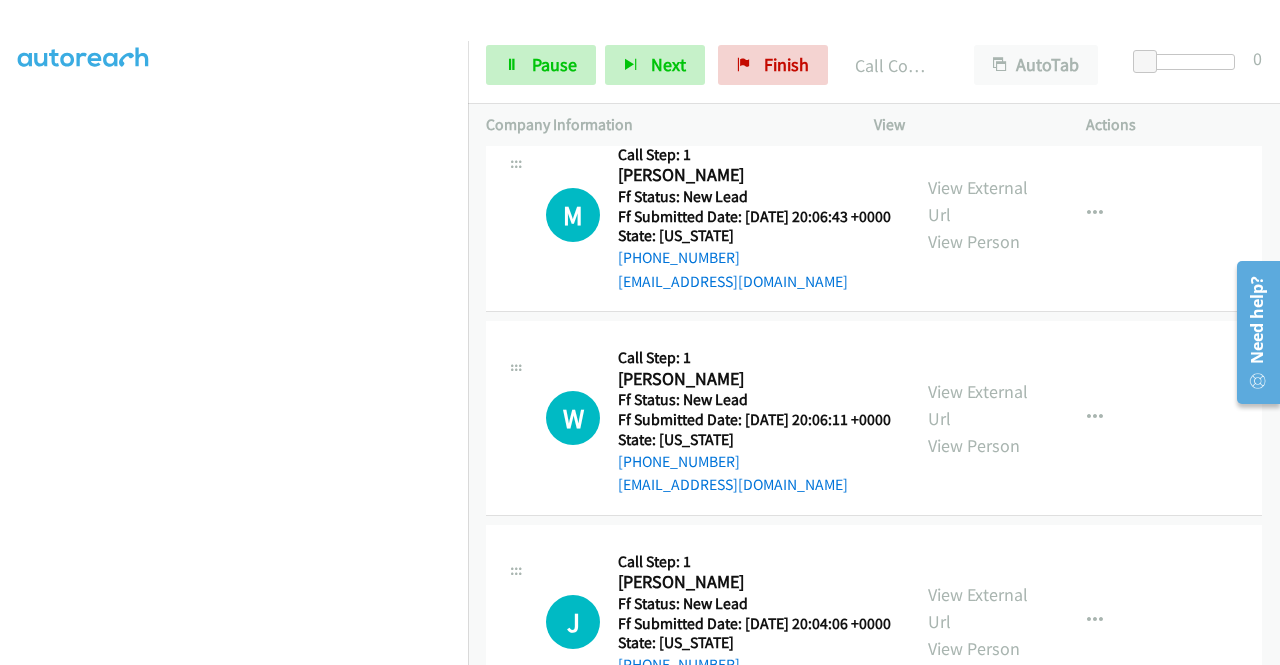 scroll, scrollTop: 546, scrollLeft: 0, axis: vertical 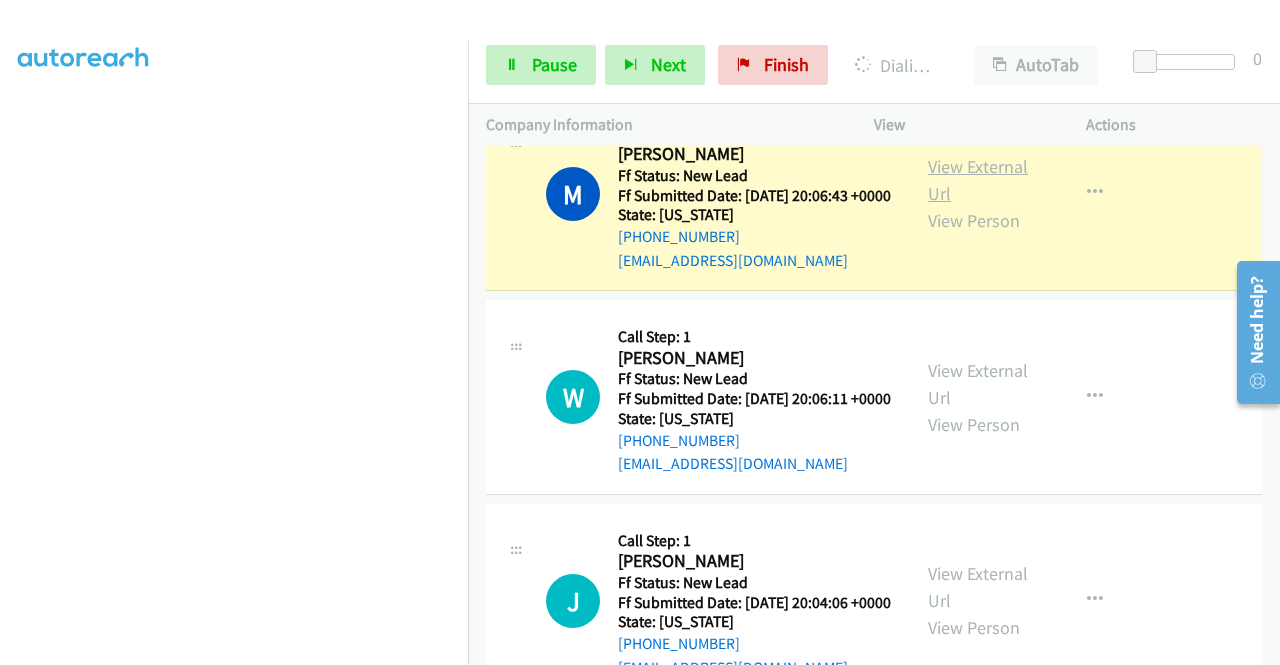 click on "View External Url" at bounding box center [978, 180] 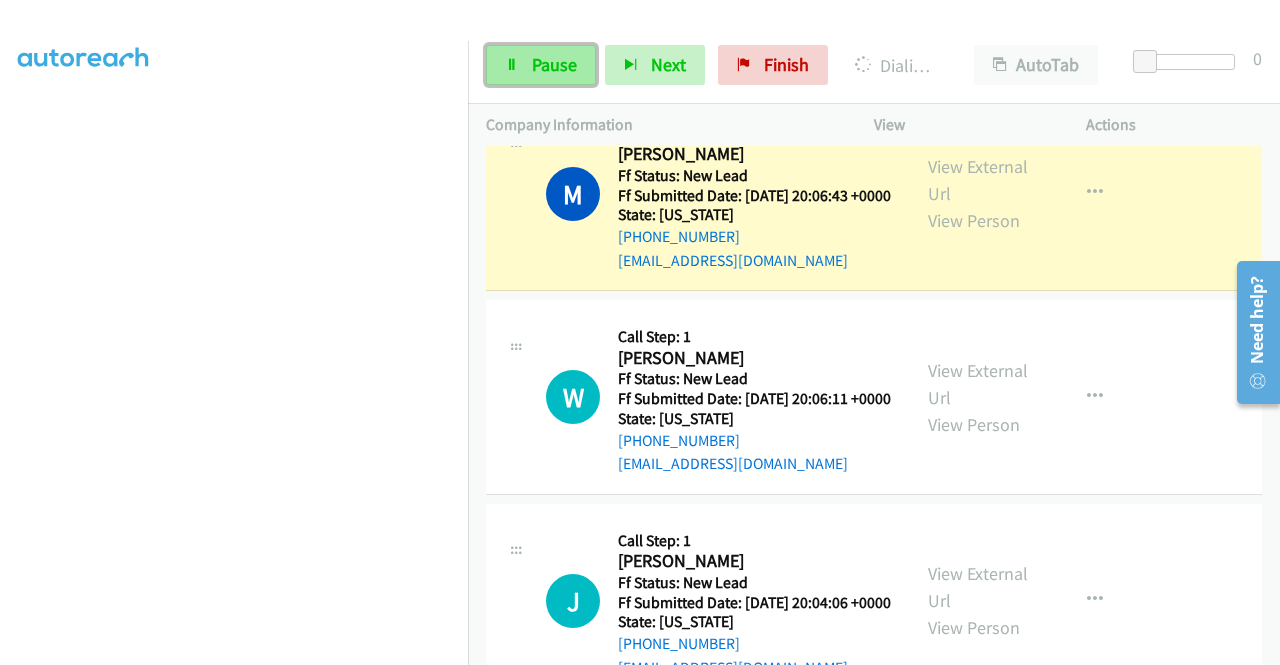 click on "Pause" at bounding box center (541, 65) 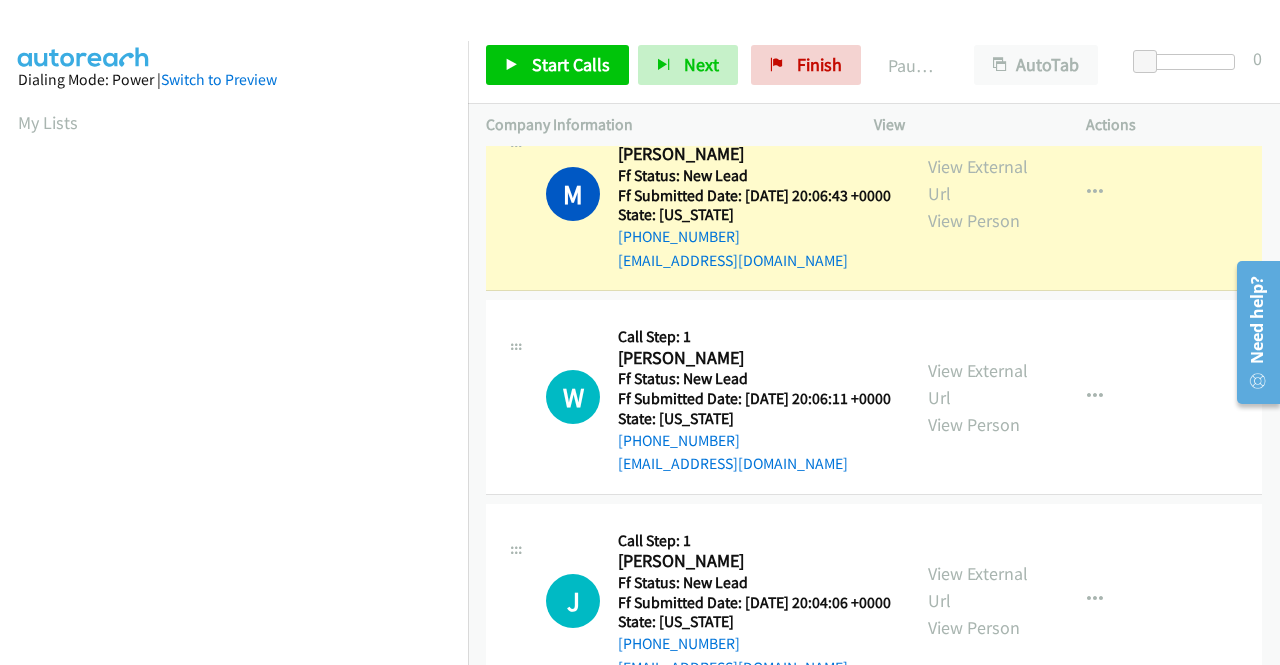 scroll, scrollTop: 456, scrollLeft: 0, axis: vertical 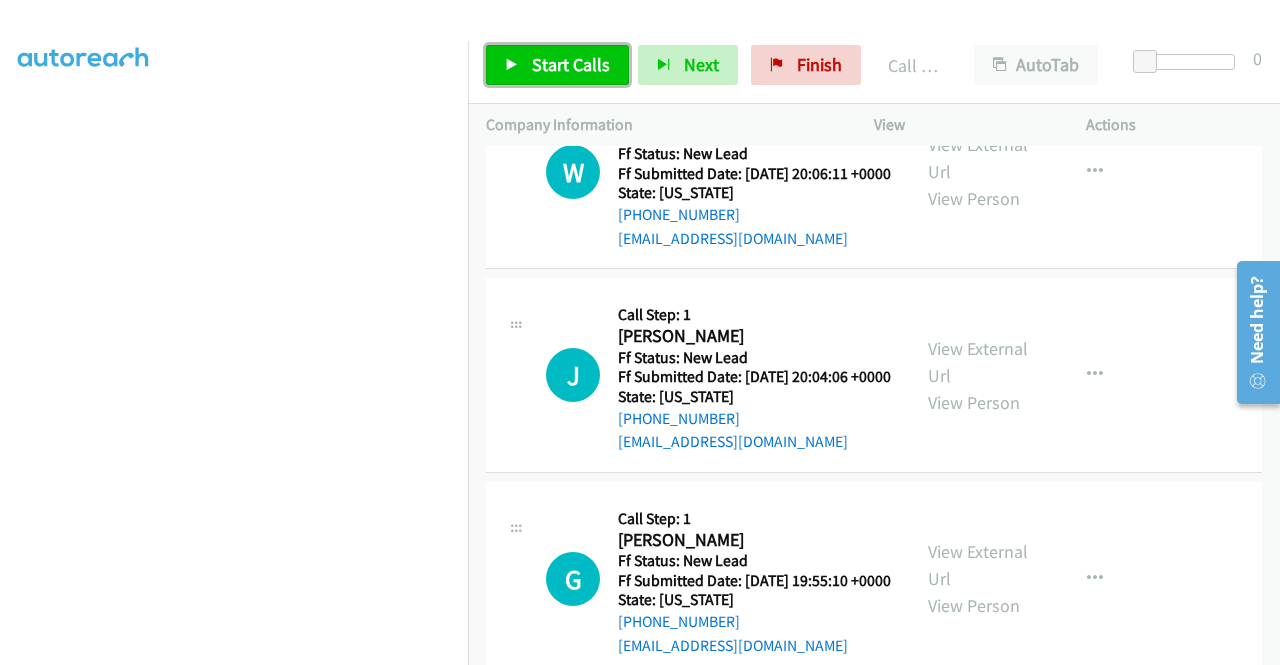 click on "Start Calls" at bounding box center (571, 64) 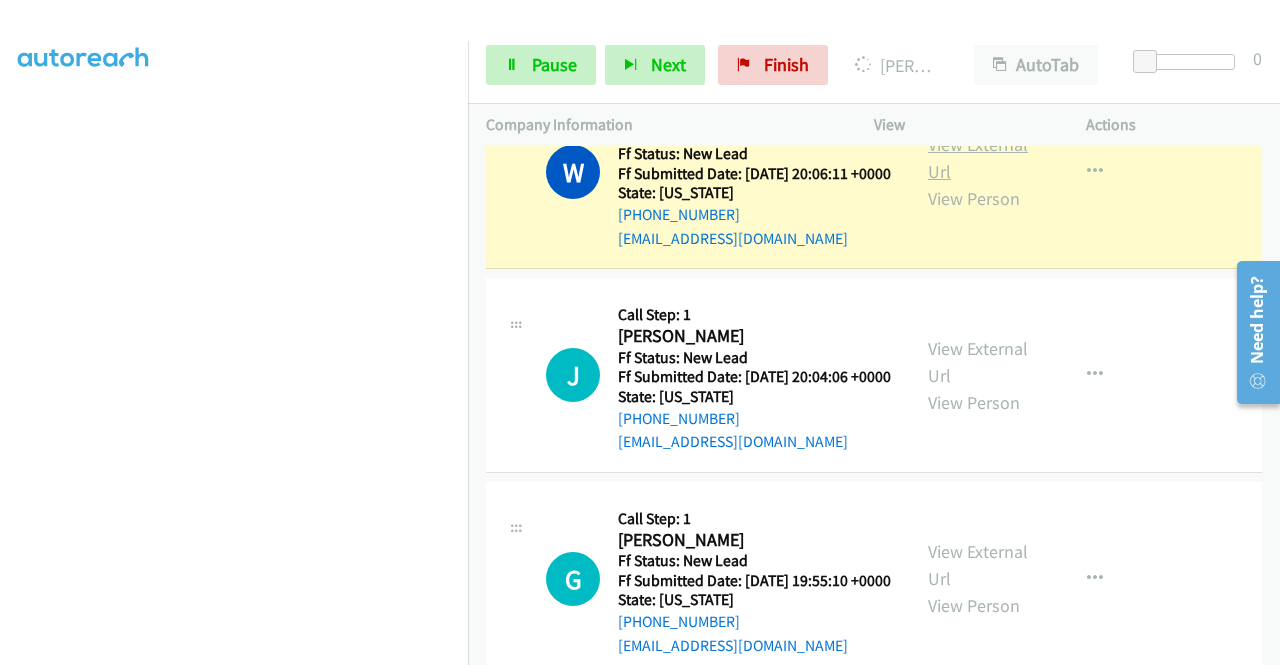 click on "View External Url" at bounding box center (978, 158) 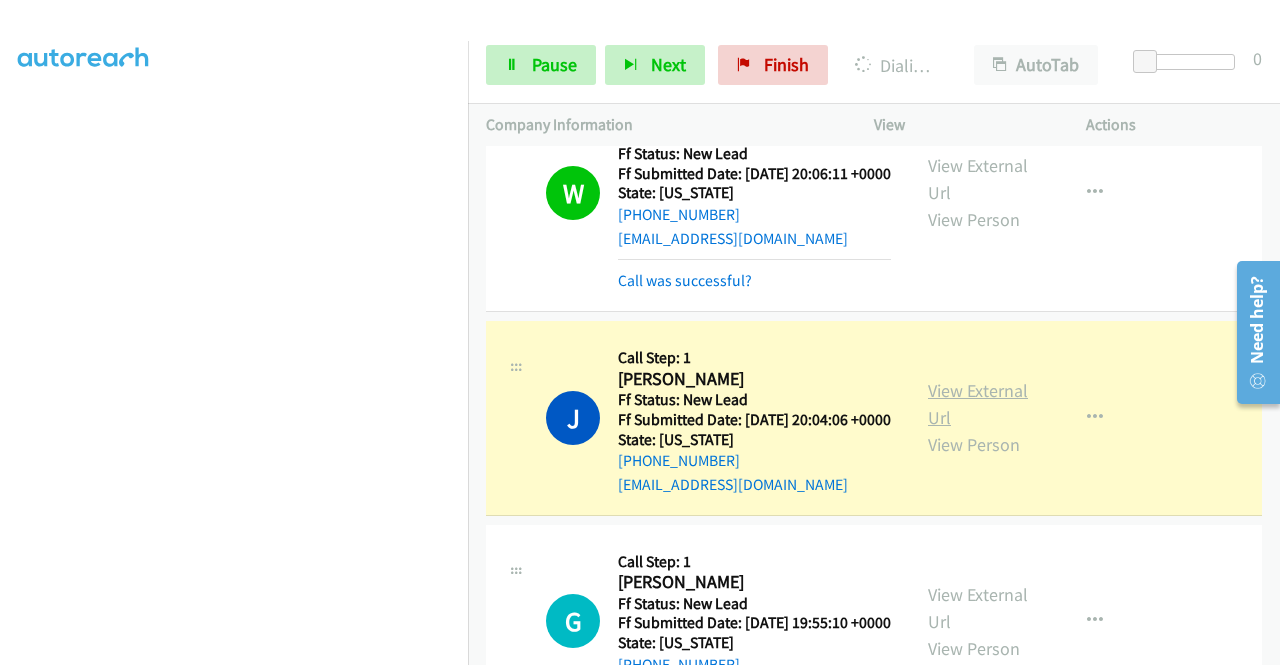 click on "View External Url" at bounding box center [978, 404] 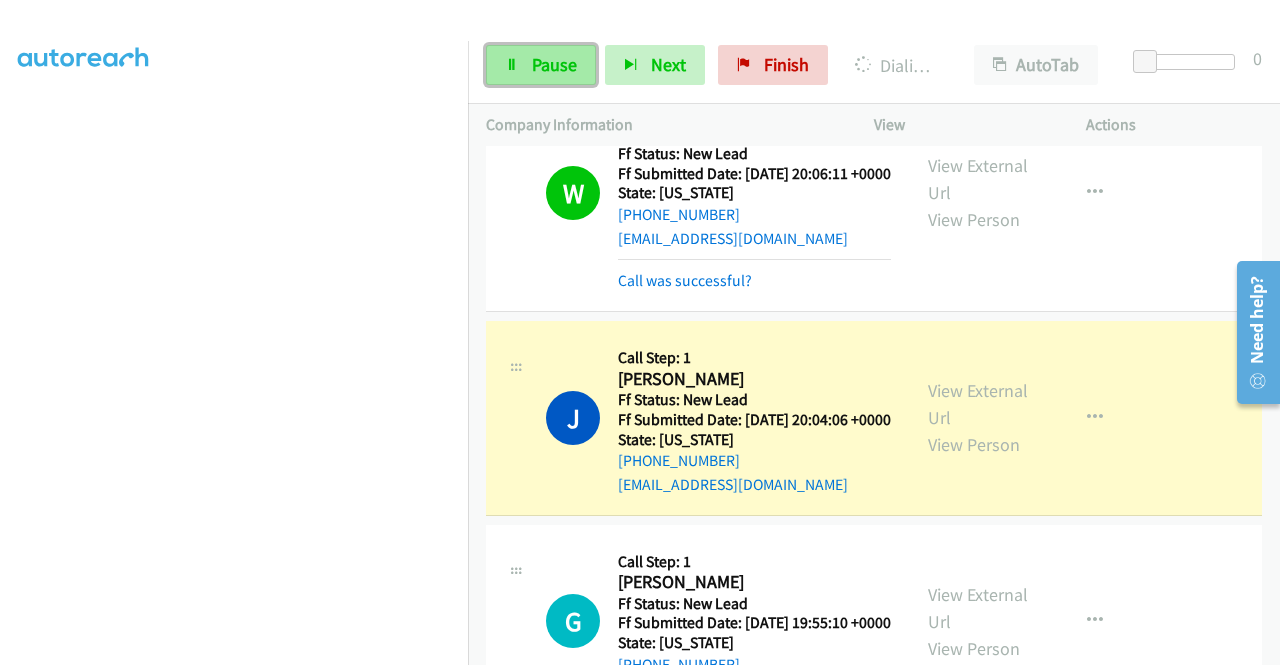 click on "Pause" at bounding box center [541, 65] 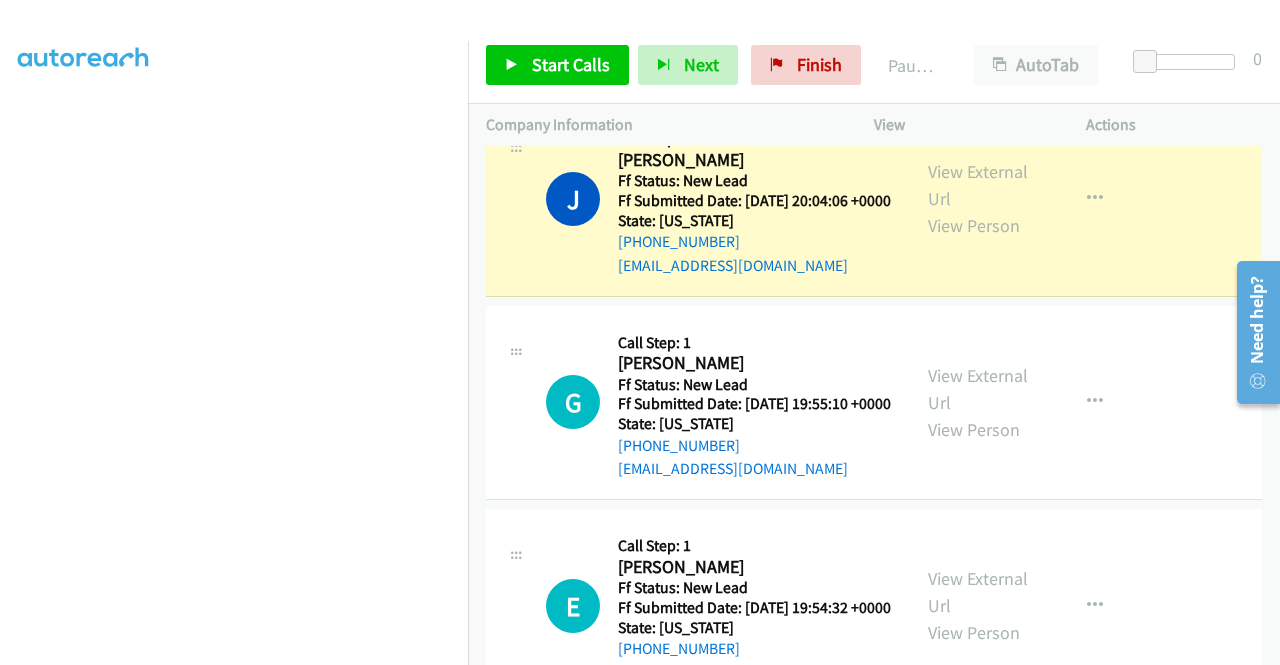 scroll, scrollTop: 1041, scrollLeft: 0, axis: vertical 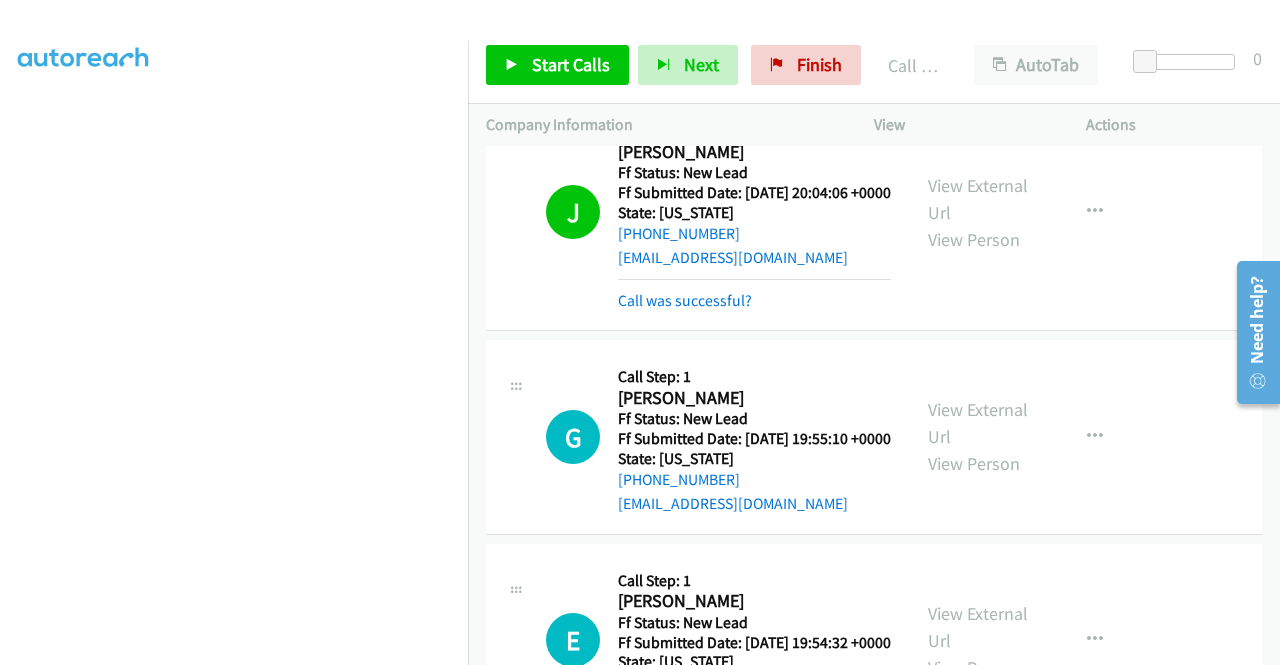 click on "[PHONE_NUMBER]
Call failed - Please reload the list and try again
The Callbar Failed to Load Please Open it and Reload the Page
Hmm something isn't quite right.. Please refresh the page
Hmm something isn't quite right.. Please refresh the page
No records are currently dialable. We'll auto-refresh when new records are added or you can switch to another list or campaign.
Loading New Records ...
D
Callback Scheduled
Call Step: 1
[PERSON_NAME]
America/New_York
Ff Status: New Lead
Ff Submitted Date: [DATE] 20:09:15 +0000
State: [US_STATE]
[PHONE_NUMBER]
[EMAIL_ADDRESS][DOMAIN_NAME]
Call was successful?
View External Url
View Person
View External Url
Email
Schedule/Manage Callback
Skip Call
Add to do not call list
K
Callback Scheduled
Call Step: 1" at bounding box center (874, 405) 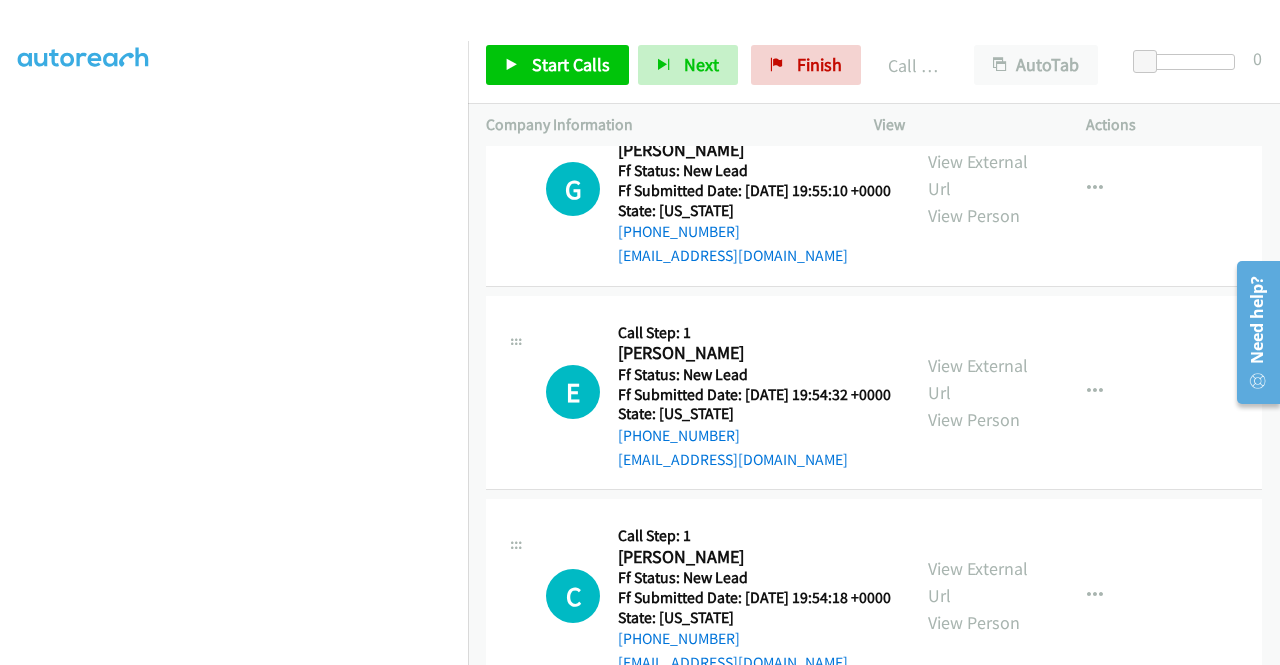 scroll, scrollTop: 1321, scrollLeft: 0, axis: vertical 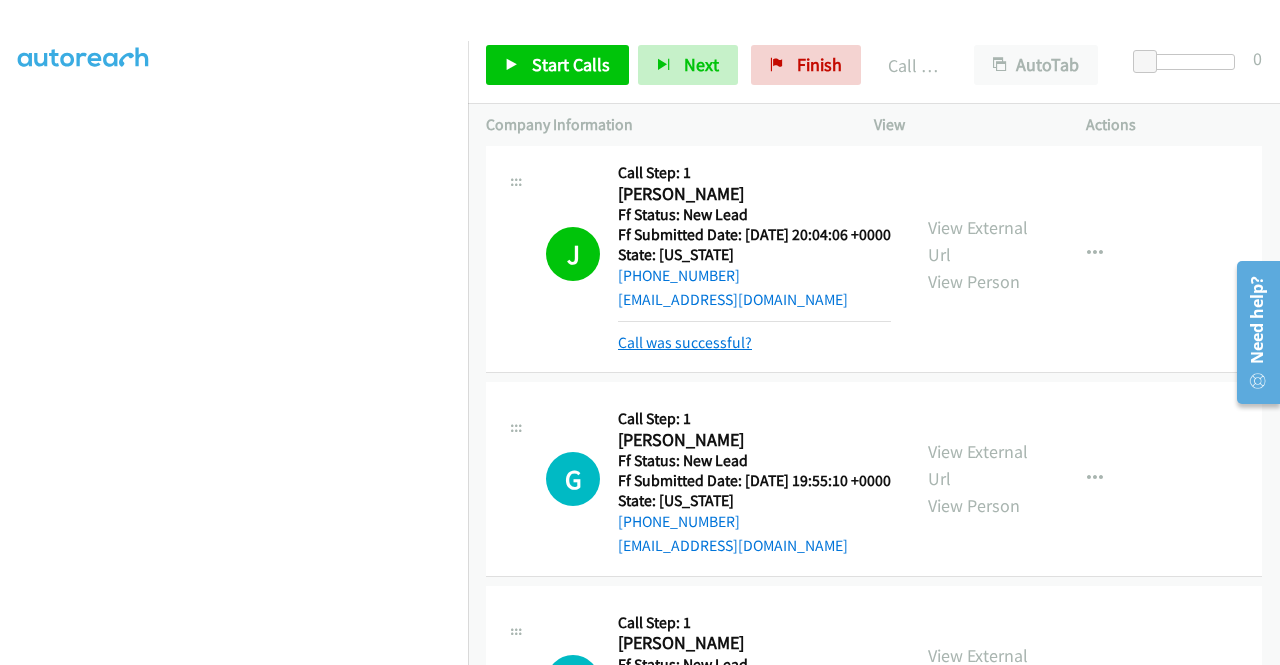 click on "Call was successful?" at bounding box center (685, 342) 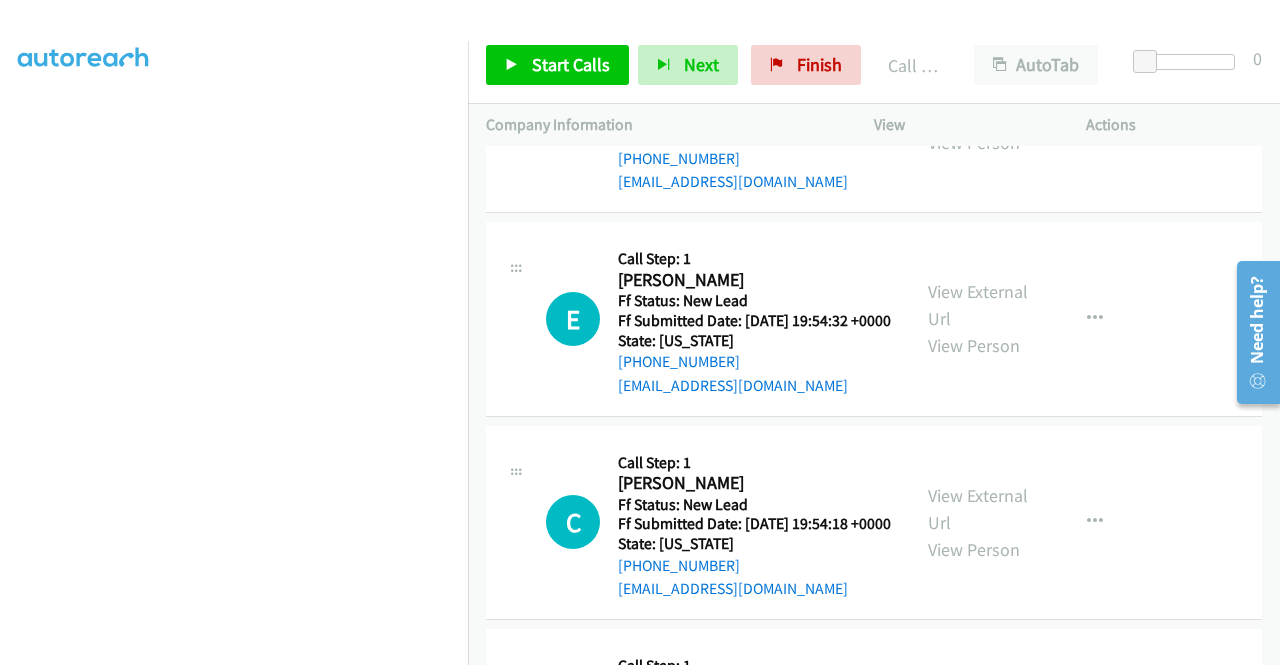 scroll, scrollTop: 1326, scrollLeft: 0, axis: vertical 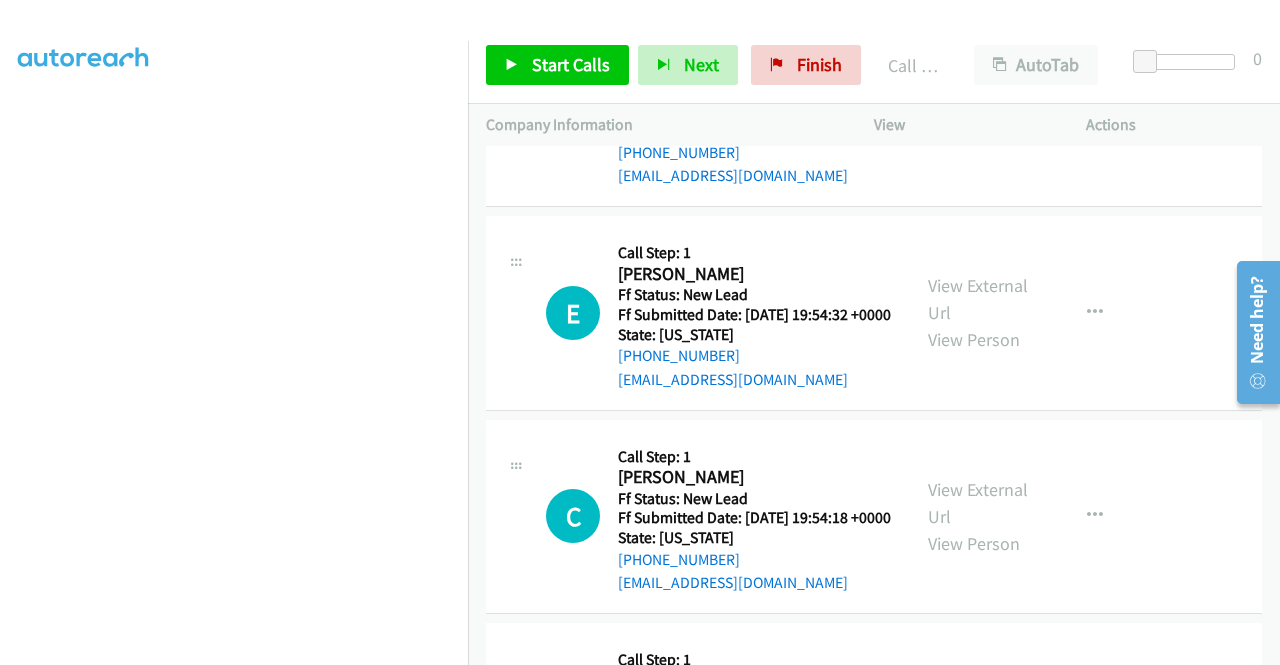 click on "View External Url
View Person
View External Url
Email
Schedule/Manage Callback
Skip Call
Add to do not call list" at bounding box center (1025, 110) 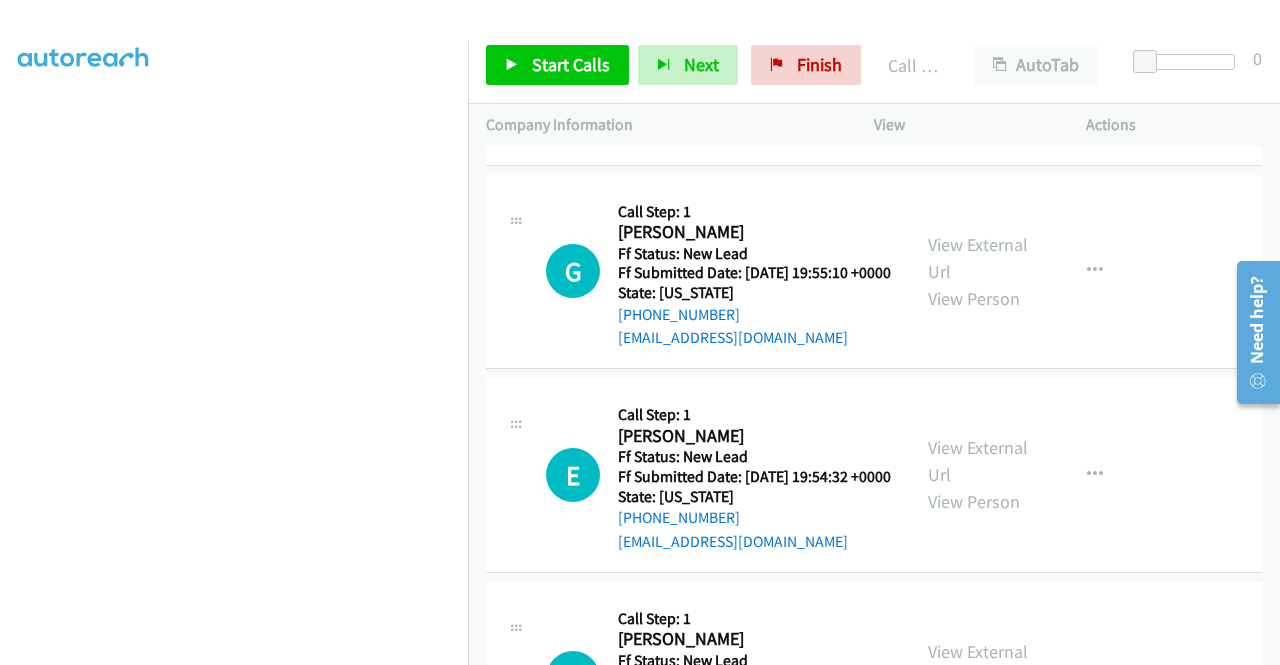 scroll, scrollTop: 1249, scrollLeft: 0, axis: vertical 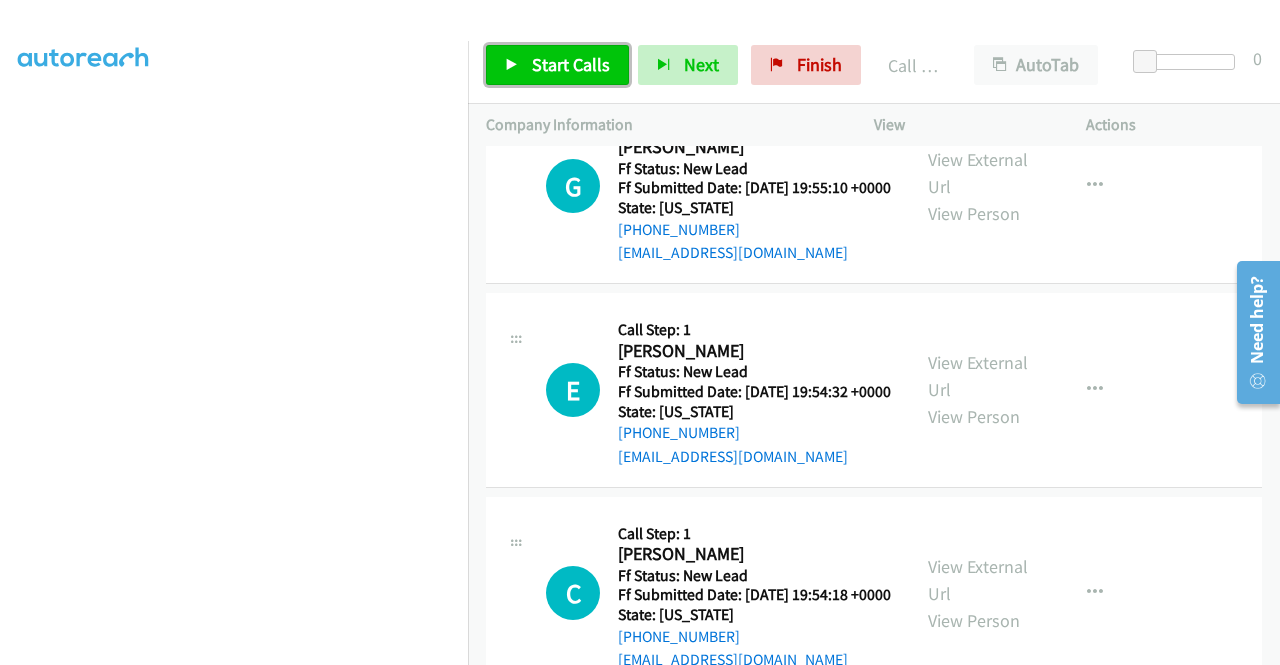 click on "Start Calls" at bounding box center (571, 64) 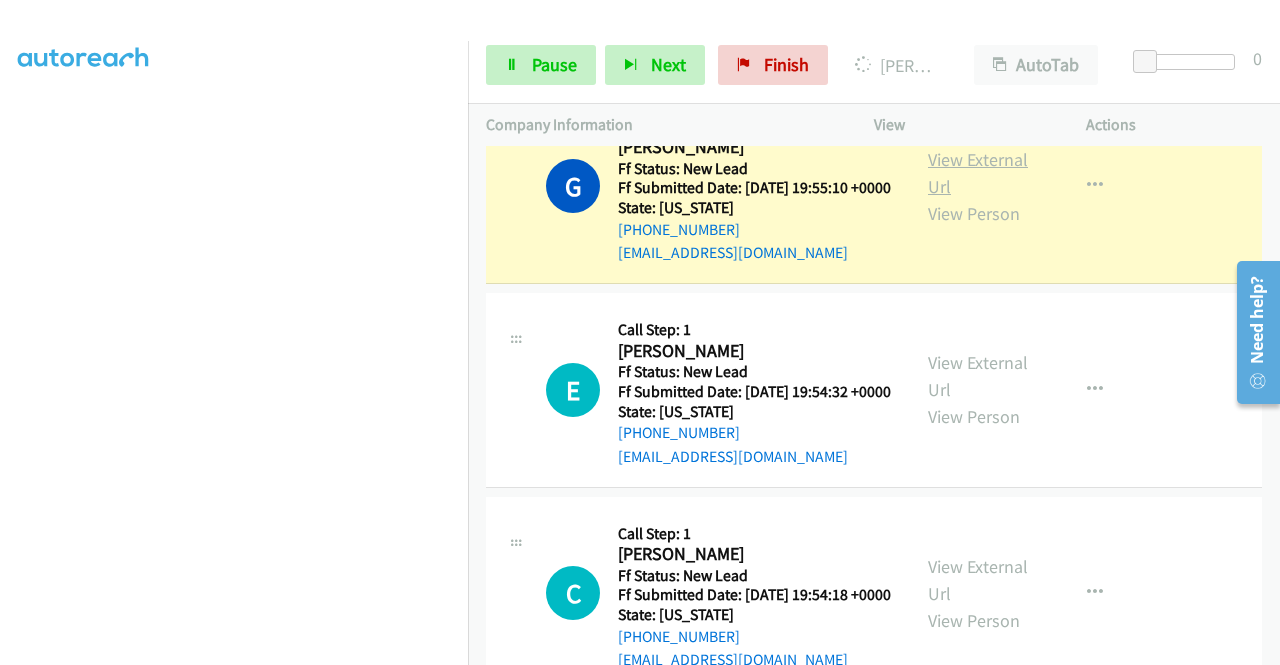 click on "View External Url" at bounding box center [978, 173] 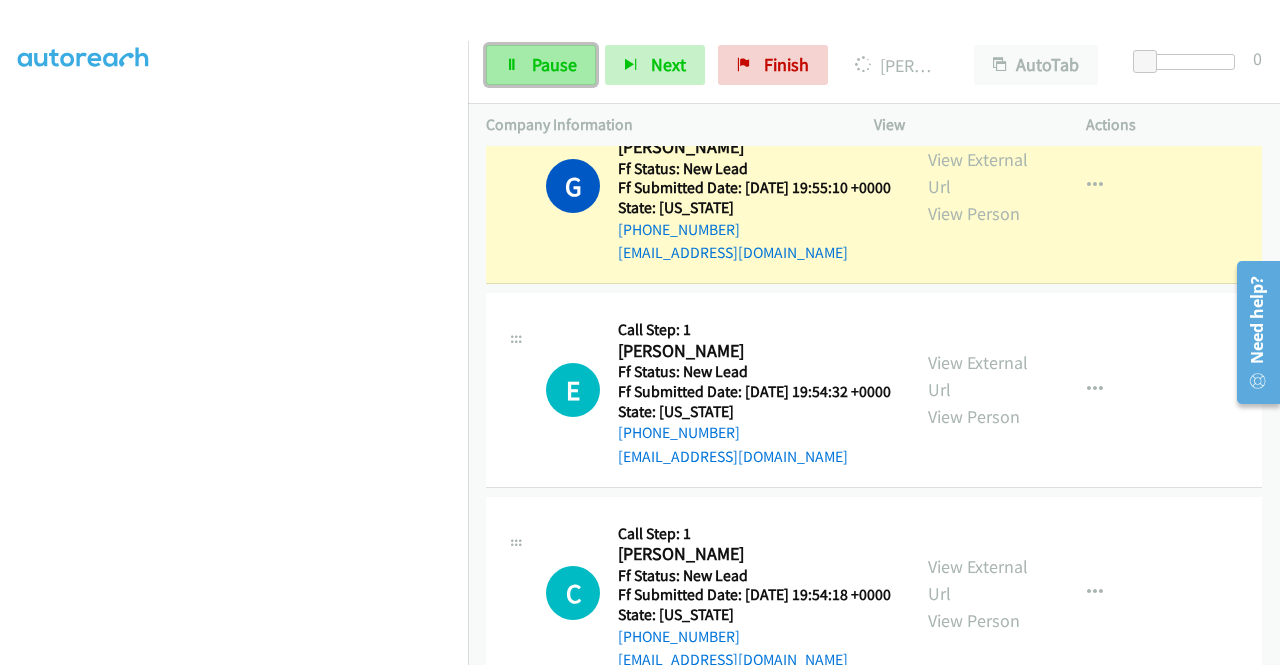 click on "Pause" at bounding box center (554, 64) 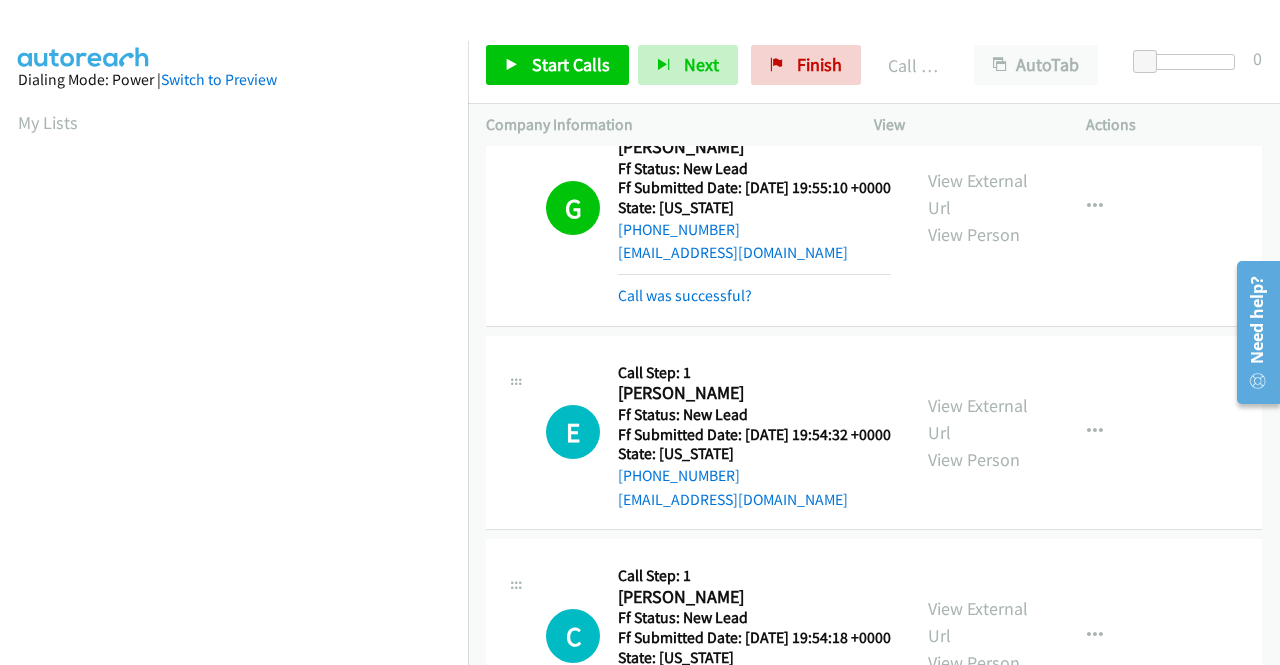 scroll, scrollTop: 456, scrollLeft: 0, axis: vertical 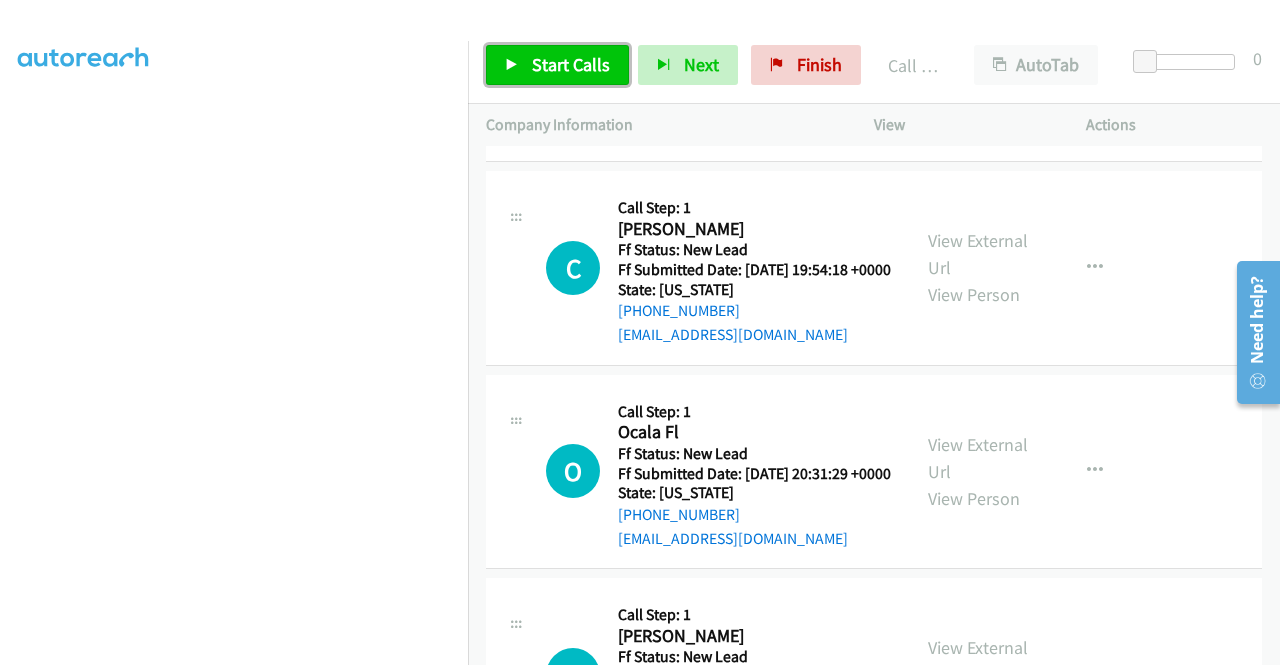 click on "Start Calls" at bounding box center (571, 64) 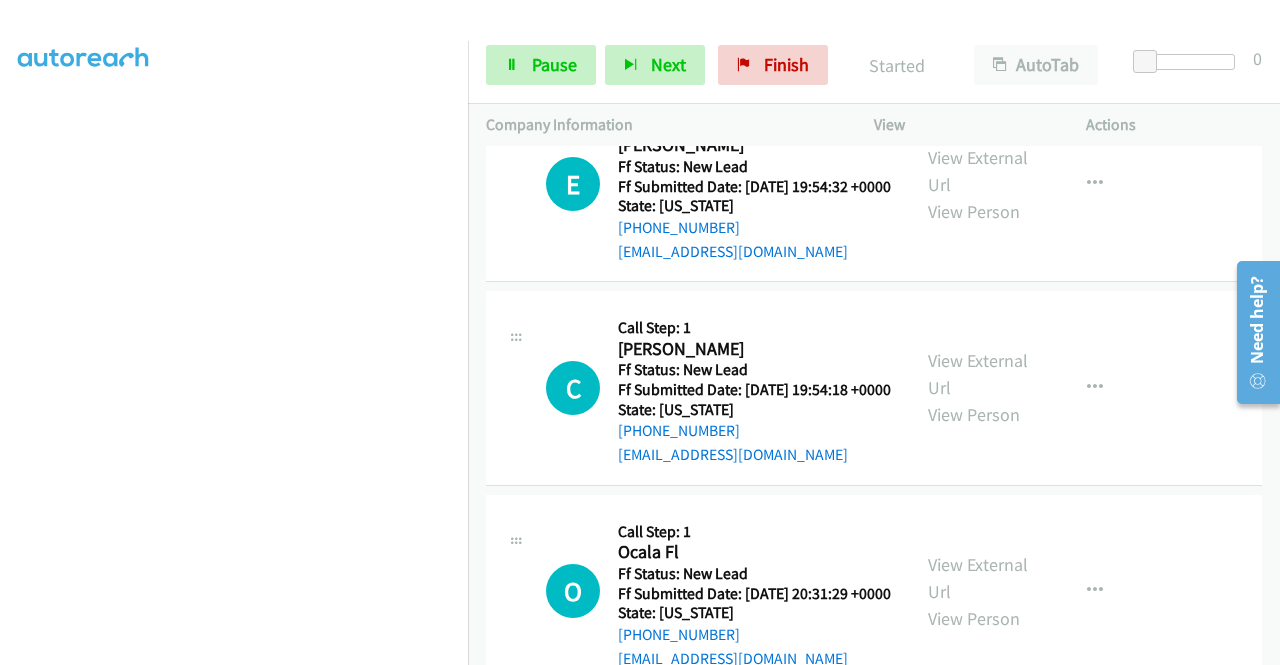 scroll, scrollTop: 1504, scrollLeft: 0, axis: vertical 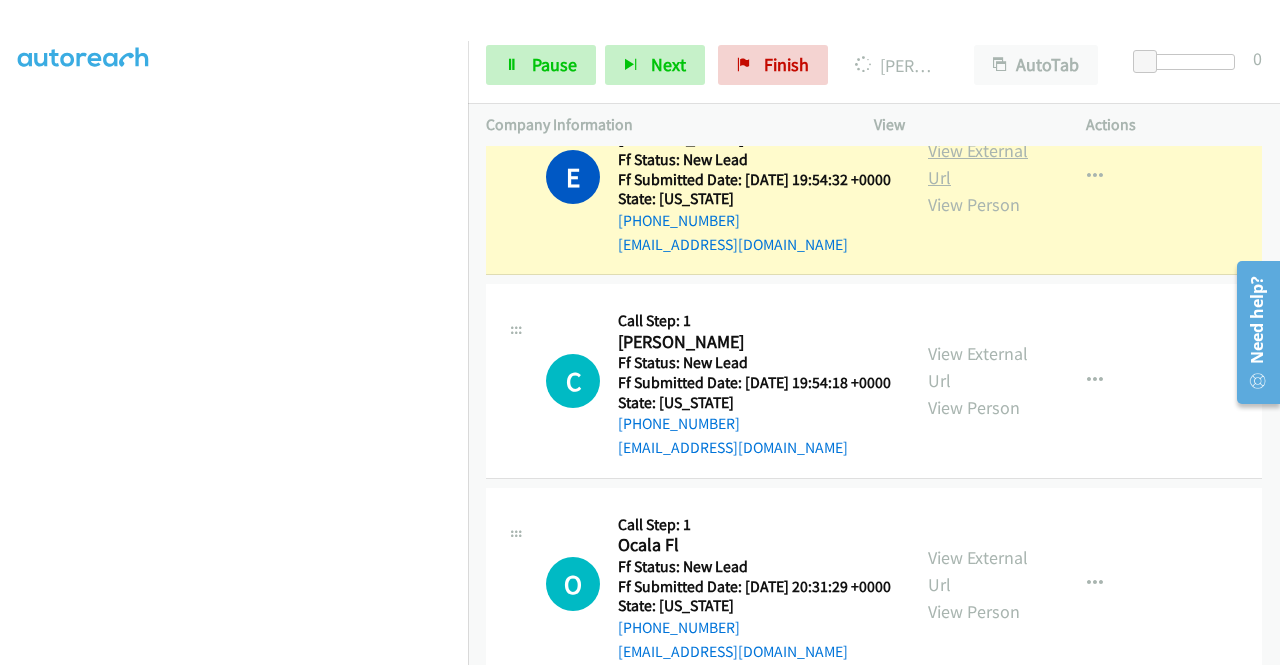 click on "View External Url" at bounding box center [978, 164] 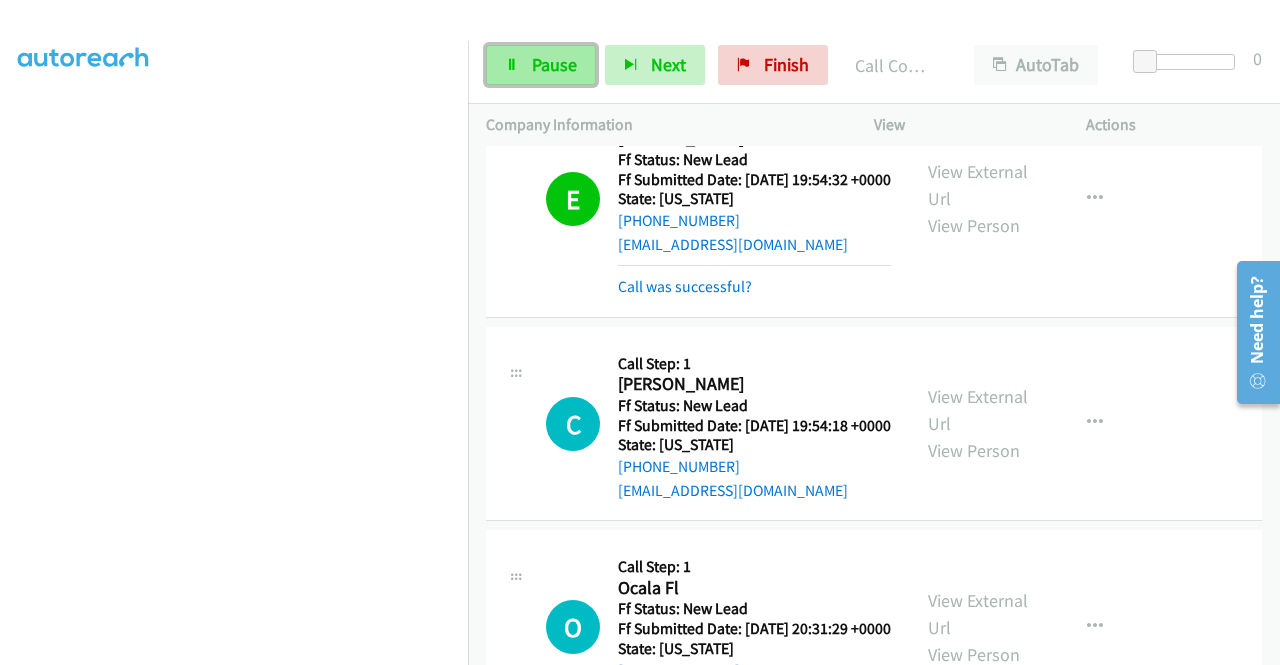 click on "Pause" at bounding box center (554, 64) 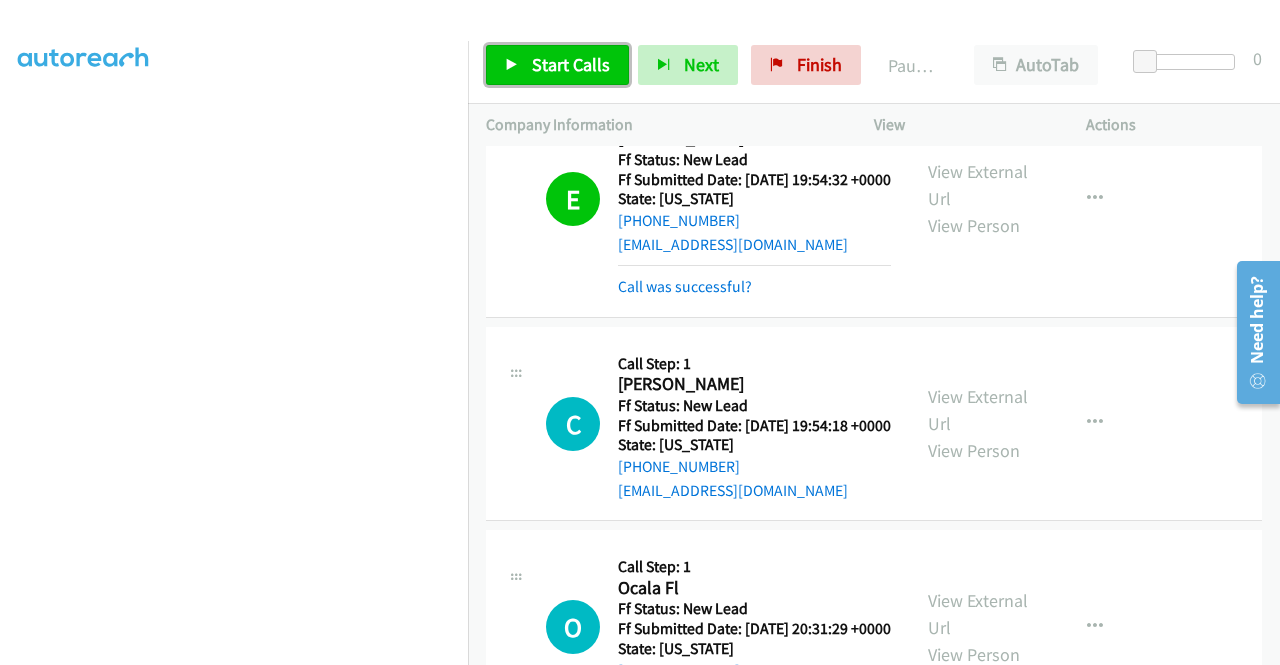 click on "Start Calls" at bounding box center (571, 64) 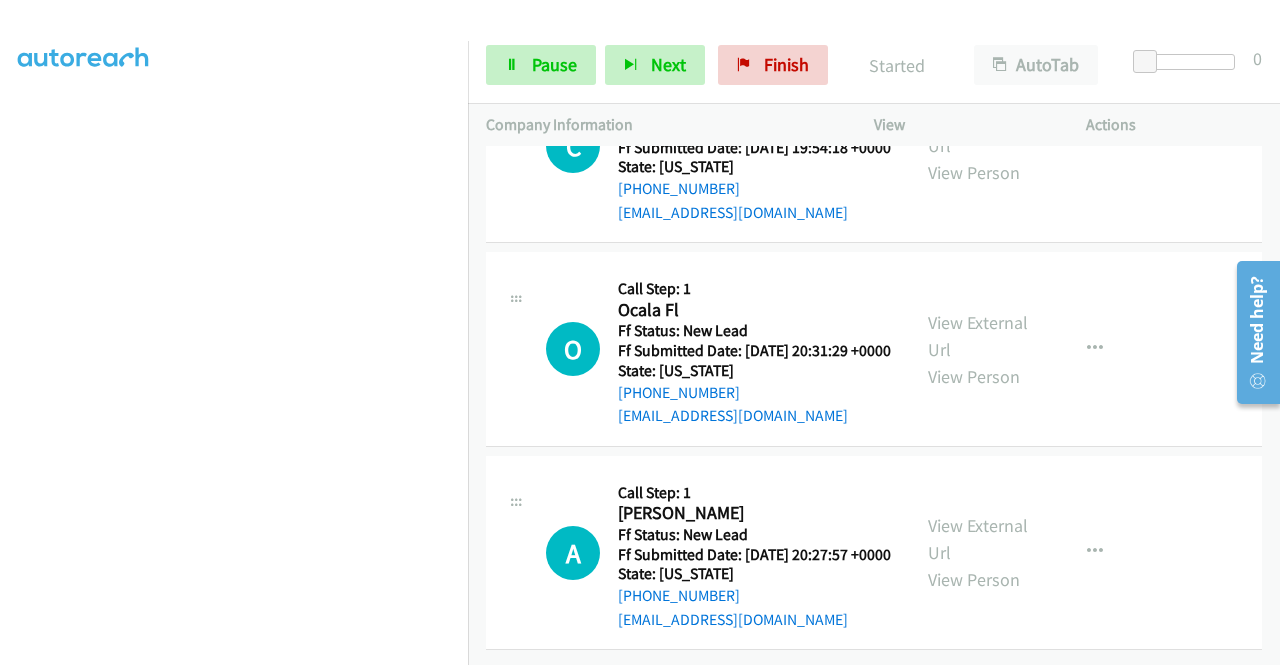 scroll, scrollTop: 1790, scrollLeft: 0, axis: vertical 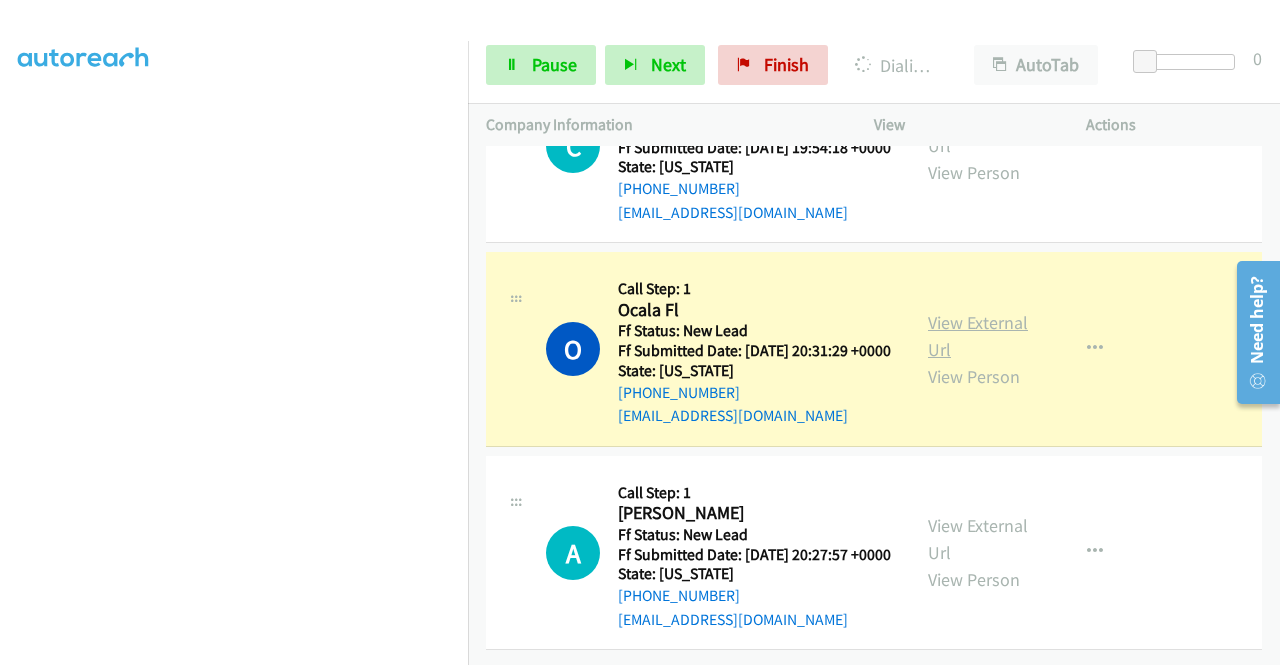 click on "View External Url" at bounding box center [978, 336] 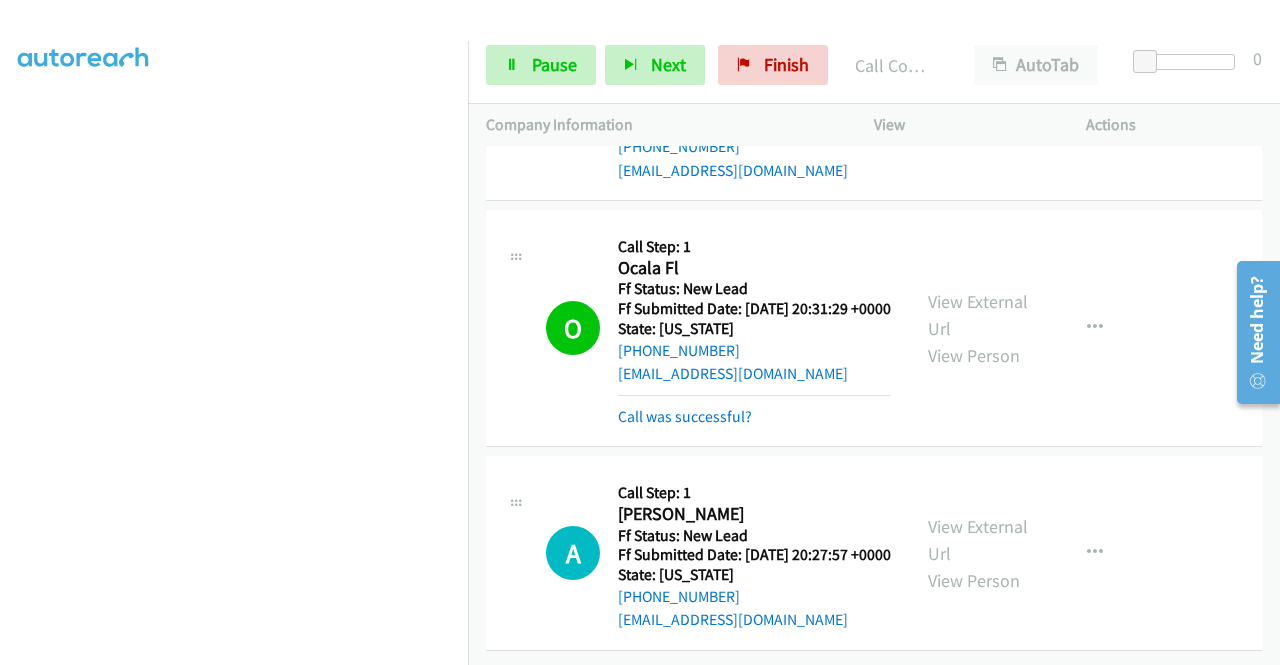 scroll, scrollTop: 2030, scrollLeft: 0, axis: vertical 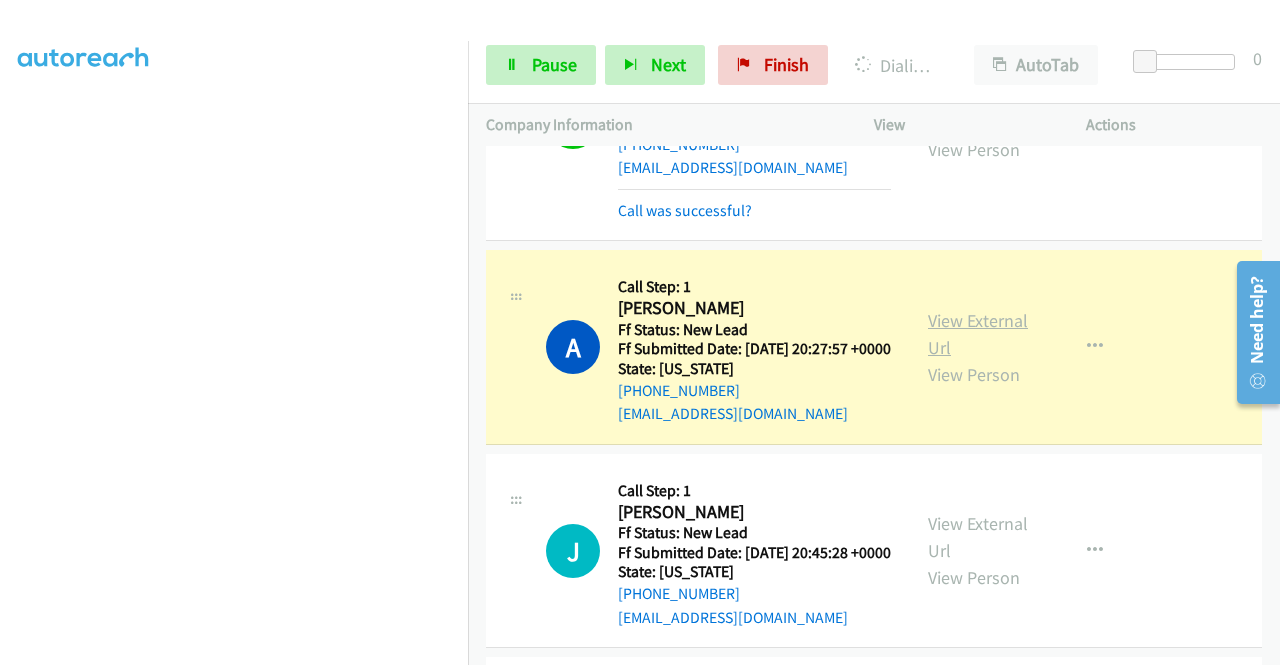 click on "View External Url" at bounding box center (978, 334) 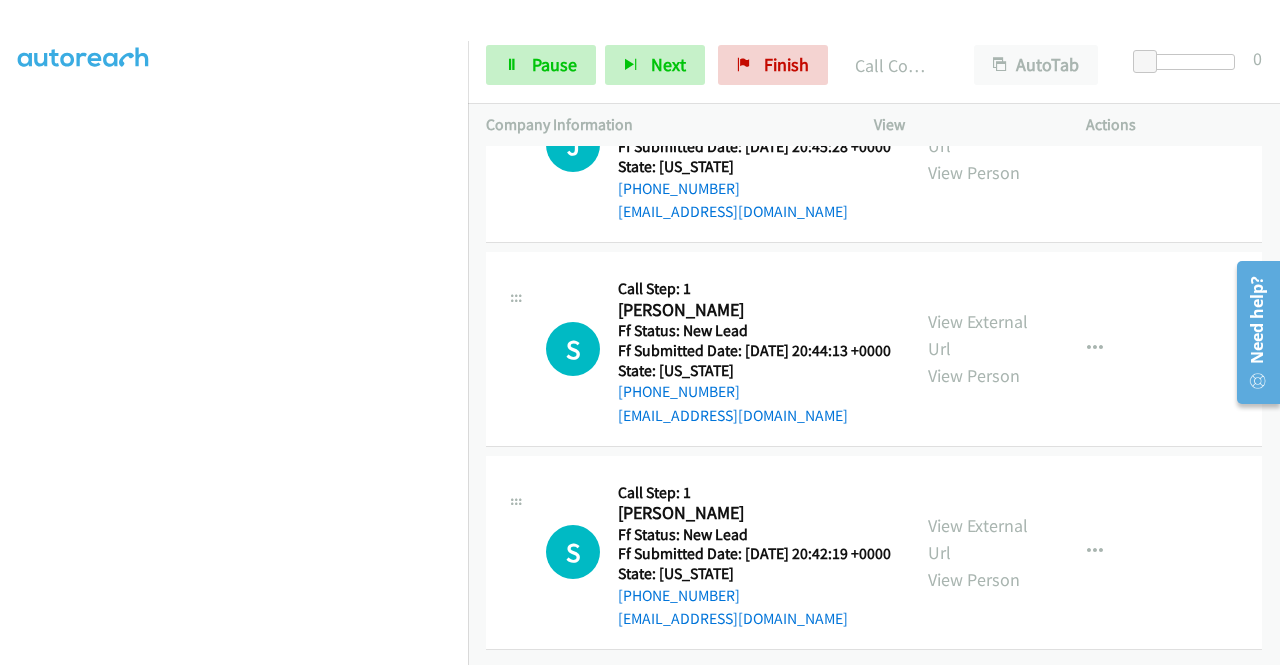 scroll, scrollTop: 2546, scrollLeft: 0, axis: vertical 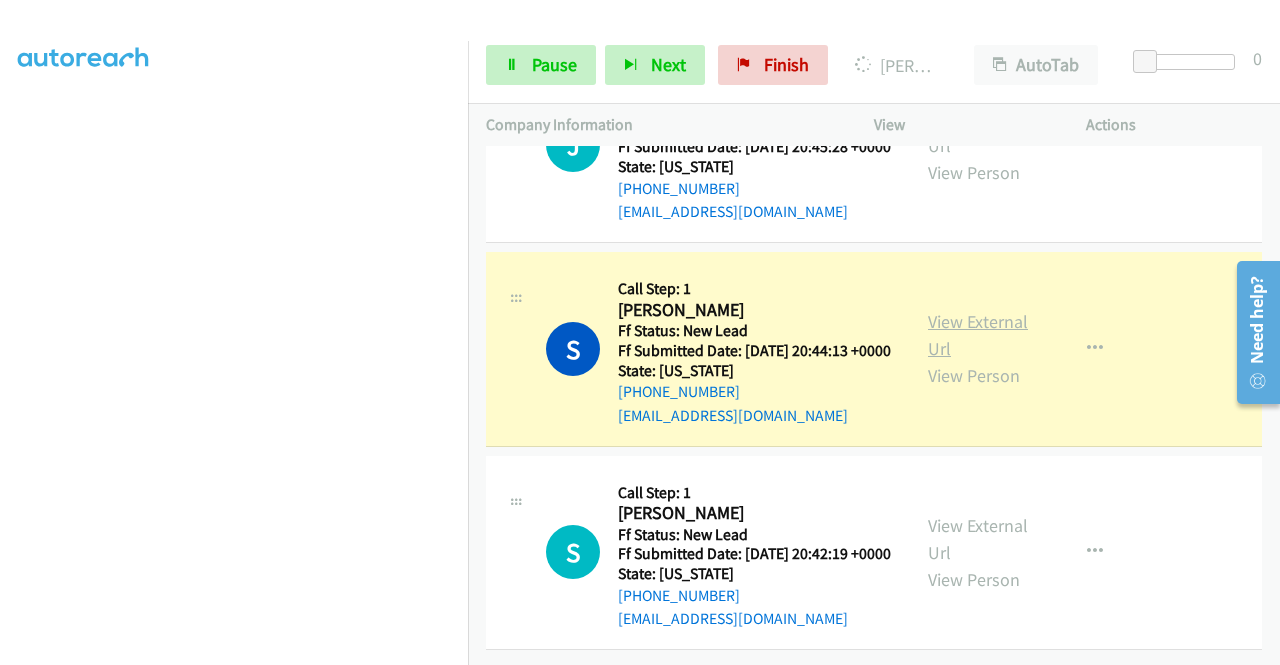 click on "View External Url" at bounding box center [978, 335] 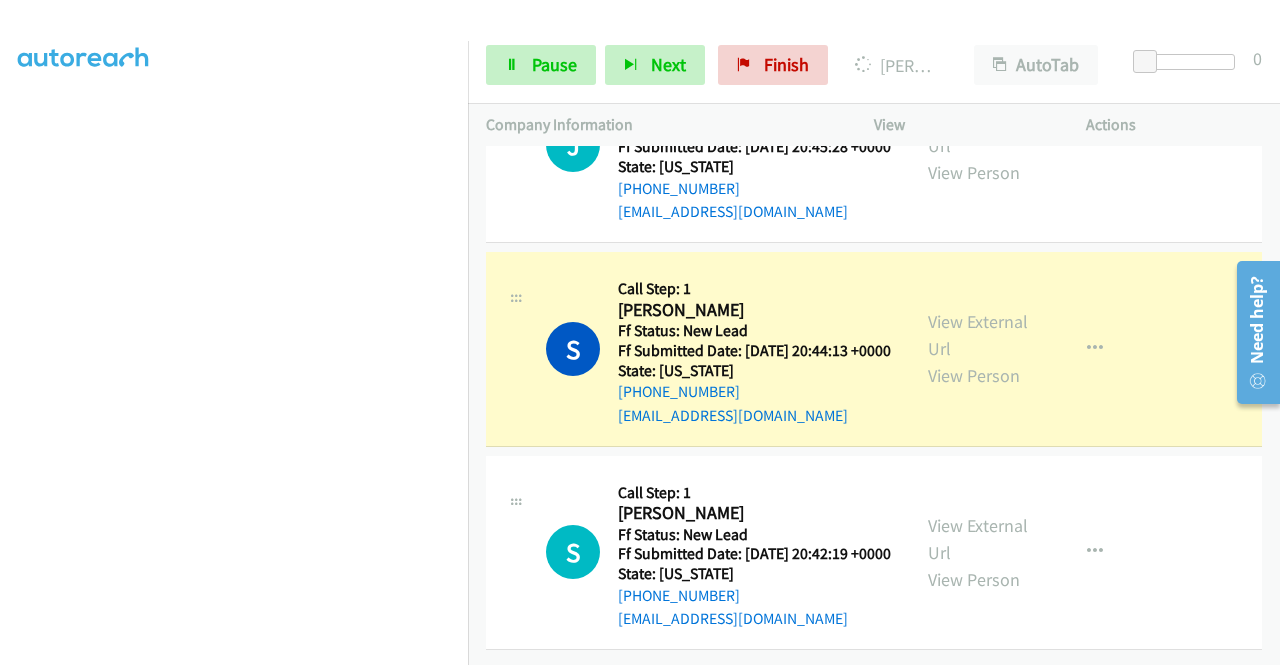 scroll, scrollTop: 2741, scrollLeft: 0, axis: vertical 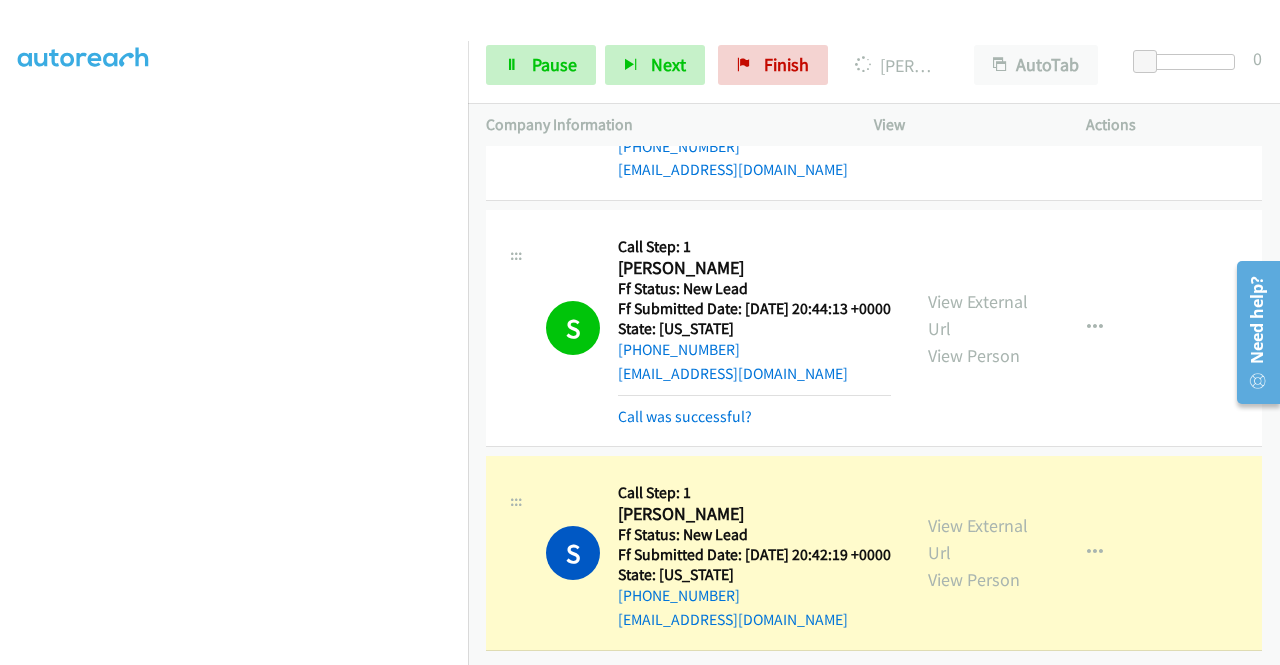 click on "View External Url
View Person
View External Url
Email
Schedule/Manage Callback
Skip Call
Add to do not call list" at bounding box center [1025, 553] 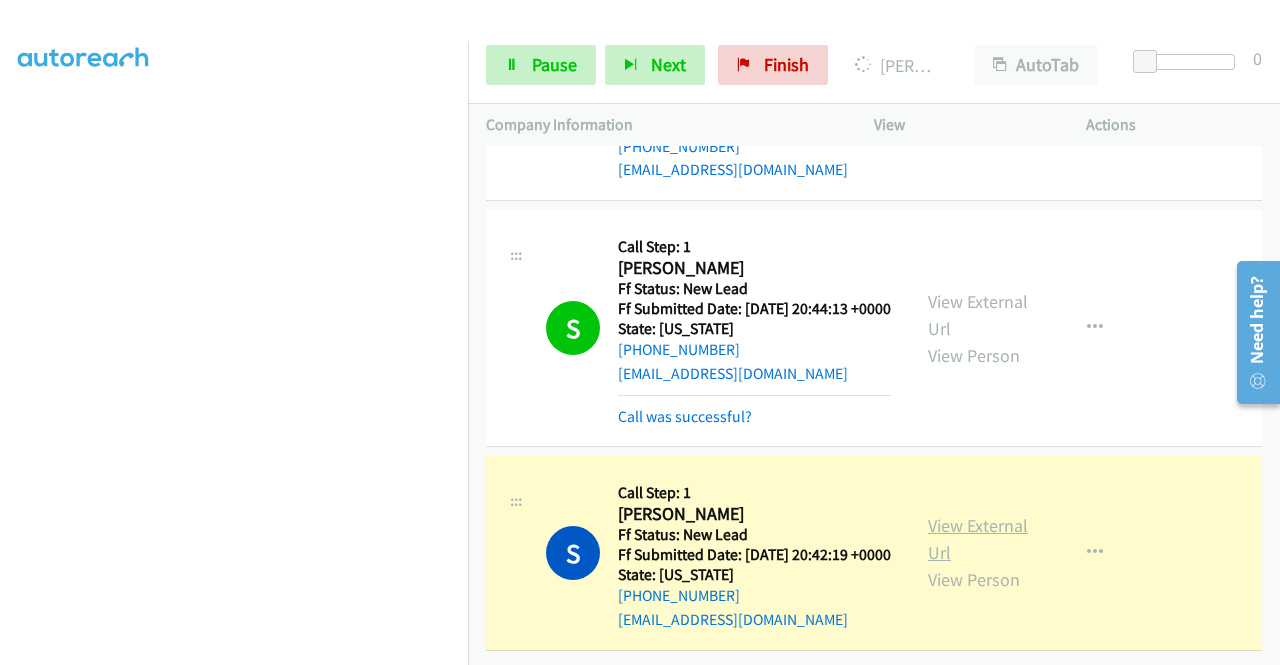 click on "View External Url" at bounding box center [978, 539] 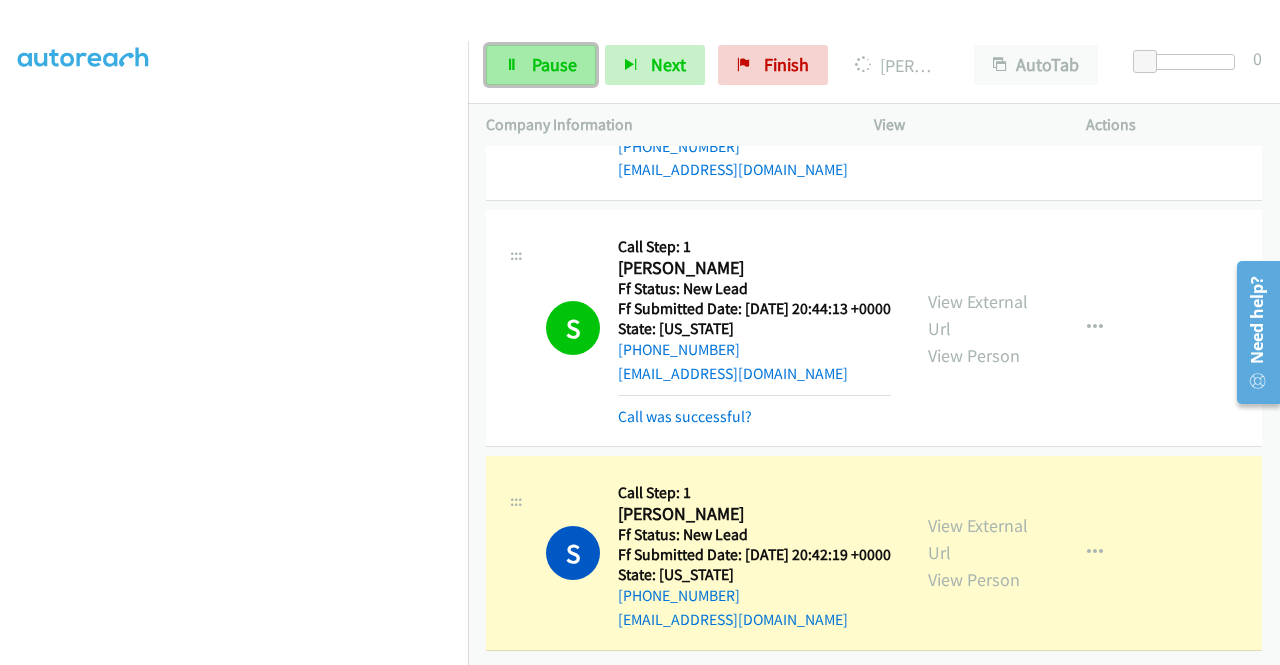 click on "Pause" at bounding box center [554, 64] 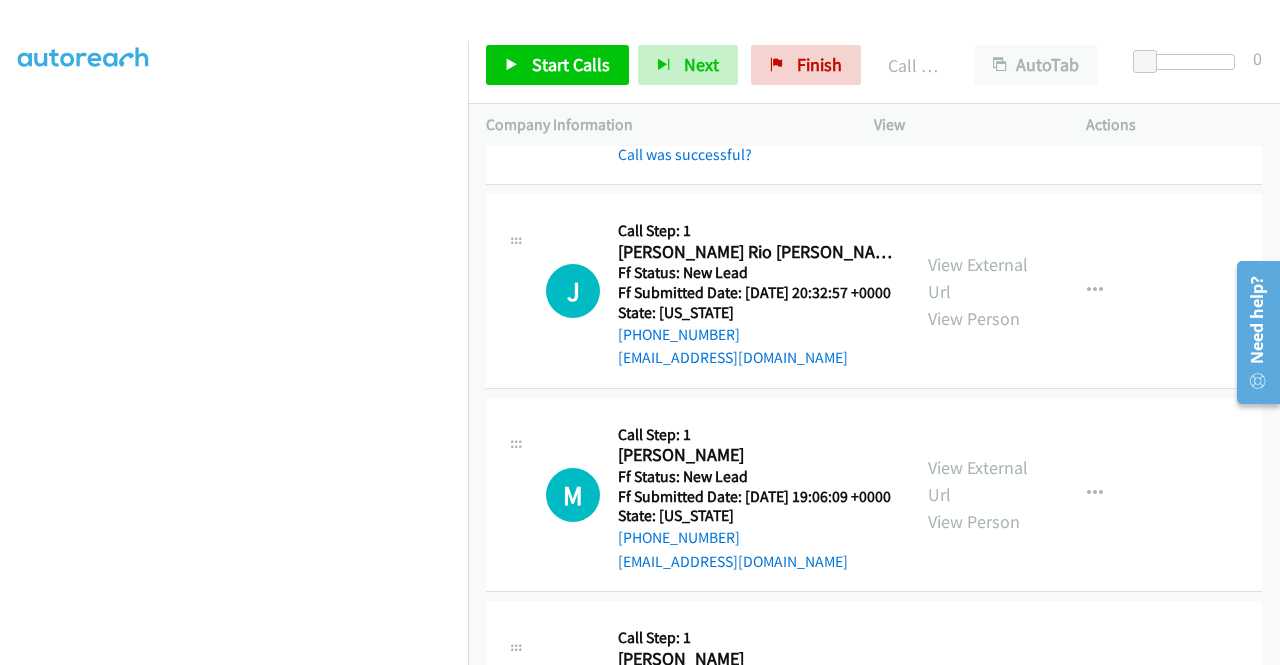 scroll, scrollTop: 3494, scrollLeft: 0, axis: vertical 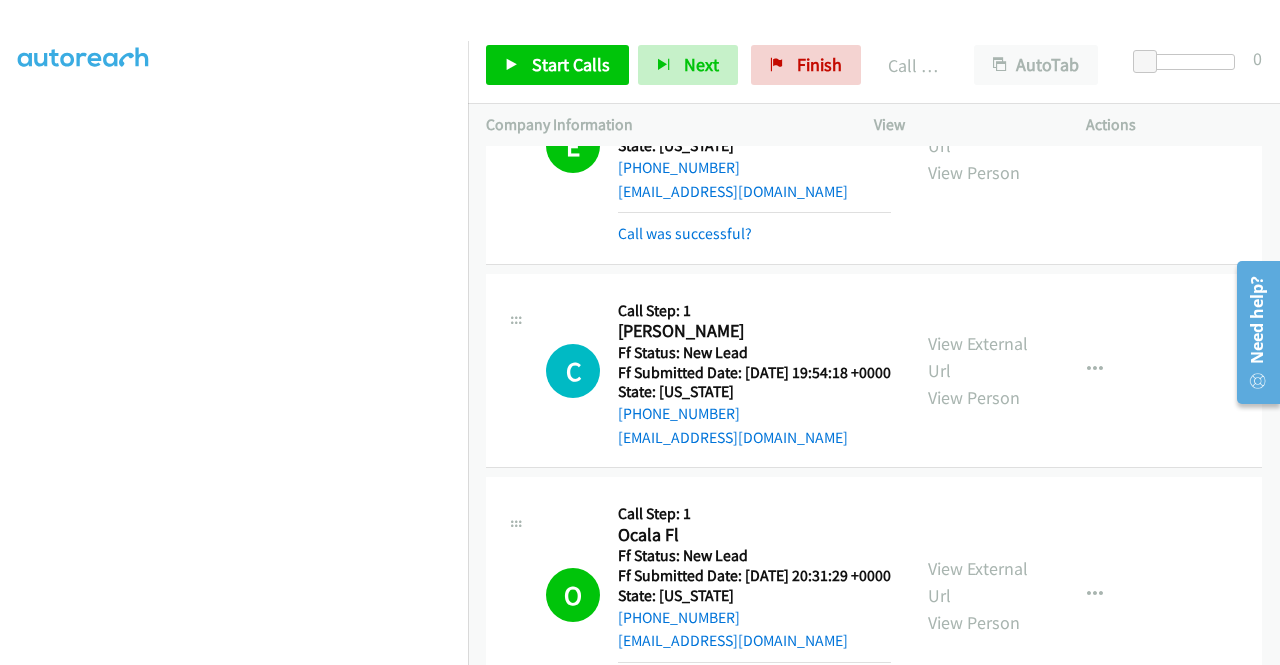 click on "Start Calls
Pause
Next
Finish
Call Completed
AutoTab
AutoTab
0" at bounding box center (874, 65) 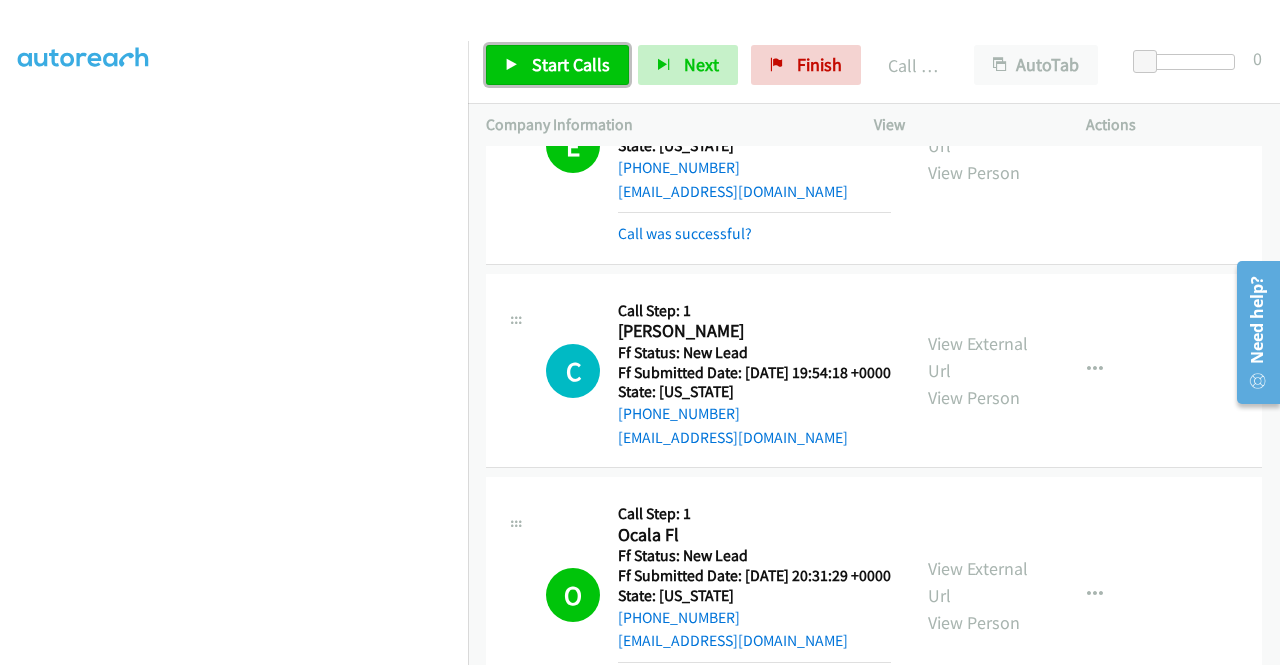 click on "Start Calls" at bounding box center (557, 65) 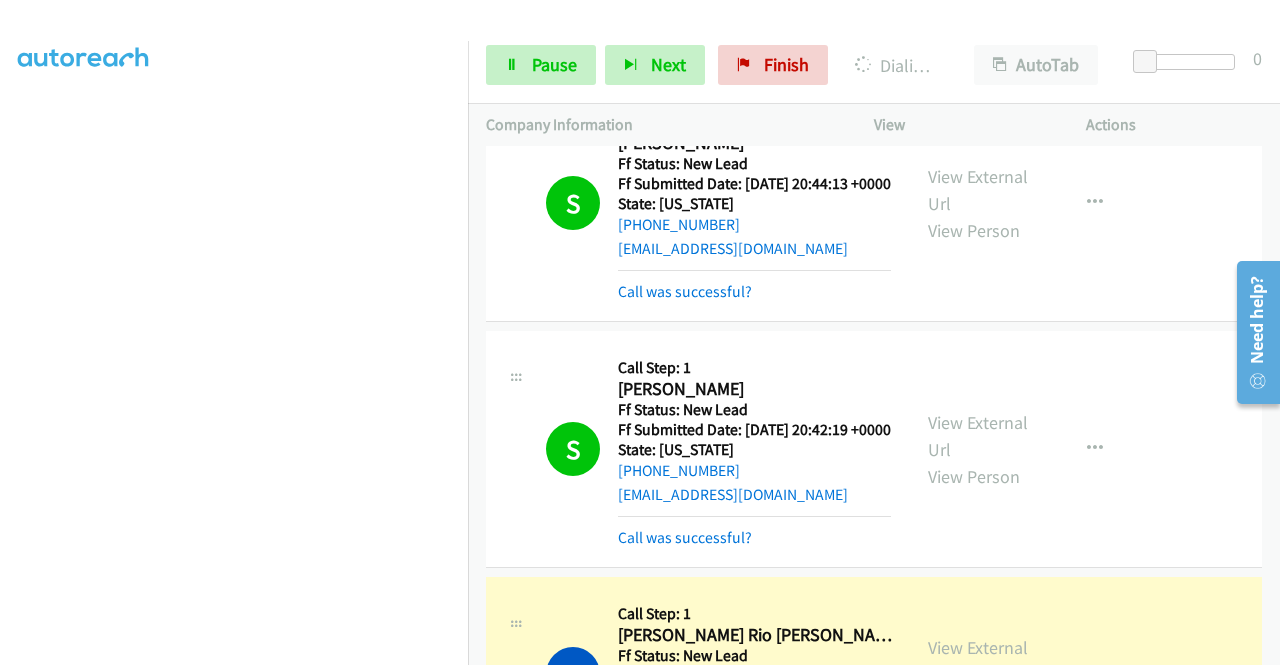 scroll, scrollTop: 2418, scrollLeft: 0, axis: vertical 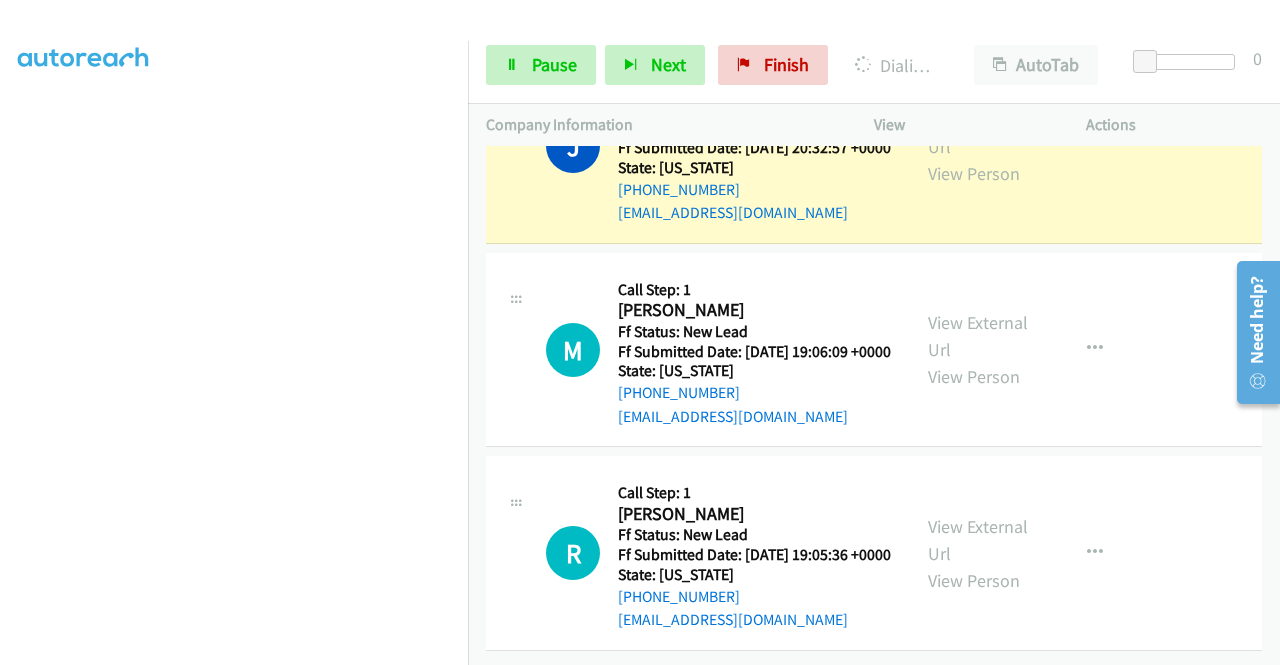 click on "View External Url
View Person
View External Url
Email
Schedule/Manage Callback
Skip Call
Add to do not call list" at bounding box center [1025, 146] 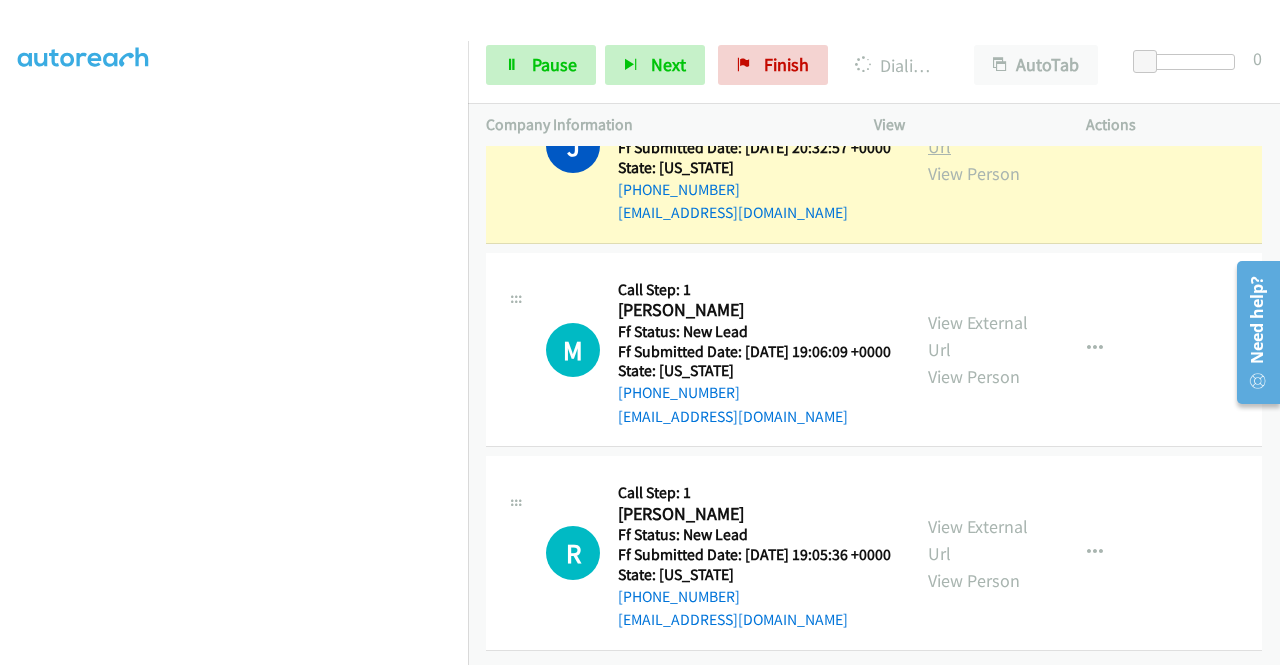 click on "View External Url" at bounding box center [978, 133] 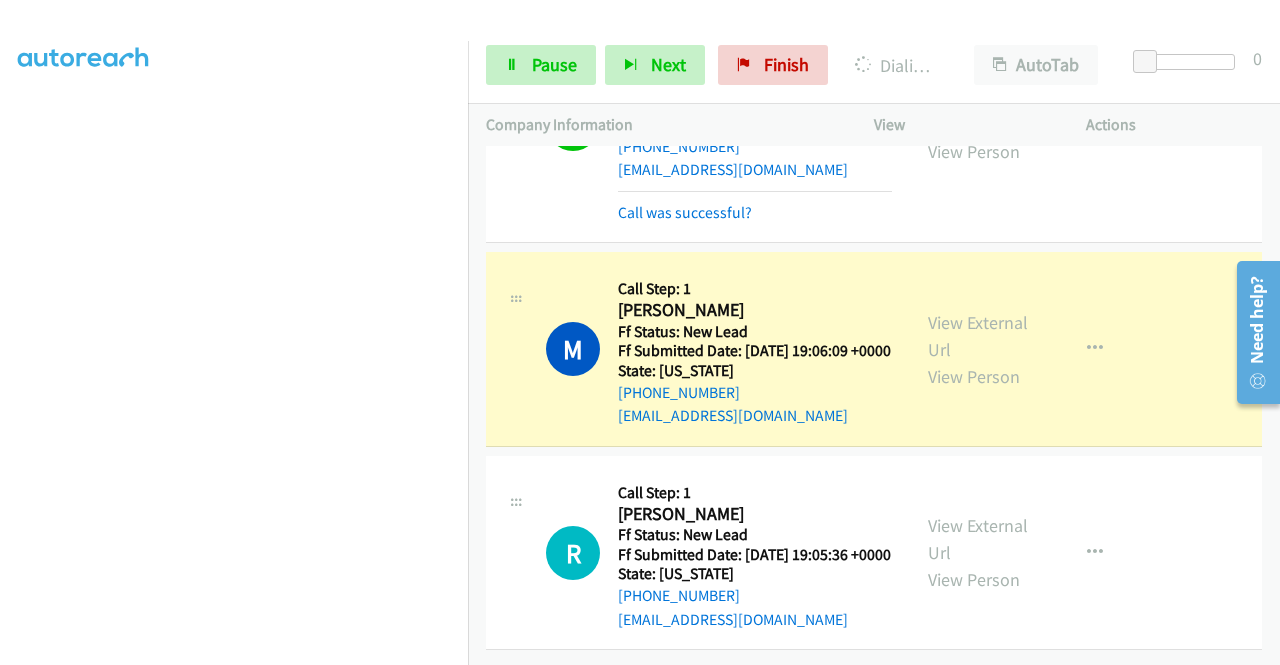 scroll, scrollTop: 3536, scrollLeft: 0, axis: vertical 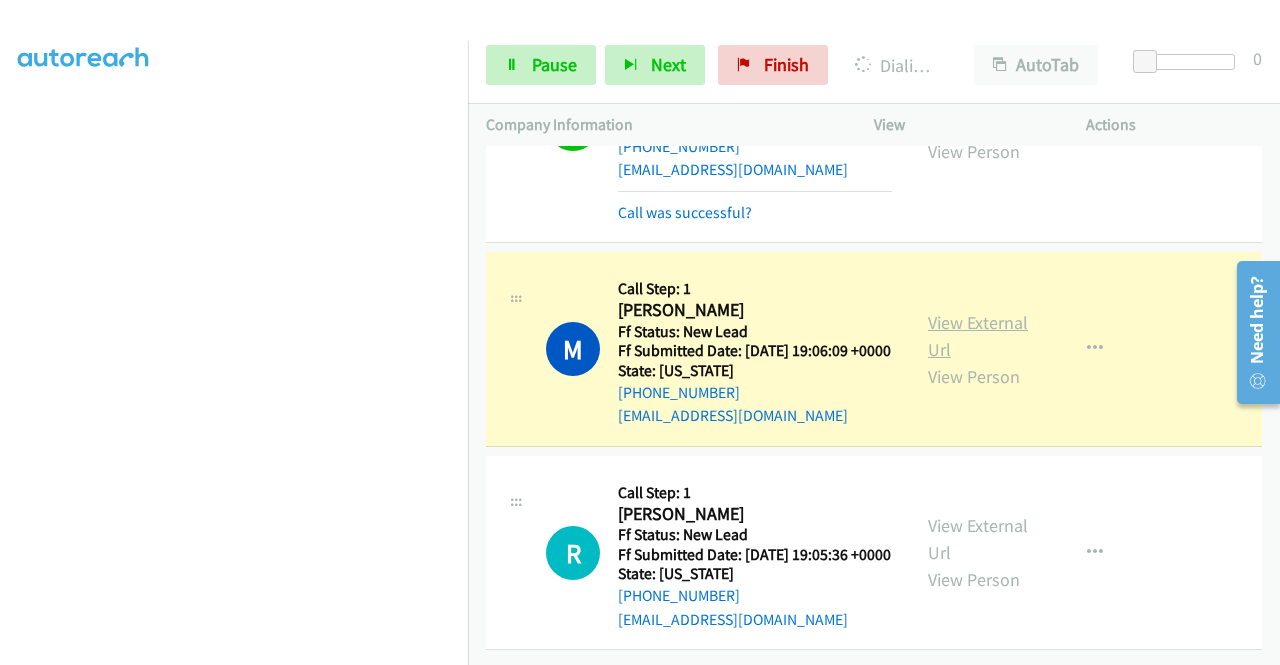 click on "View External Url" at bounding box center [978, 336] 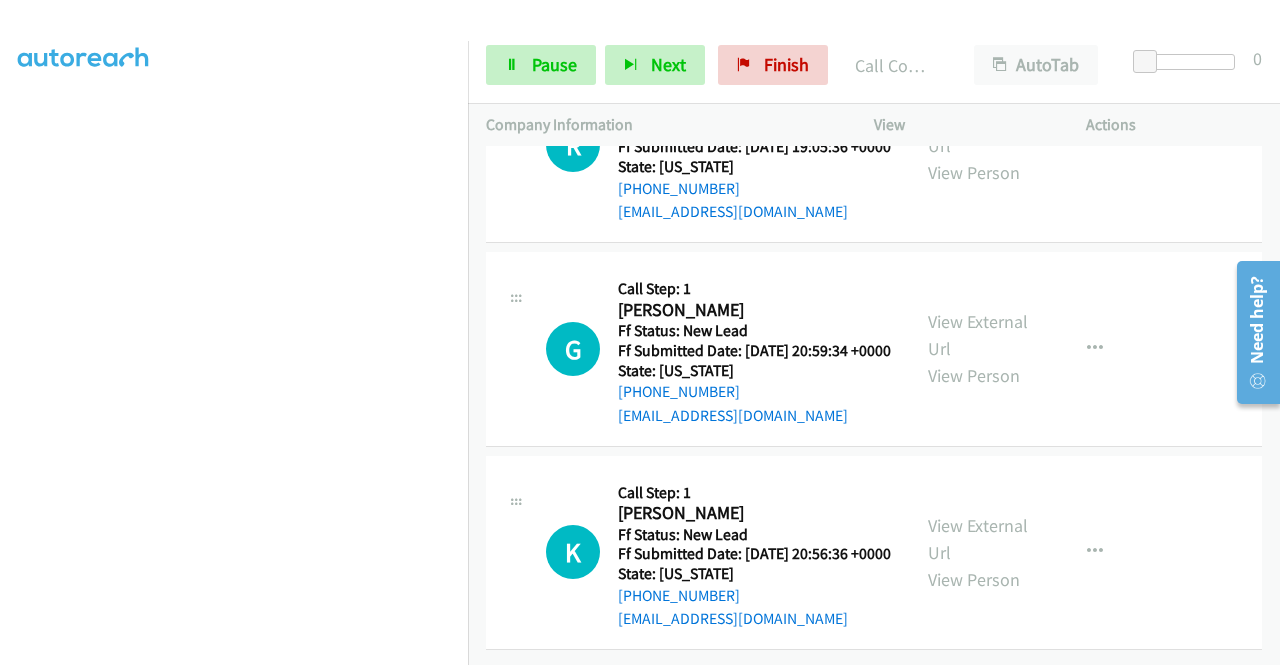 scroll, scrollTop: 3824, scrollLeft: 0, axis: vertical 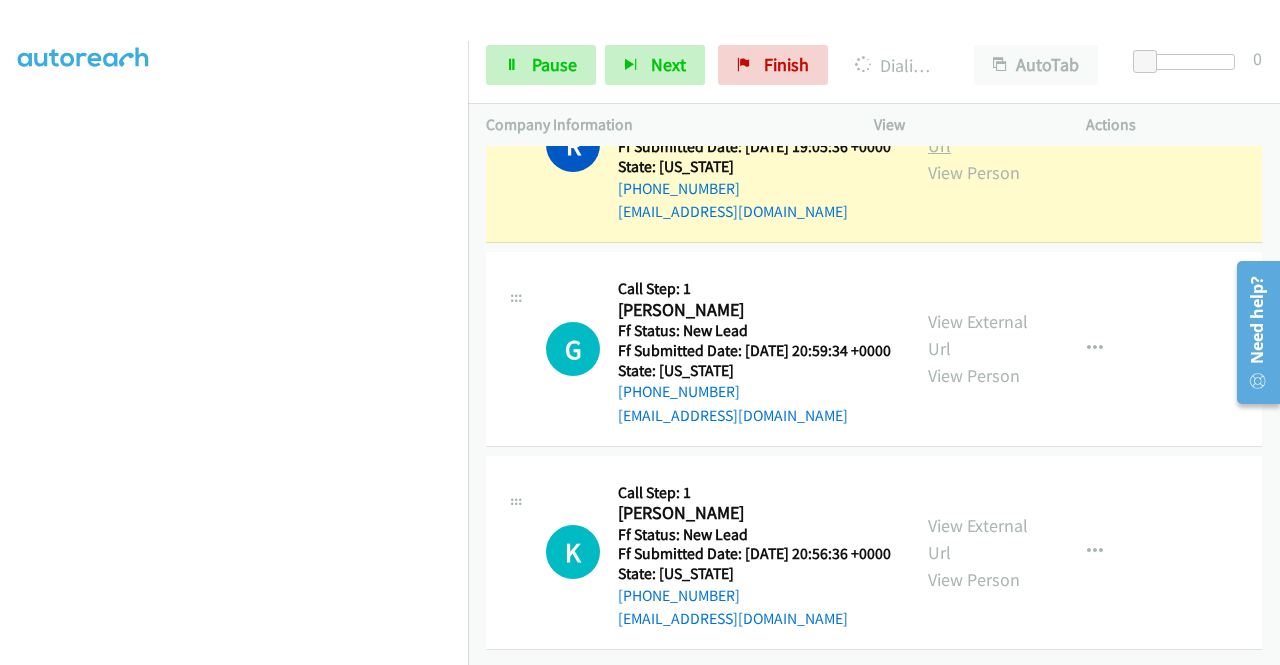 click on "View External Url" at bounding box center [978, 132] 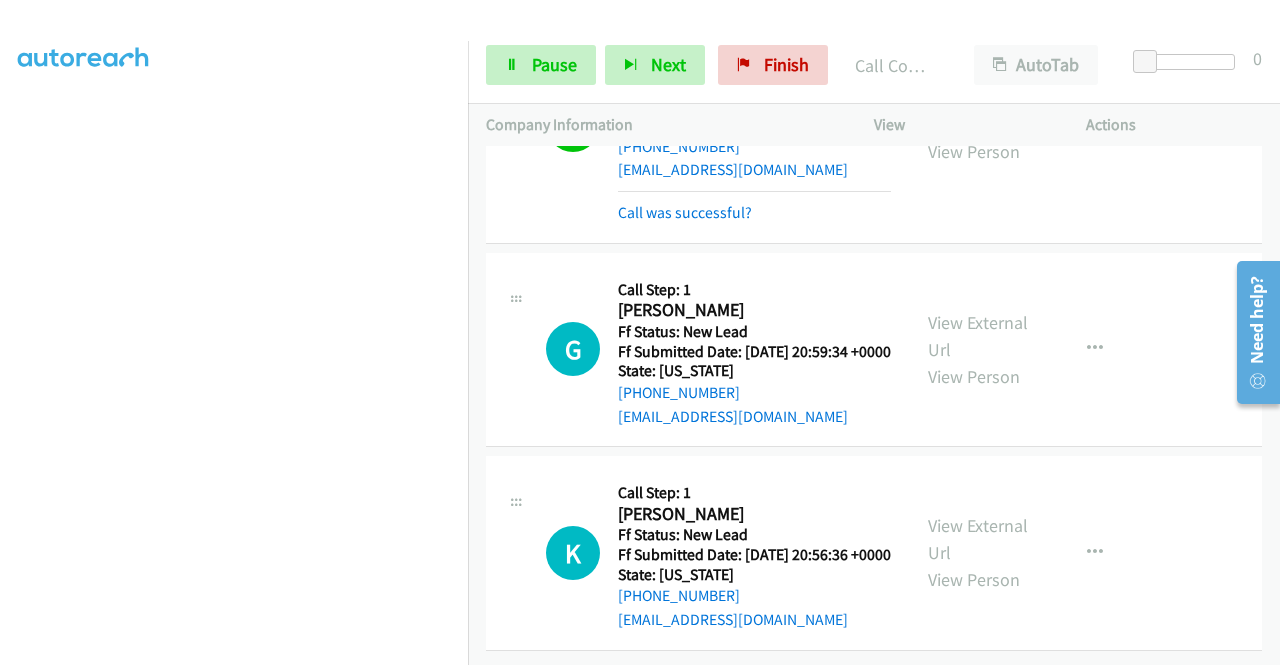 scroll, scrollTop: 4048, scrollLeft: 0, axis: vertical 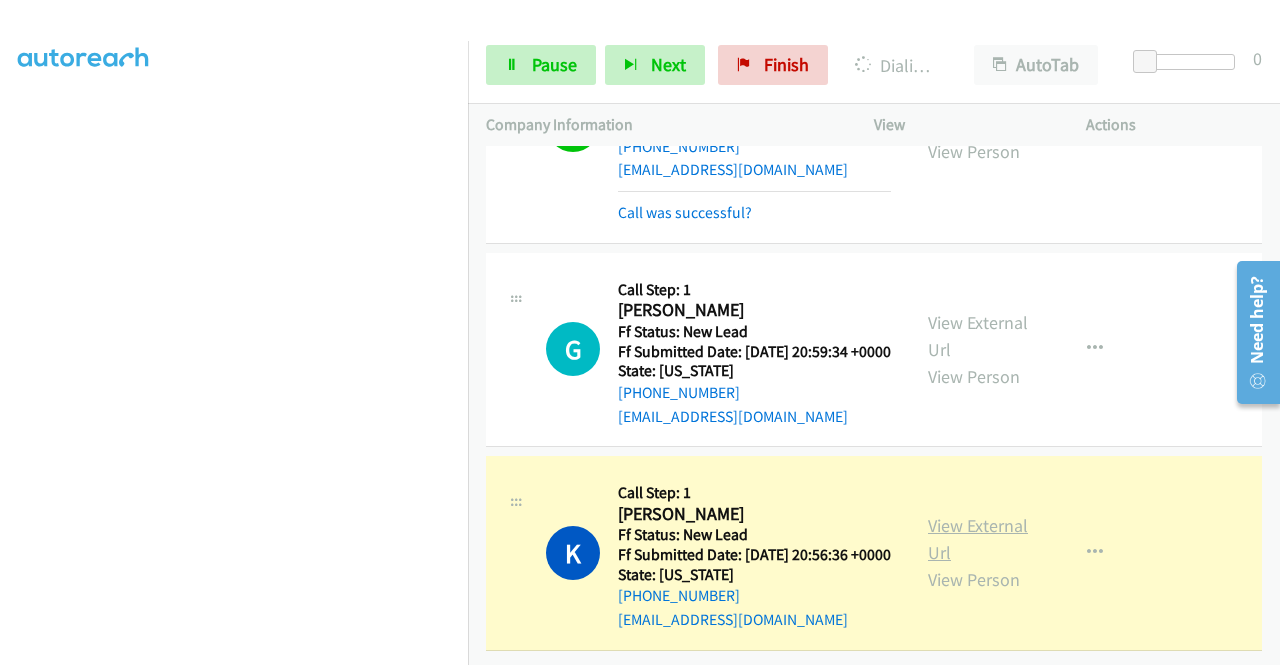 click on "View External Url" at bounding box center [978, 539] 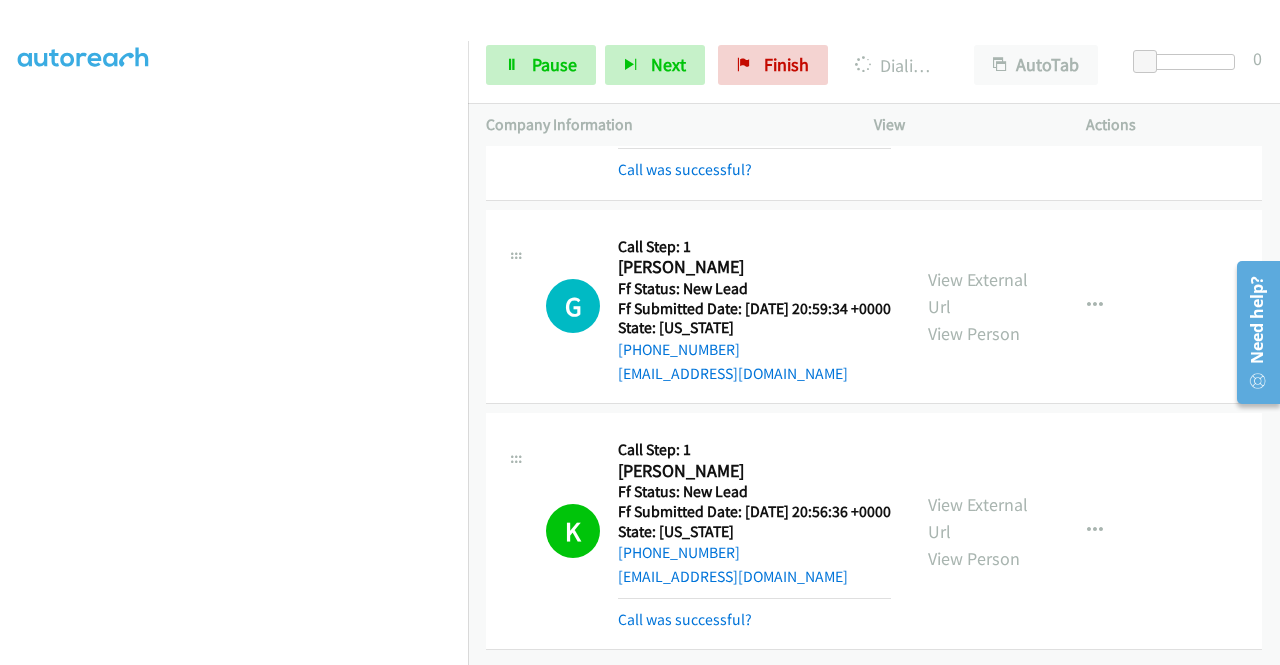 click on "Need help?" at bounding box center [1258, 331] 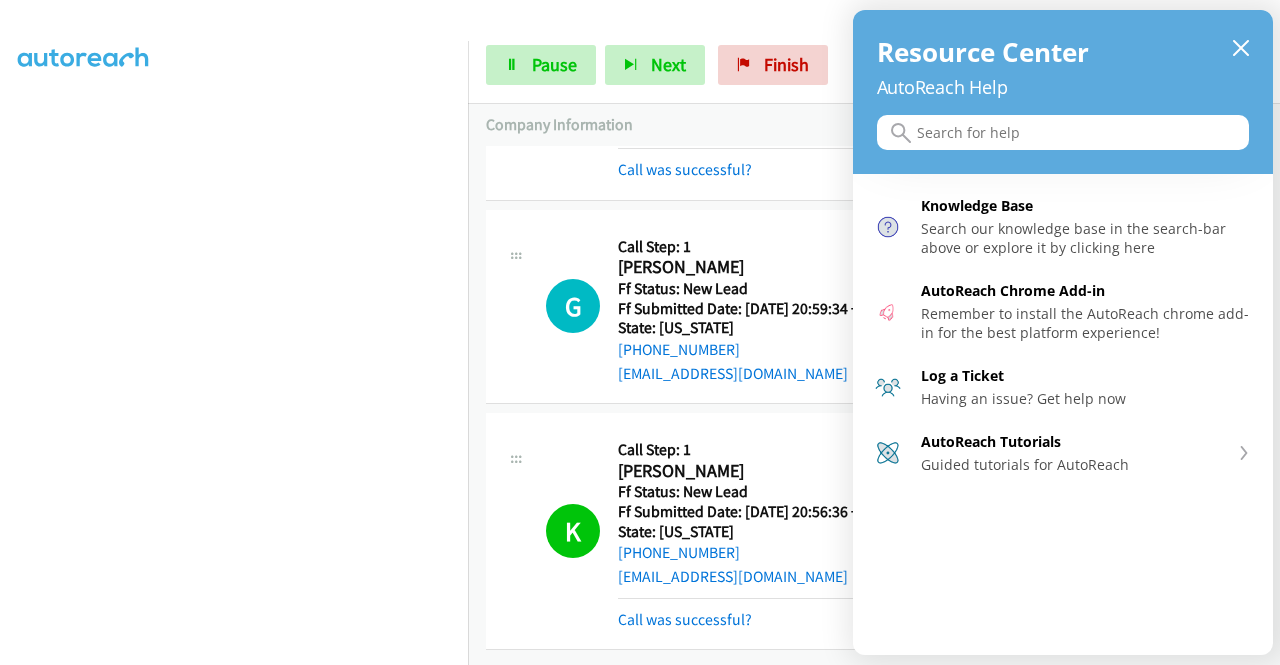 click at bounding box center [640, 332] 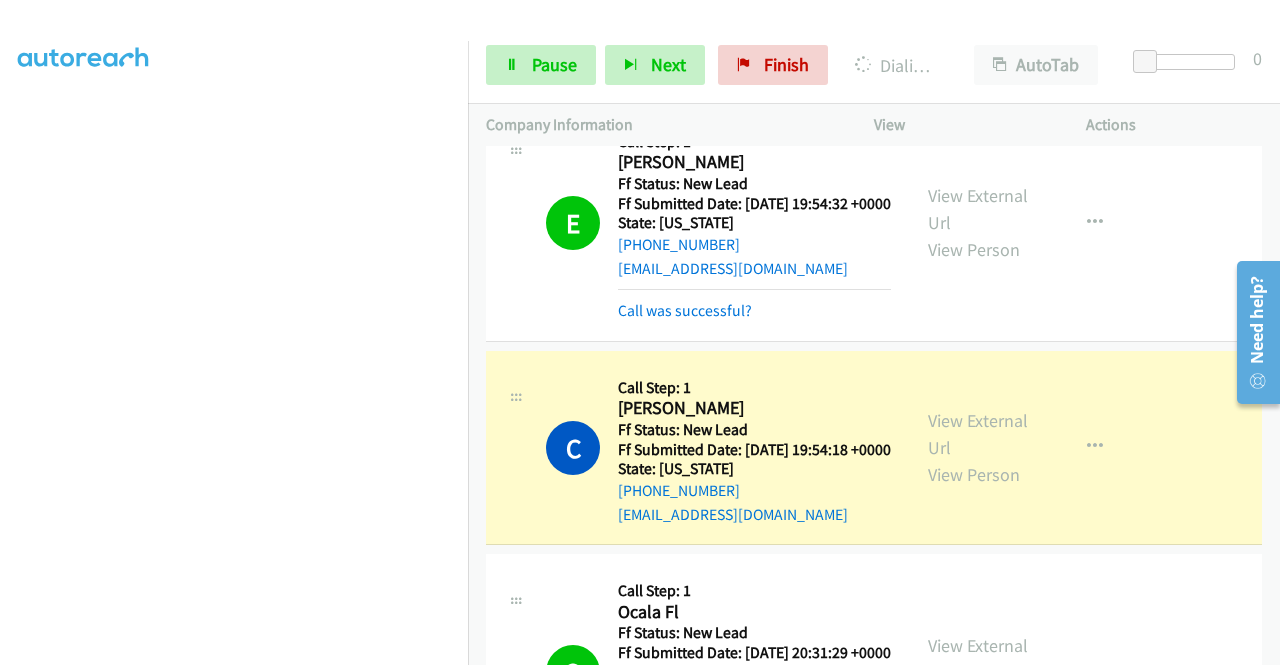 scroll, scrollTop: 1513, scrollLeft: 0, axis: vertical 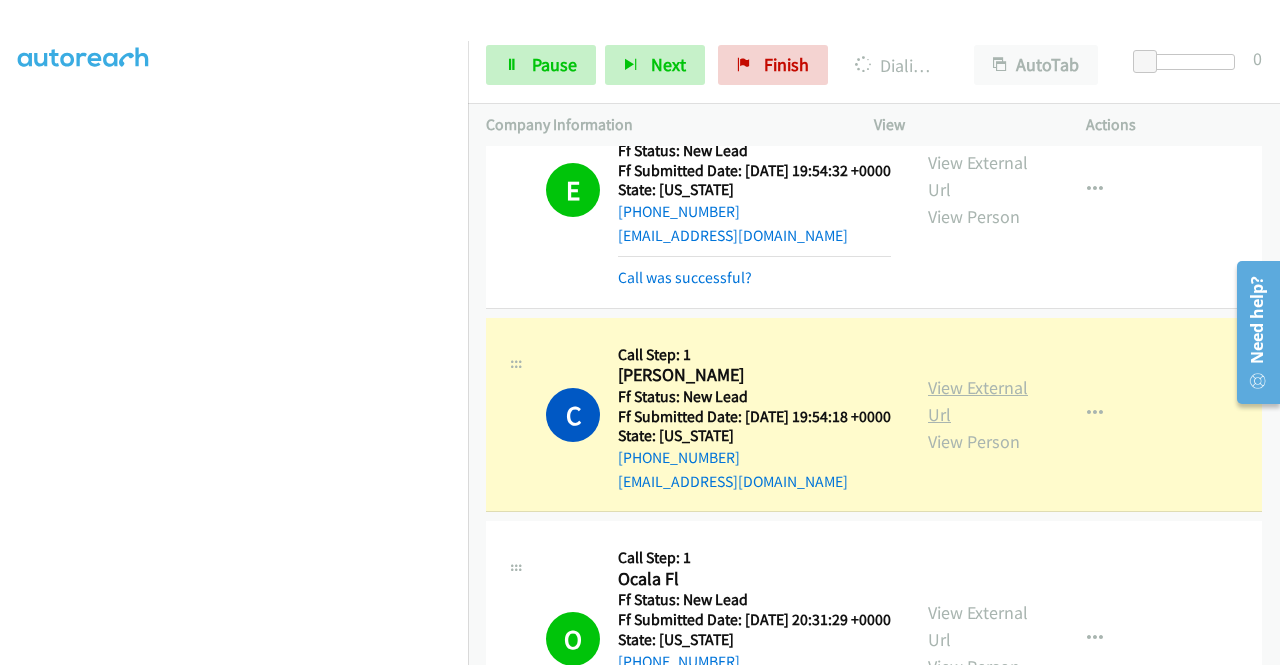 click on "View External Url" at bounding box center [978, 401] 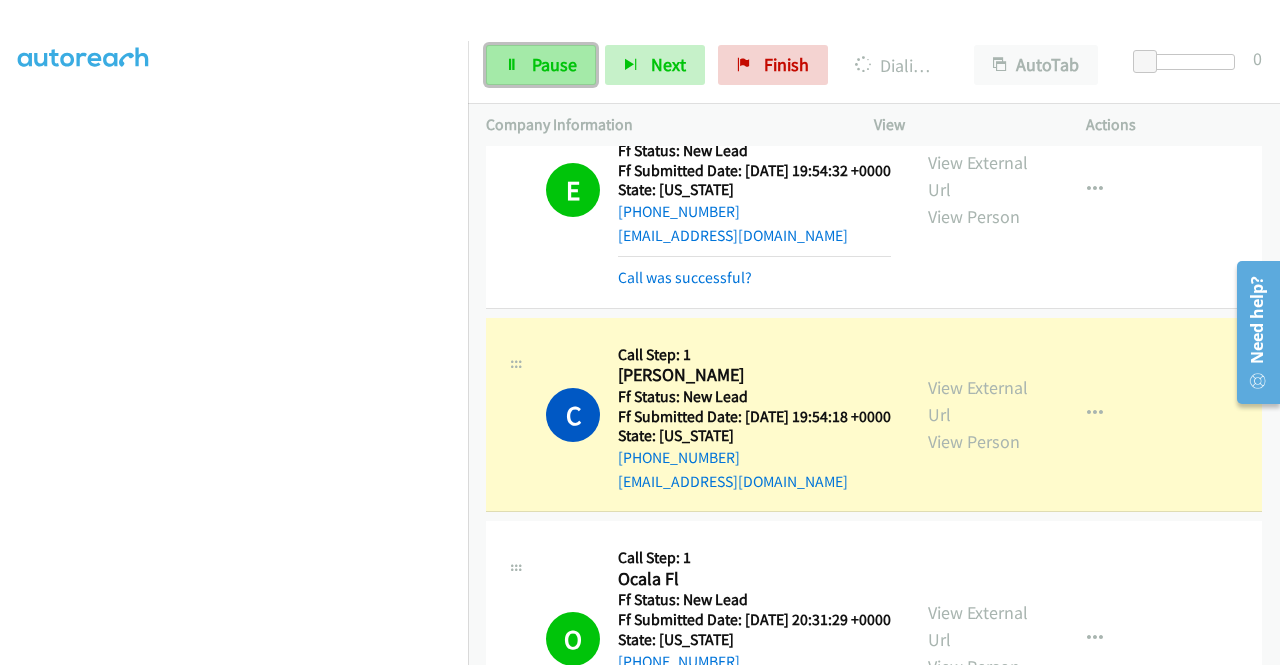 click on "Pause" at bounding box center [554, 64] 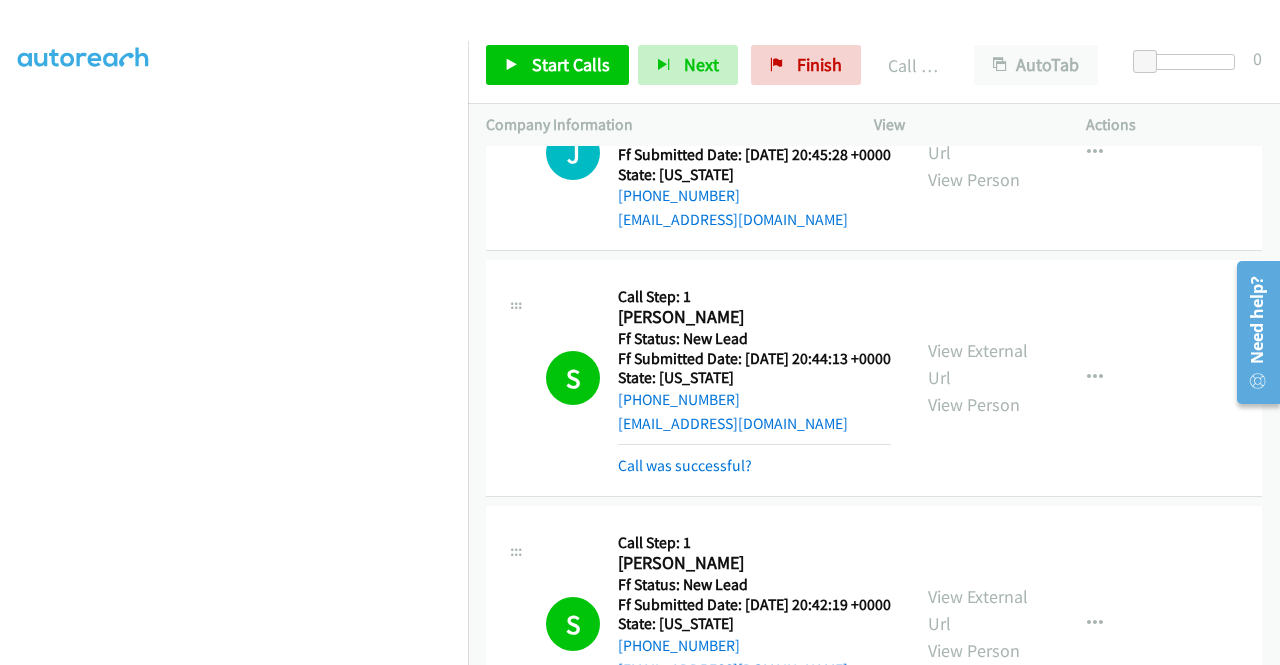 scroll, scrollTop: 2482, scrollLeft: 0, axis: vertical 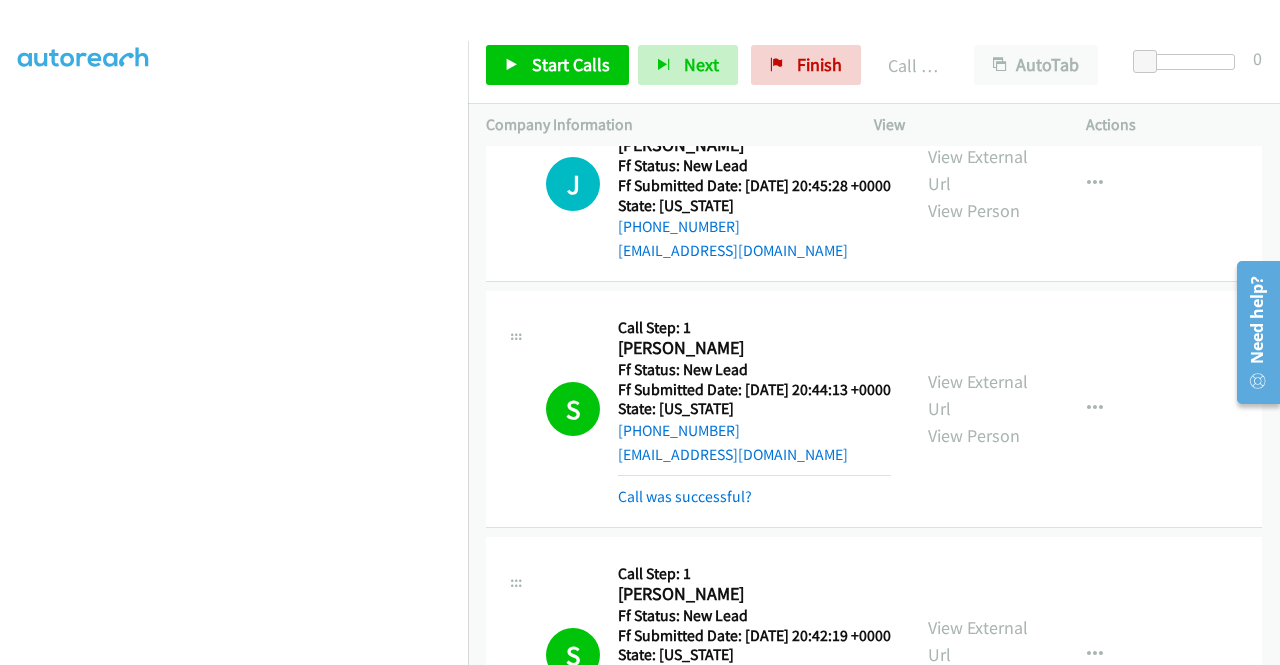 drag, startPoint x: 579, startPoint y: 59, endPoint x: 573, endPoint y: 43, distance: 17.088007 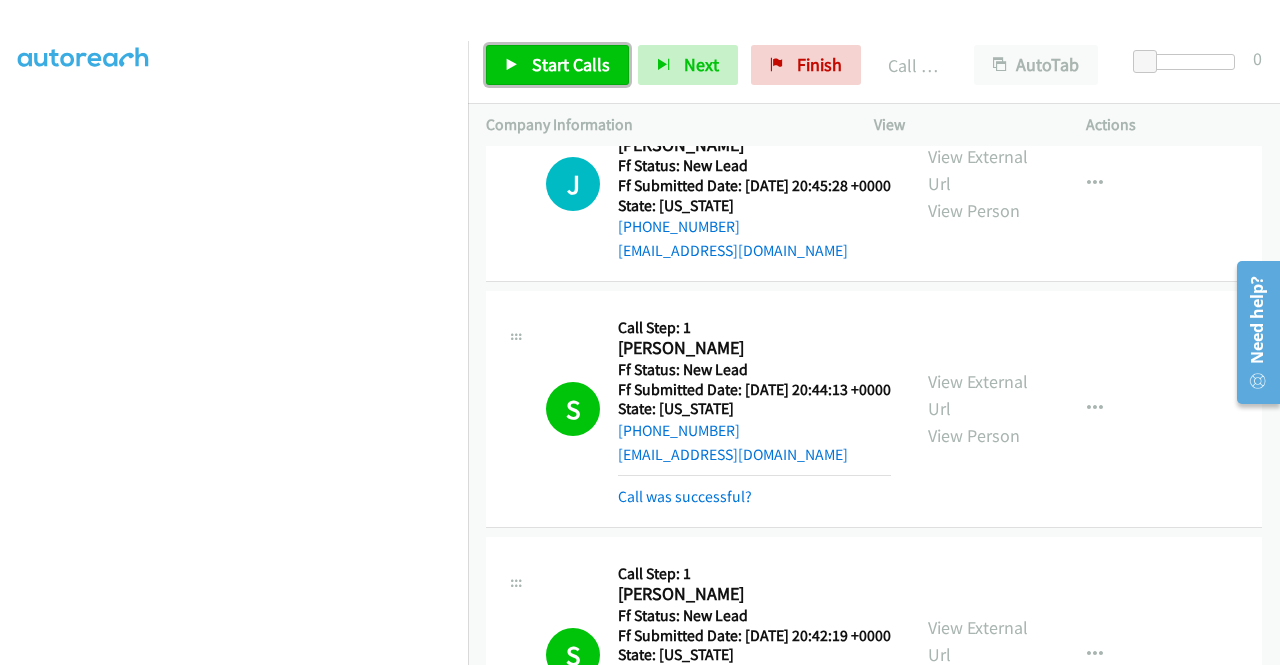 drag, startPoint x: 573, startPoint y: 43, endPoint x: 545, endPoint y: 65, distance: 35.608986 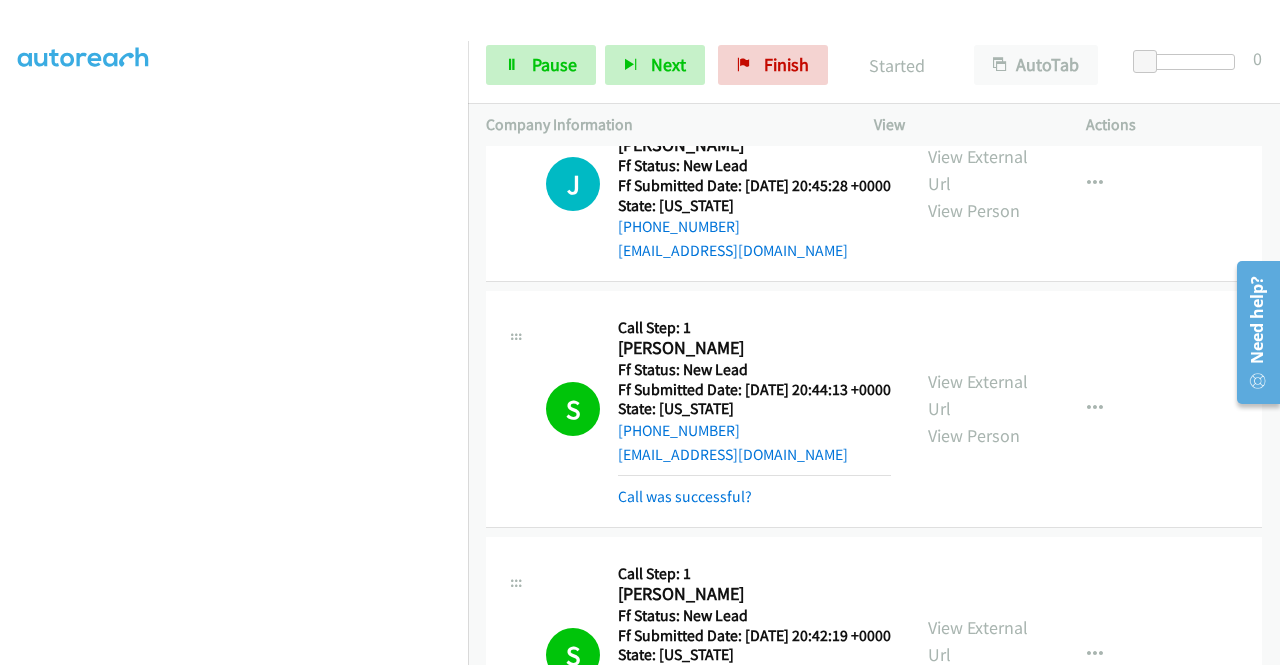 drag, startPoint x: 545, startPoint y: 65, endPoint x: 504, endPoint y: 21, distance: 60.1415 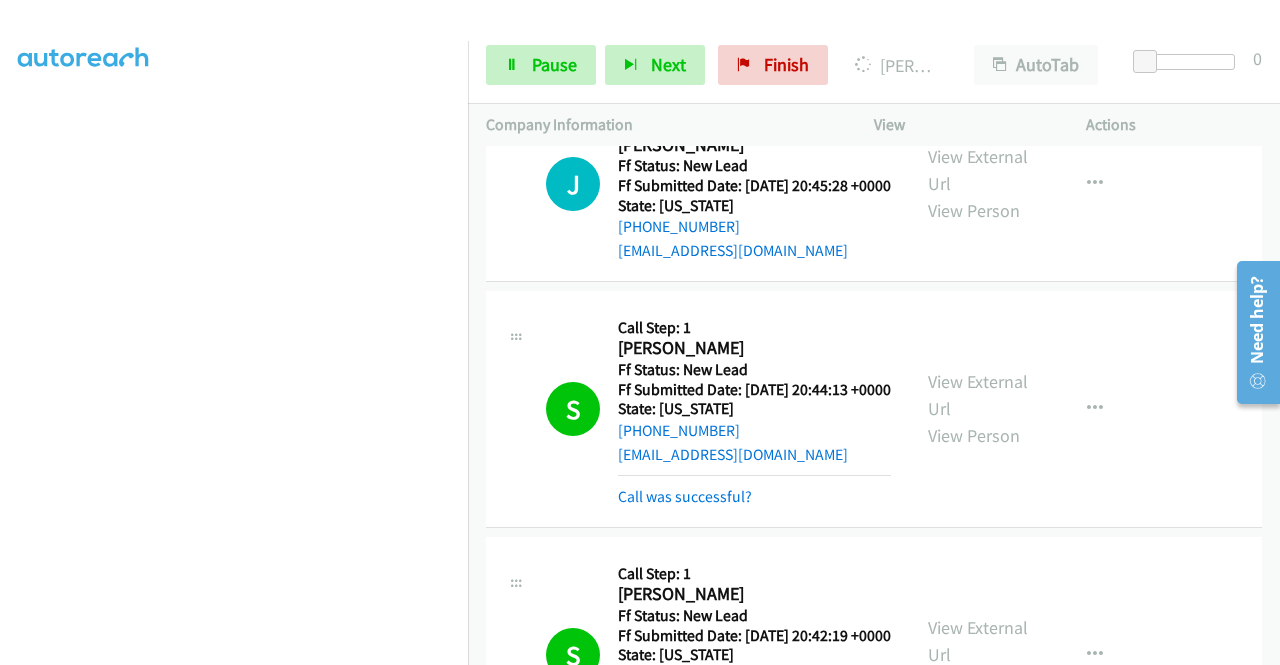 drag, startPoint x: 1270, startPoint y: 408, endPoint x: 1279, endPoint y: 459, distance: 51.78803 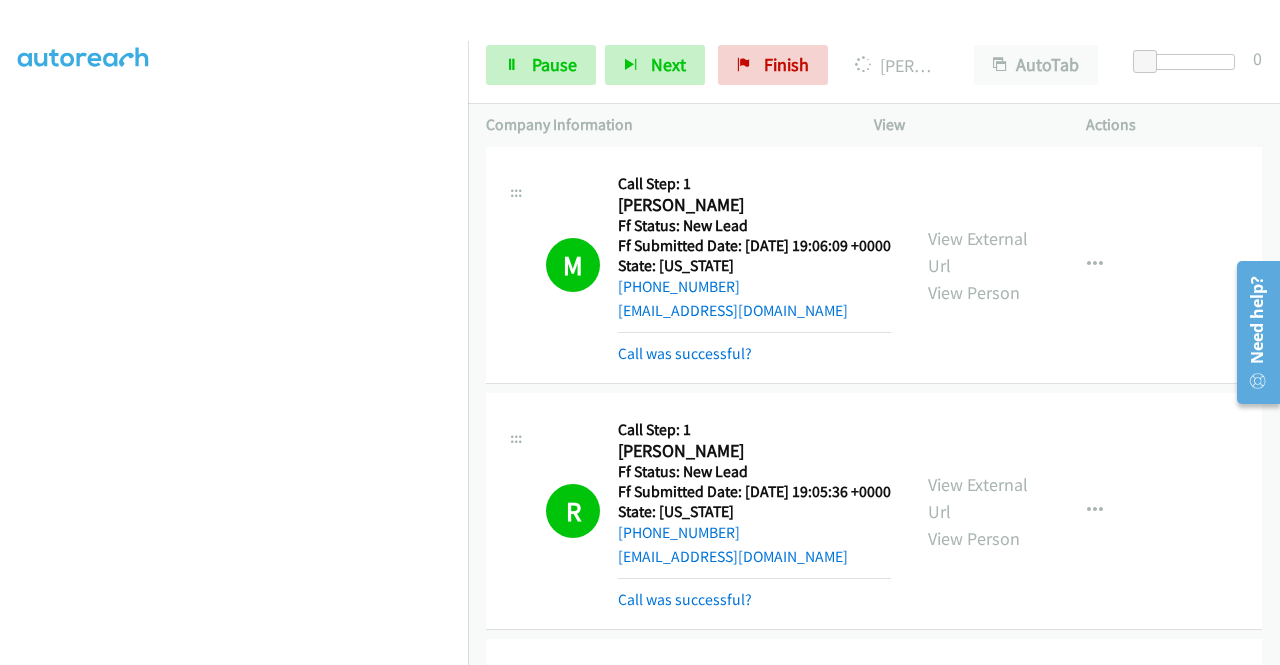 scroll, scrollTop: 3511, scrollLeft: 0, axis: vertical 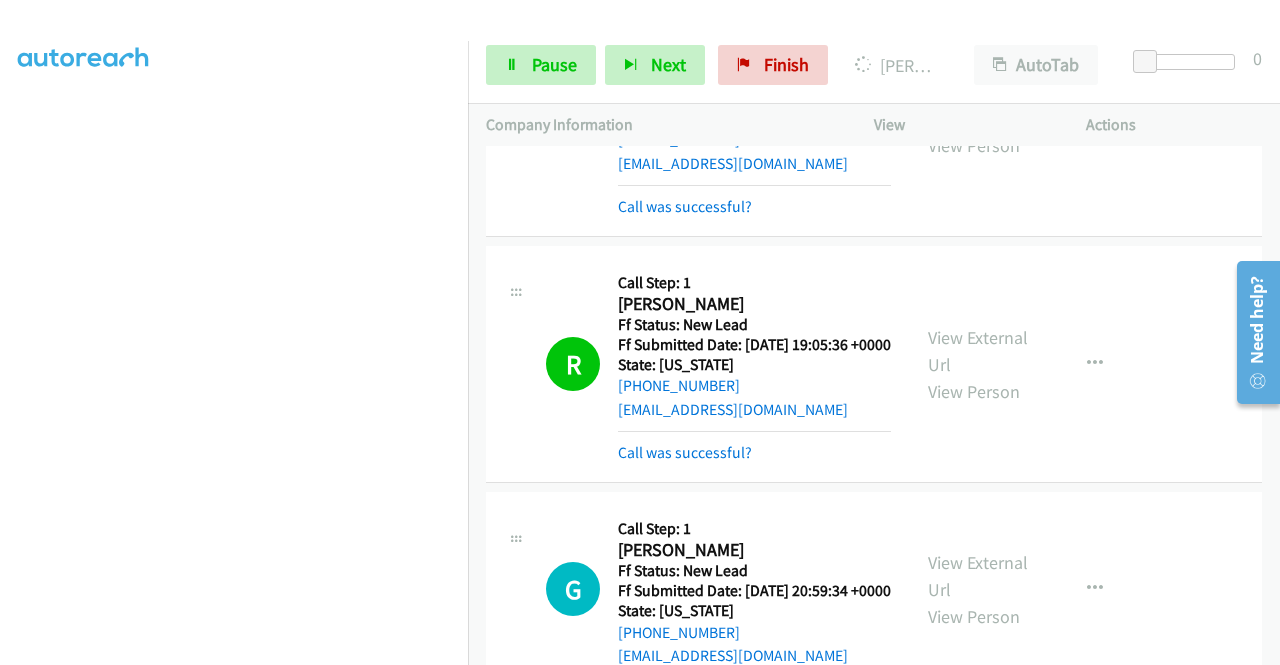 click on "R
Callback Scheduled
Call Step: 1
[PERSON_NAME]
America/Los_Angeles
Ff Status: New Lead
Ff Submitted Date: [DATE] 19:05:36 +0000
State: [US_STATE]
[PHONE_NUMBER]
[EMAIL_ADDRESS][DOMAIN_NAME]
Call was successful?
View External Url
View Person
View External Url
Email
Schedule/Manage Callback
Skip Call
Add to do not call list" at bounding box center (874, 365) 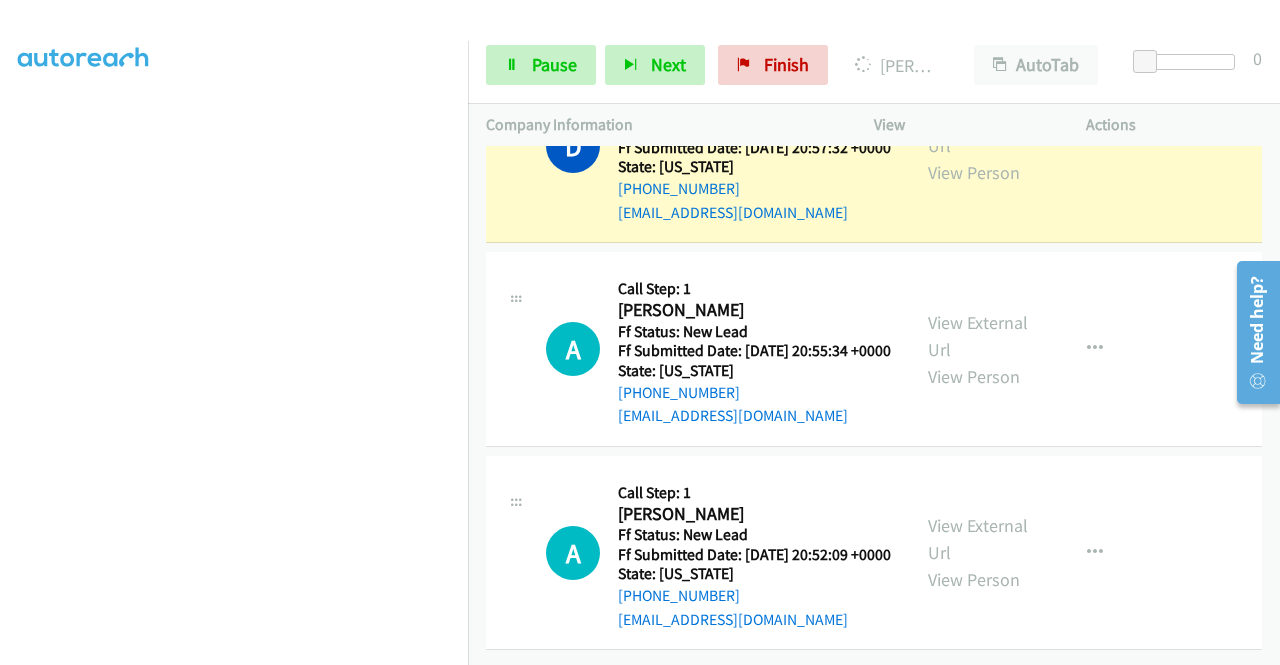 scroll, scrollTop: 4539, scrollLeft: 0, axis: vertical 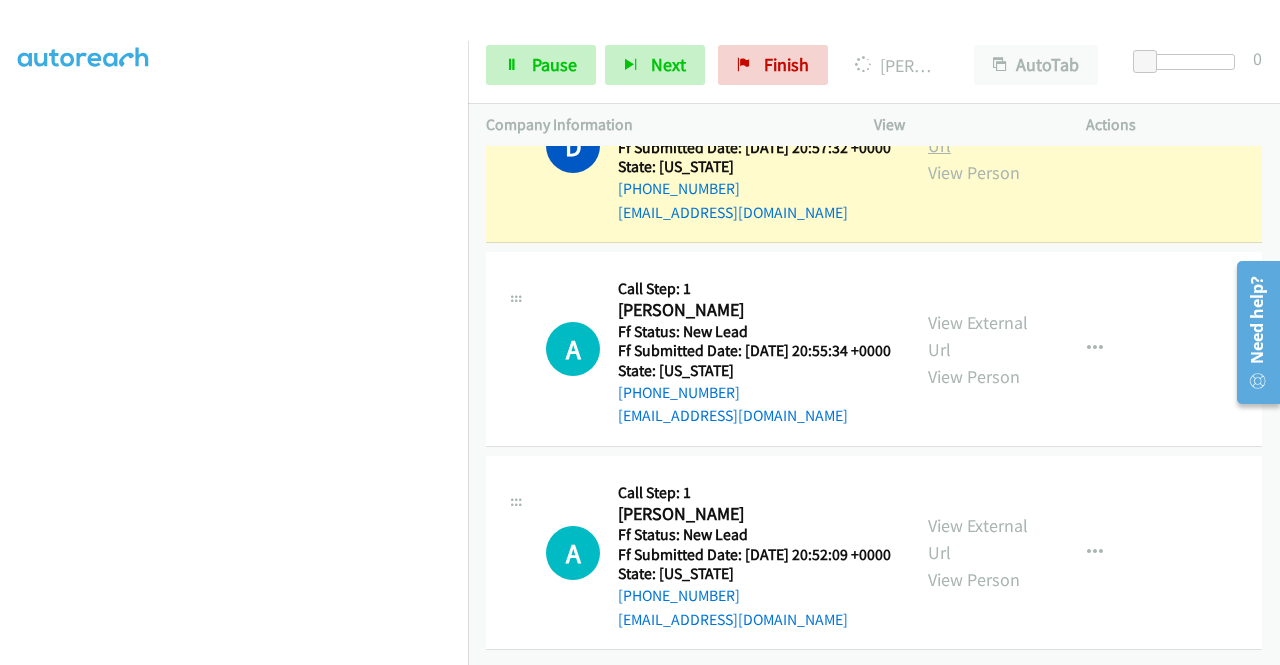 click on "View External Url" at bounding box center (978, 132) 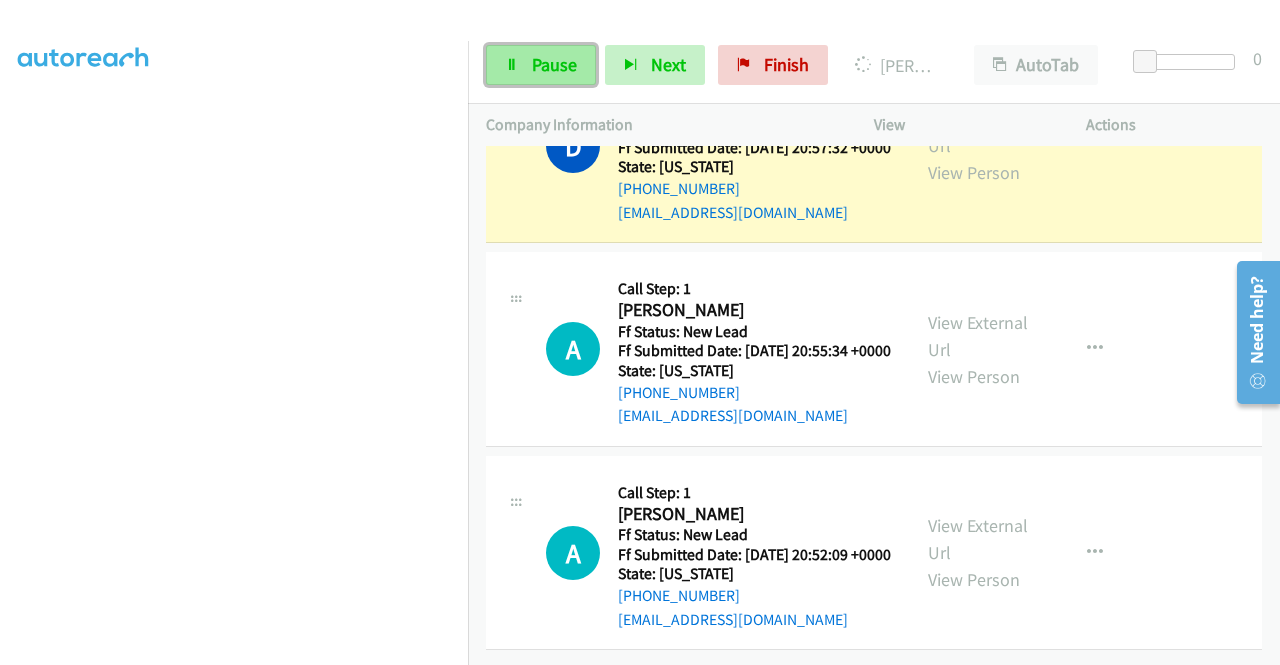 click on "Pause" at bounding box center (541, 65) 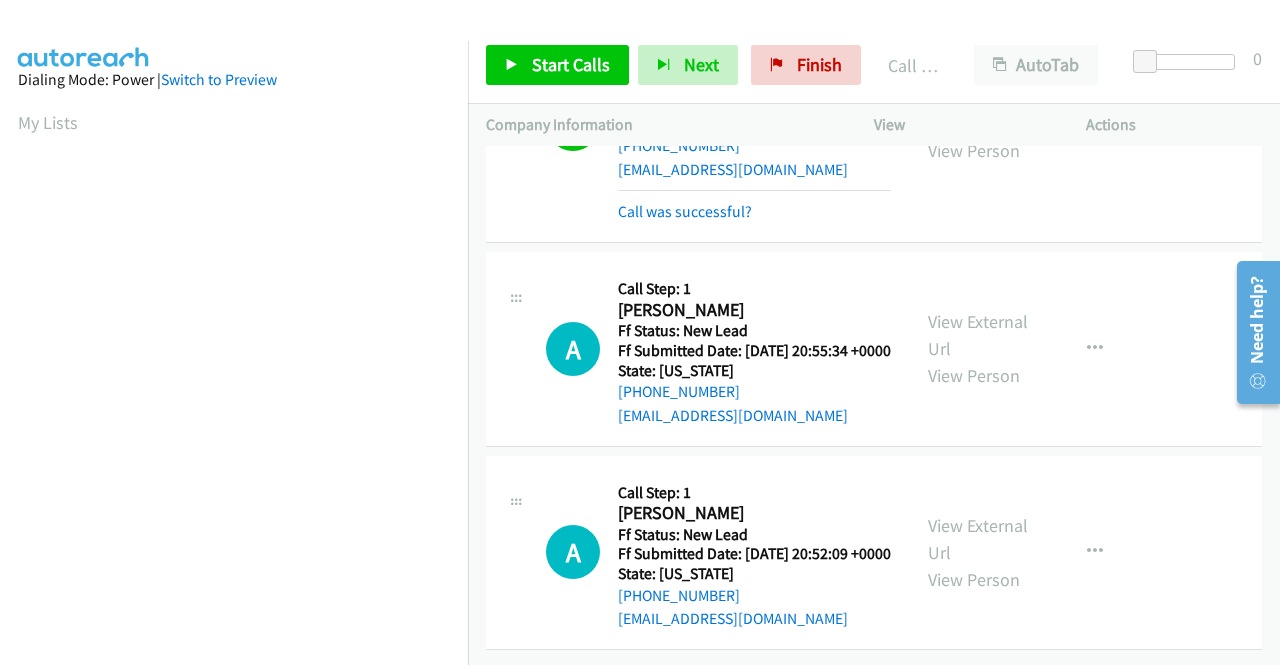 scroll, scrollTop: 456, scrollLeft: 0, axis: vertical 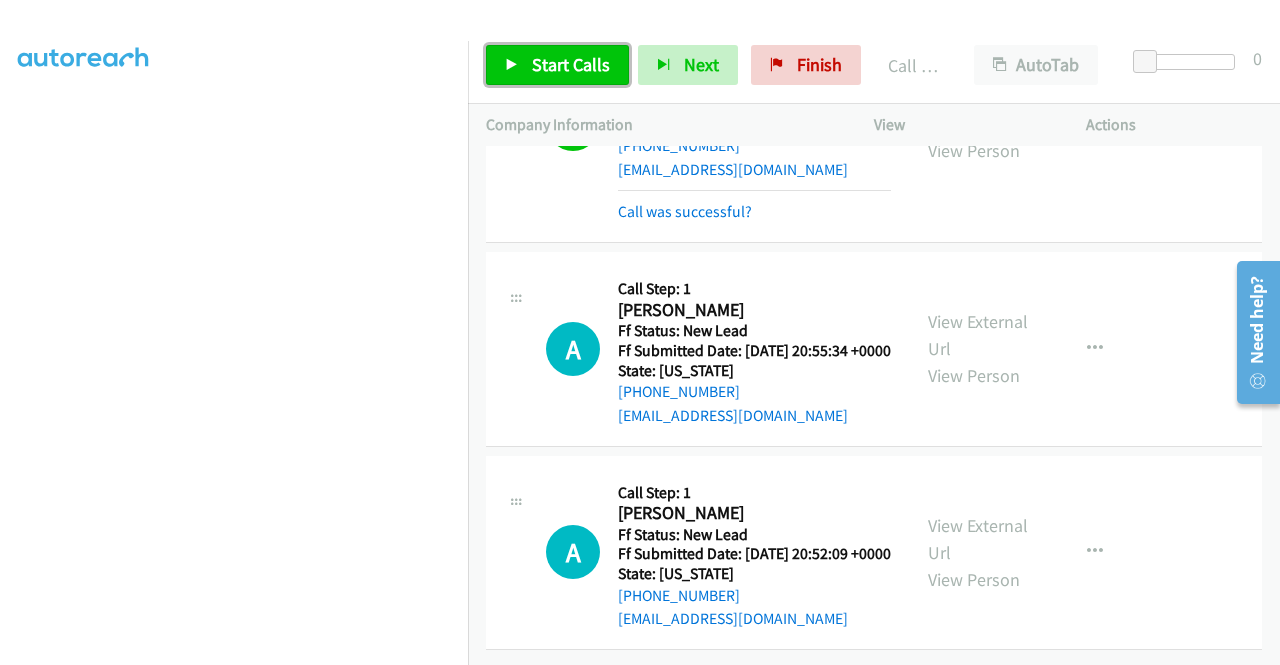 click on "Start Calls" at bounding box center (557, 65) 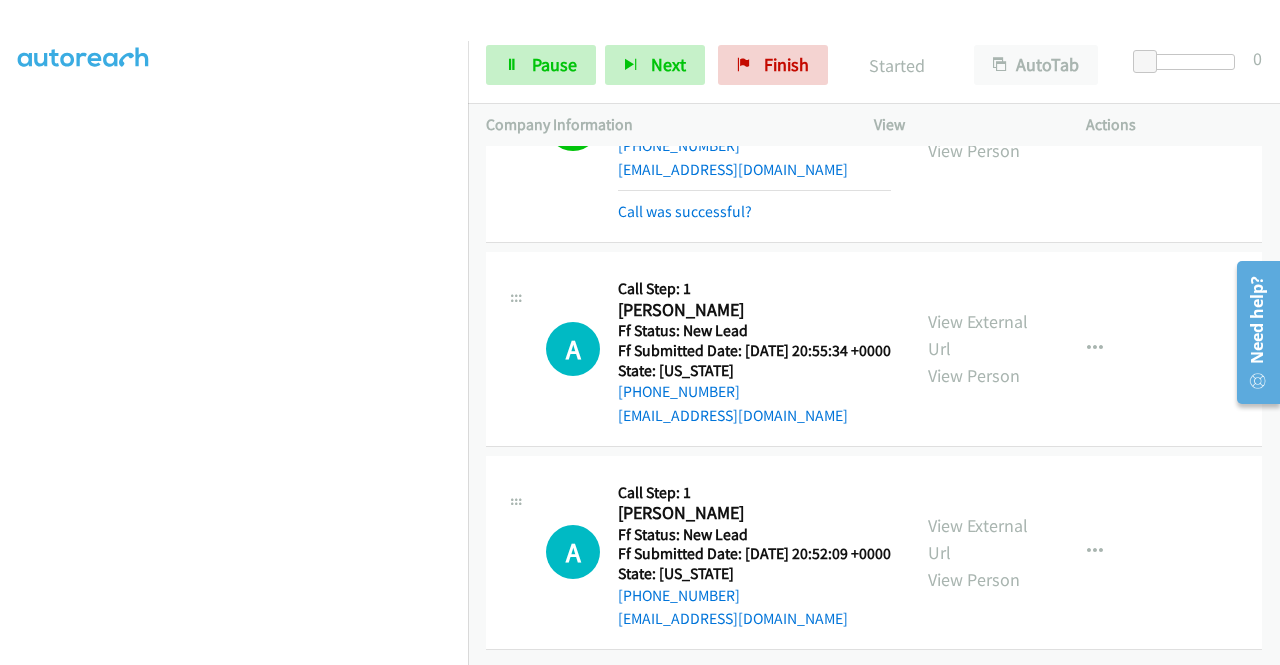 scroll, scrollTop: 4862, scrollLeft: 0, axis: vertical 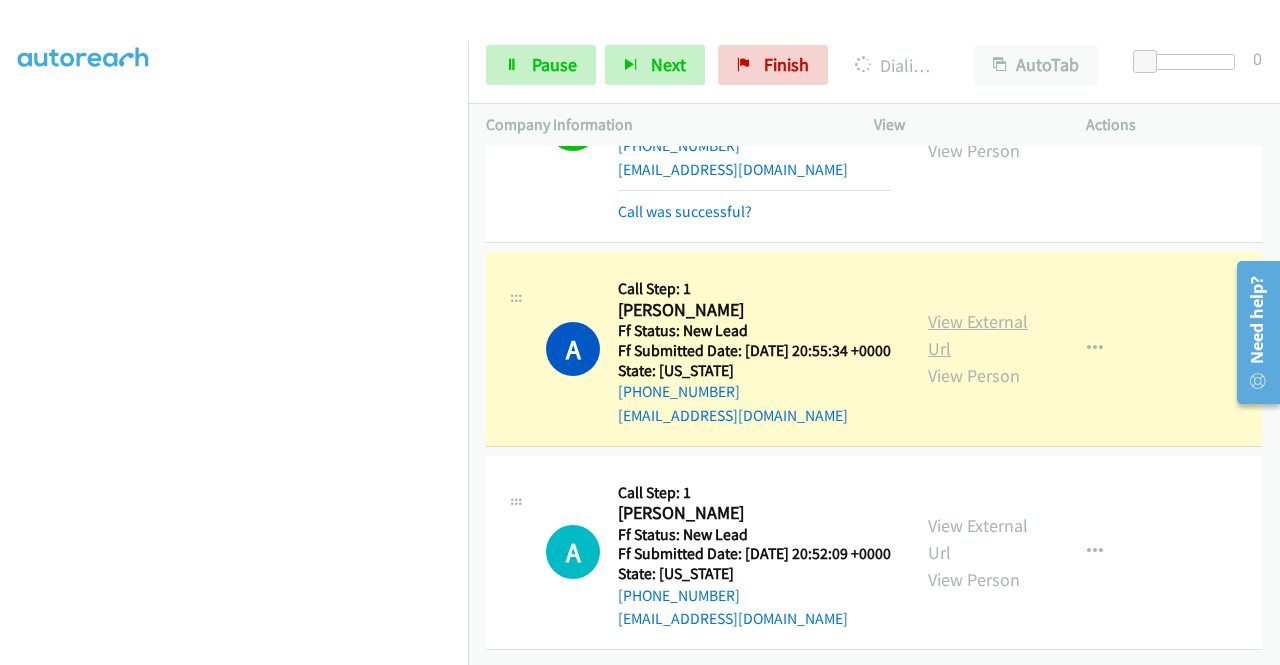 click on "View External Url" at bounding box center (978, 335) 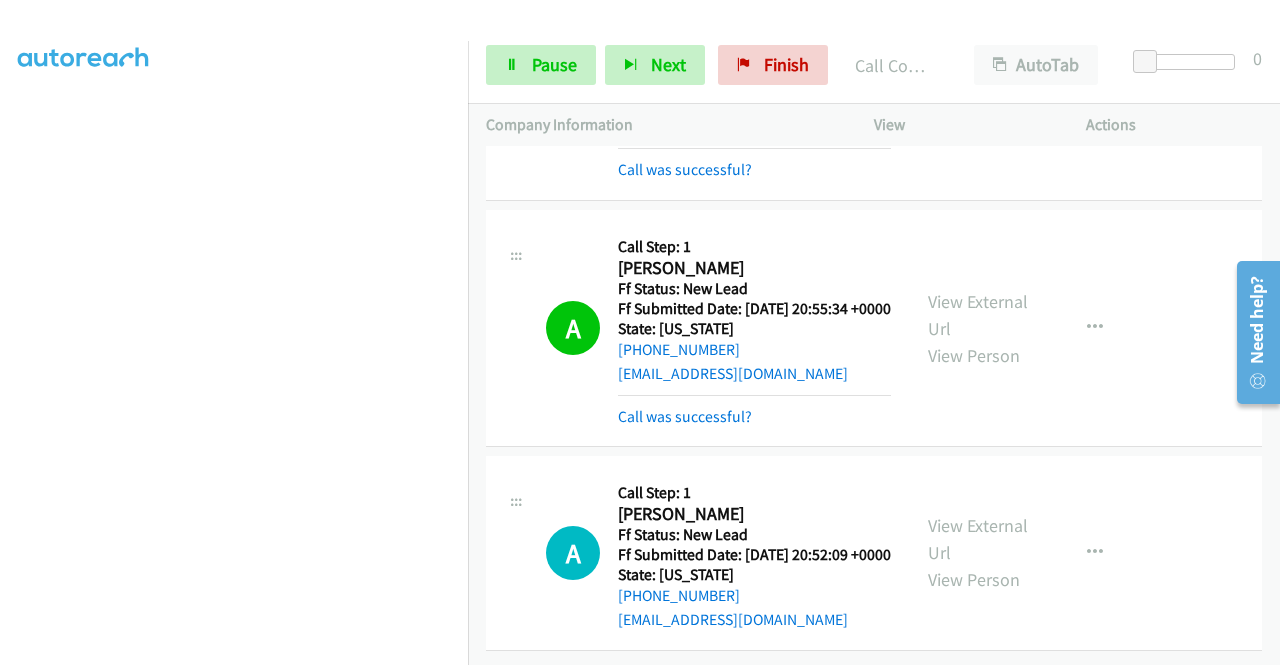 scroll, scrollTop: 4904, scrollLeft: 0, axis: vertical 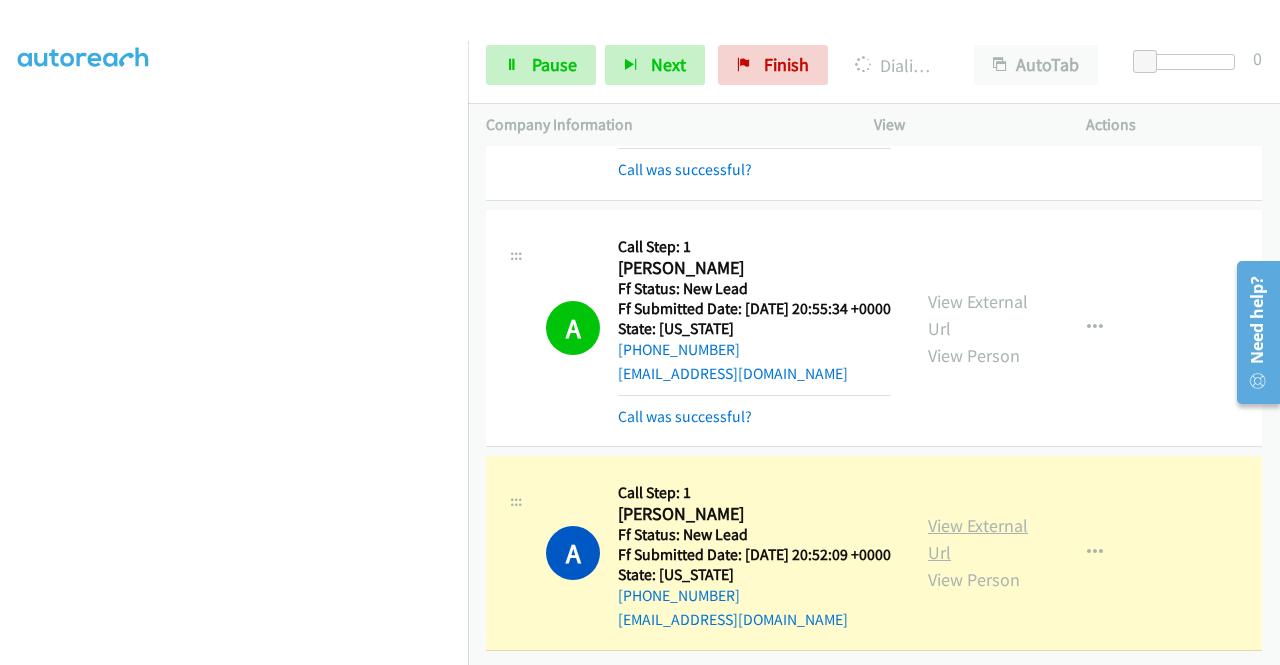 click on "View External Url" at bounding box center [978, 539] 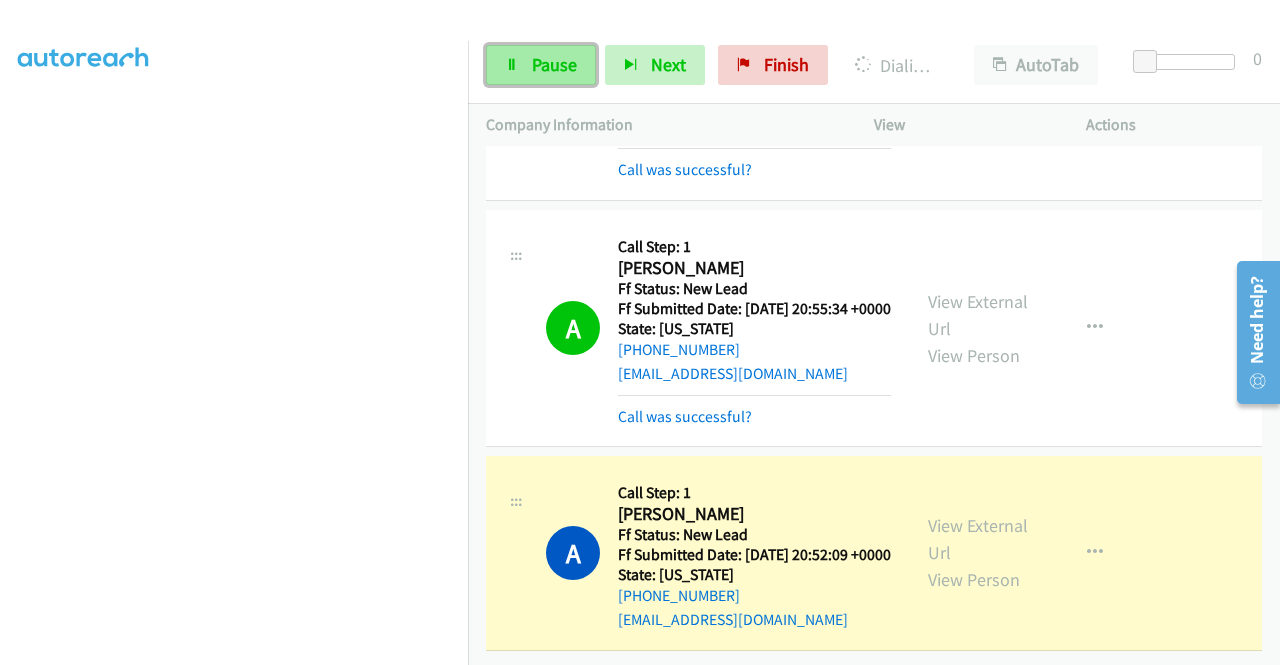 click at bounding box center [512, 66] 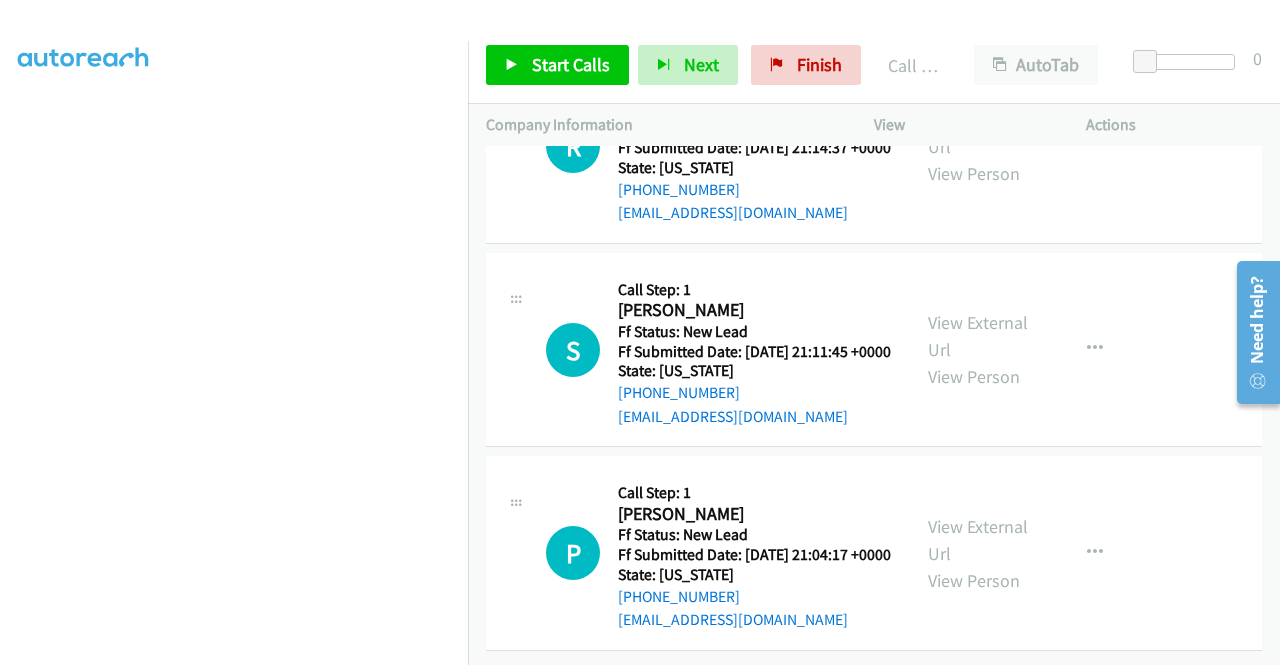 scroll, scrollTop: 5616, scrollLeft: 0, axis: vertical 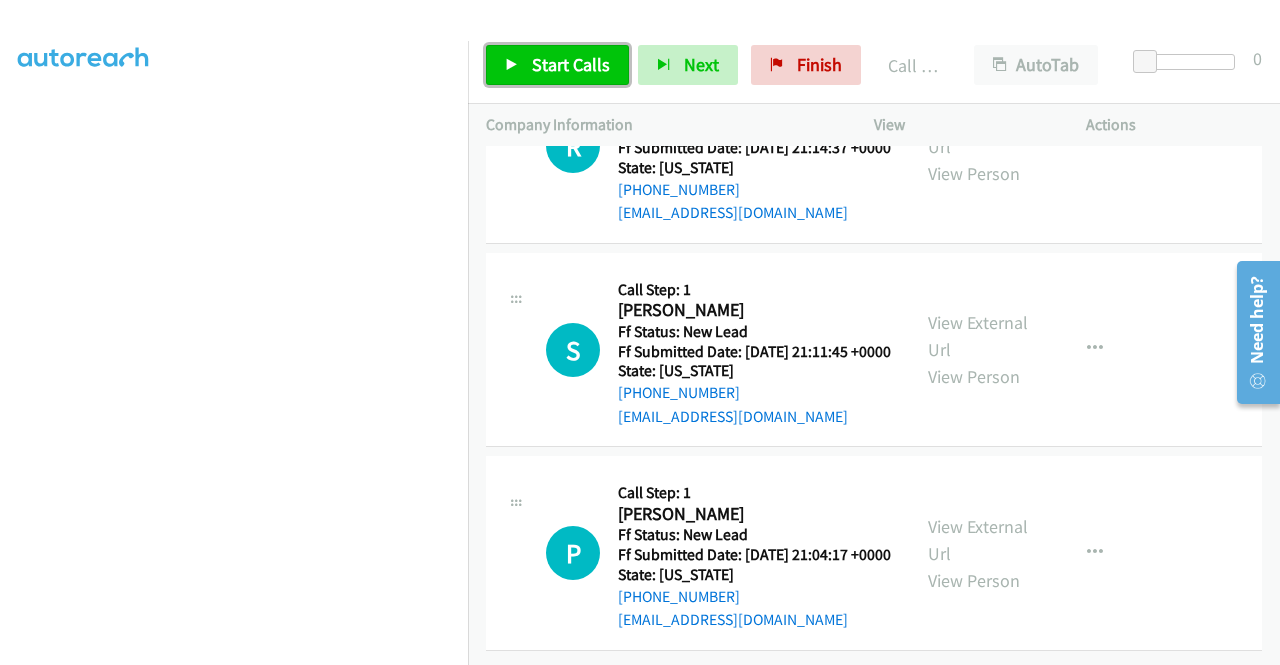 click on "Start Calls" at bounding box center [571, 64] 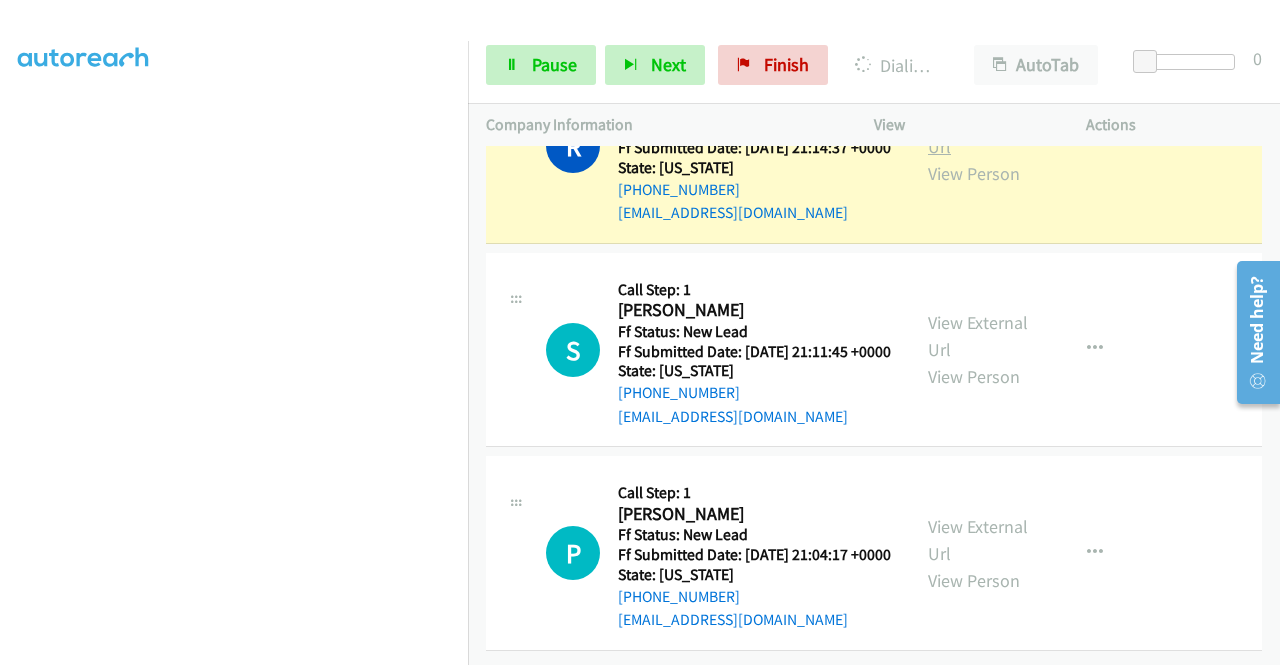click on "View External Url" at bounding box center [978, 133] 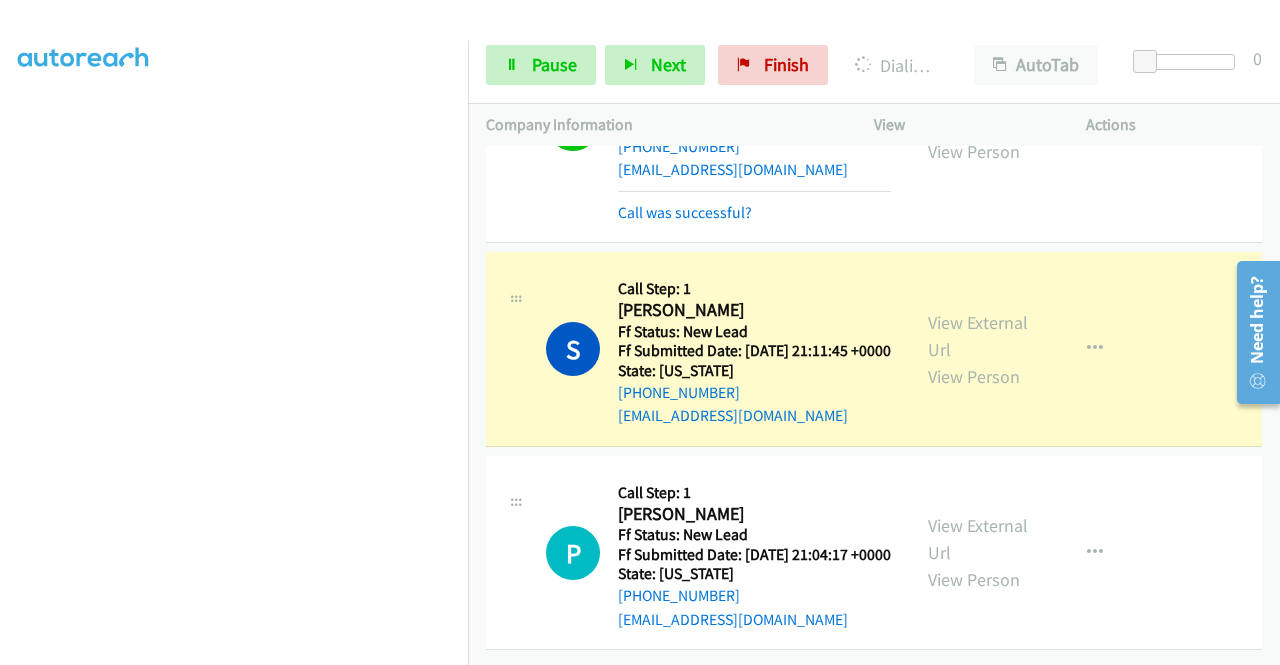 click on "View External Url
View Person" at bounding box center (980, 349) 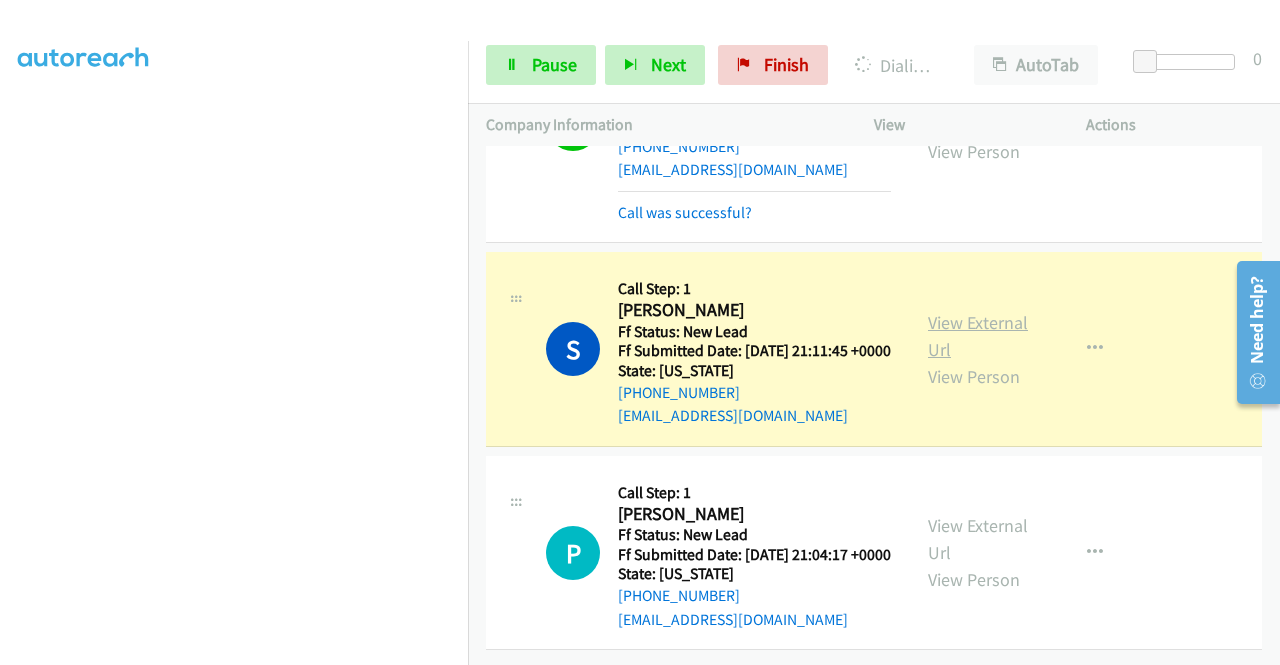 click on "View External Url" at bounding box center (978, 336) 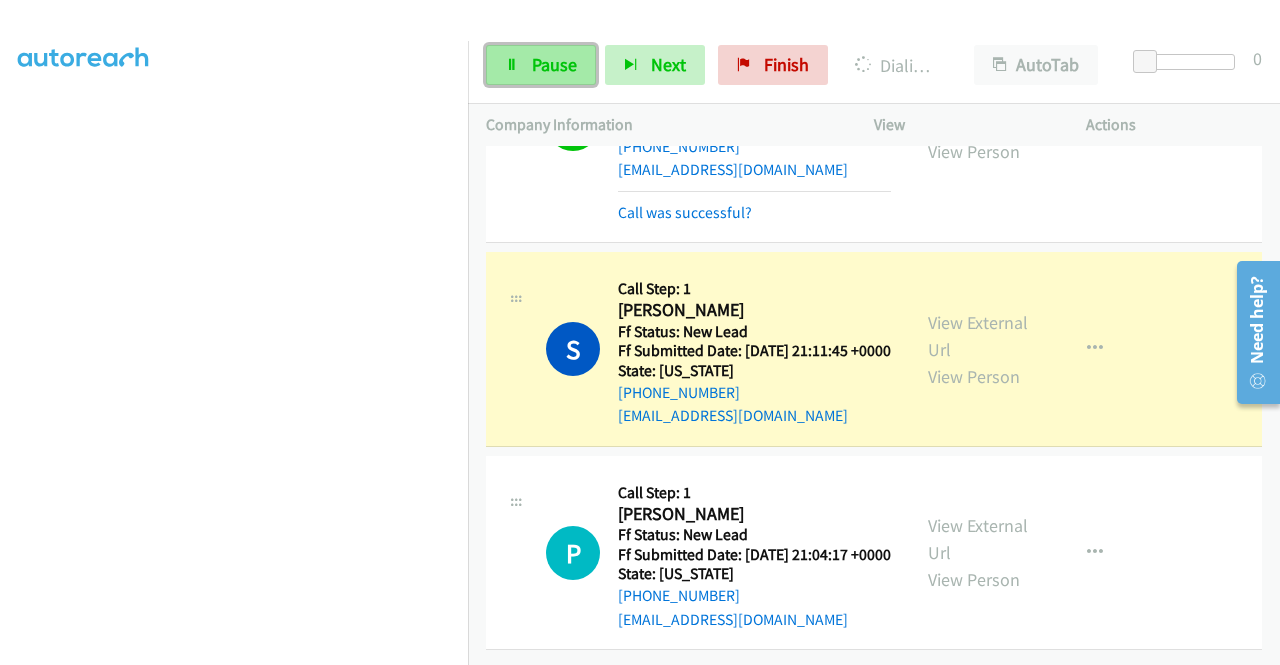 click on "Pause" at bounding box center (541, 65) 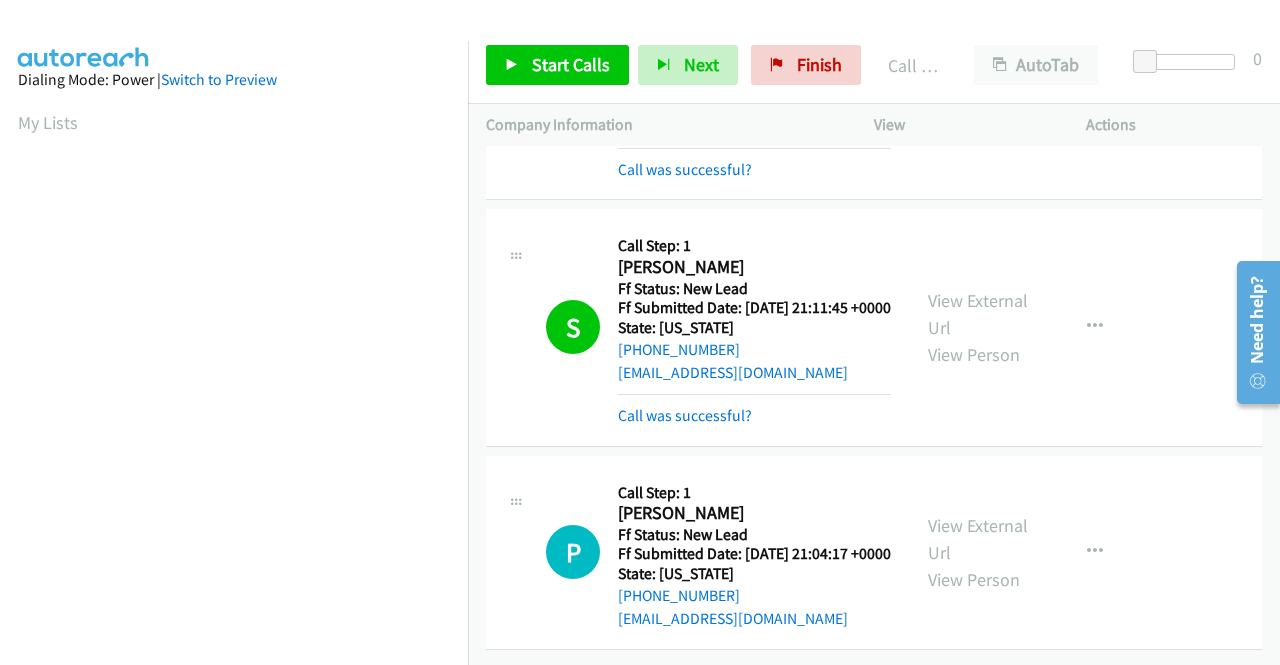 scroll, scrollTop: 456, scrollLeft: 0, axis: vertical 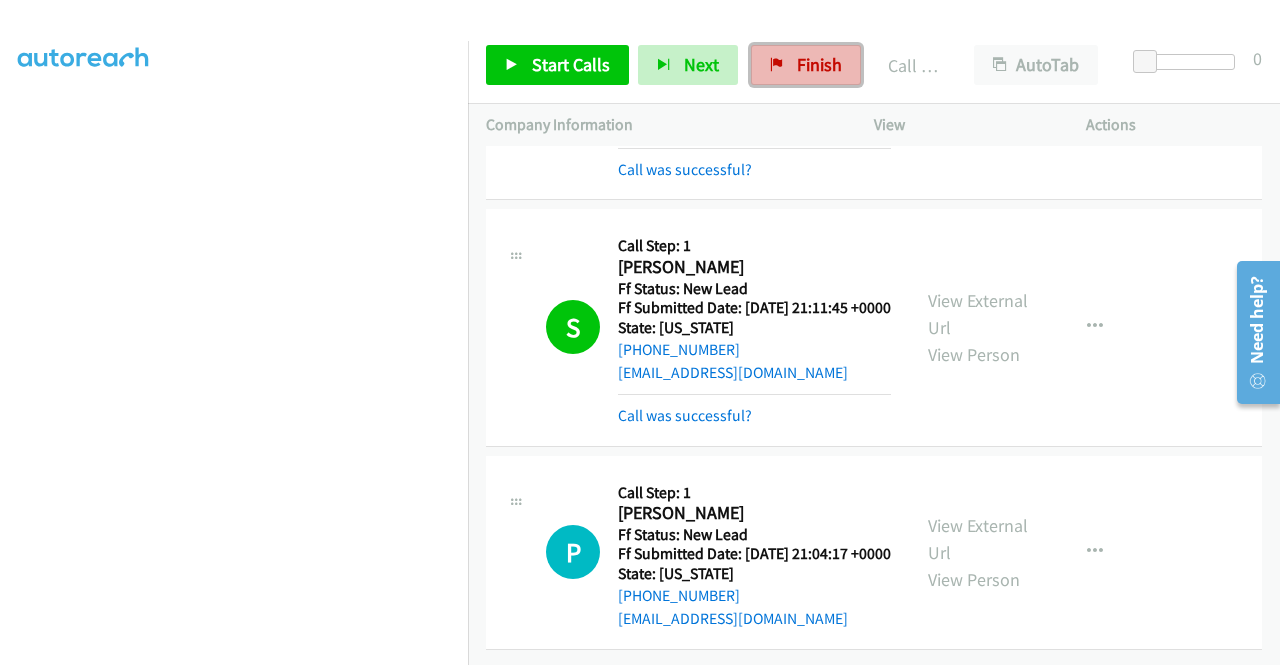 click at bounding box center (777, 66) 